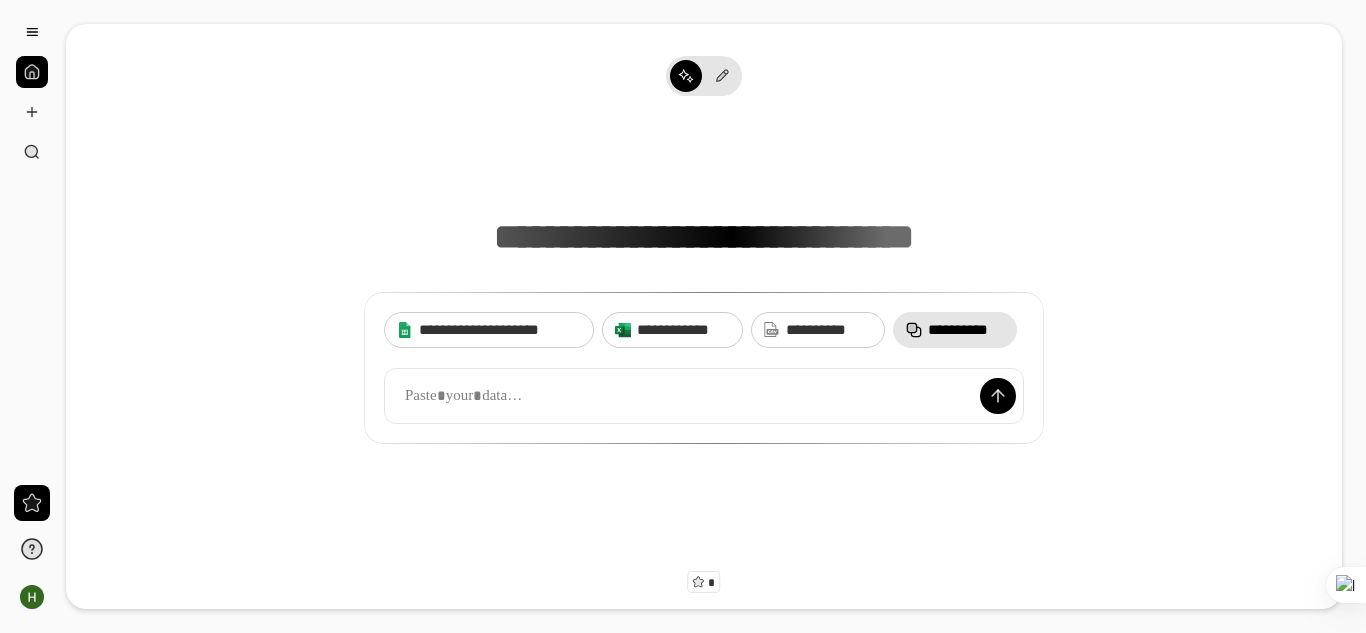 scroll, scrollTop: 0, scrollLeft: 0, axis: both 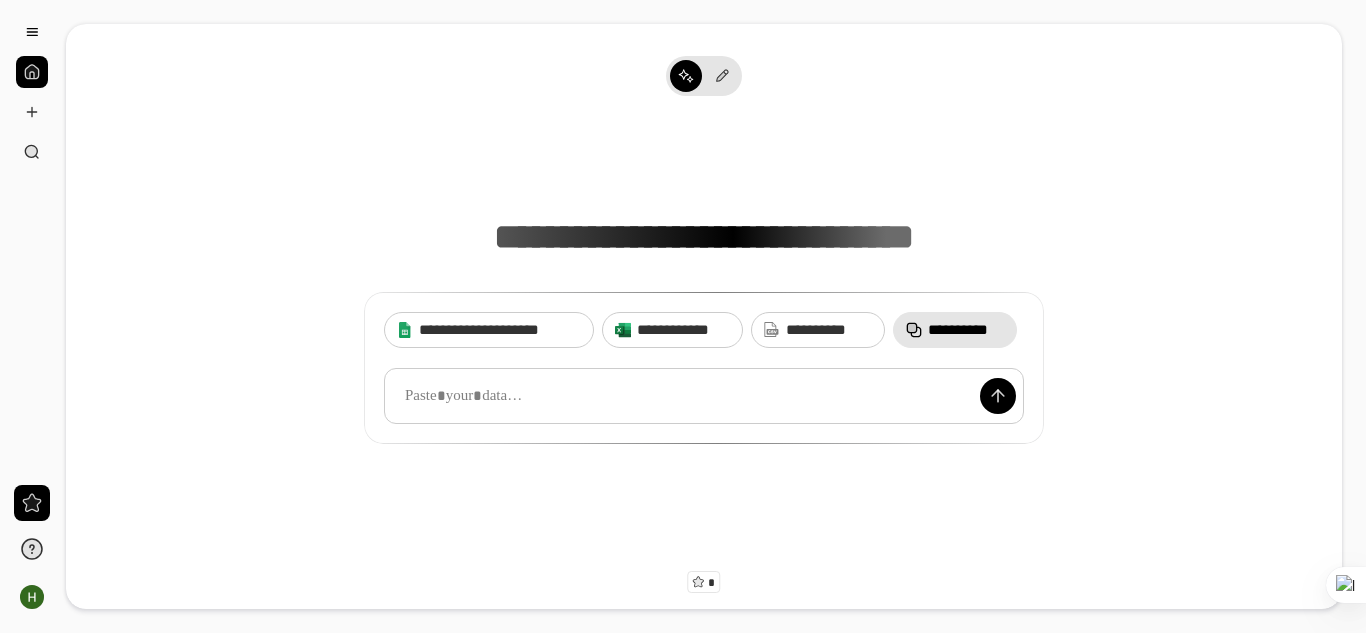 click at bounding box center [704, 396] 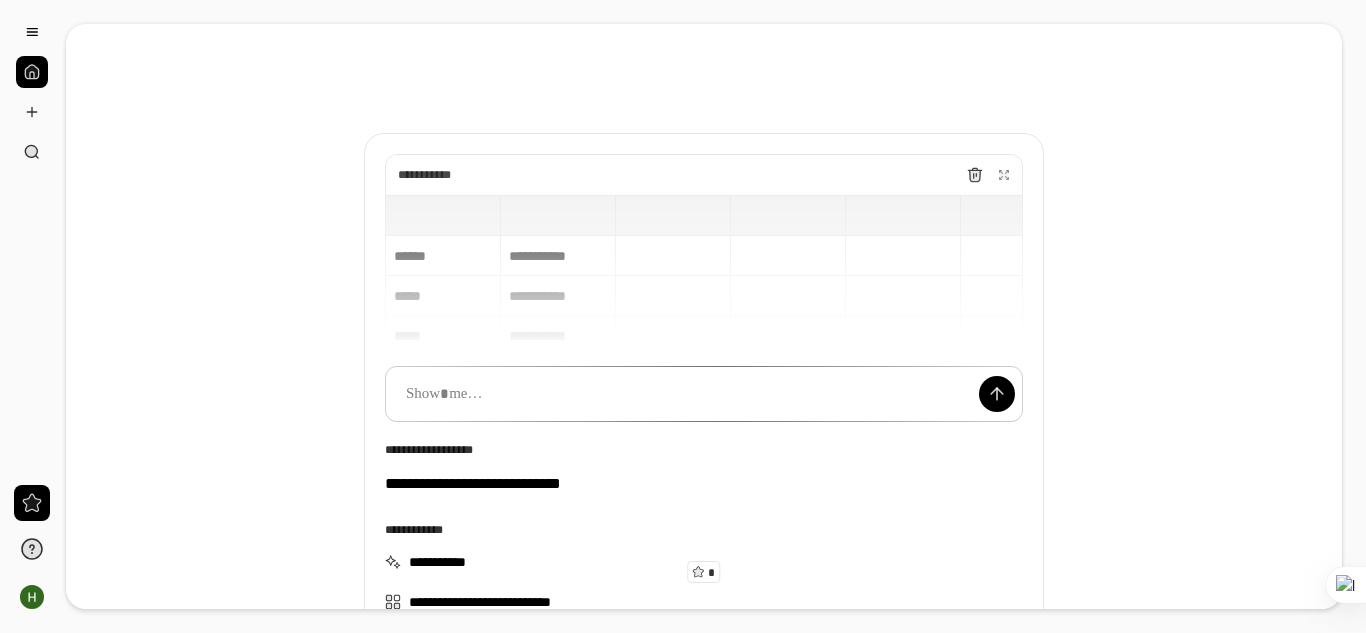 scroll, scrollTop: 0, scrollLeft: 0, axis: both 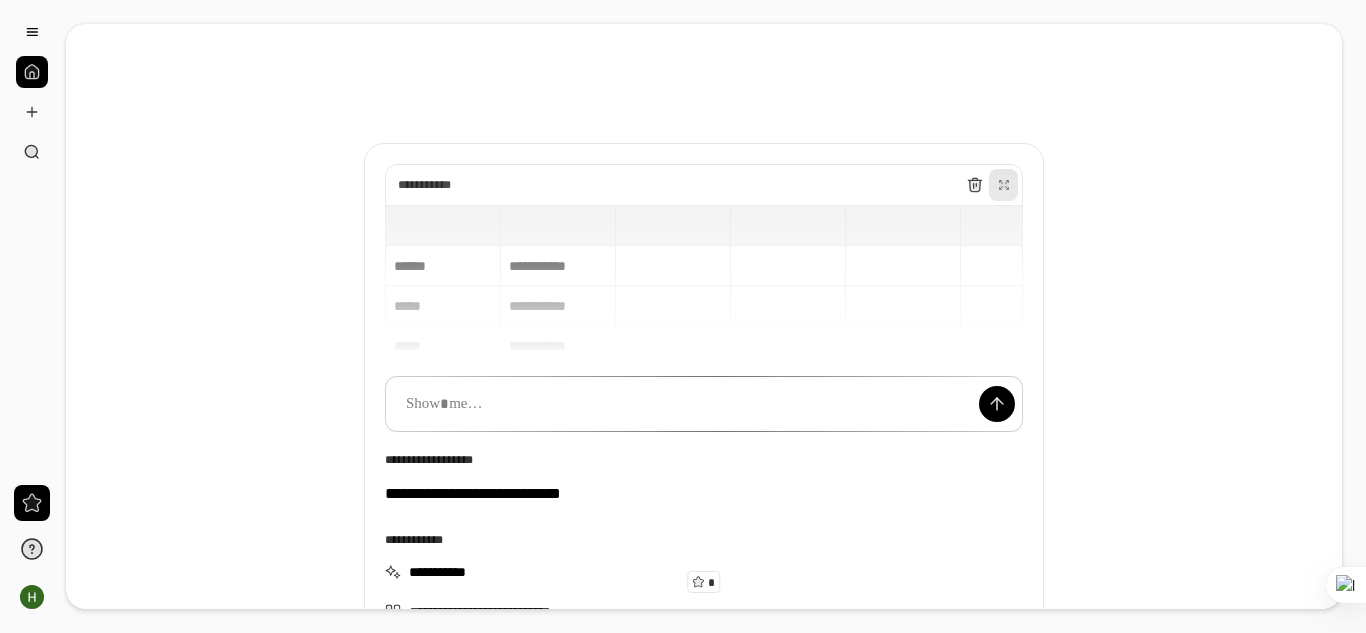 click at bounding box center (1004, 185) 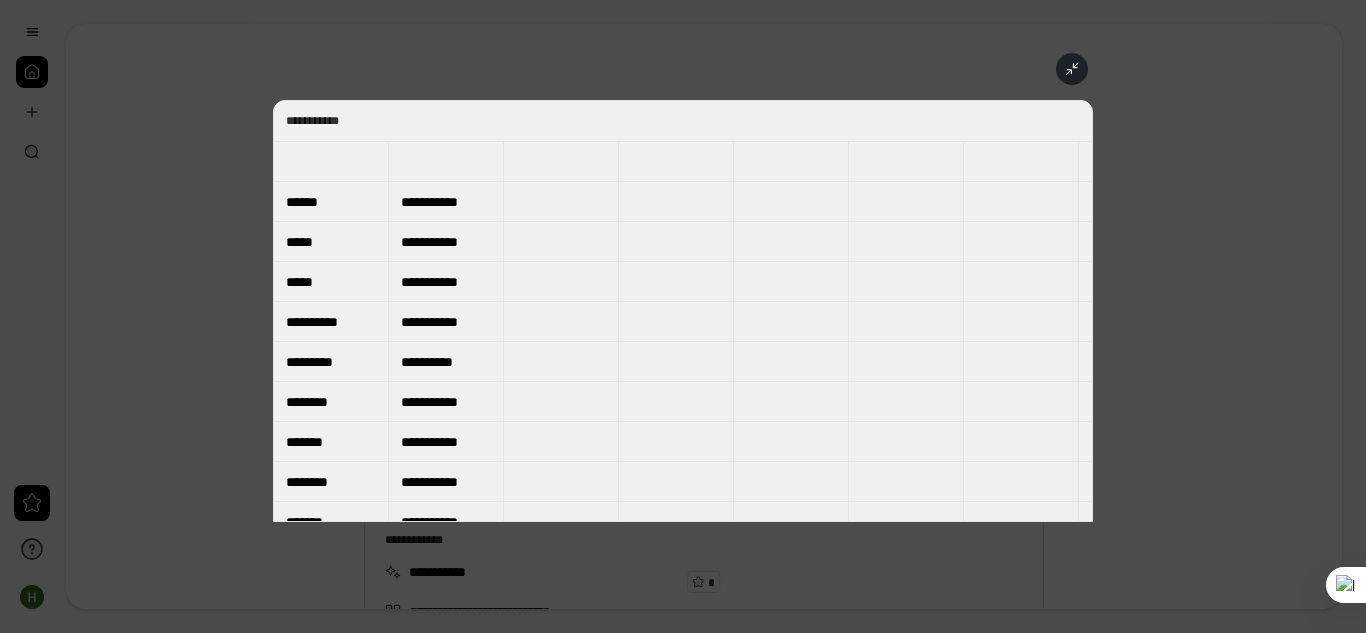 click on "**********" at bounding box center (446, 242) 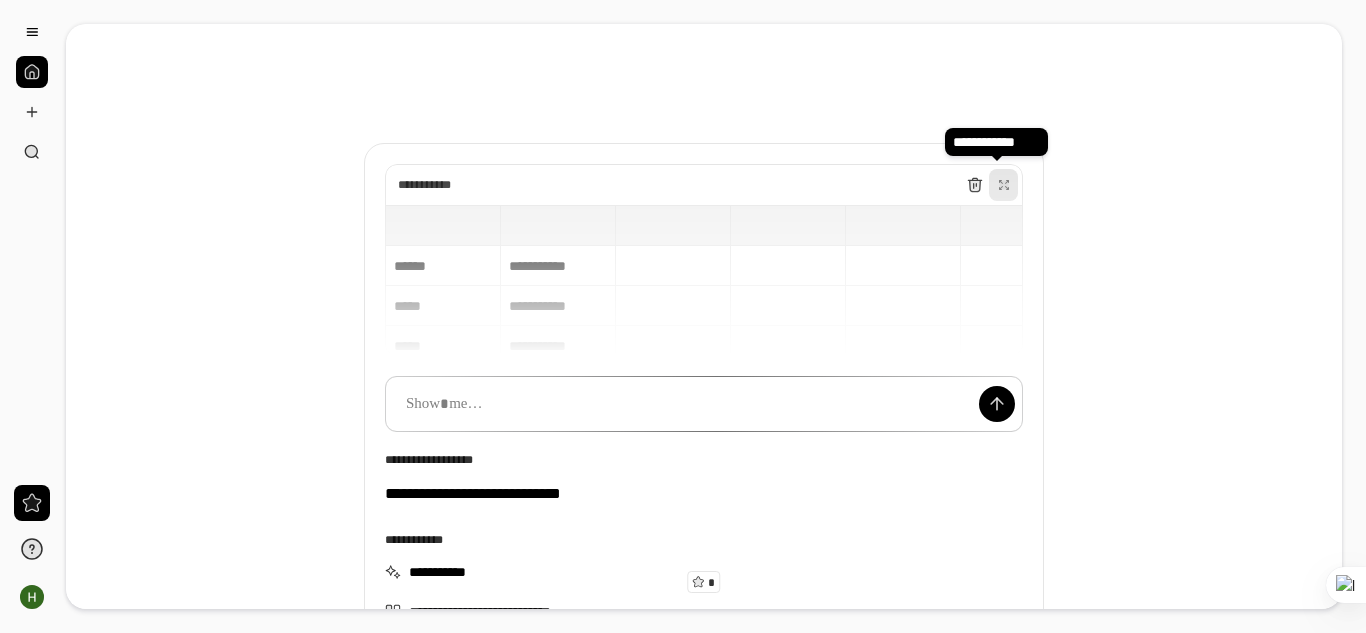 scroll, scrollTop: 204, scrollLeft: 0, axis: vertical 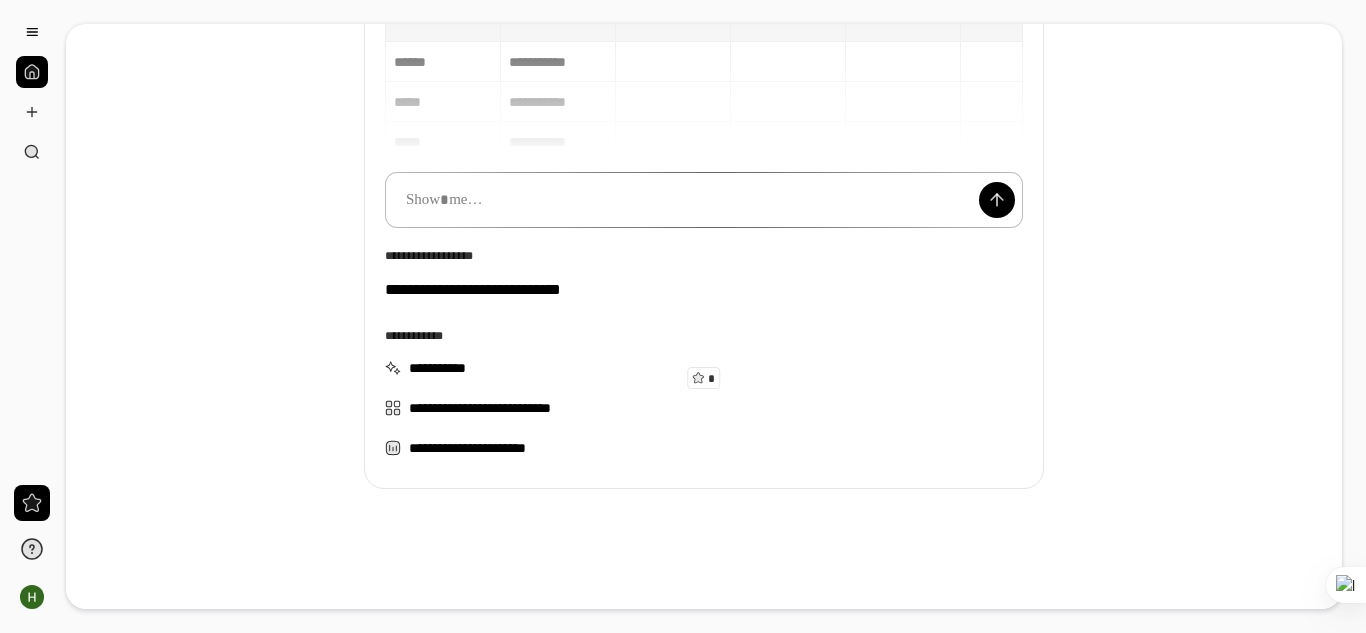 click at bounding box center (704, 200) 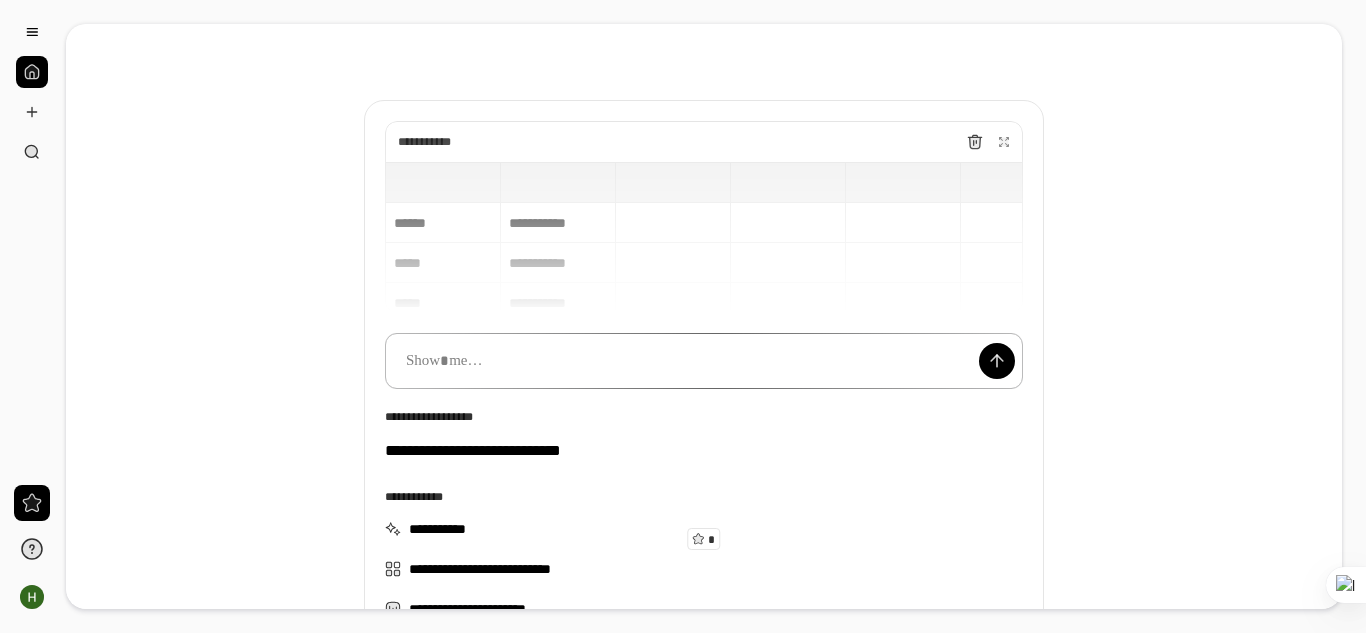 scroll, scrollTop: 42, scrollLeft: 0, axis: vertical 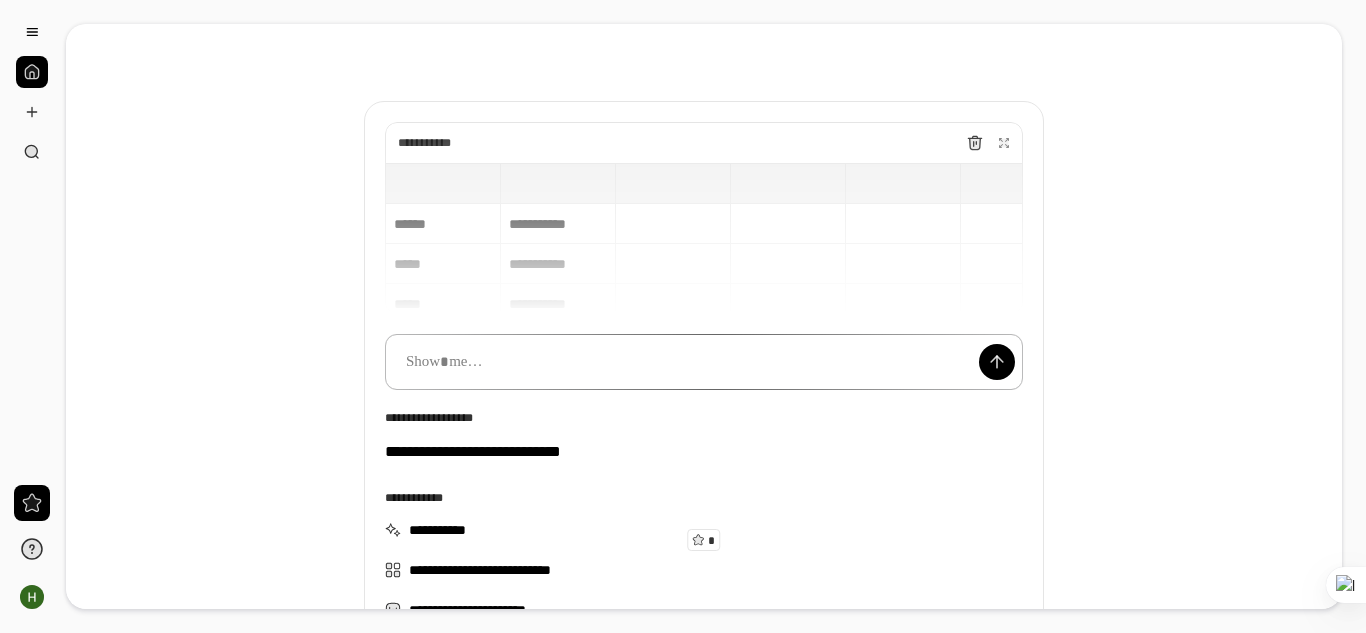 type 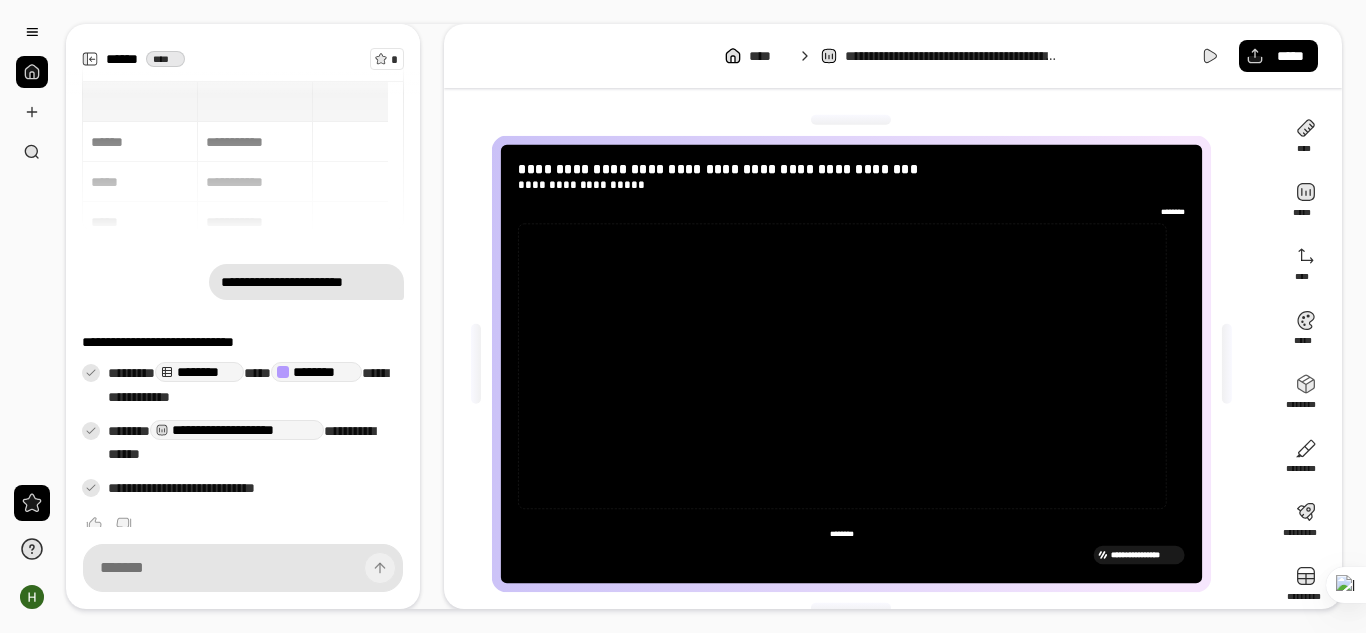 scroll, scrollTop: 19, scrollLeft: 0, axis: vertical 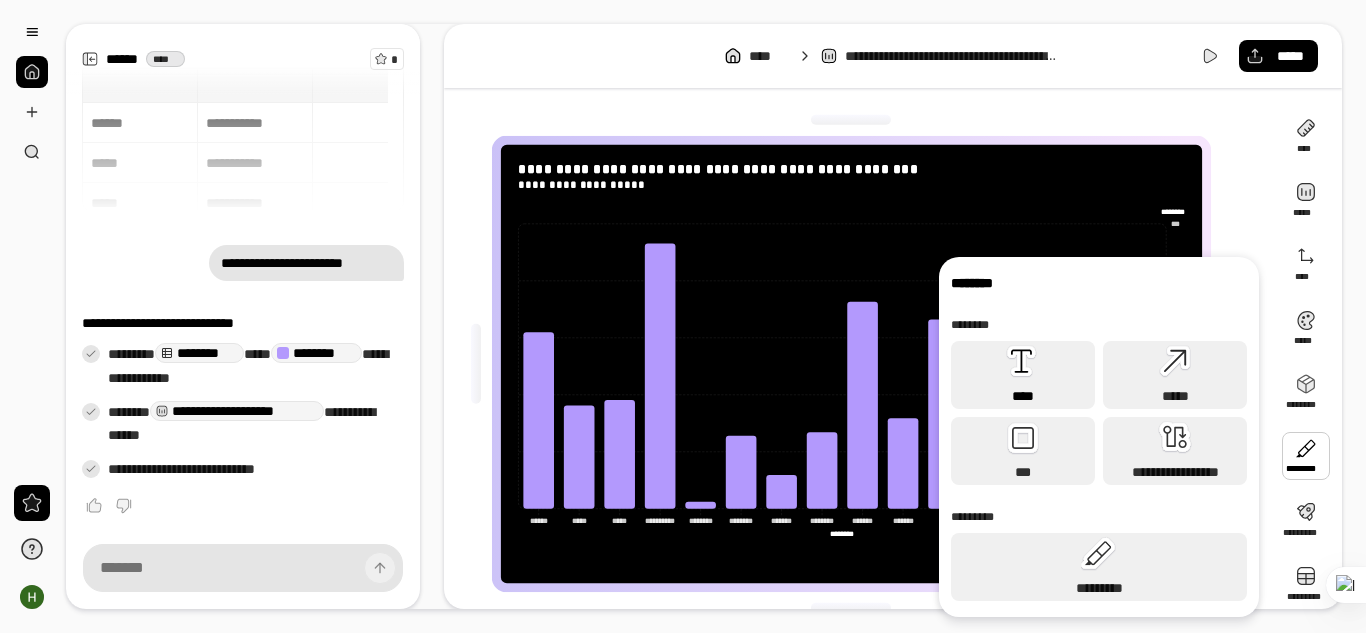 click 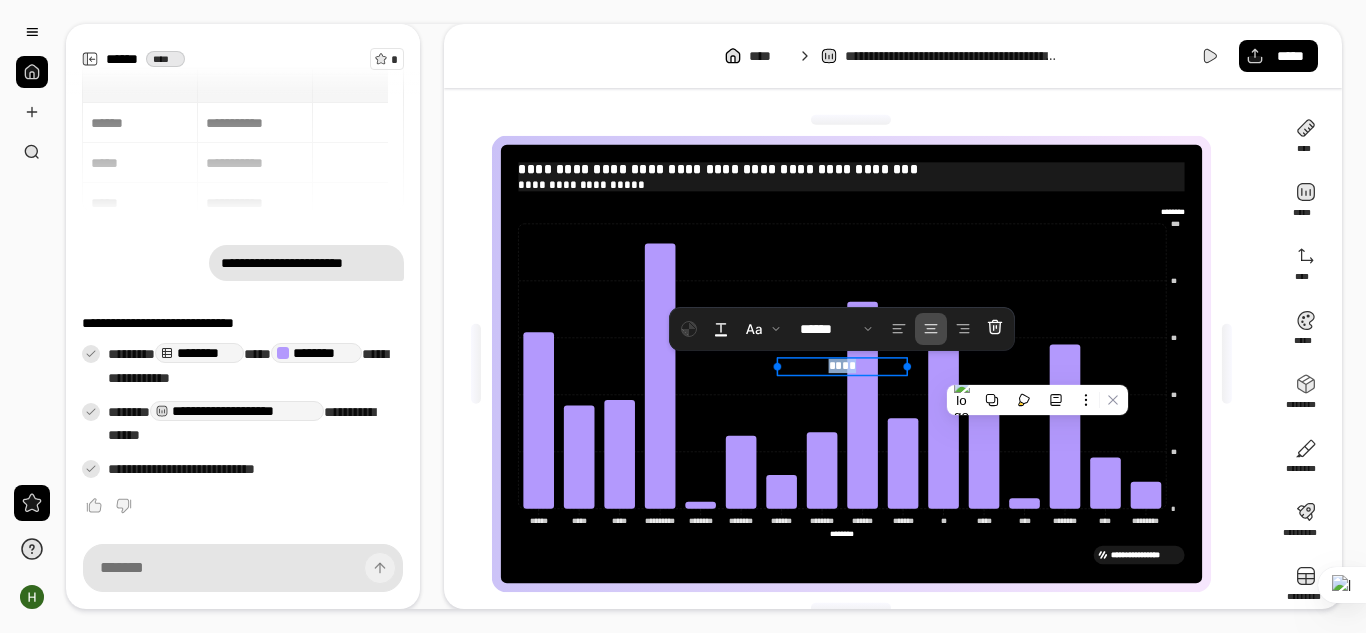 click on "**********" at bounding box center [851, 169] 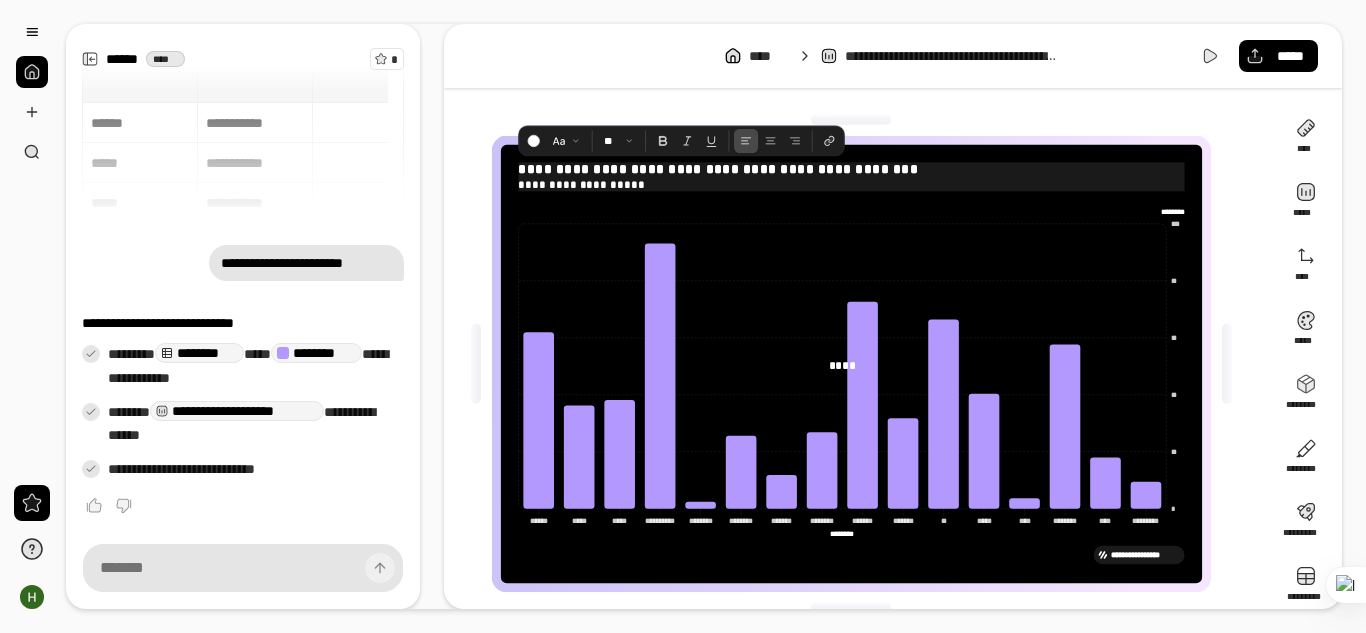 click on "**********" at bounding box center [851, 169] 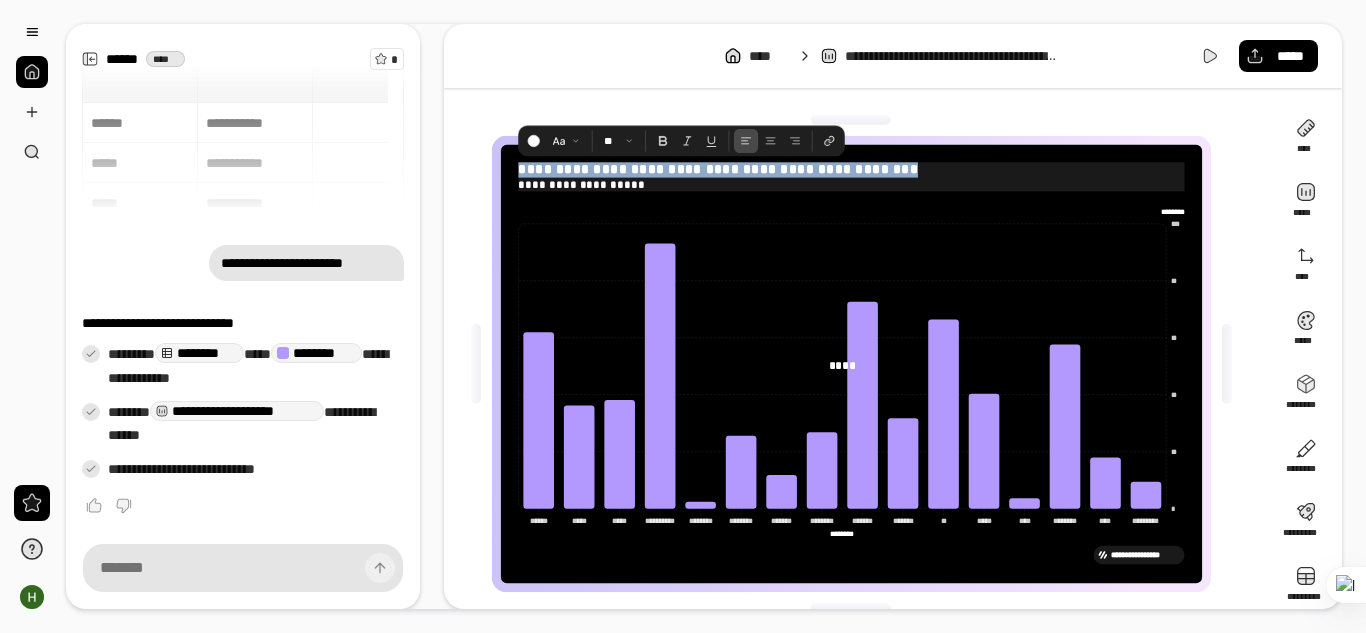 drag, startPoint x: 902, startPoint y: 171, endPoint x: 519, endPoint y: 171, distance: 383 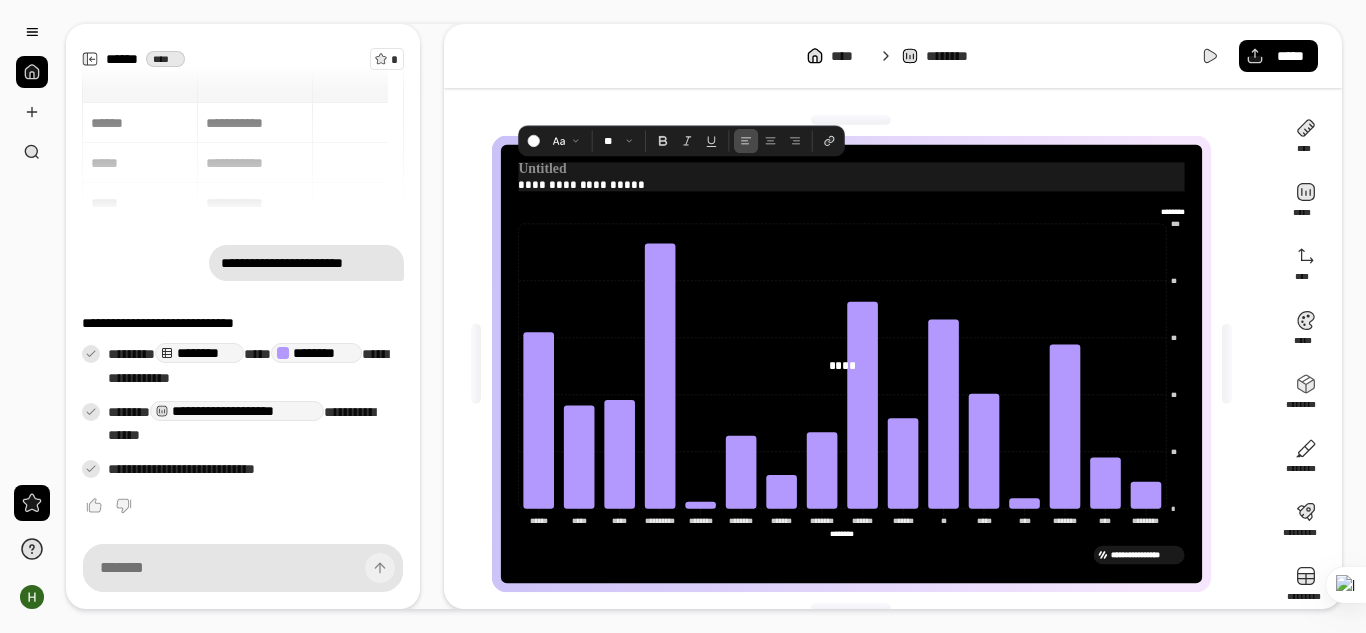 type 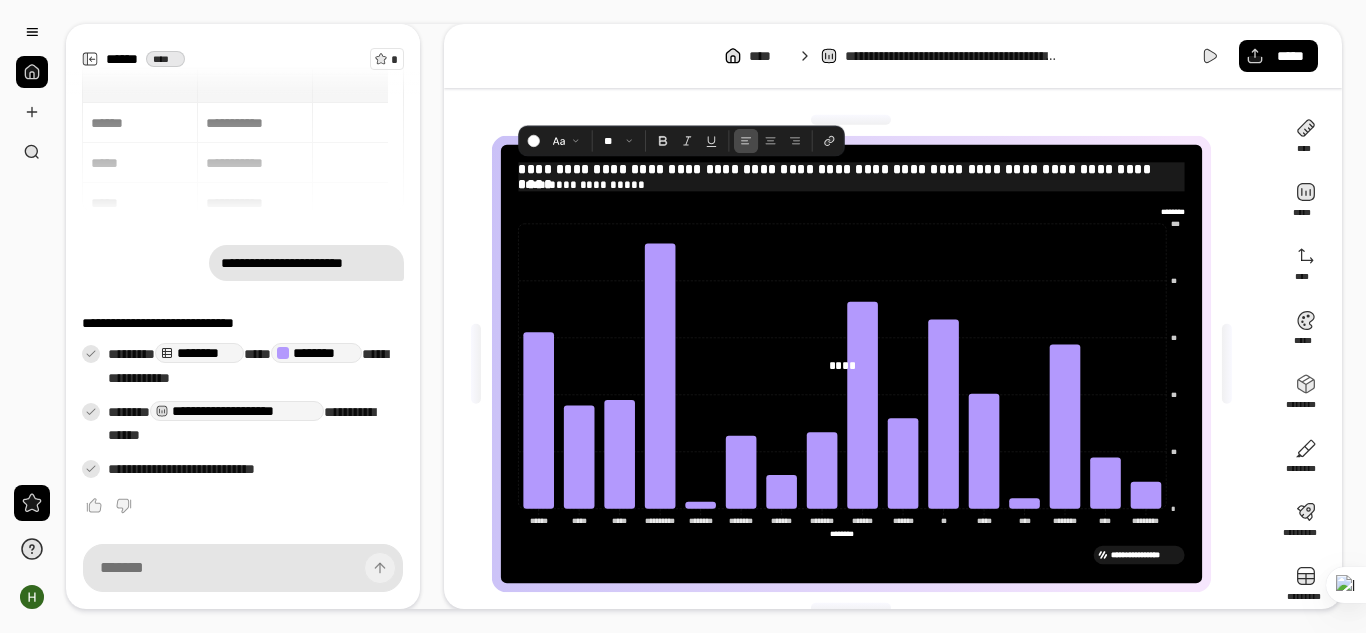 click at bounding box center [851, 120] 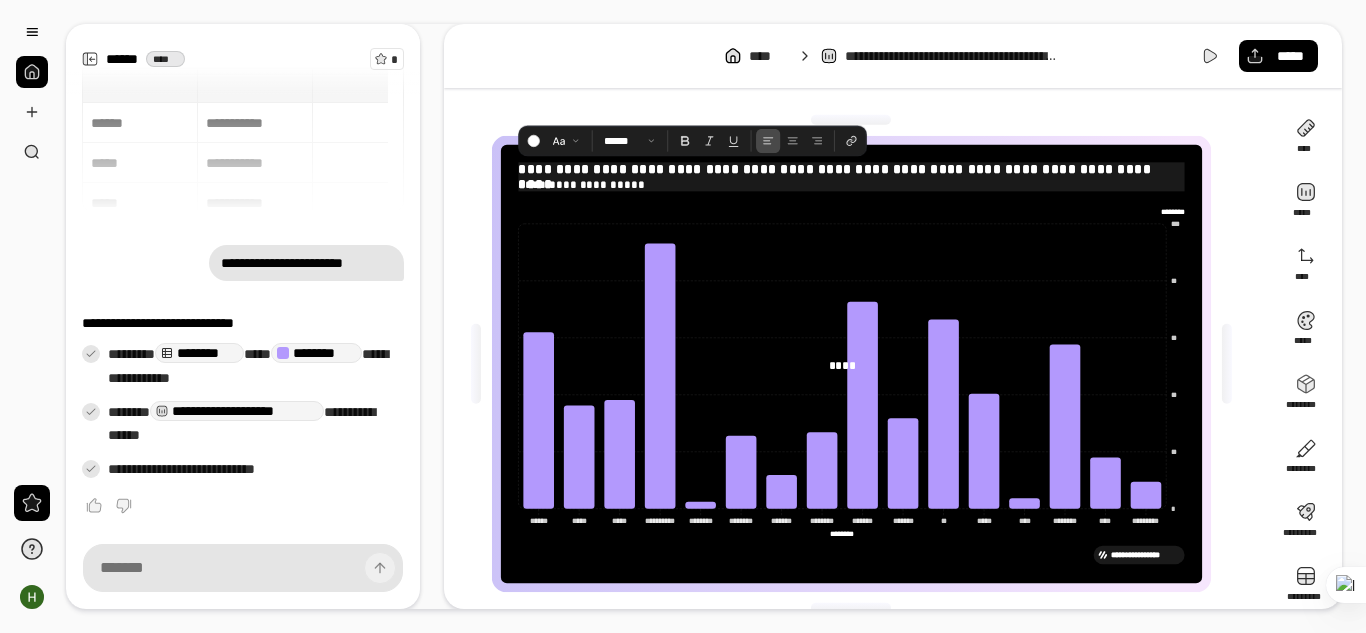 click on "**********" at bounding box center (851, 184) 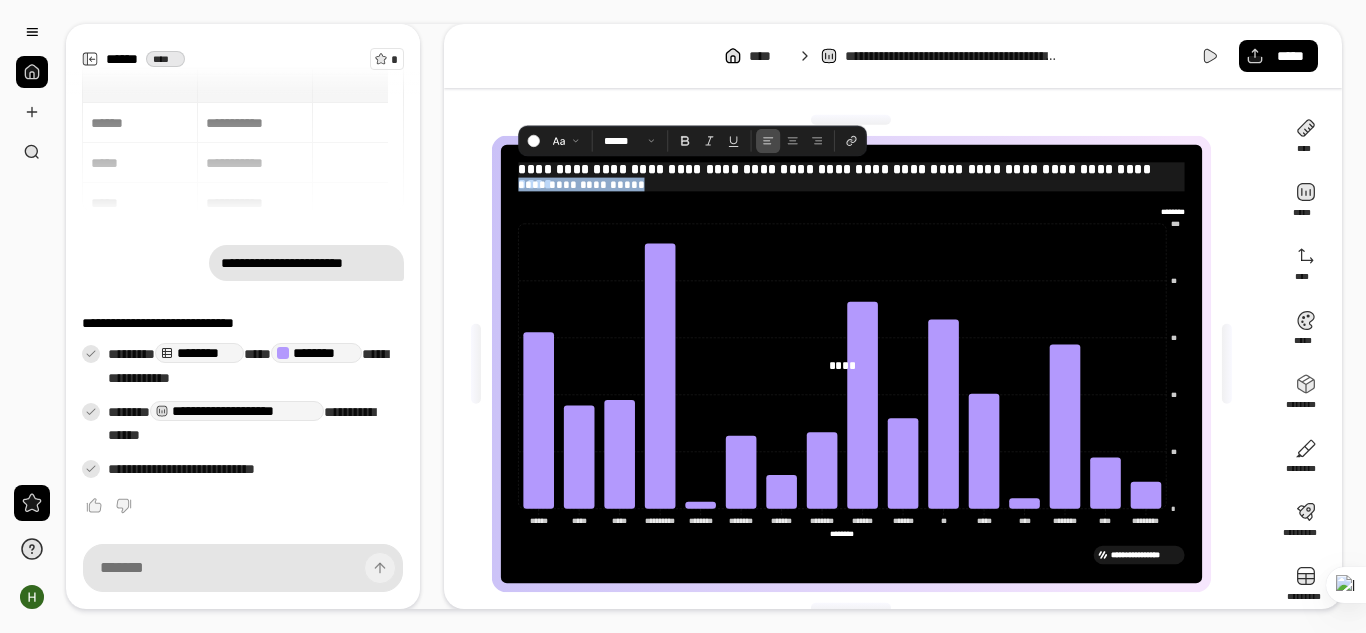 drag, startPoint x: 639, startPoint y: 184, endPoint x: 516, endPoint y: 188, distance: 123.065025 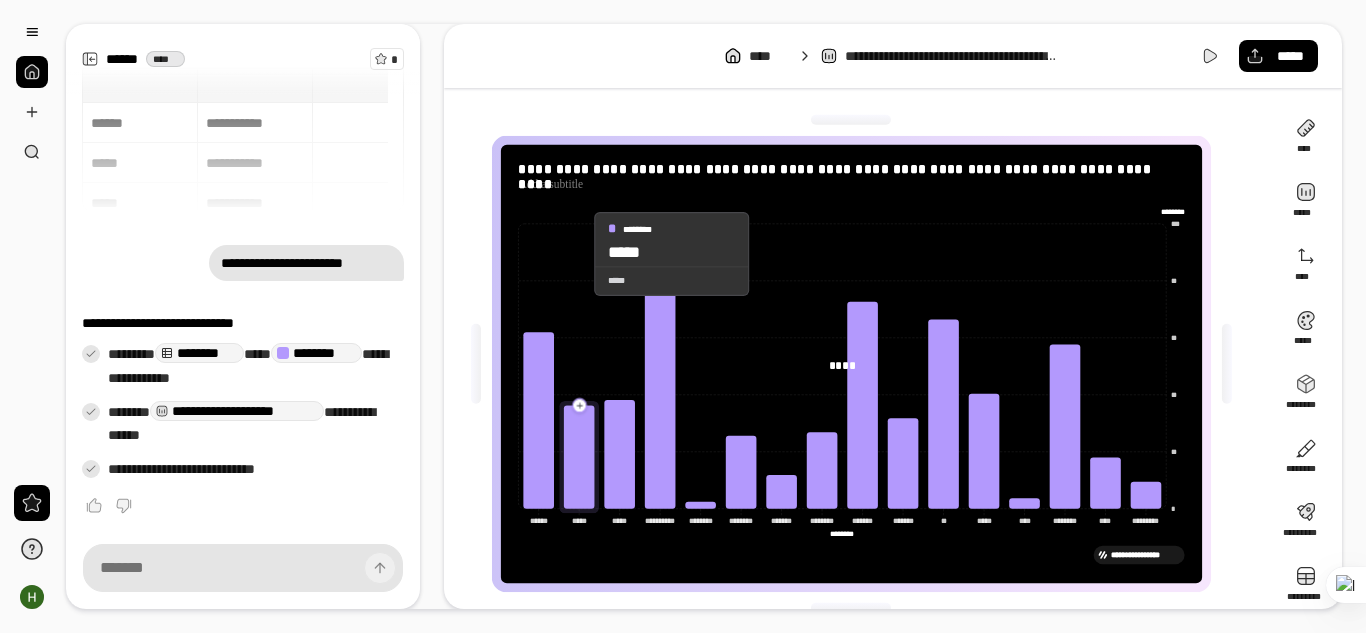 click 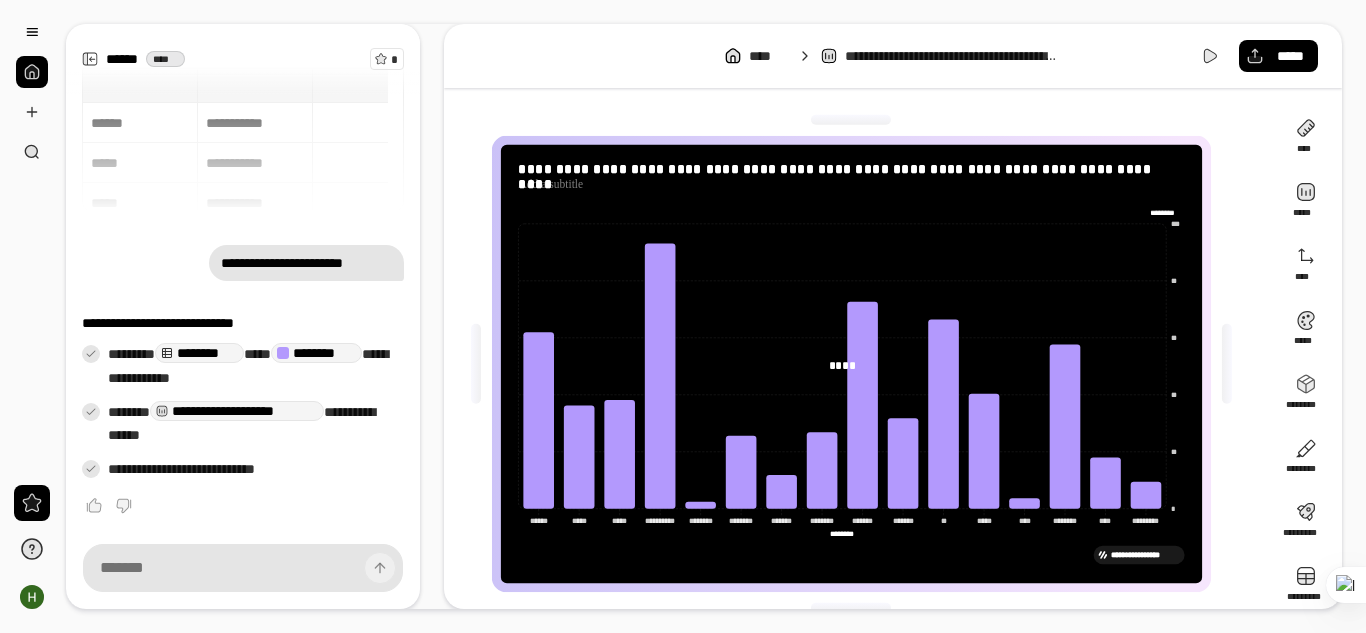 click on "********" at bounding box center (1167, 212) 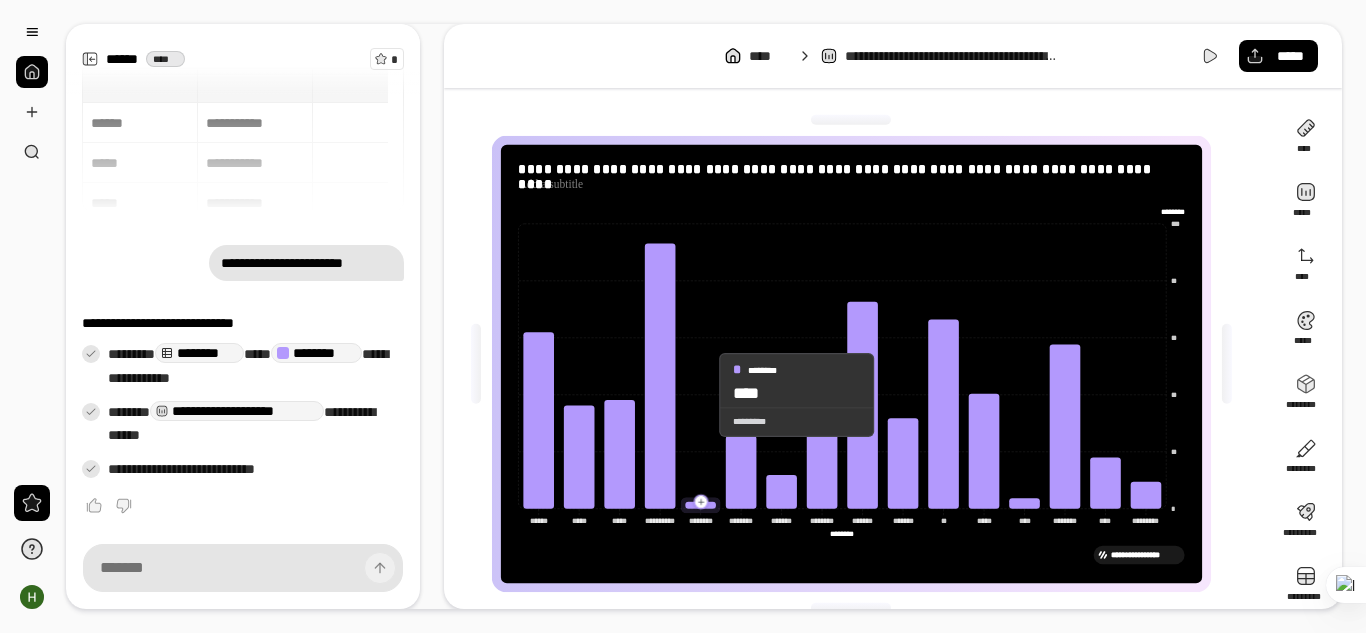 click 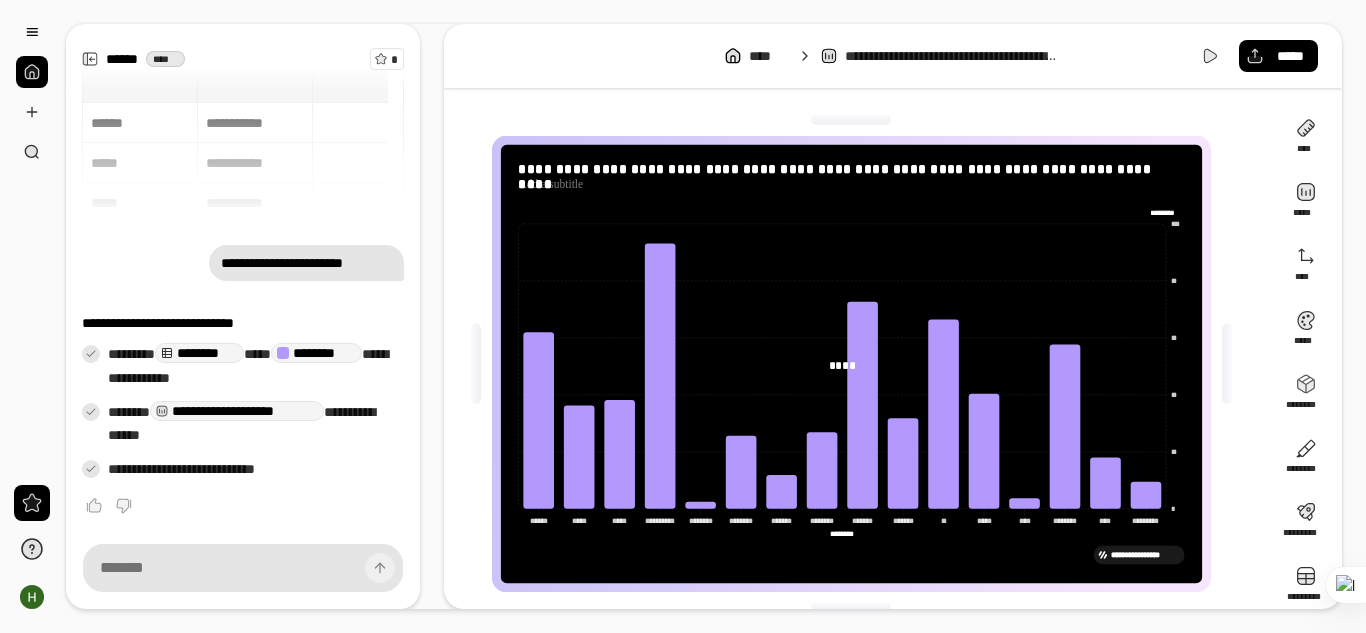 click on "********" at bounding box center (1167, 212) 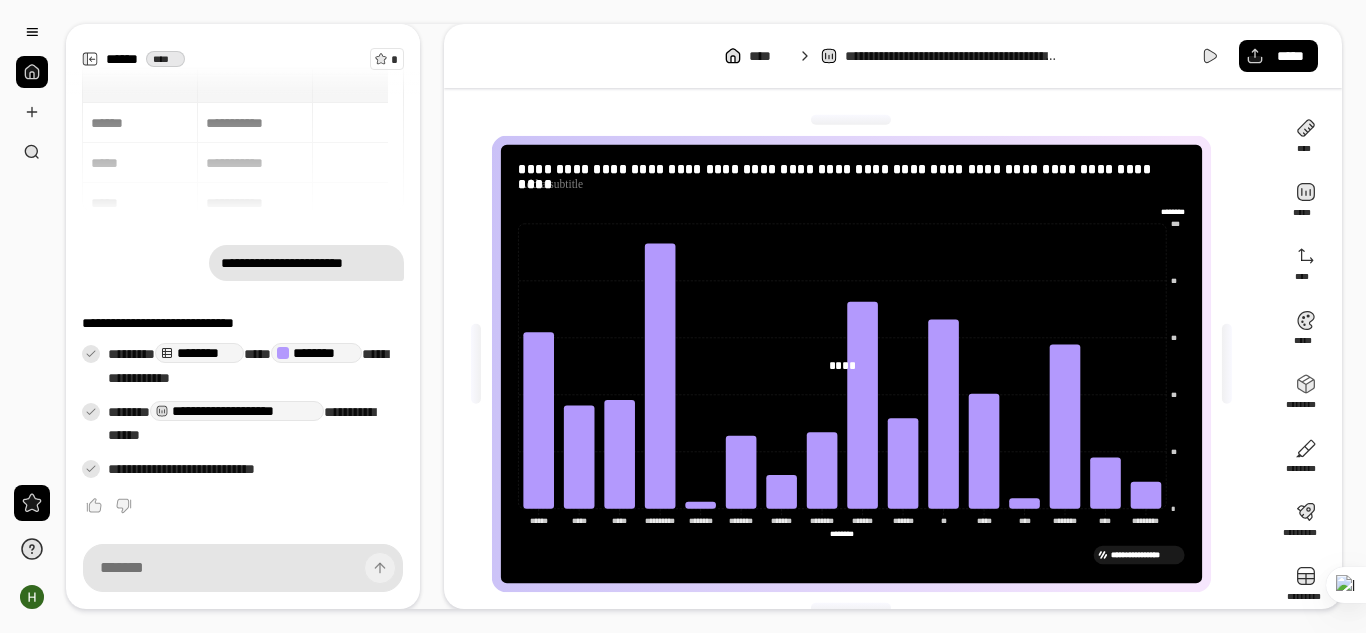 click on "******** ******** *********" at bounding box center [1167, 212] 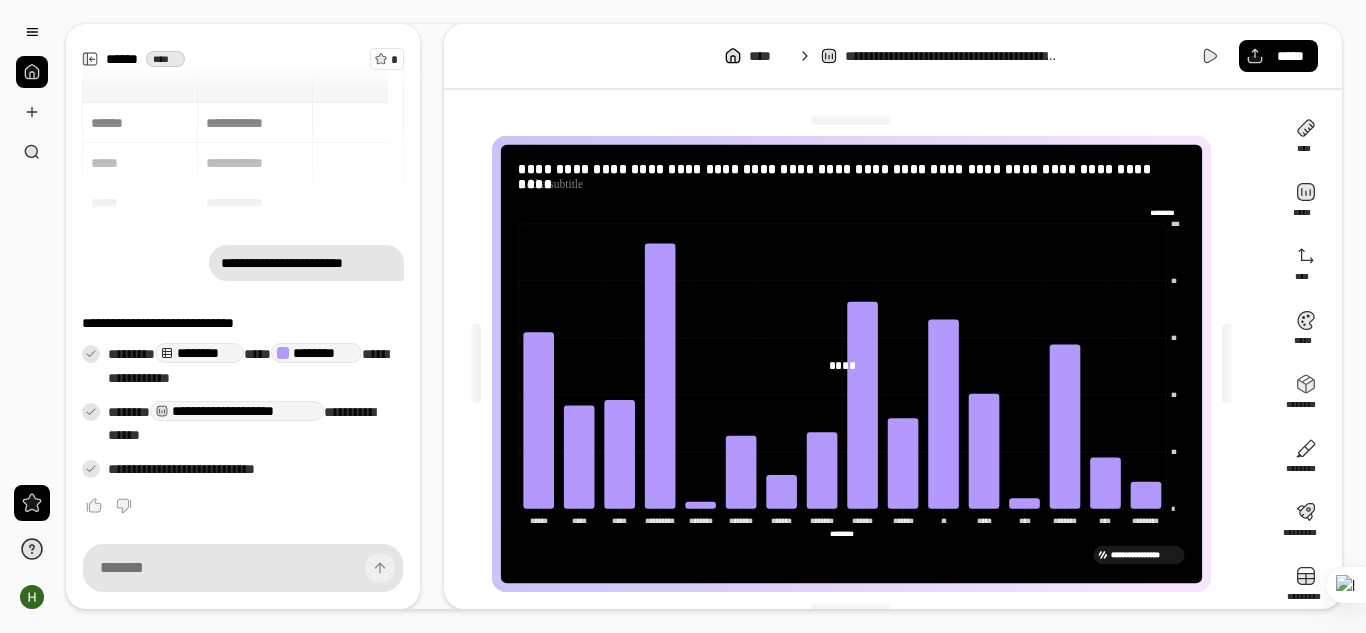 drag, startPoint x: 1187, startPoint y: 211, endPoint x: 1150, endPoint y: 211, distance: 37 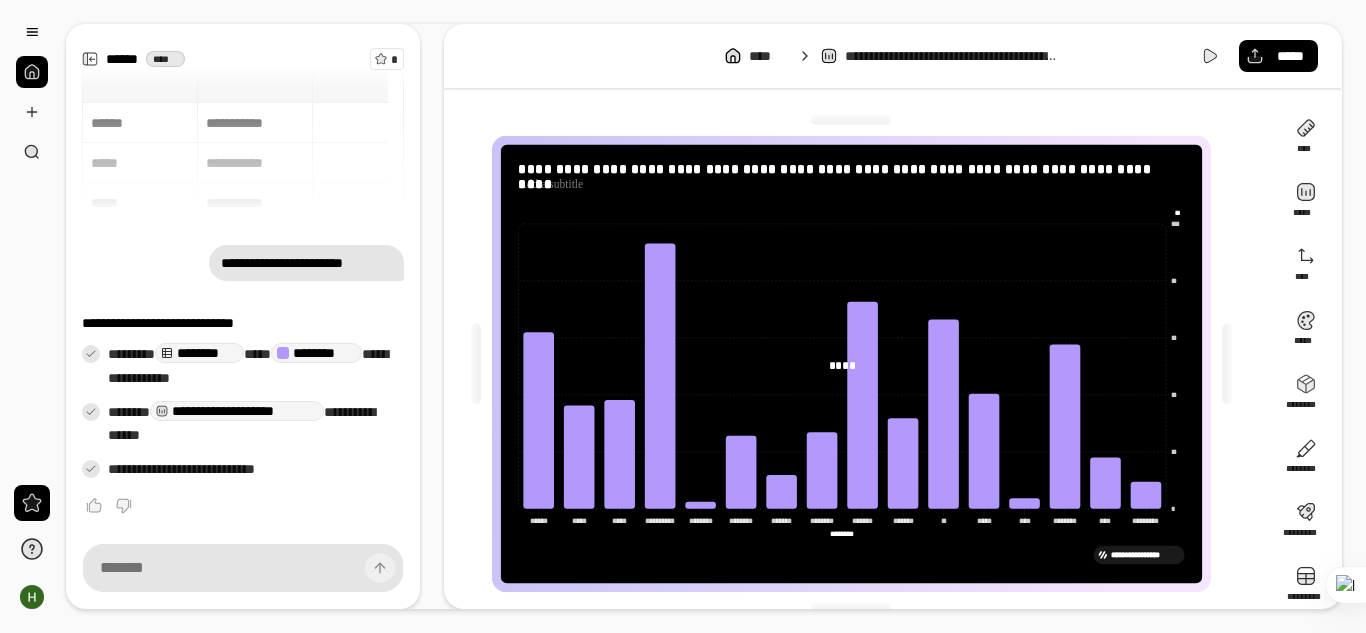 type on "*" 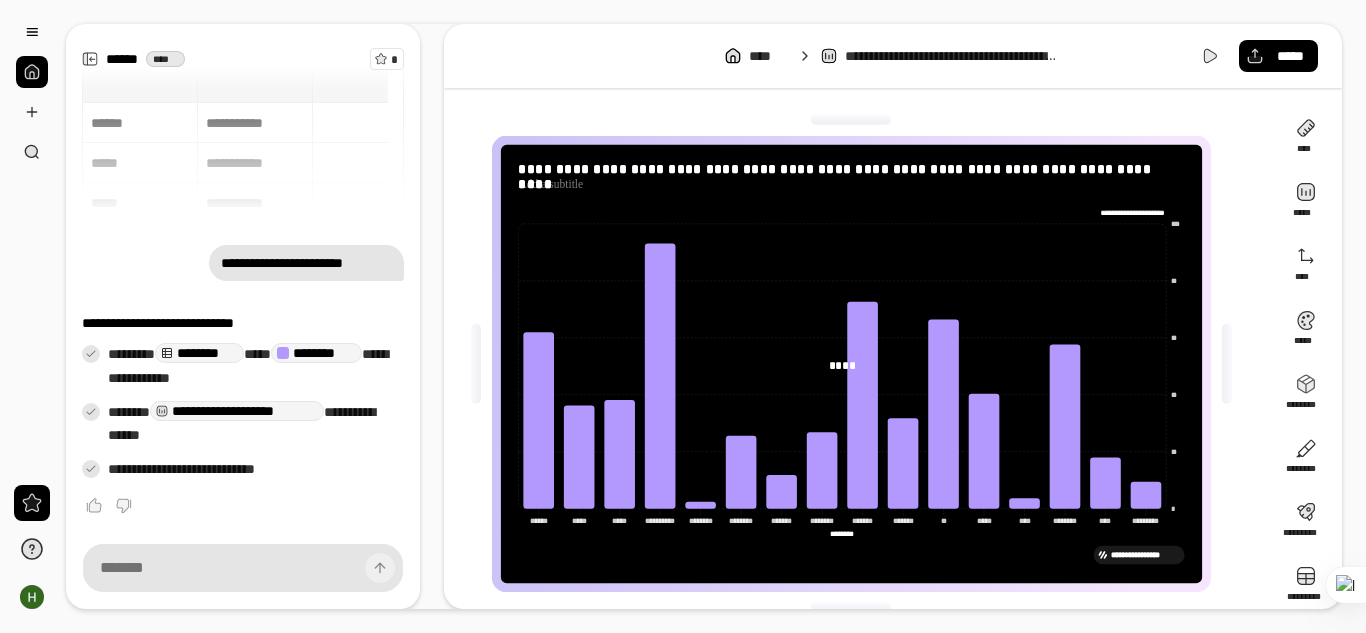 click at bounding box center (1227, 364) 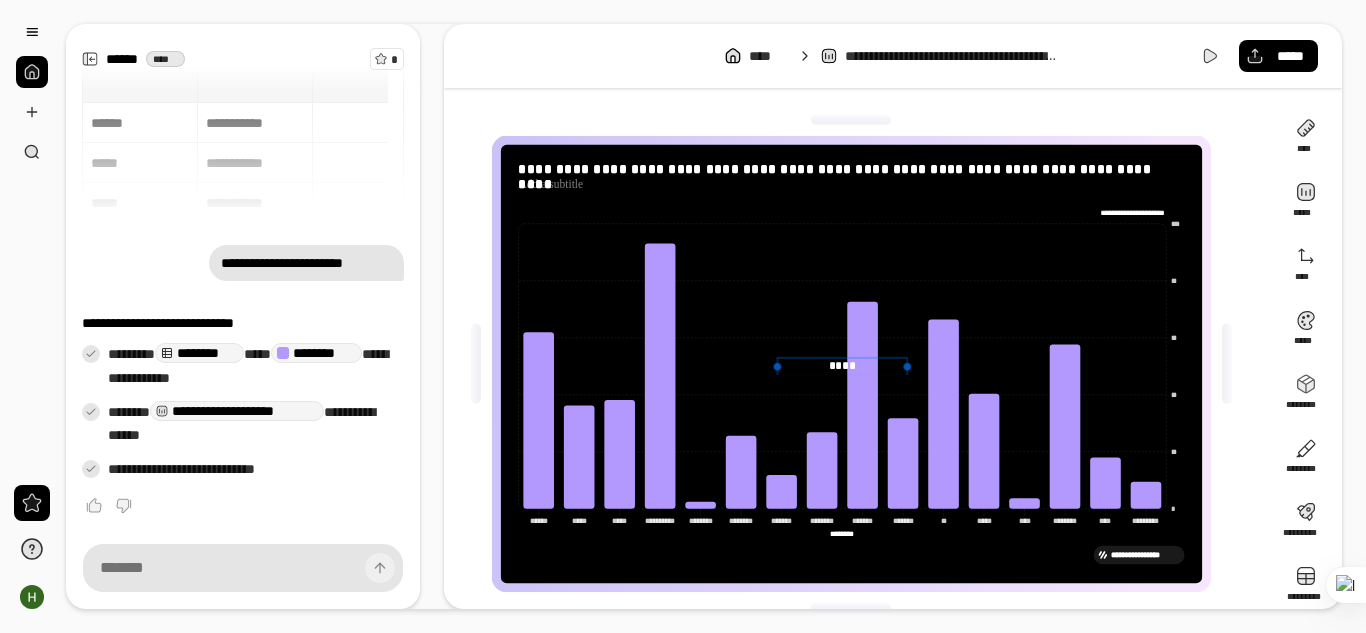 type on "**********" 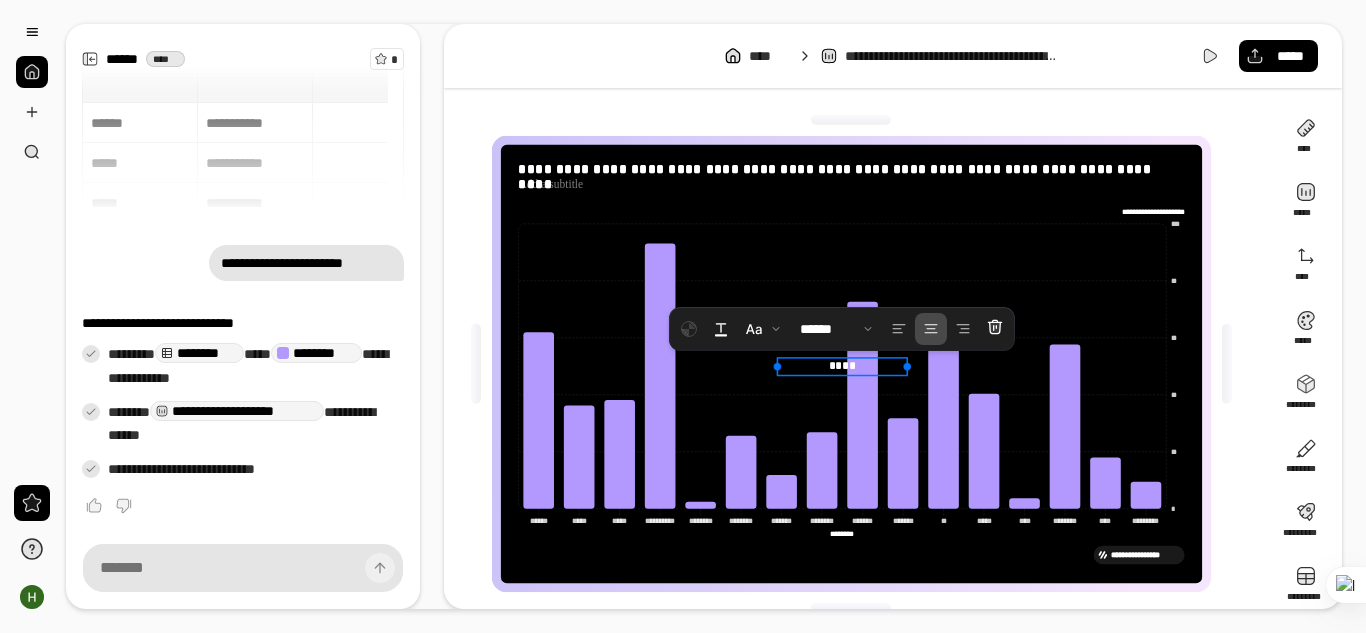 click on "****" at bounding box center (842, 367) 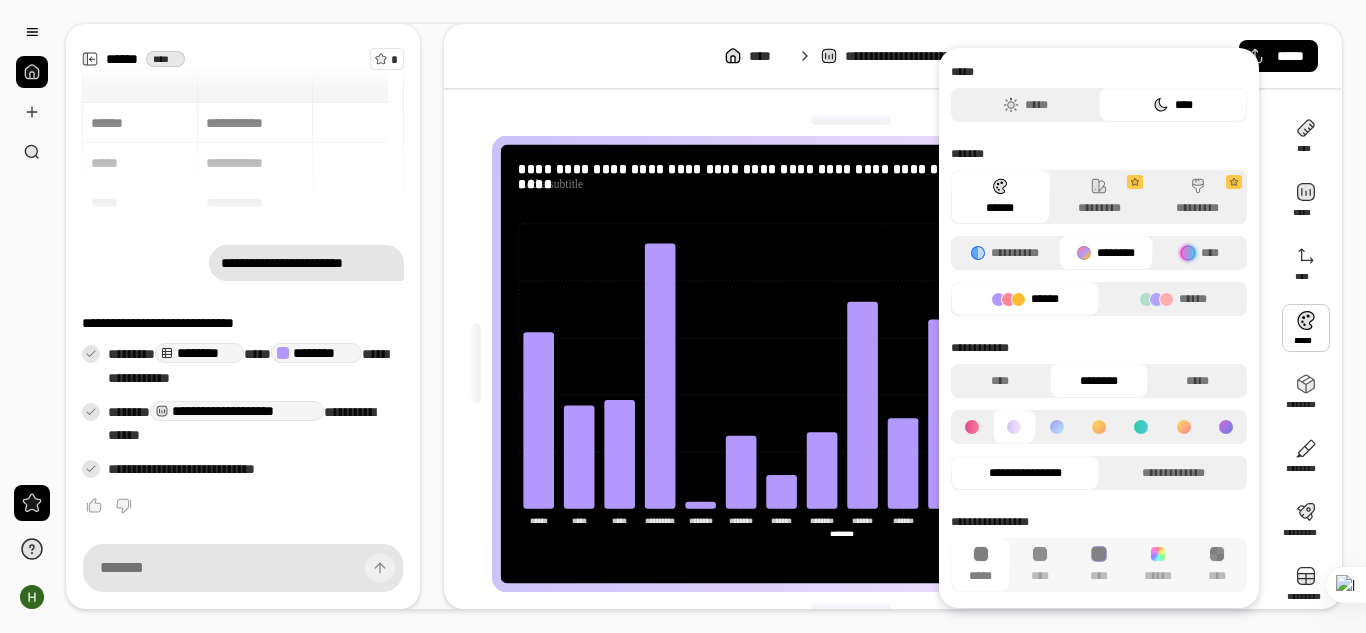 click at bounding box center [1306, 328] 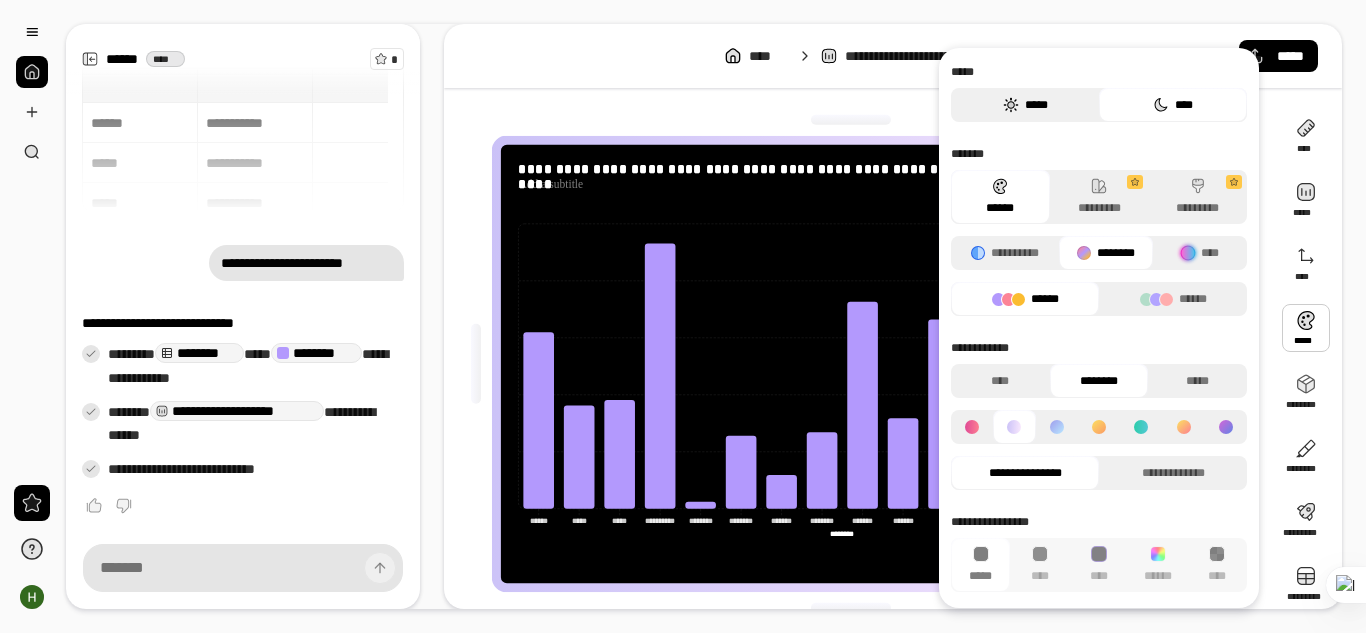 click on "*****" at bounding box center [1025, 105] 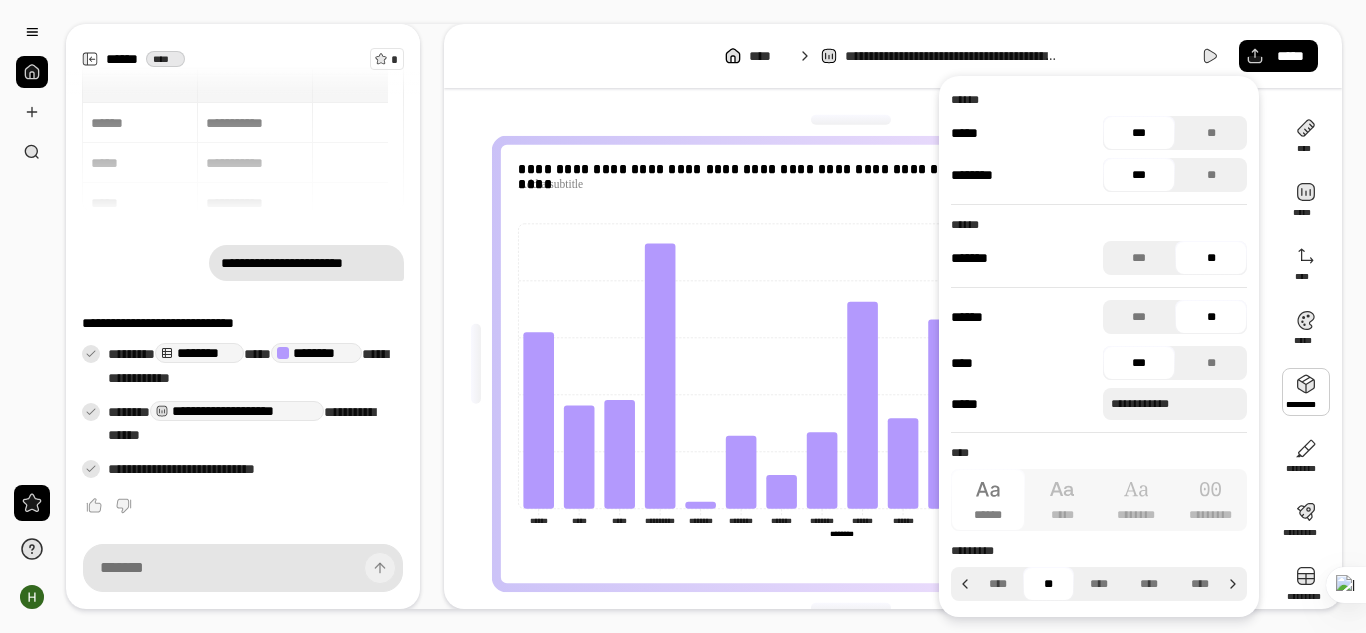 click at bounding box center [1306, 392] 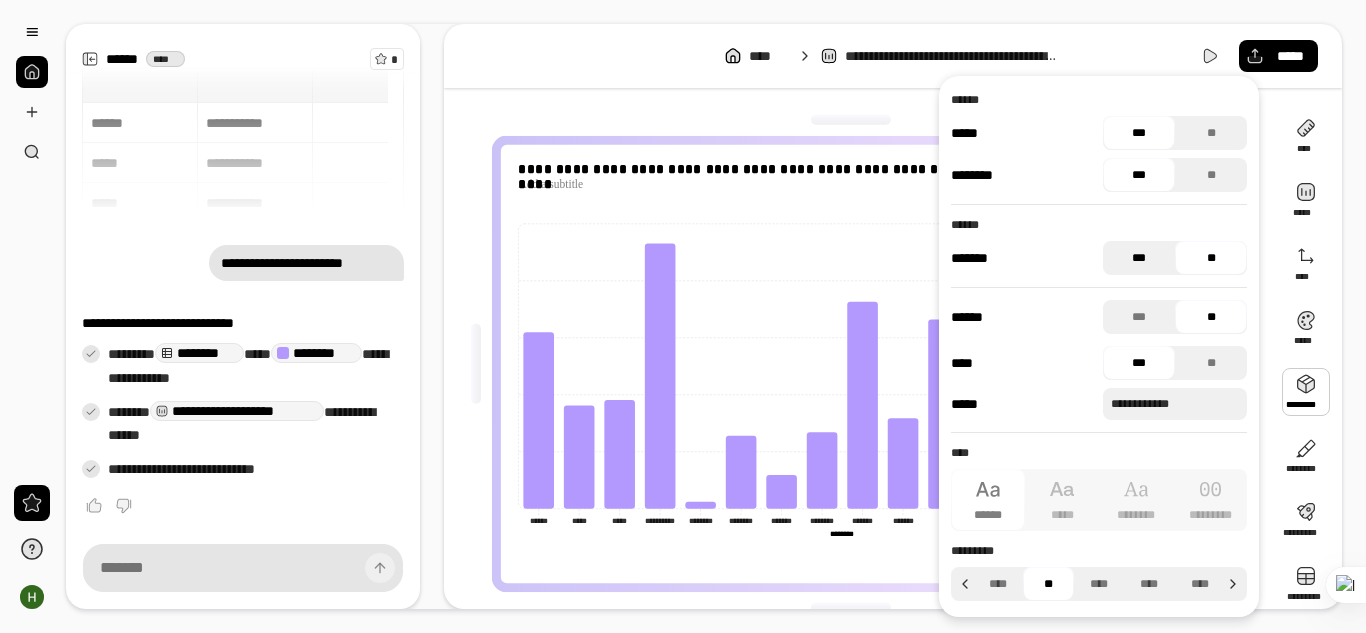 click on "***" at bounding box center (1139, 258) 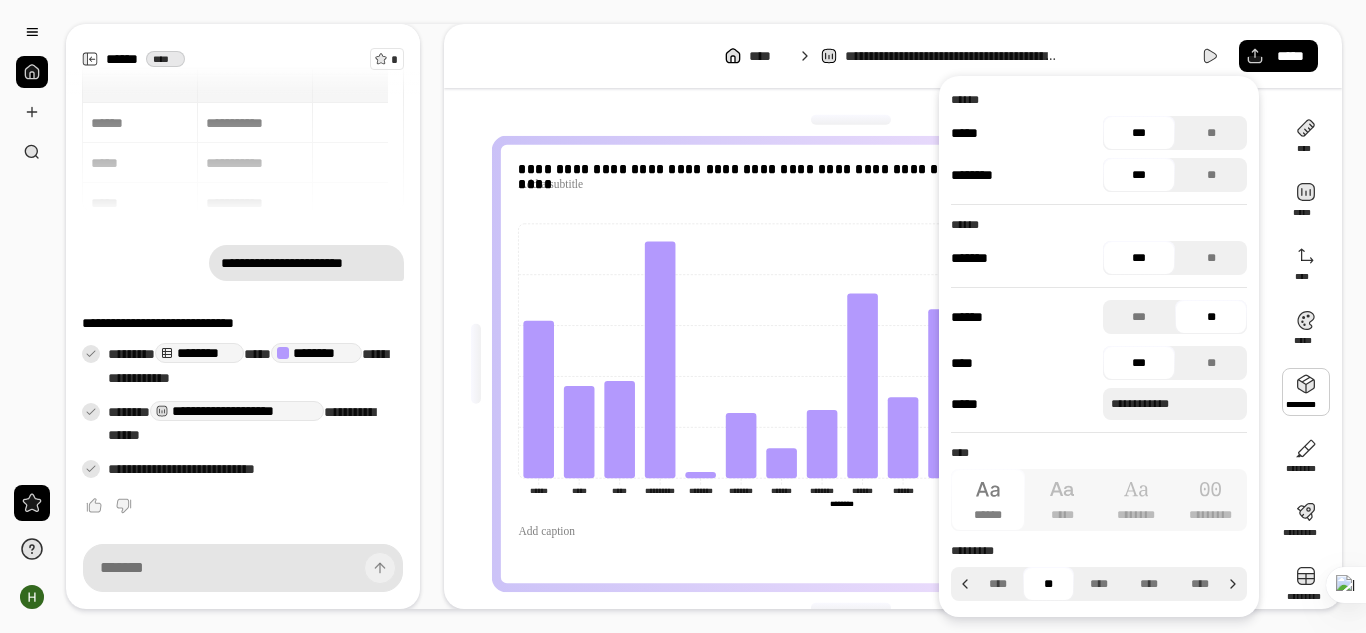 click on "***" at bounding box center (1139, 258) 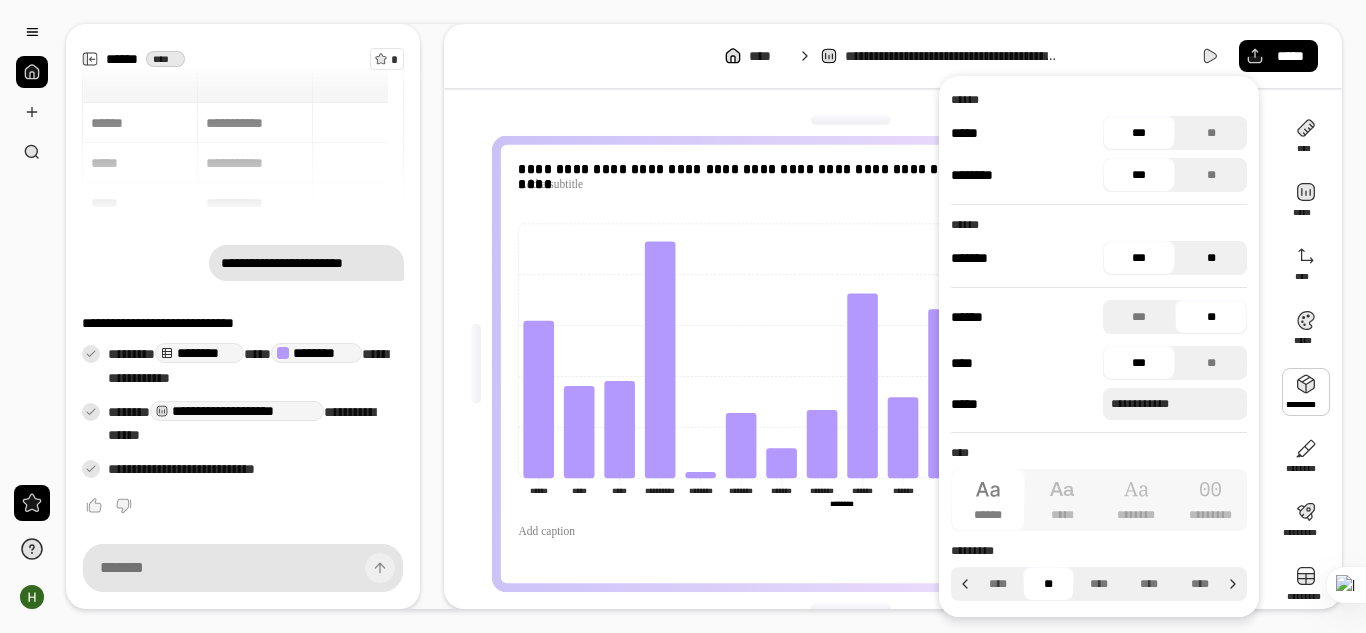 click on "**" at bounding box center [1211, 258] 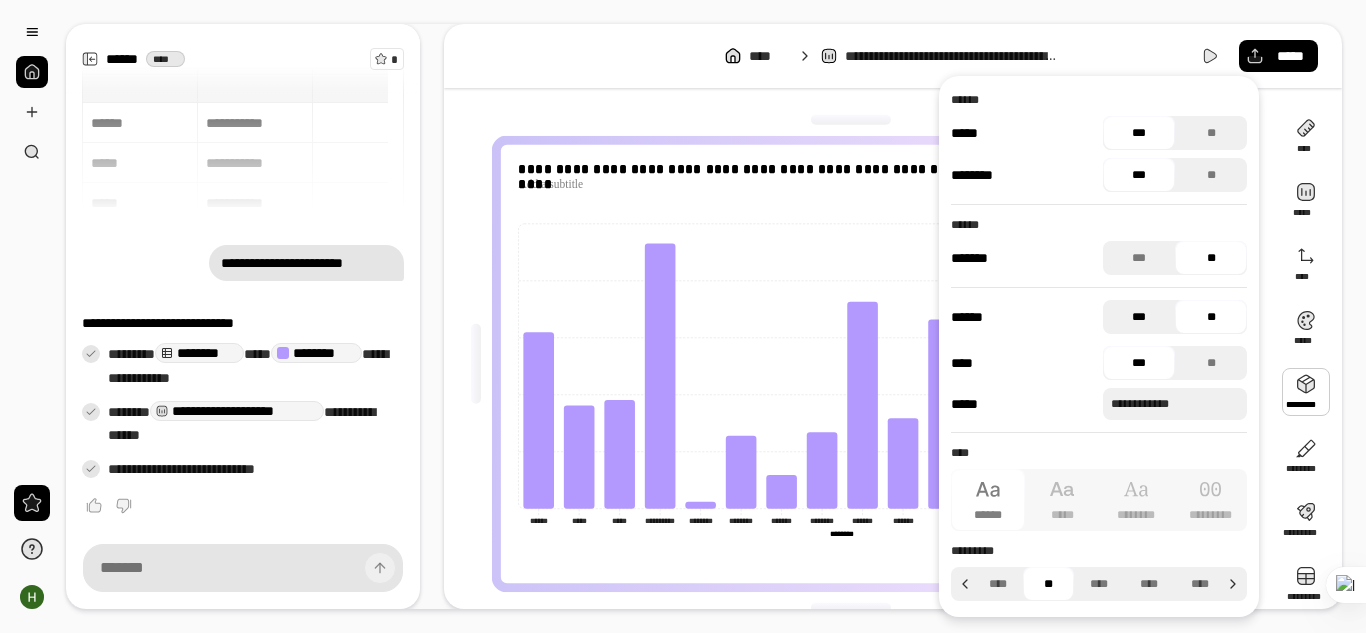 click on "***" at bounding box center [1139, 317] 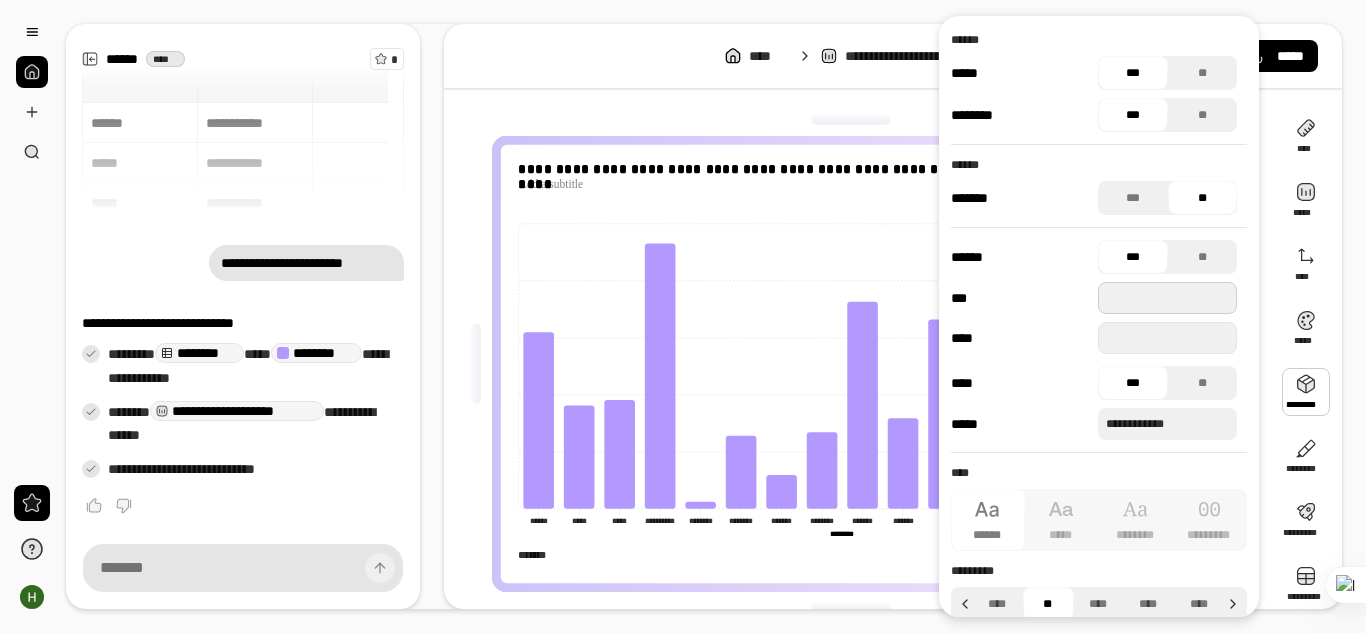 click at bounding box center (1167, 298) 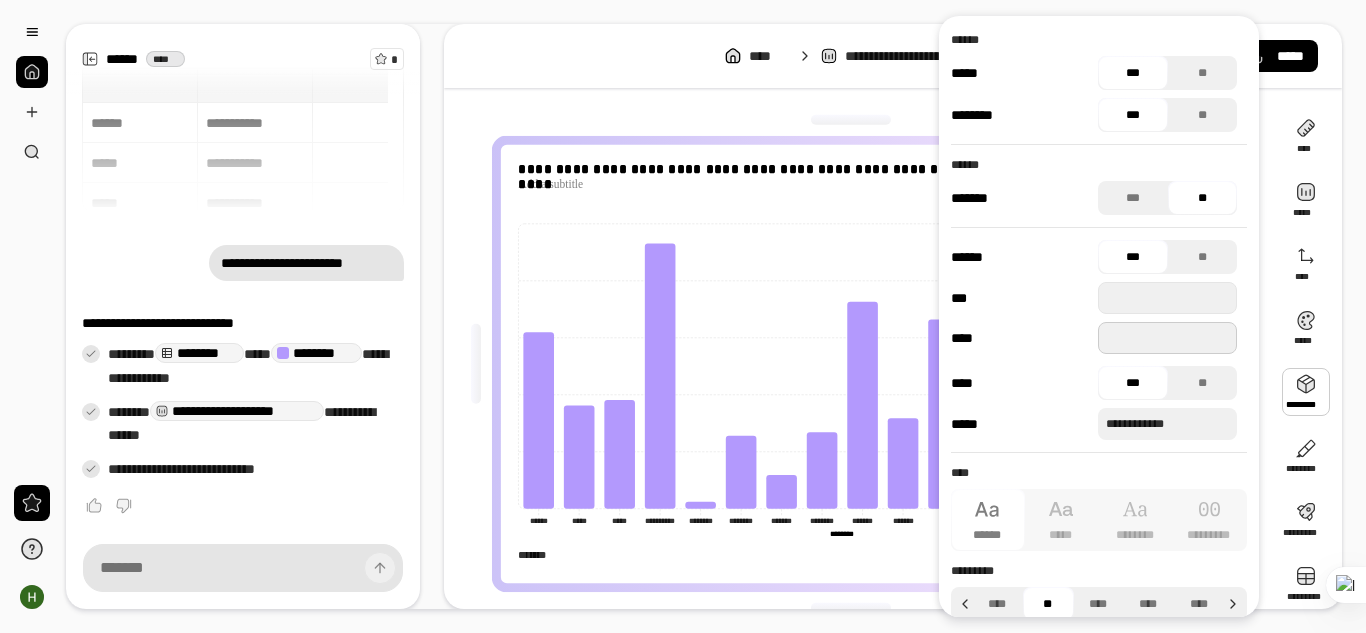 click at bounding box center [1167, 338] 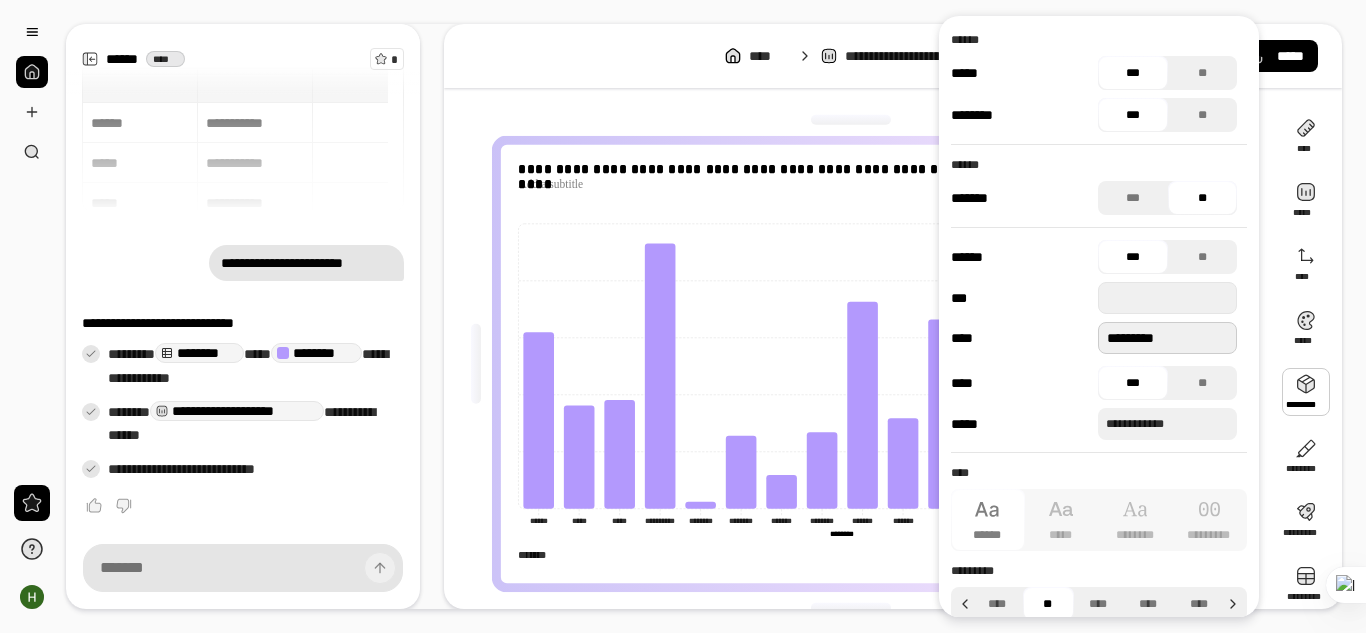 type on "**********" 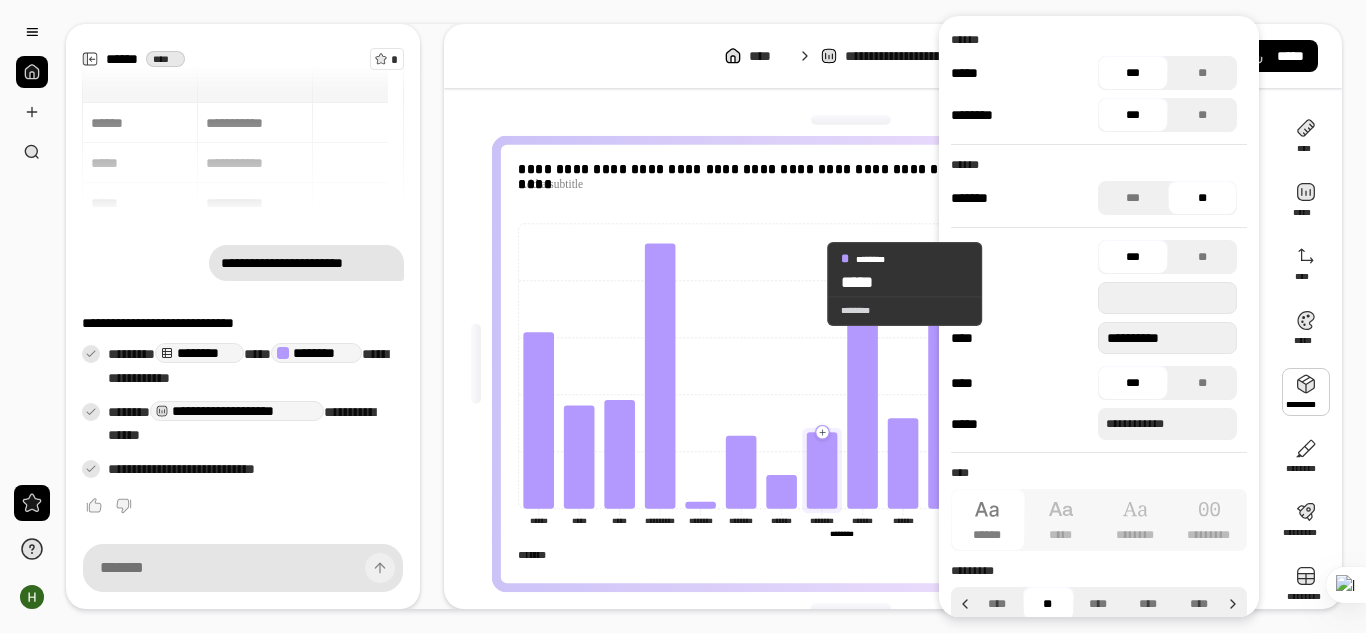 click 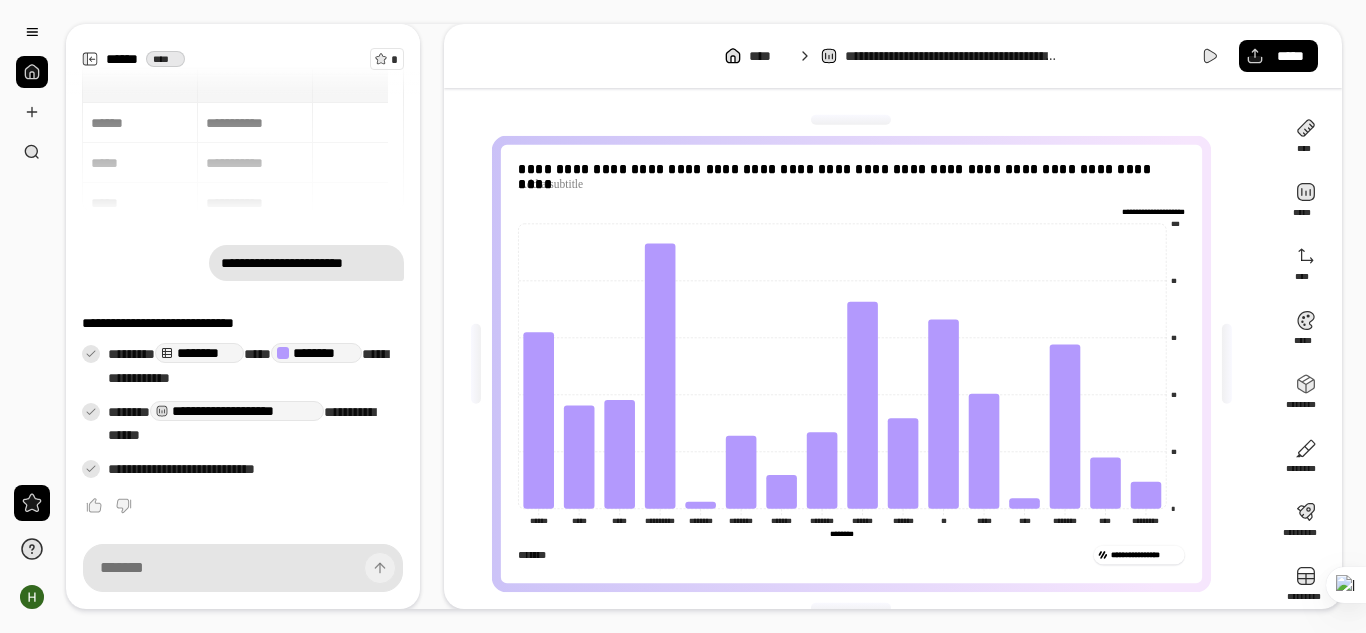 click on "*******" at bounding box center (802, 554) 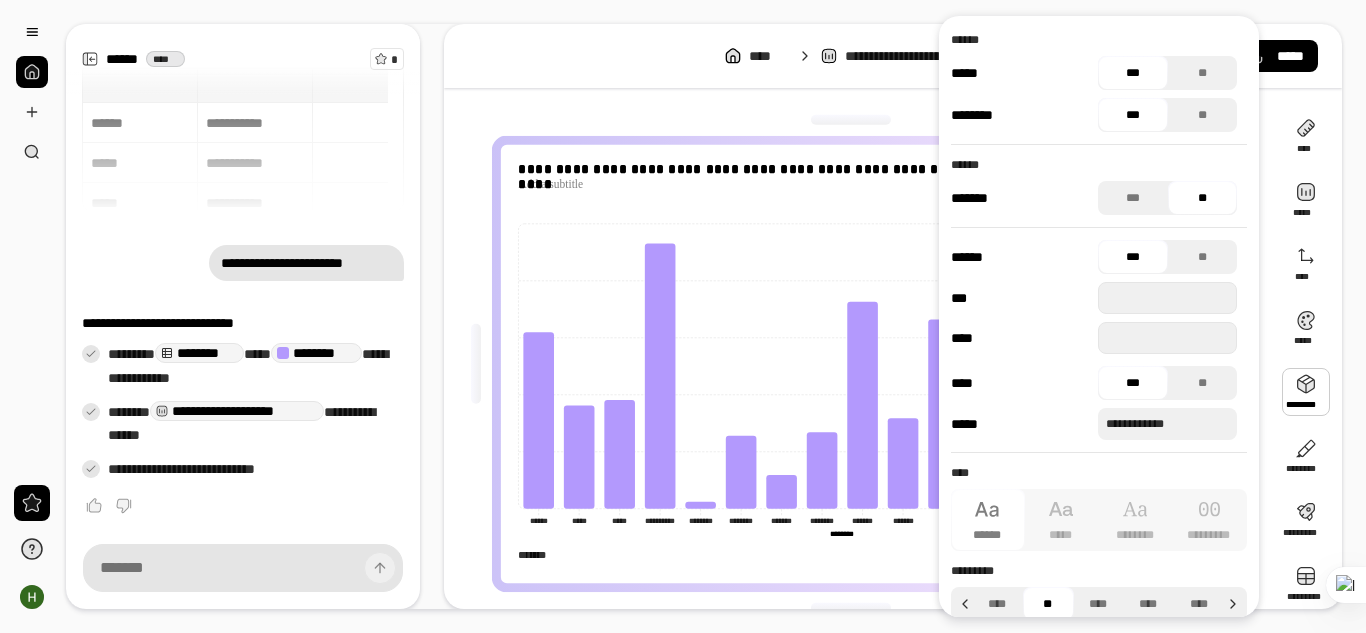 click on "***" at bounding box center (1133, 257) 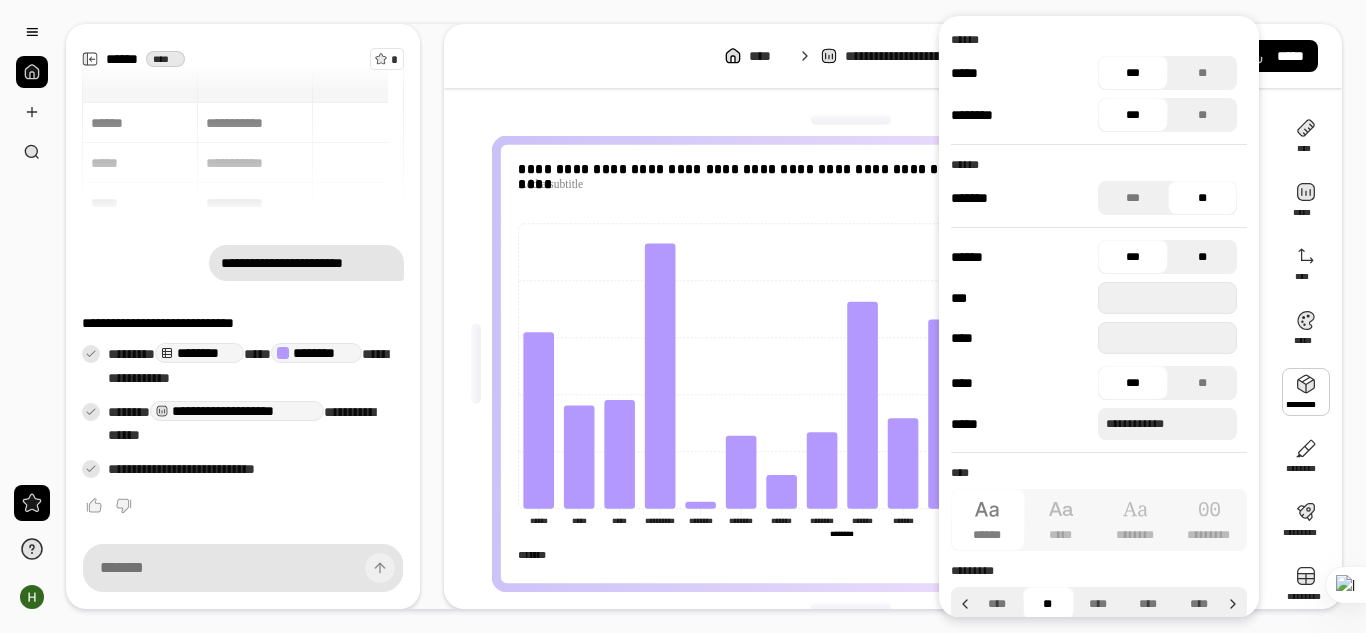click on "**" at bounding box center [1203, 257] 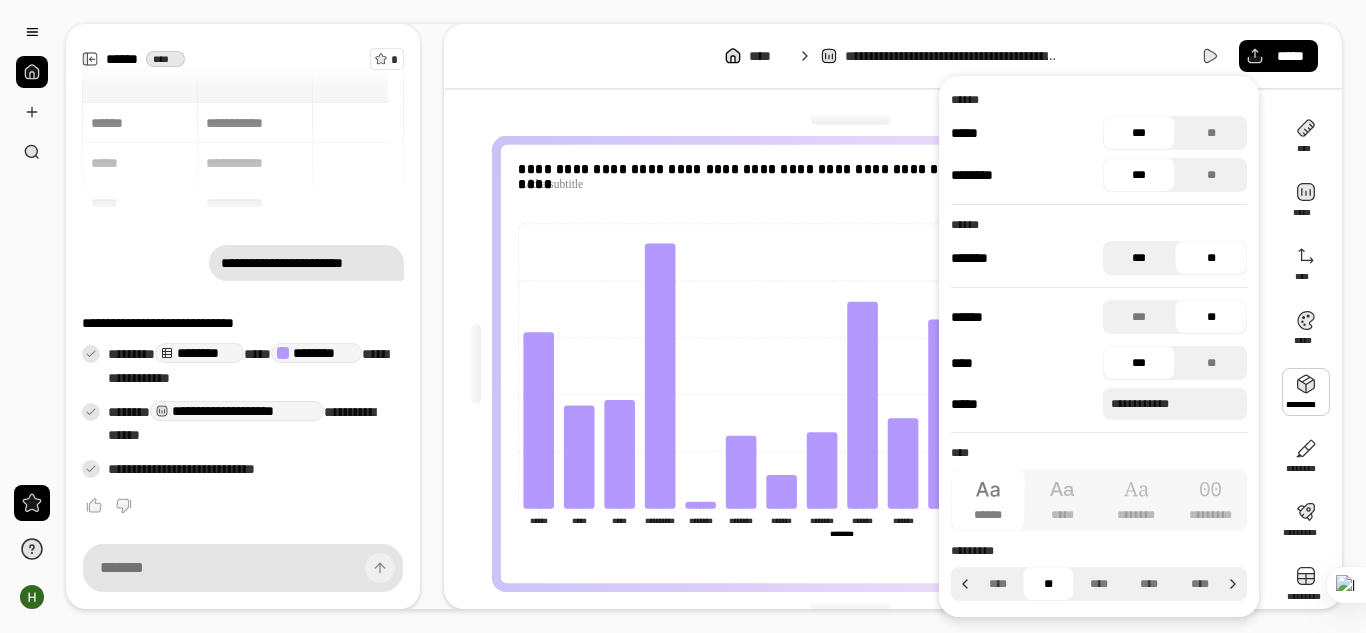 click on "***" at bounding box center (1139, 258) 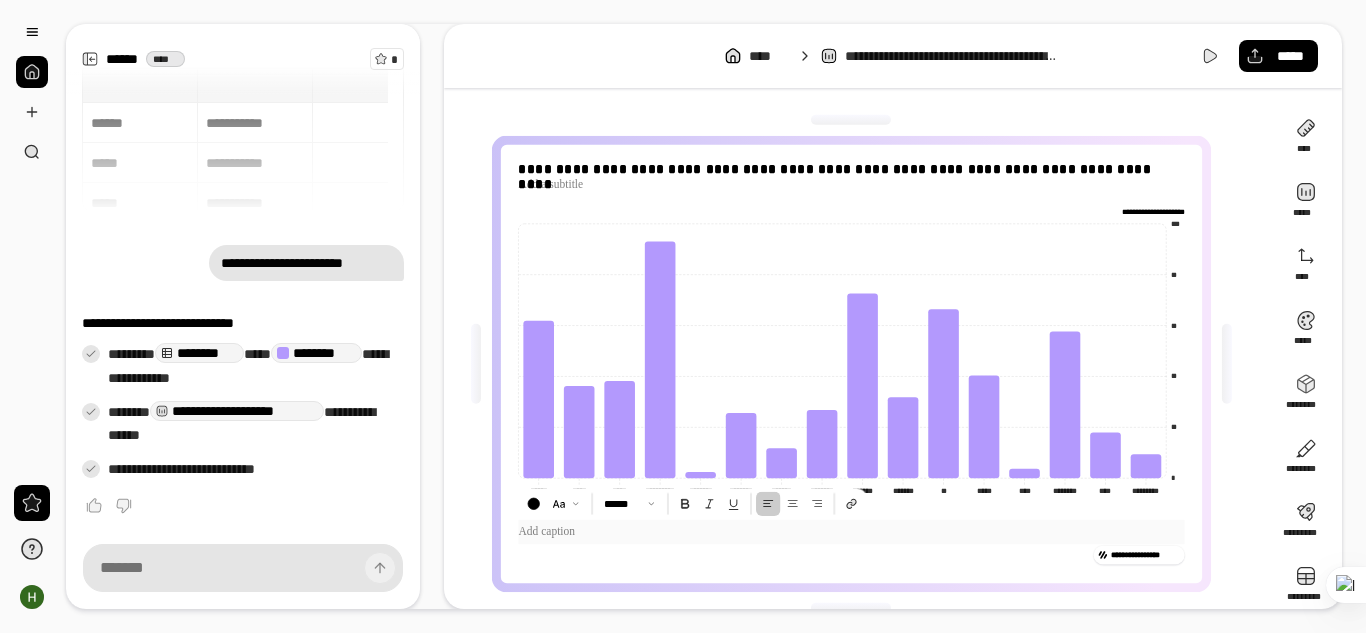 click at bounding box center [851, 532] 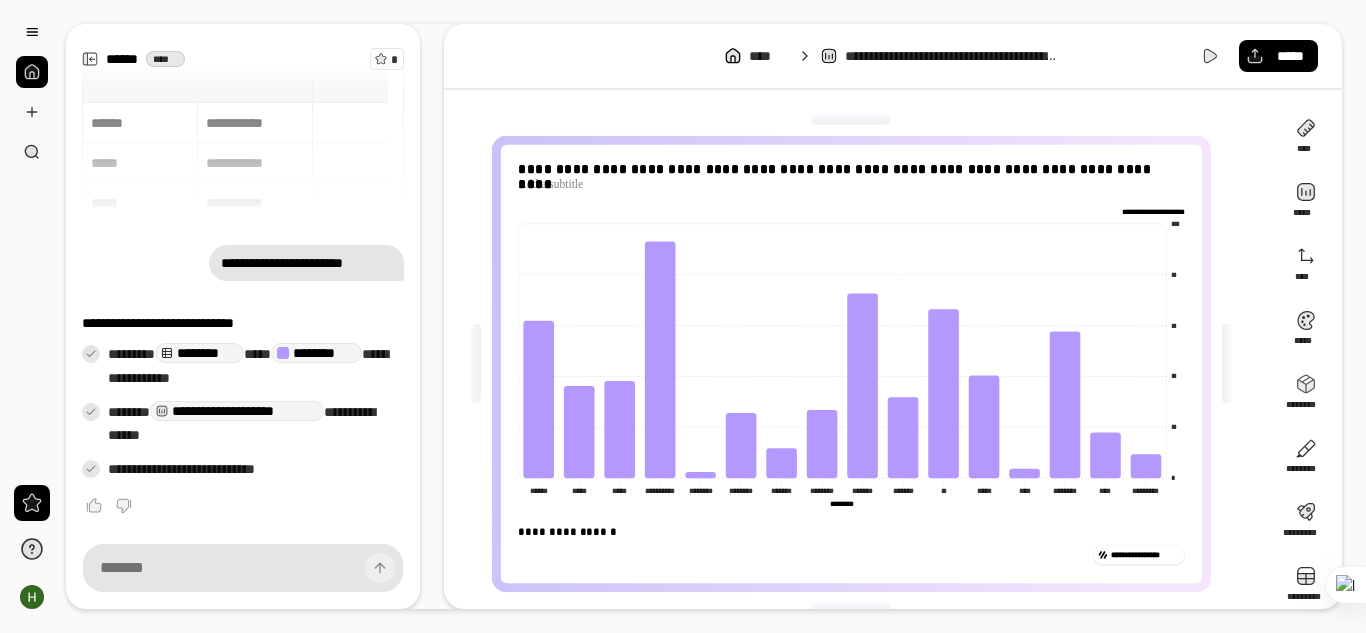 click on "**********" at bounding box center [893, 56] 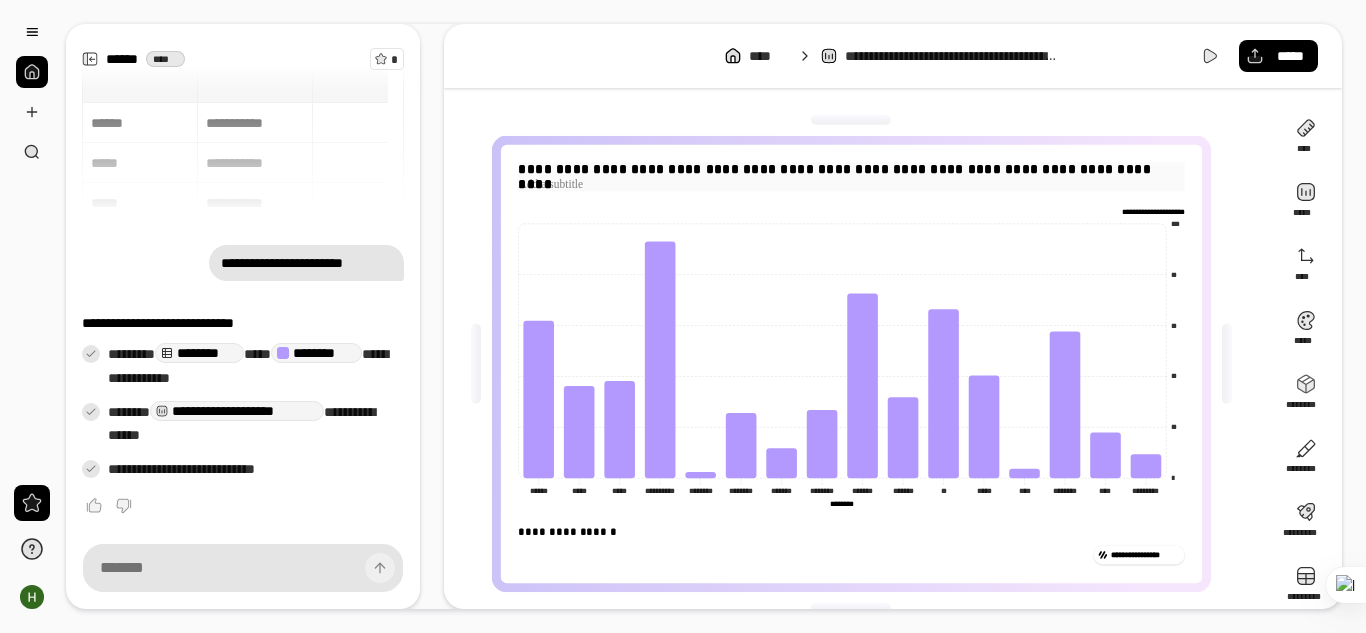 click on "**********" at bounding box center (851, 169) 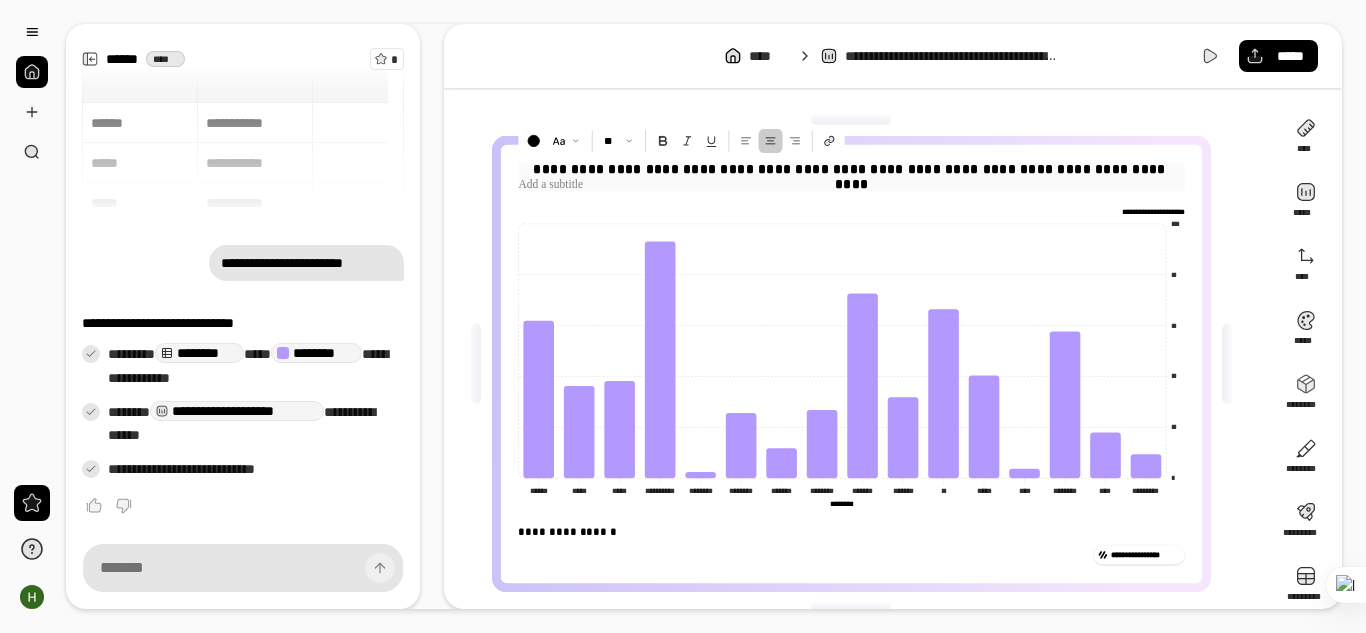 click at bounding box center (770, 141) 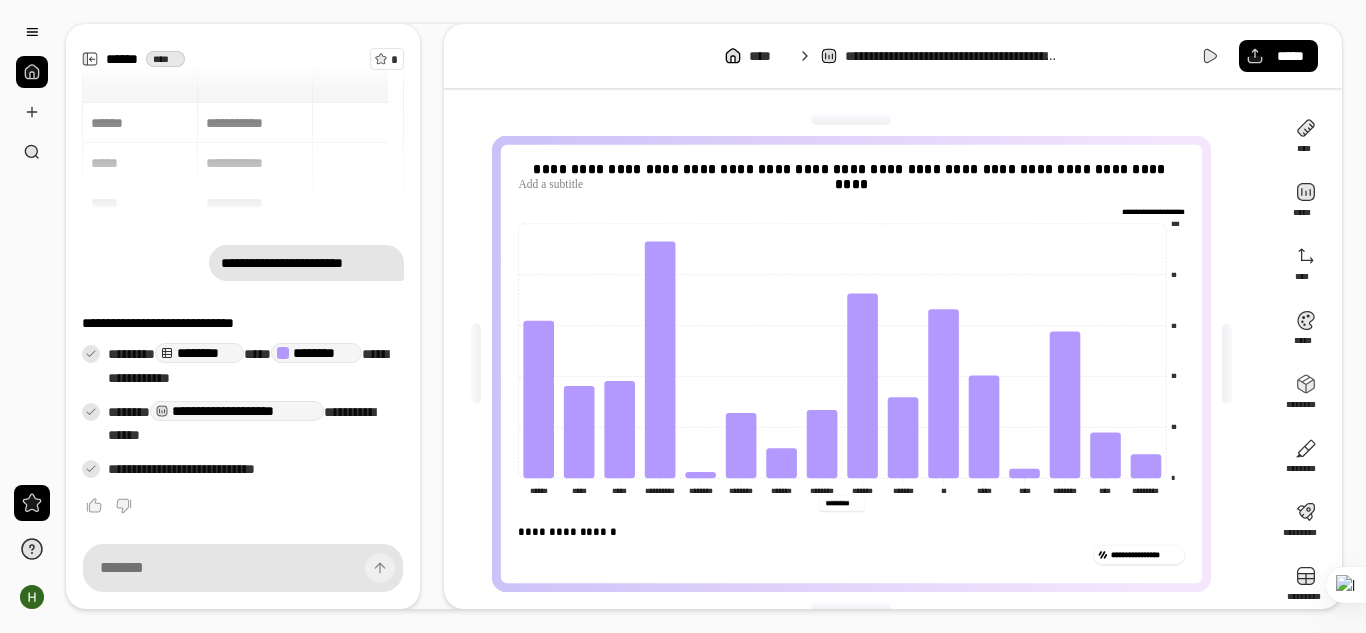 click on "********" at bounding box center [841, 502] 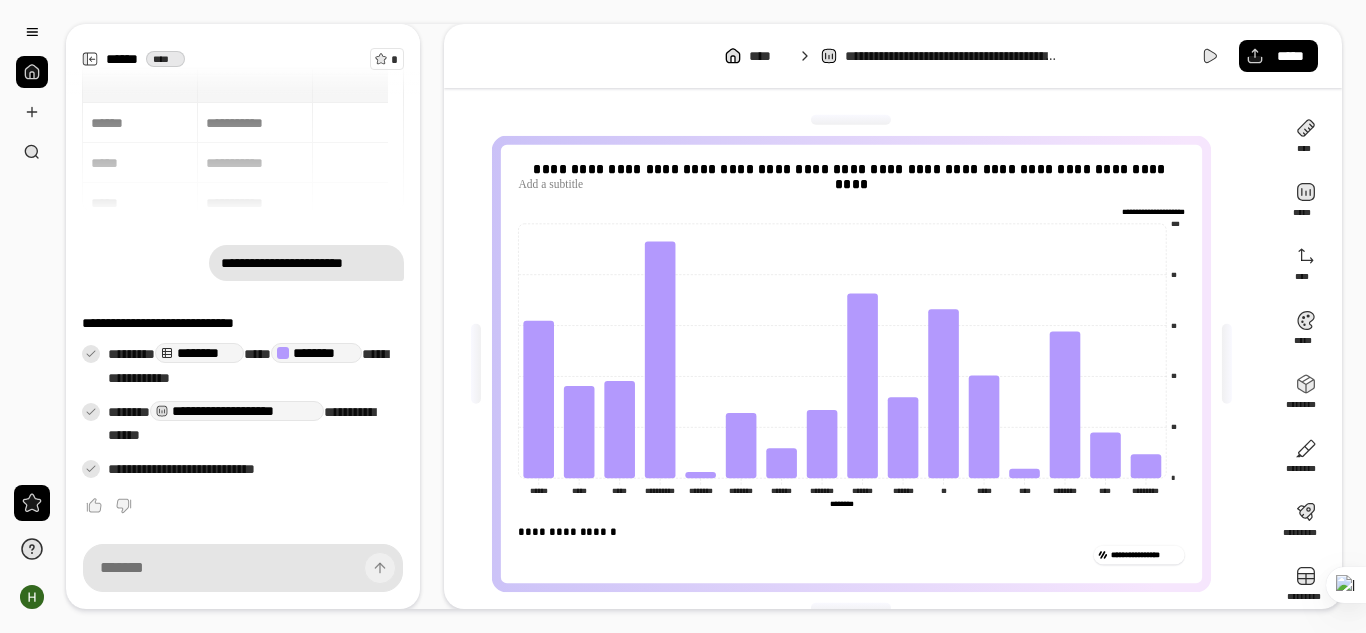 click on "******** ******** *********" at bounding box center [841, 502] 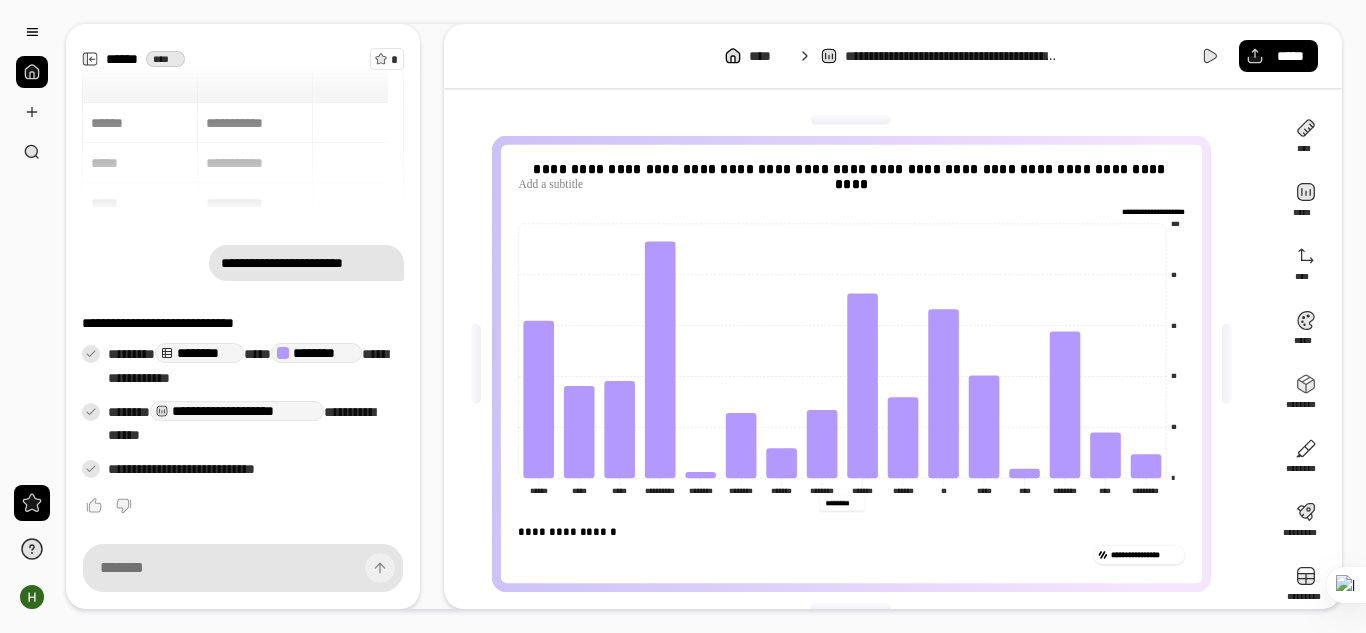 click on "******** ******** *********" at bounding box center (841, 502) 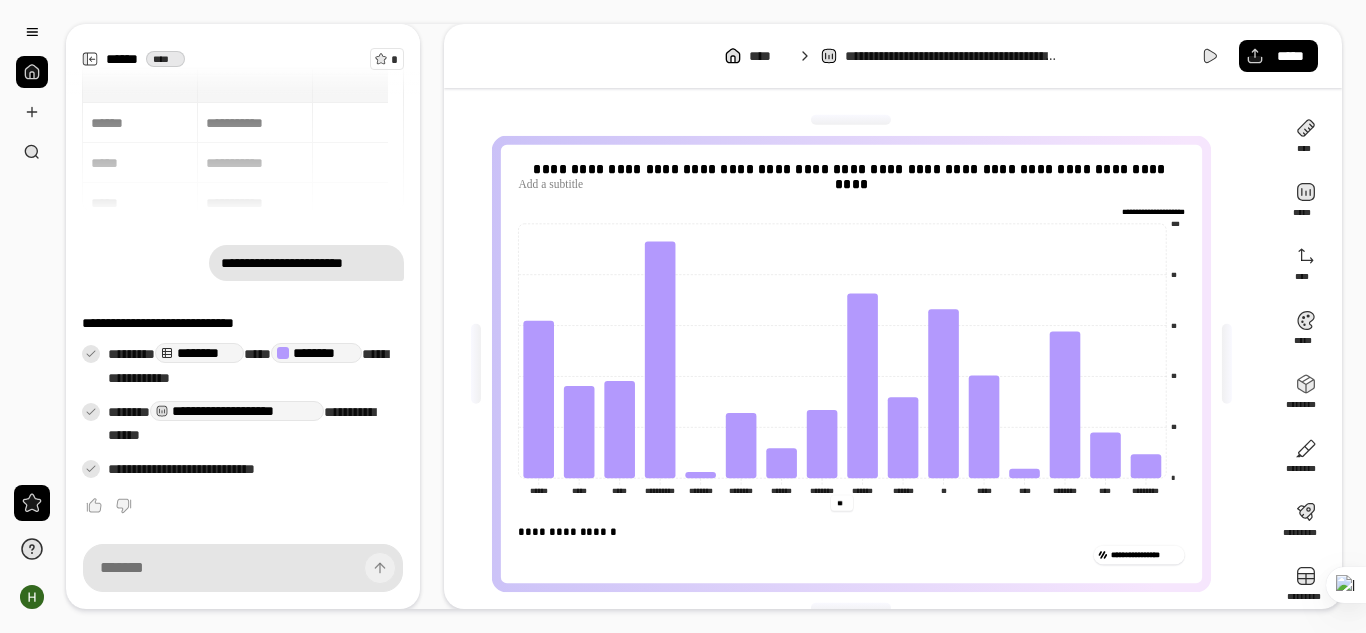 type on "*" 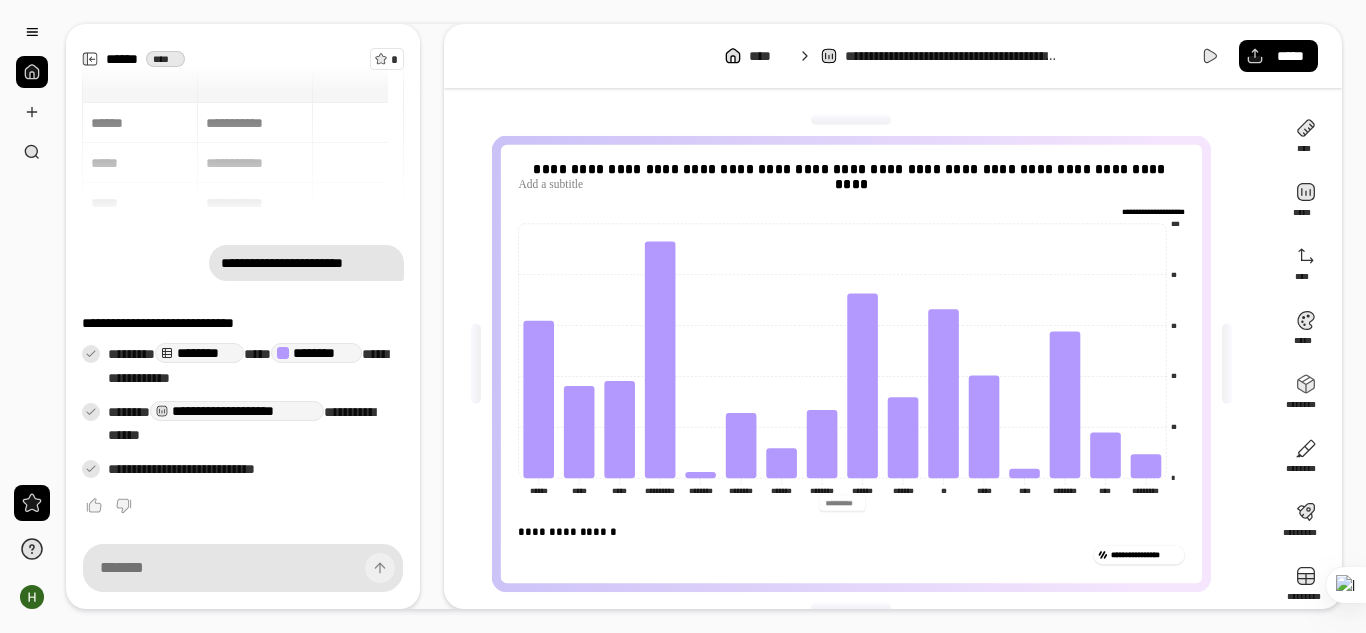 type on "*" 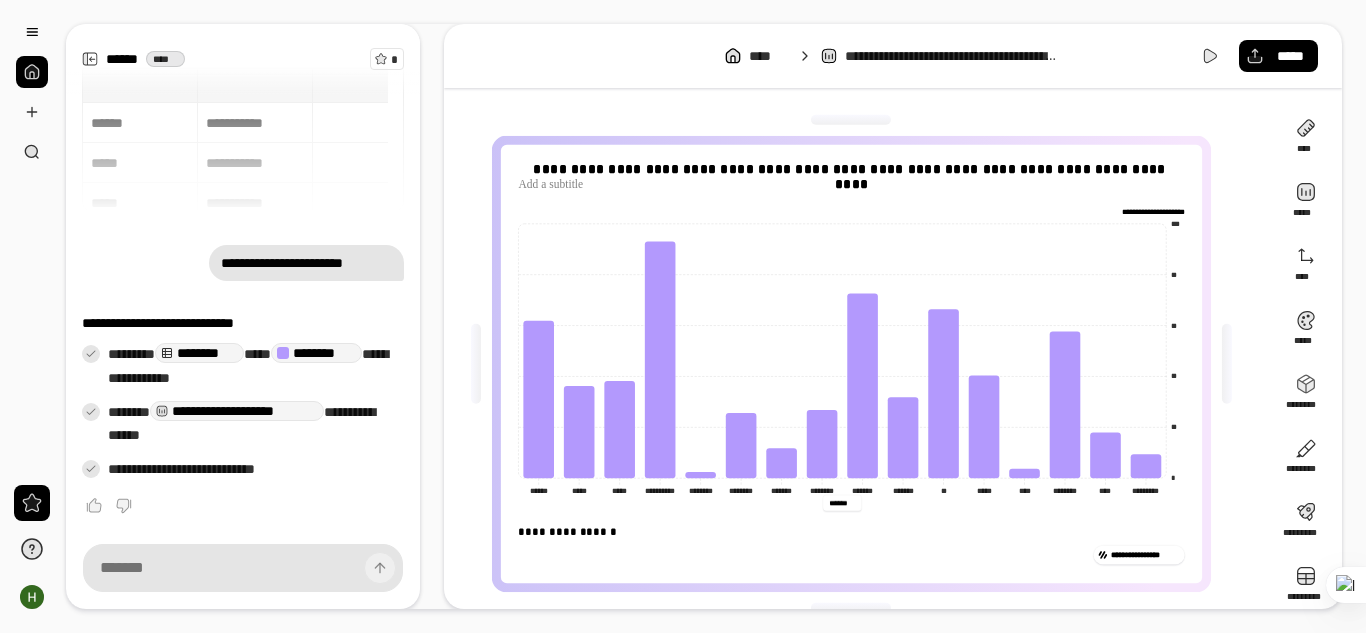 type on "******" 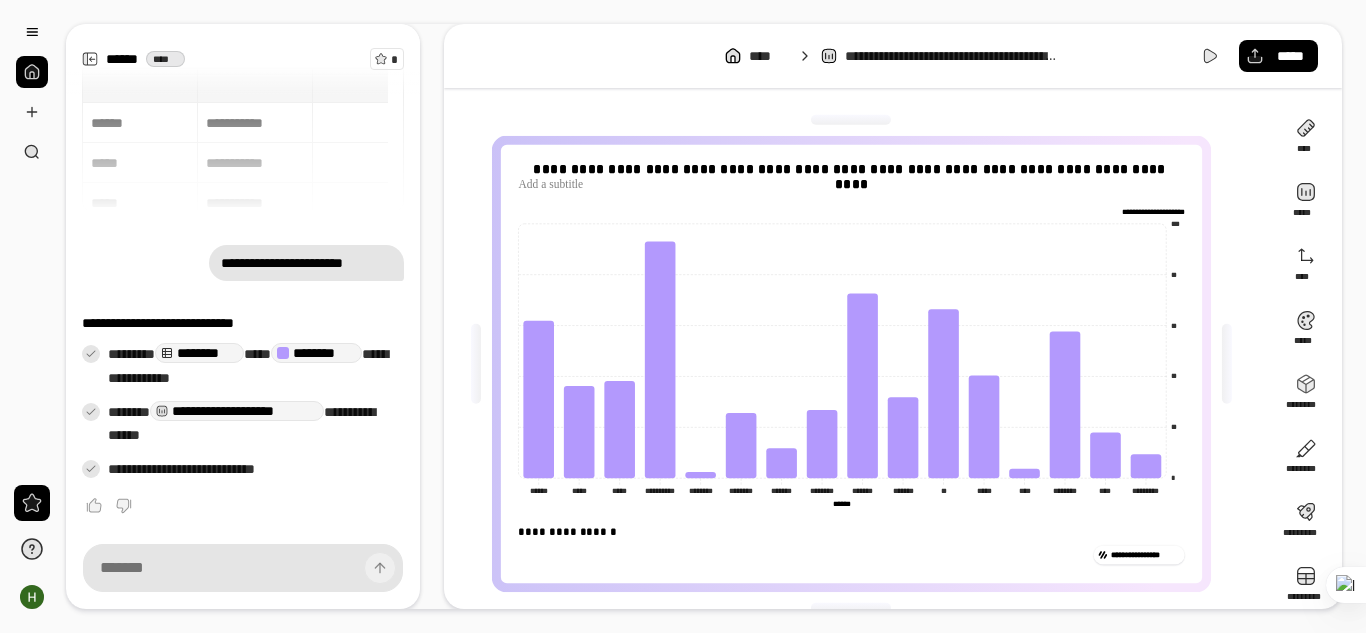click on "**********" at bounding box center (859, 364) 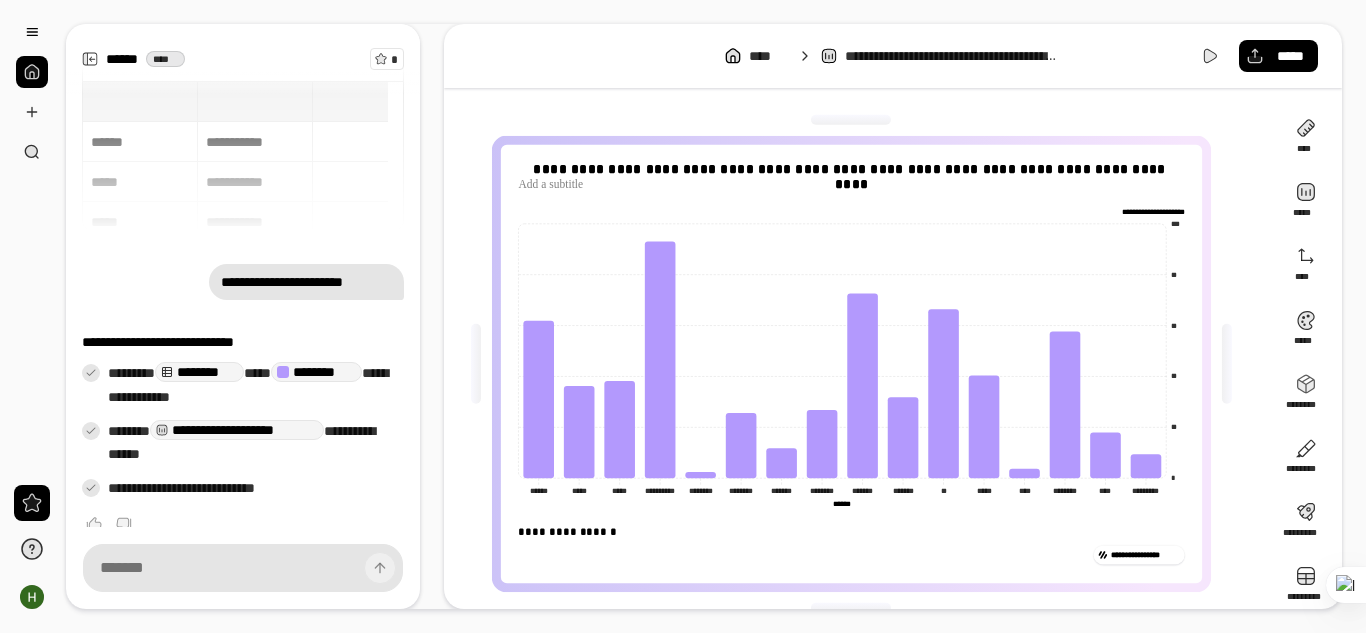 scroll, scrollTop: 1, scrollLeft: 0, axis: vertical 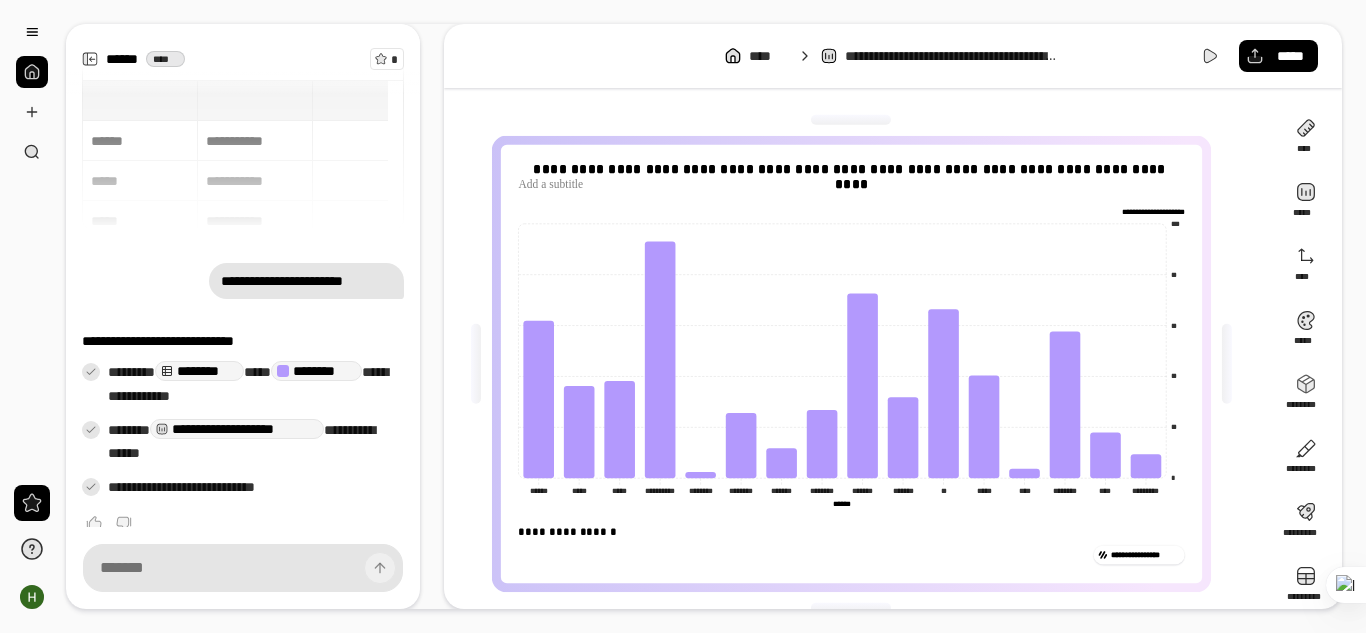 click on "**********" at bounding box center (243, 155) 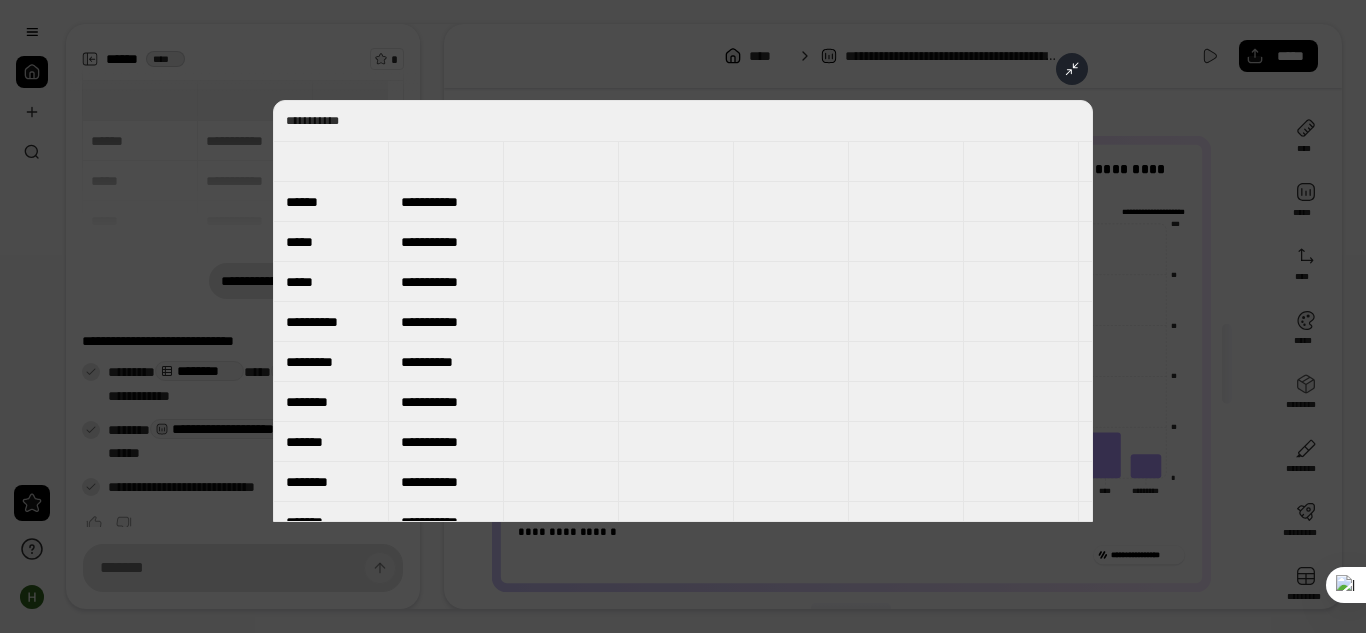 click on "**********" at bounding box center [446, 322] 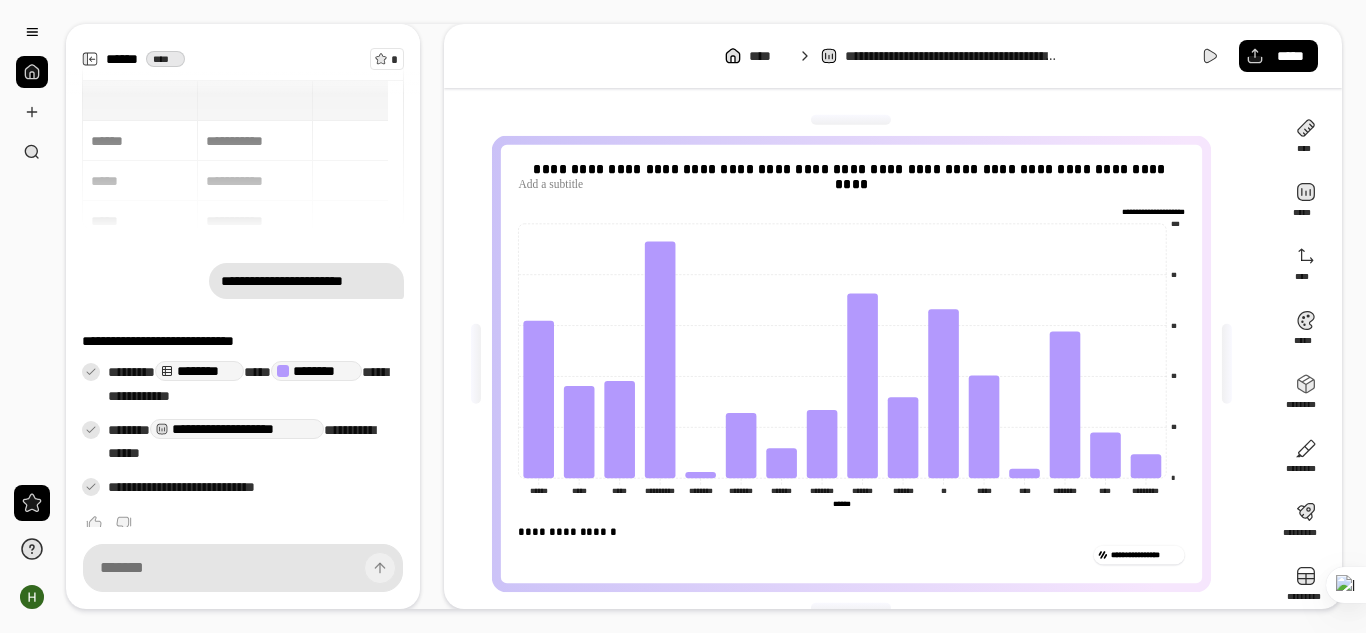 click on "**********" at bounding box center [243, 155] 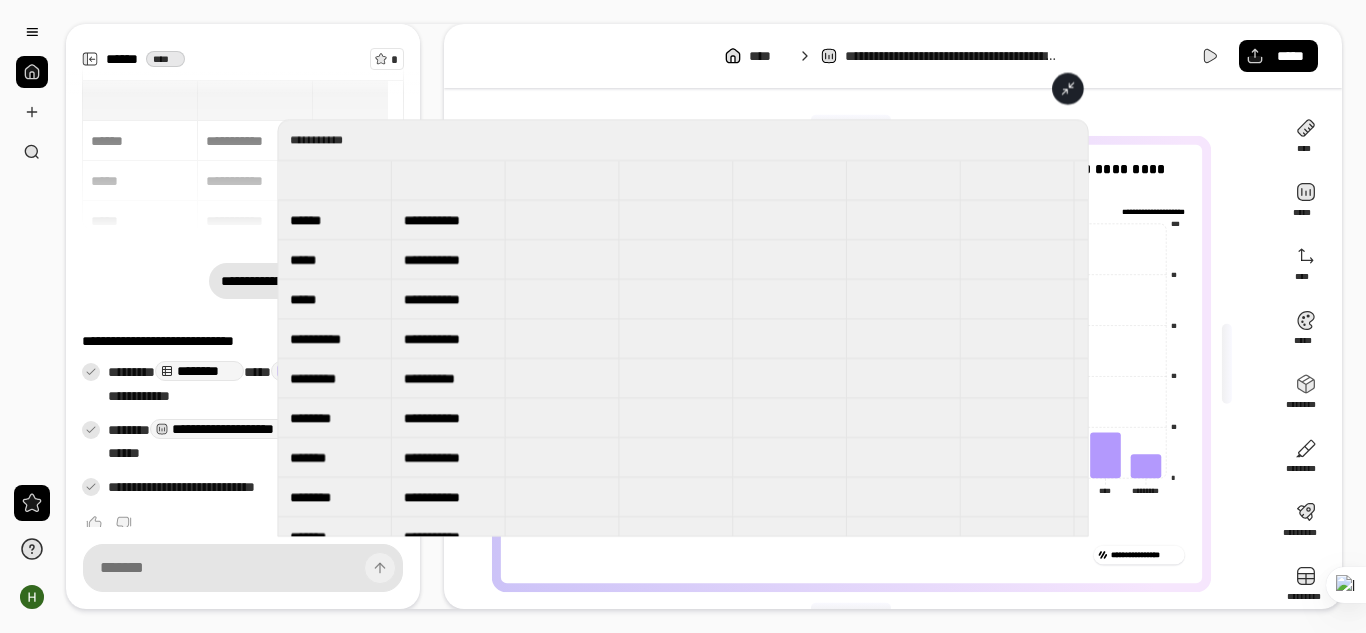 click on "**********" at bounding box center (683, 348) 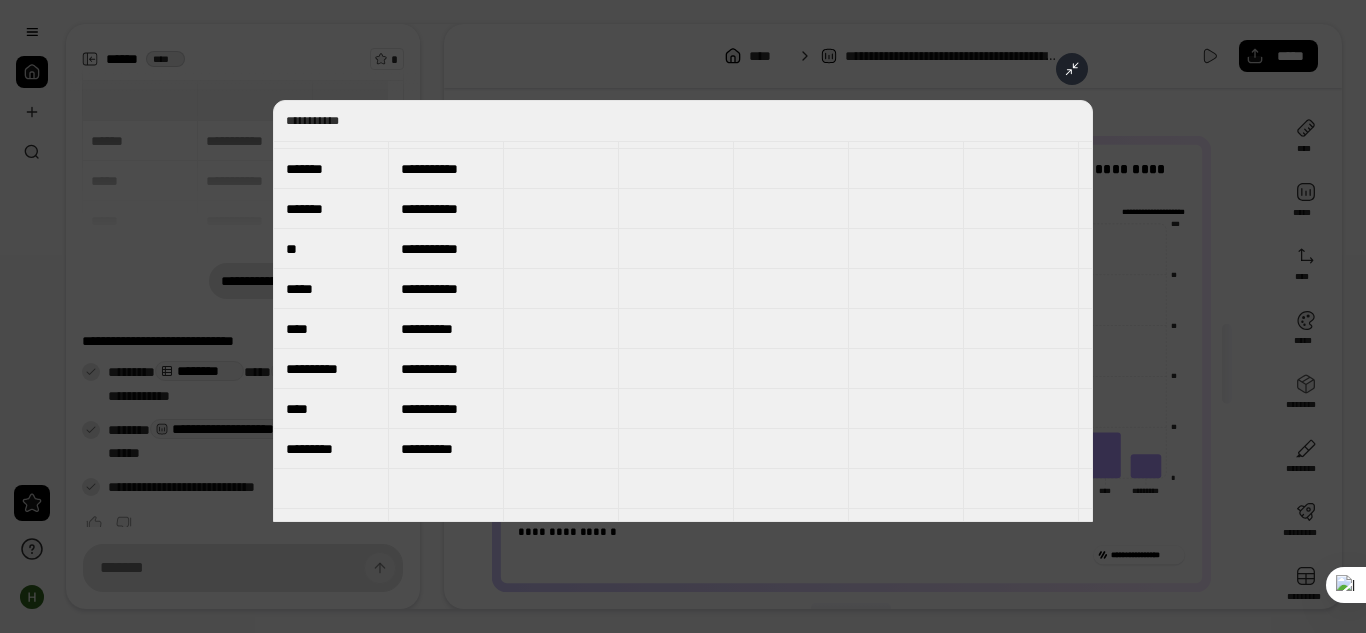 scroll, scrollTop: 387, scrollLeft: 0, axis: vertical 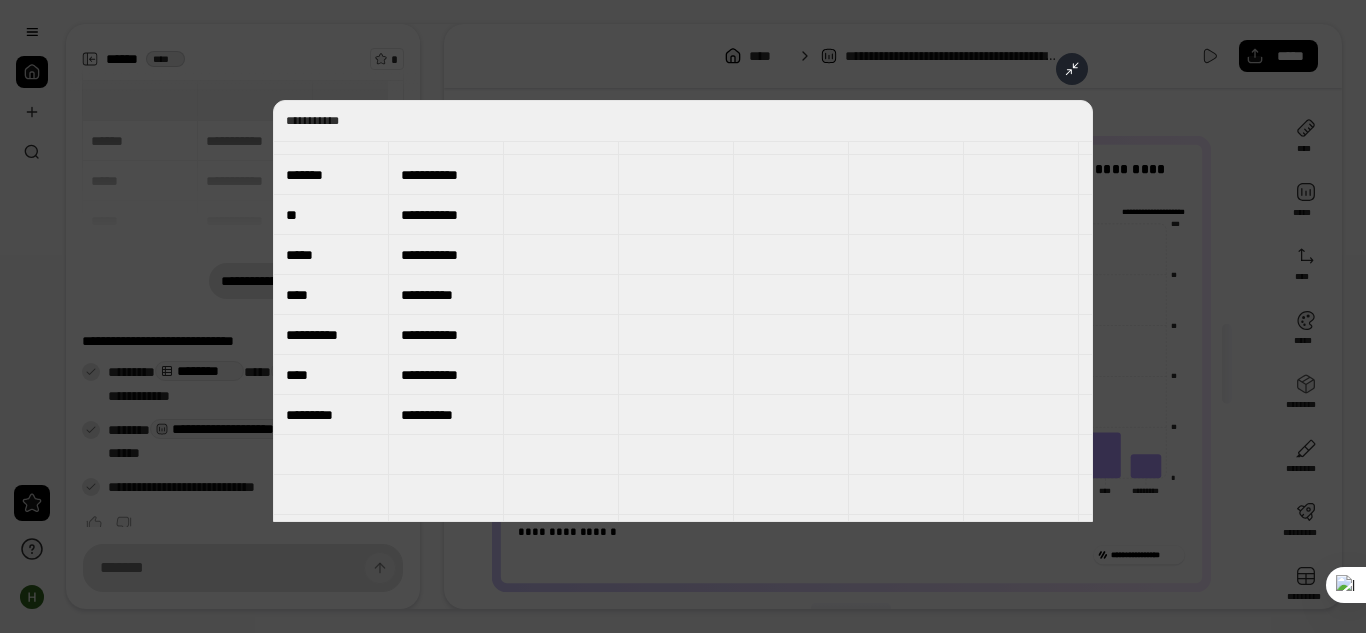 click on "**********" at bounding box center (446, 295) 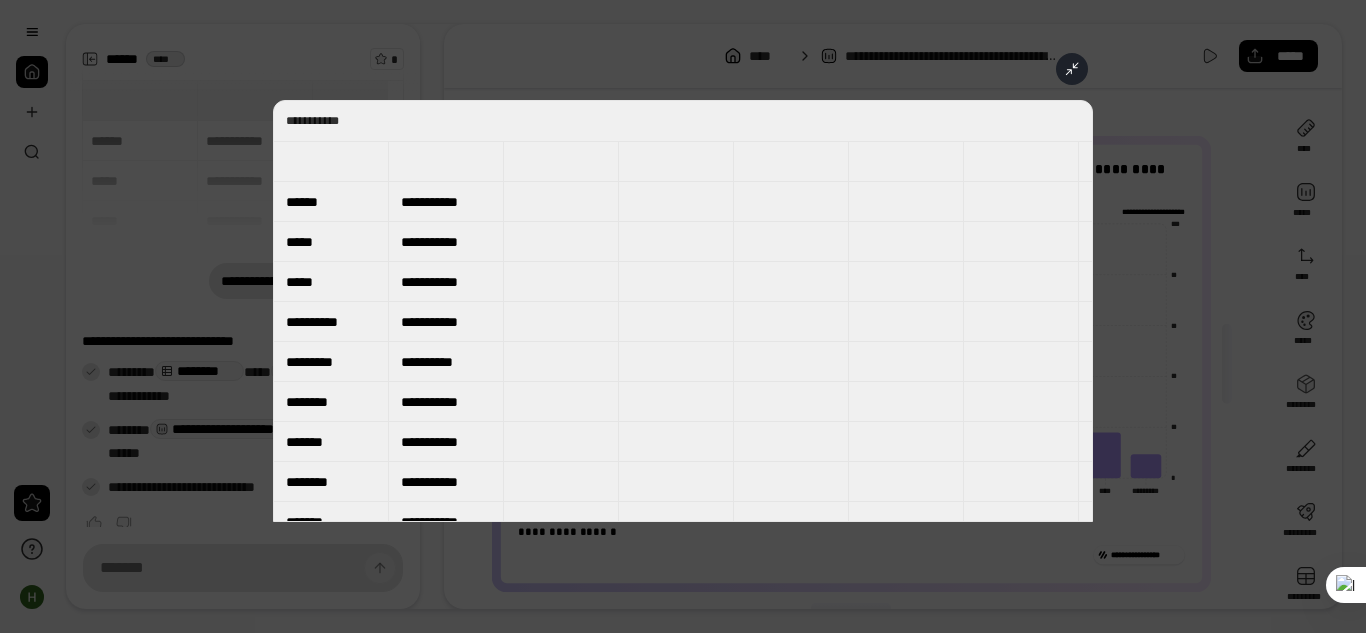 click on "**********" at bounding box center (446, 242) 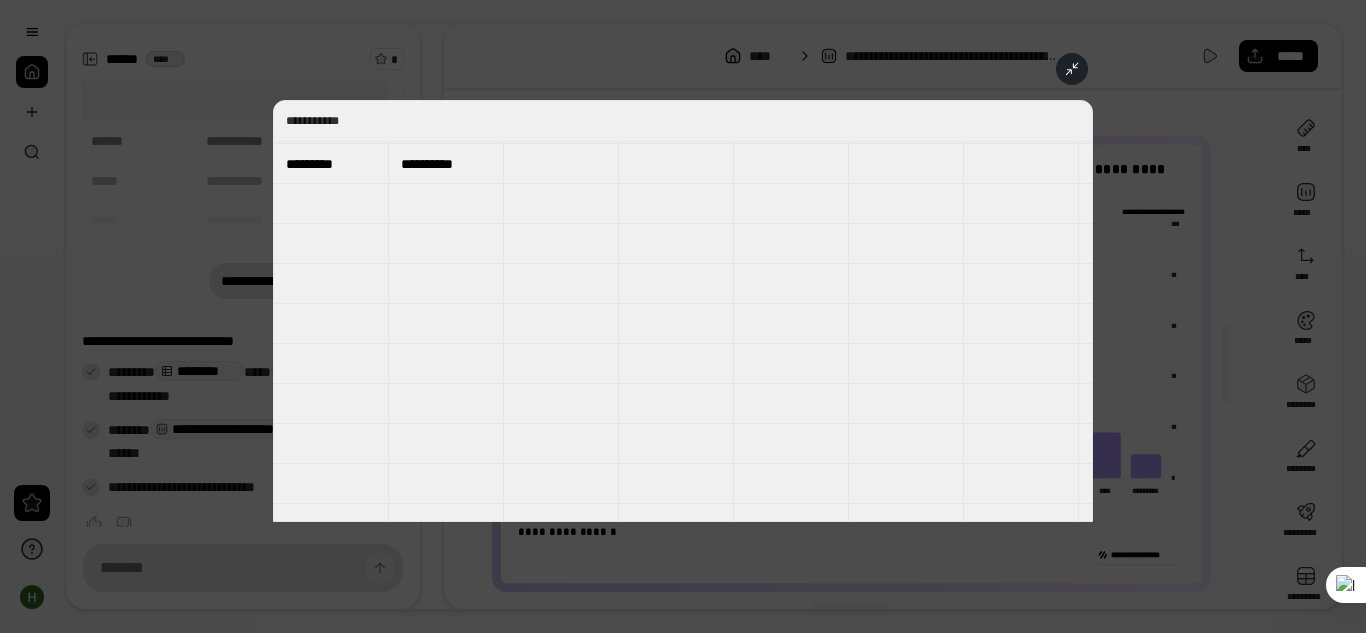 scroll, scrollTop: 644, scrollLeft: 0, axis: vertical 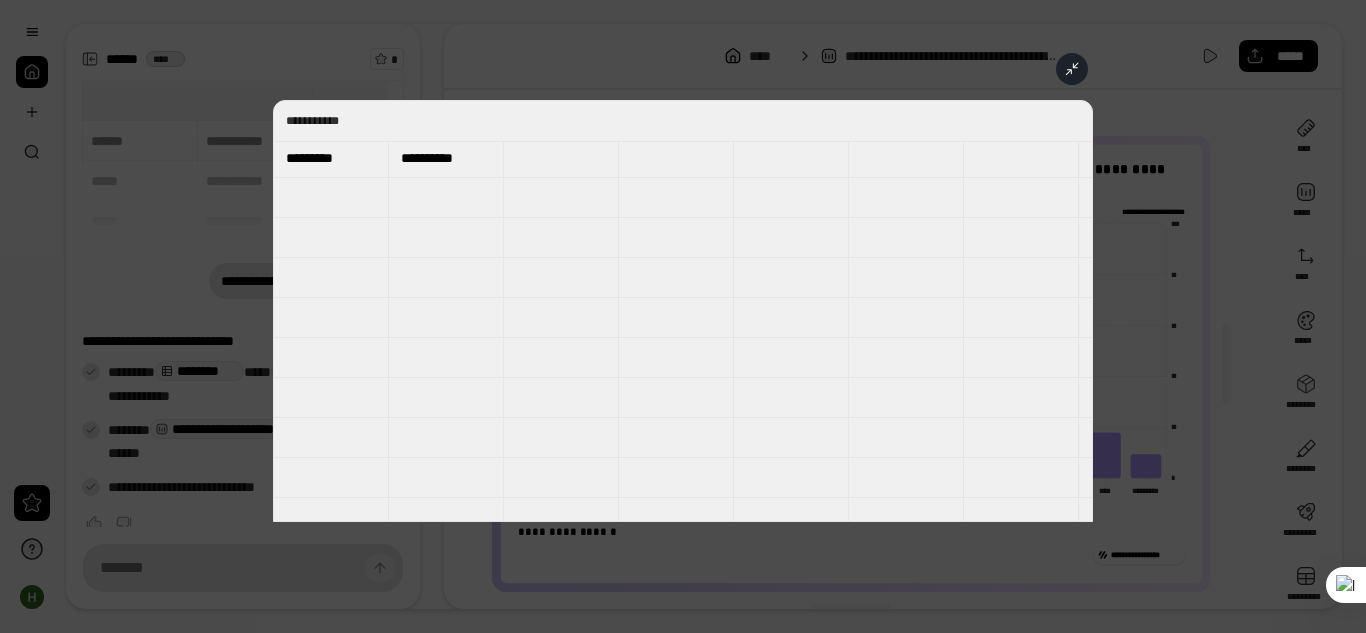 click 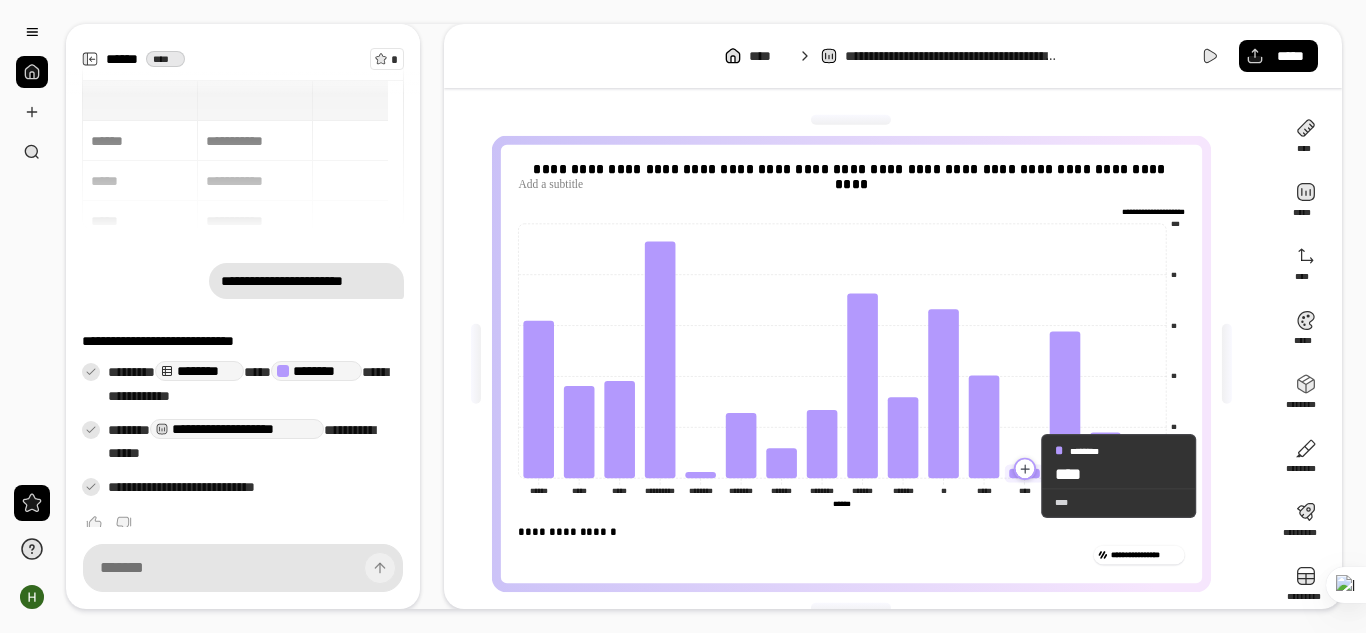 click 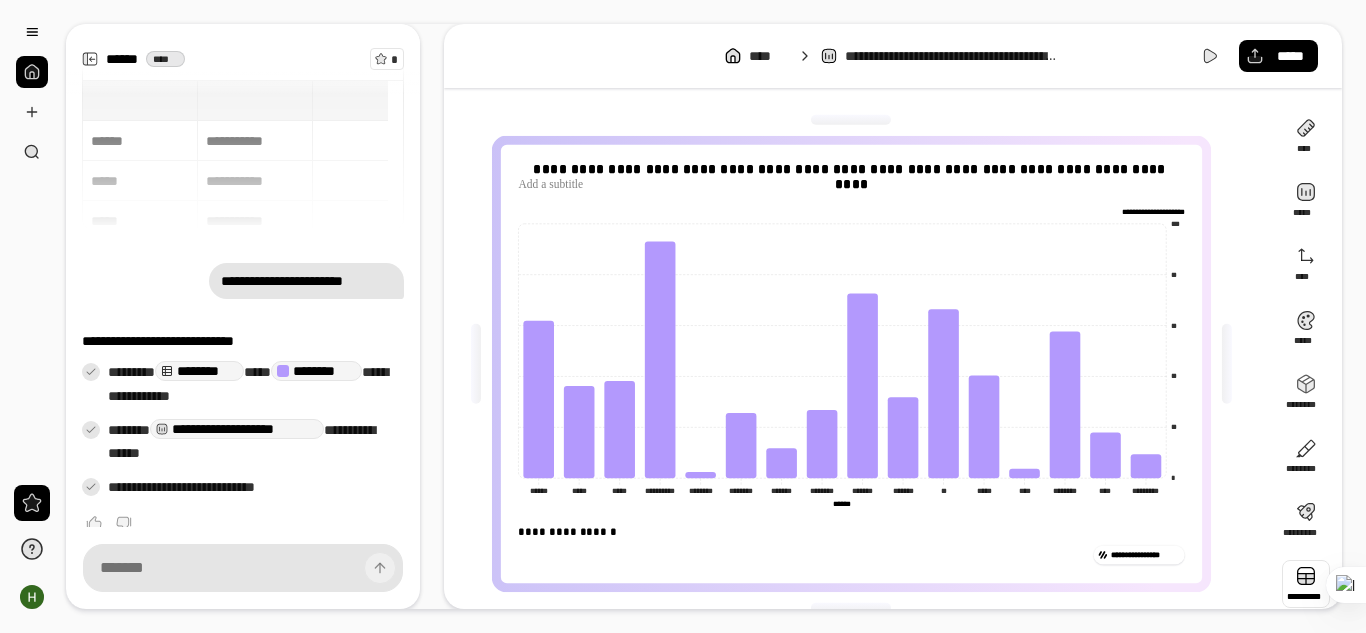 click at bounding box center [1306, 584] 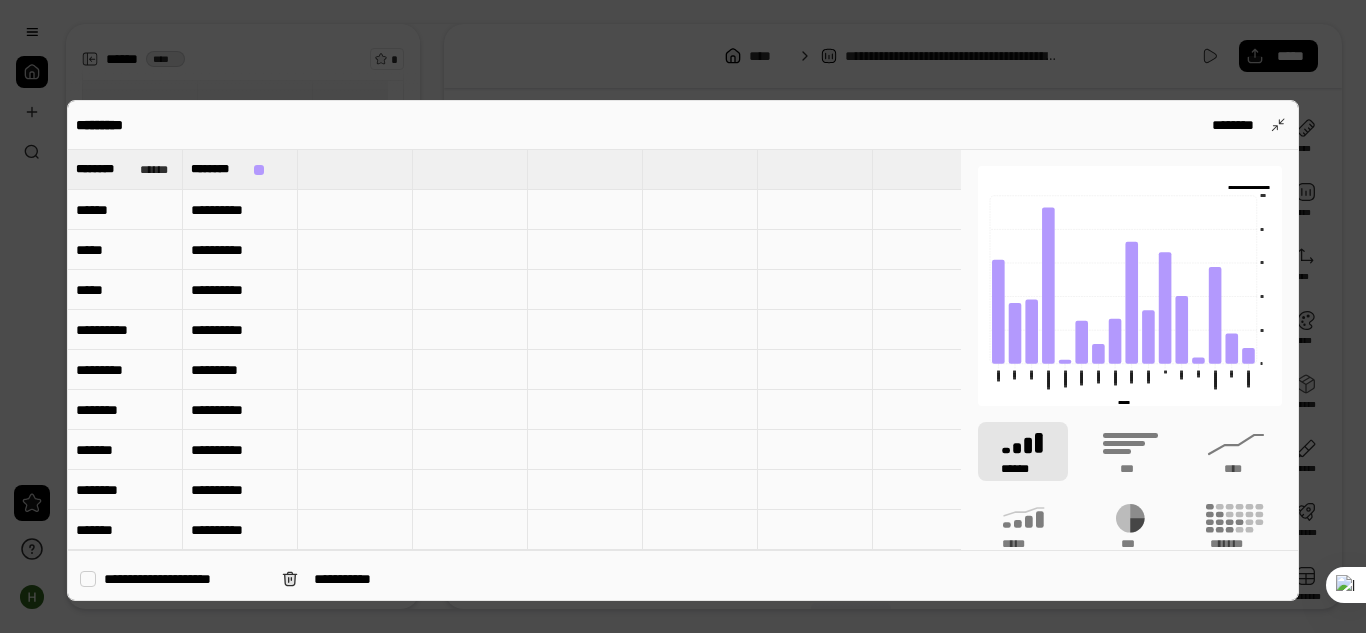 click on "**********" at bounding box center [240, 210] 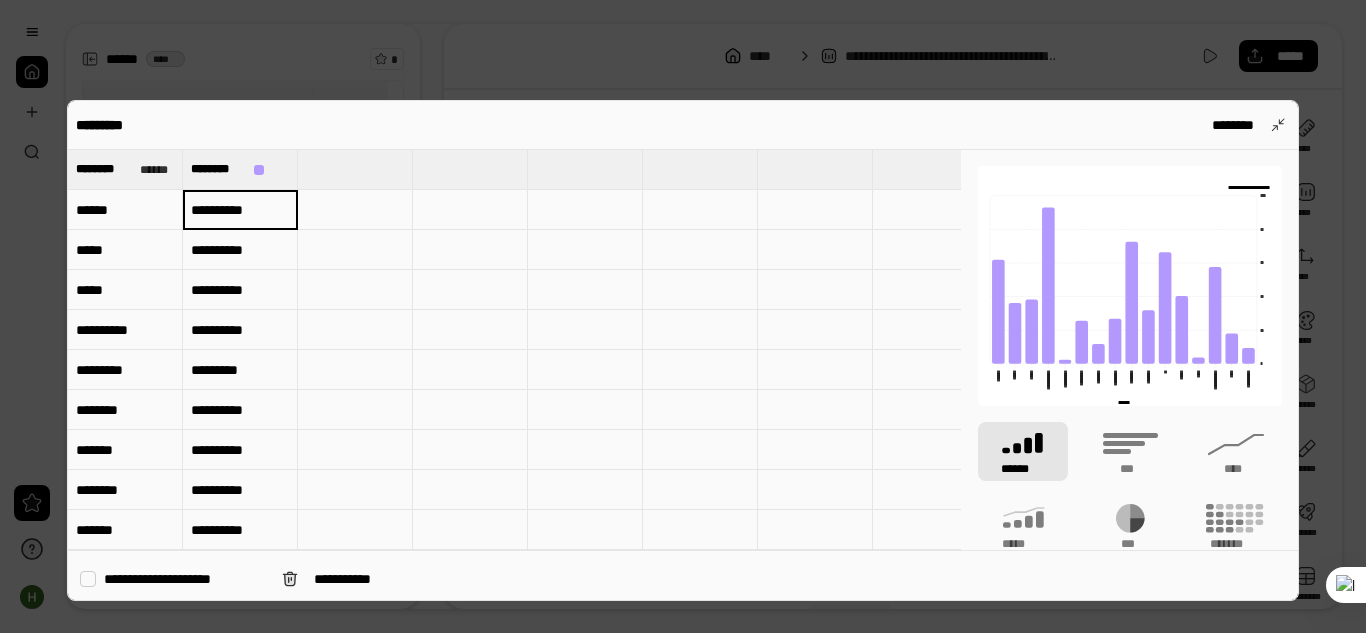 click on "**********" at bounding box center [240, 210] 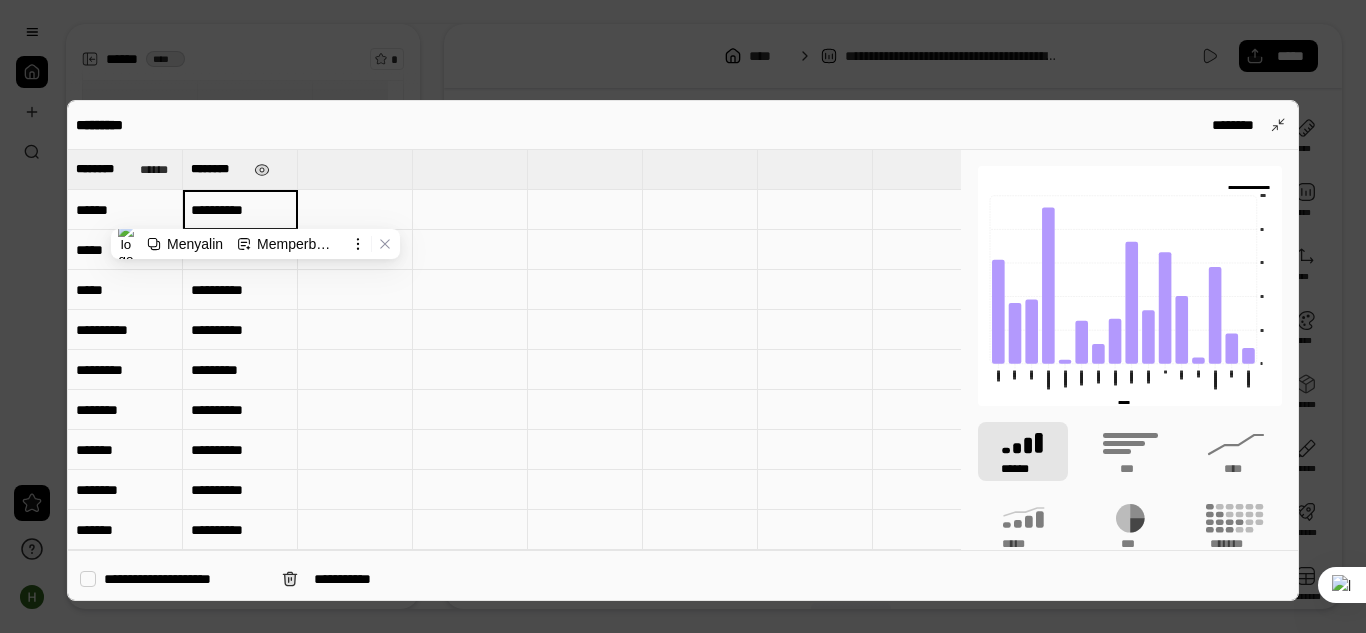 click on "********" at bounding box center [218, 169] 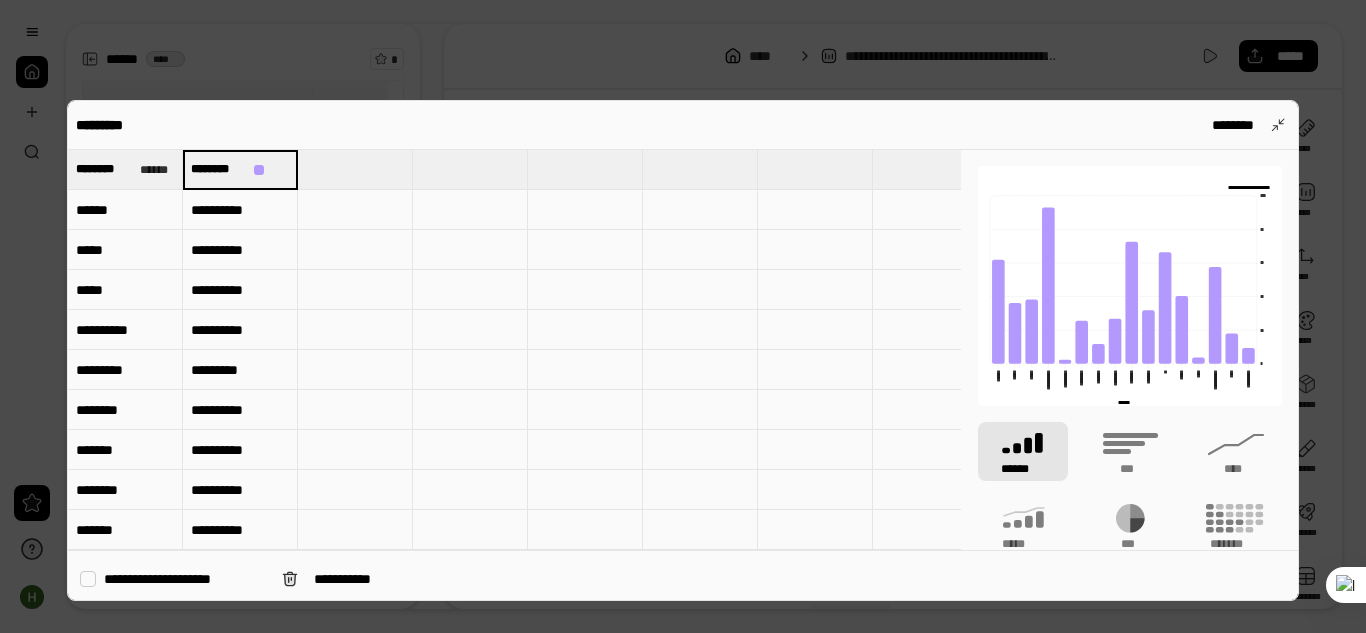 click on "**********" at bounding box center (240, 210) 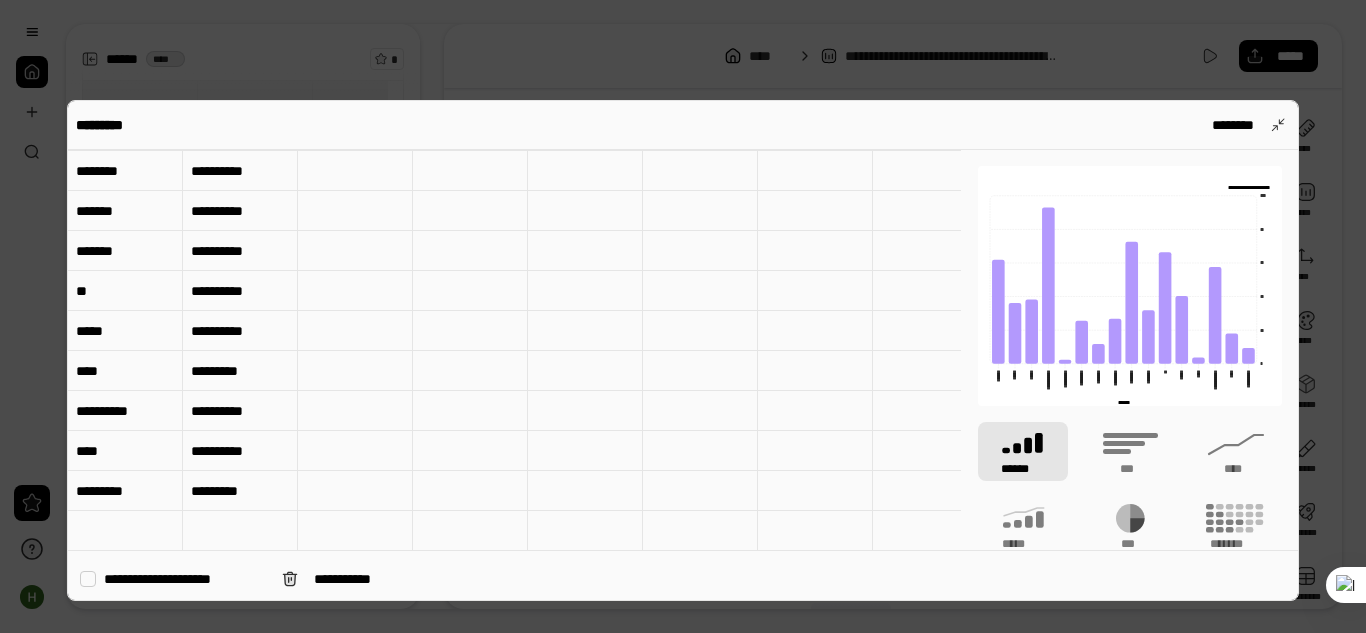 scroll, scrollTop: 0, scrollLeft: 0, axis: both 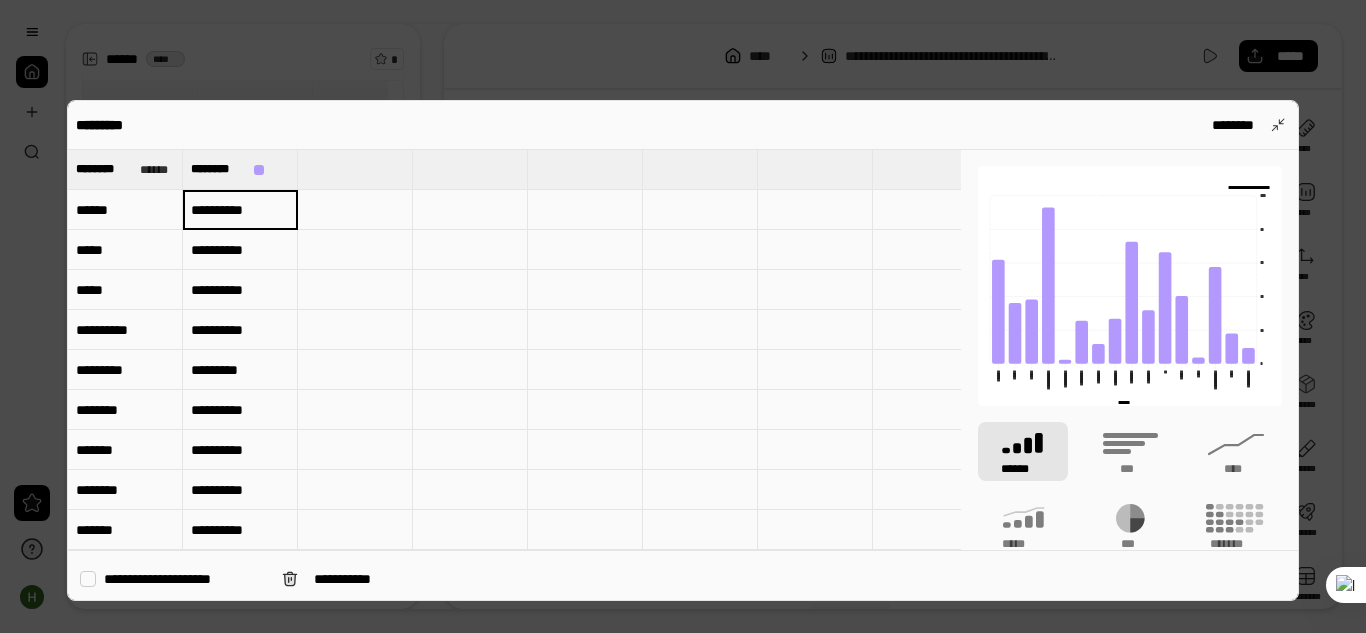 click on "**********" at bounding box center (240, 210) 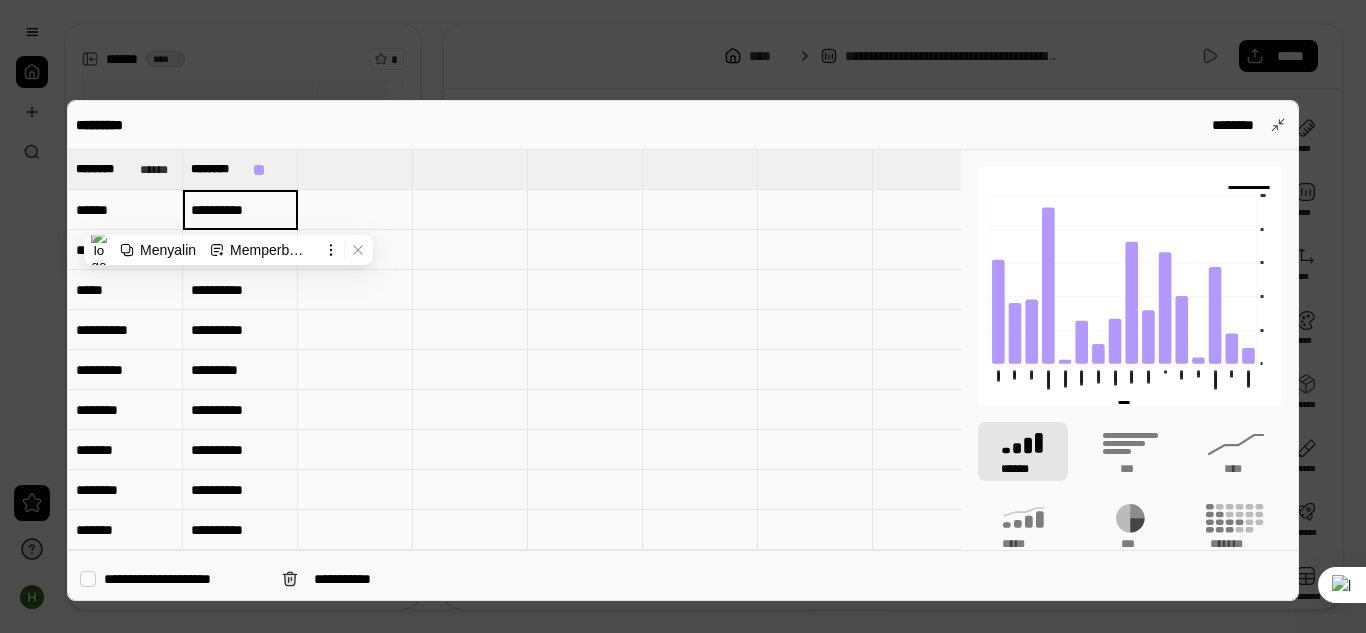 click on "**********" at bounding box center [240, 209] 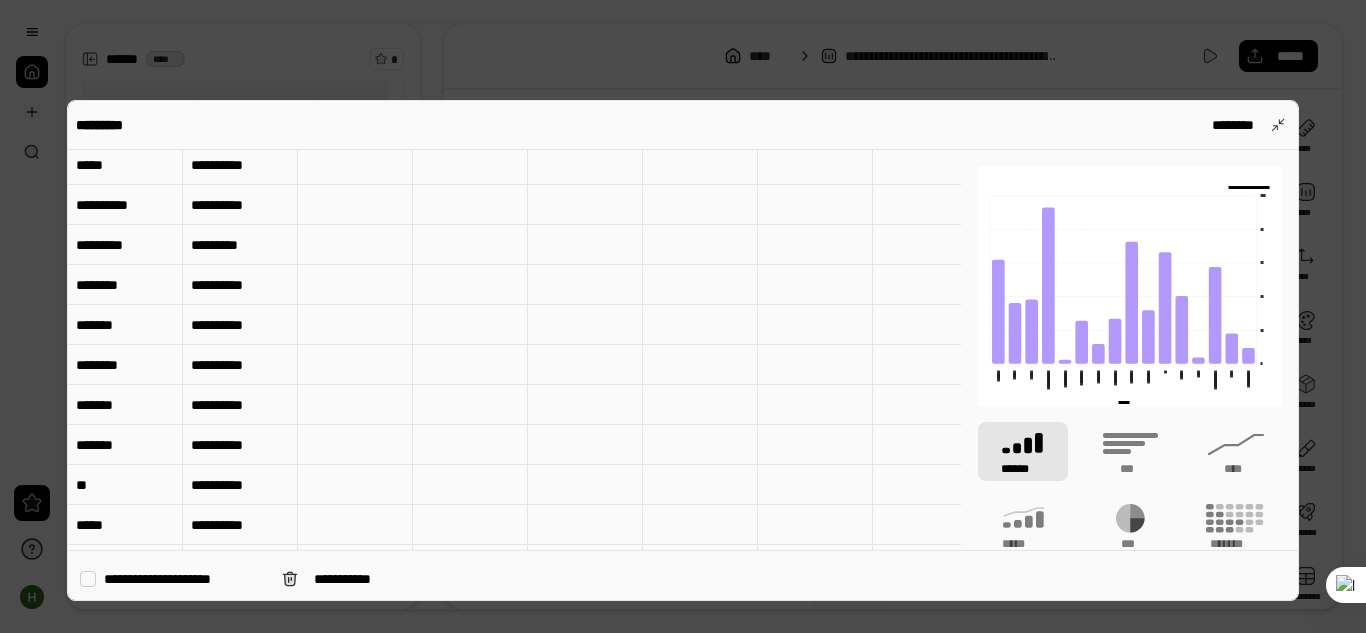 scroll, scrollTop: 0, scrollLeft: 0, axis: both 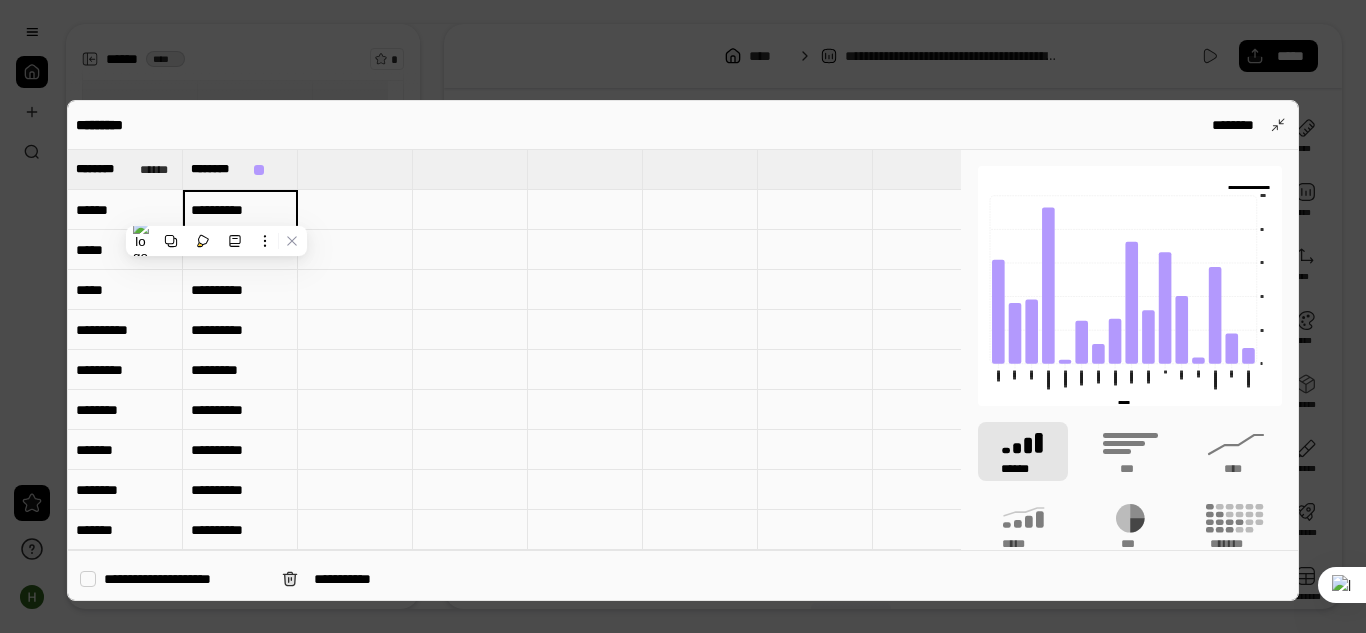 click on "**********" at bounding box center (240, 330) 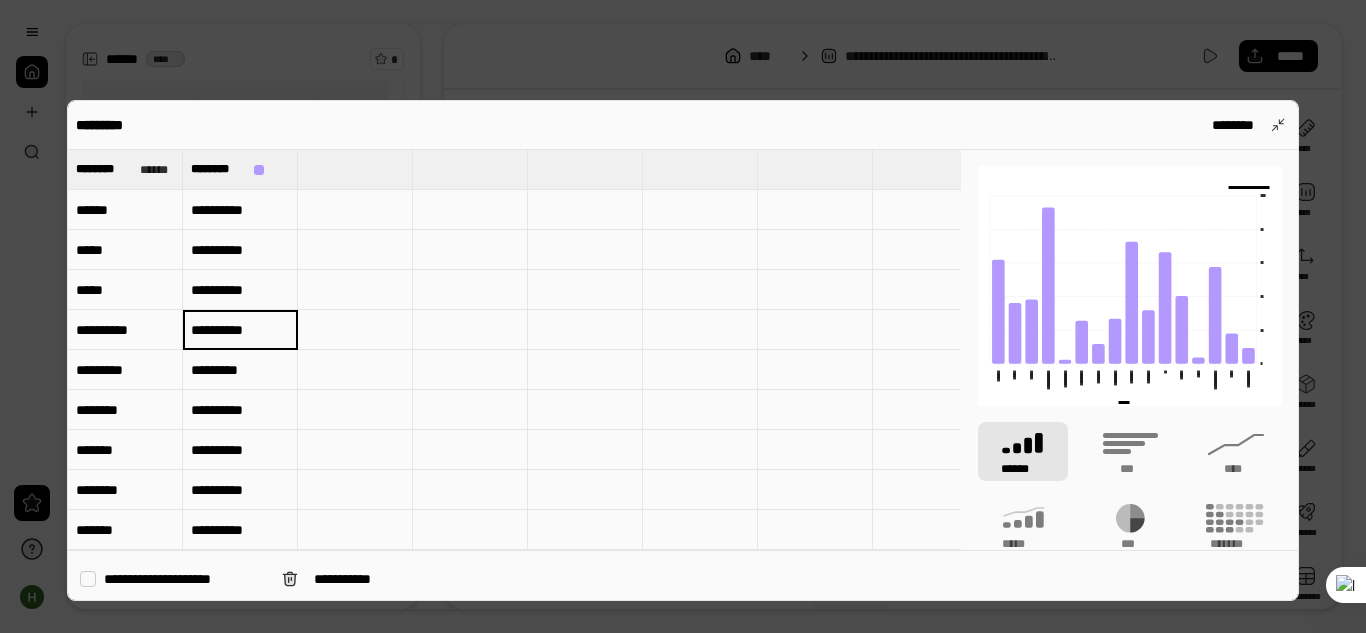 click on "**********" at bounding box center (240, 210) 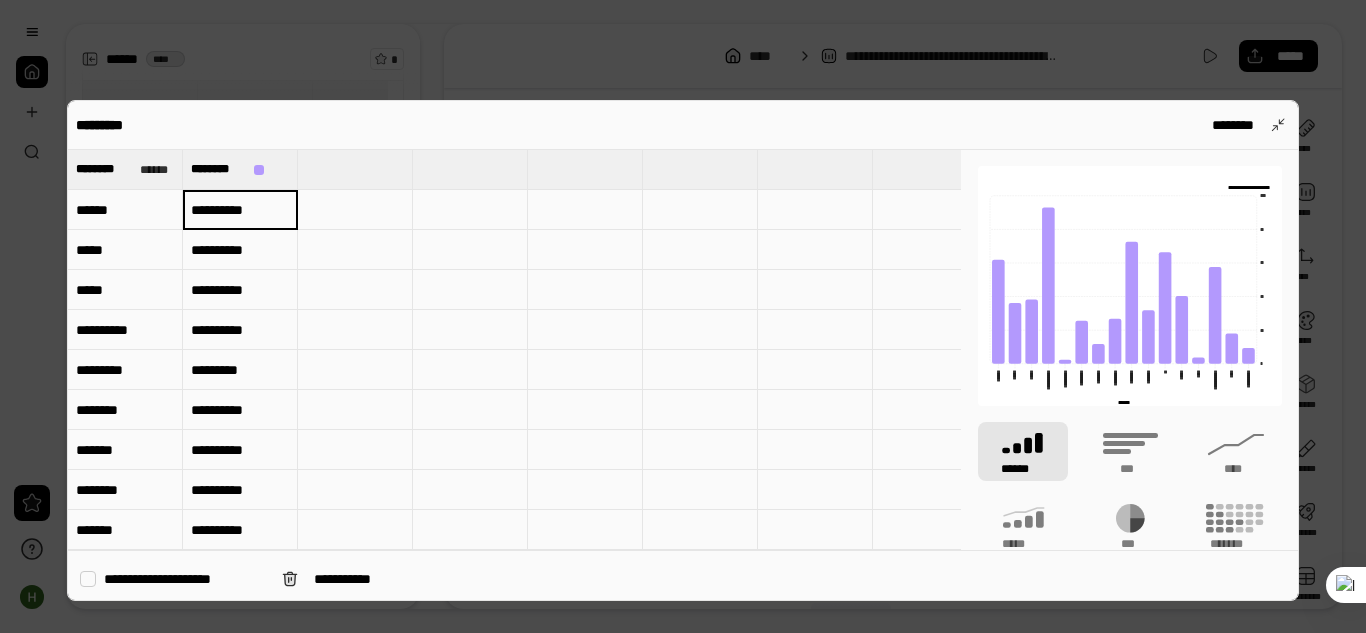 click on "**********" at bounding box center [240, 210] 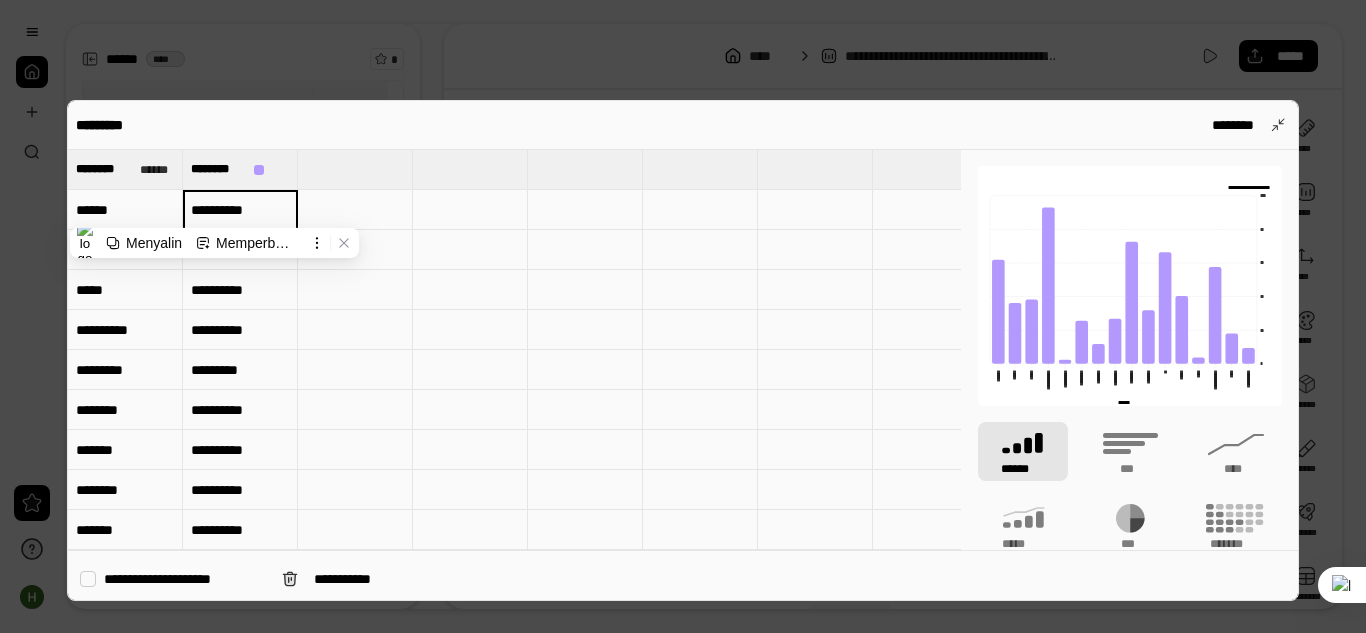 click on "**********" at bounding box center [240, 209] 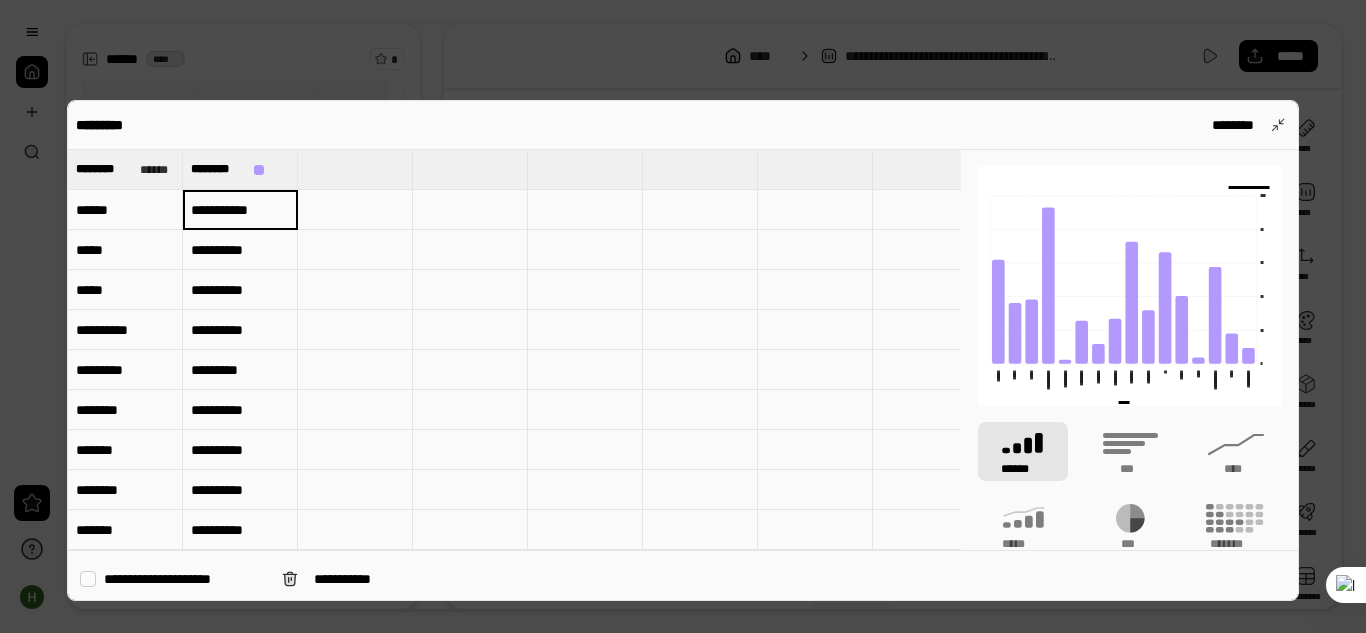 type on "**********" 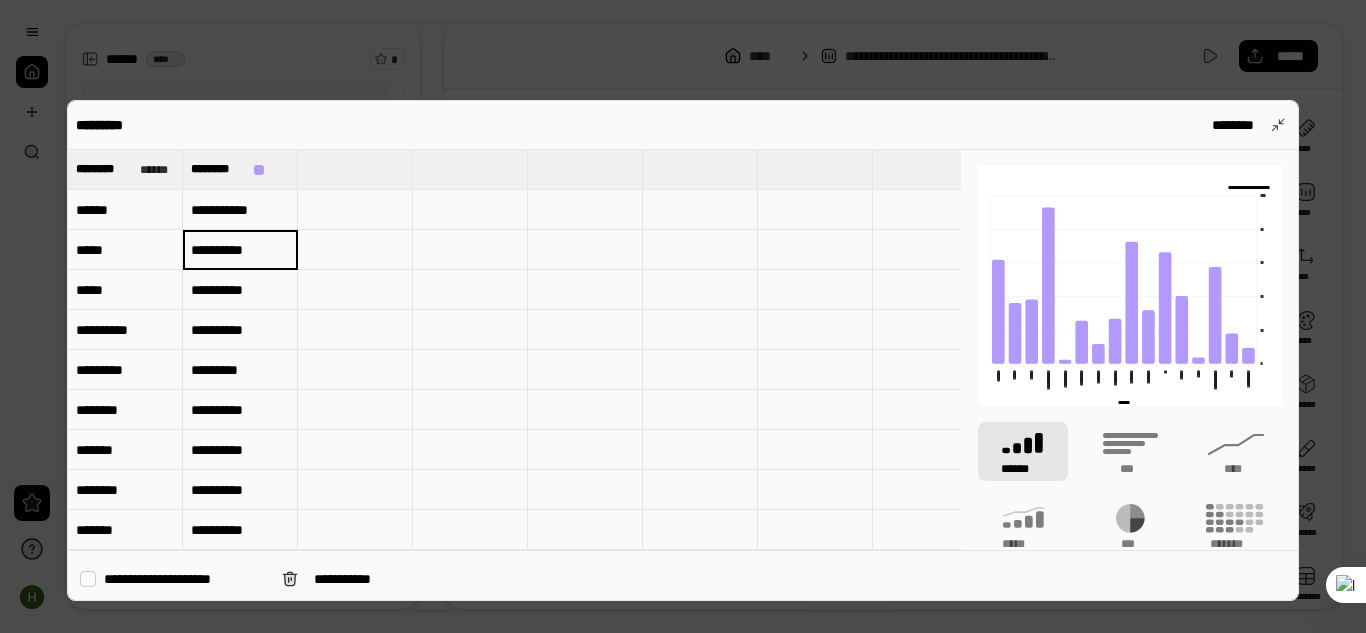 click on "**********" at bounding box center (240, 250) 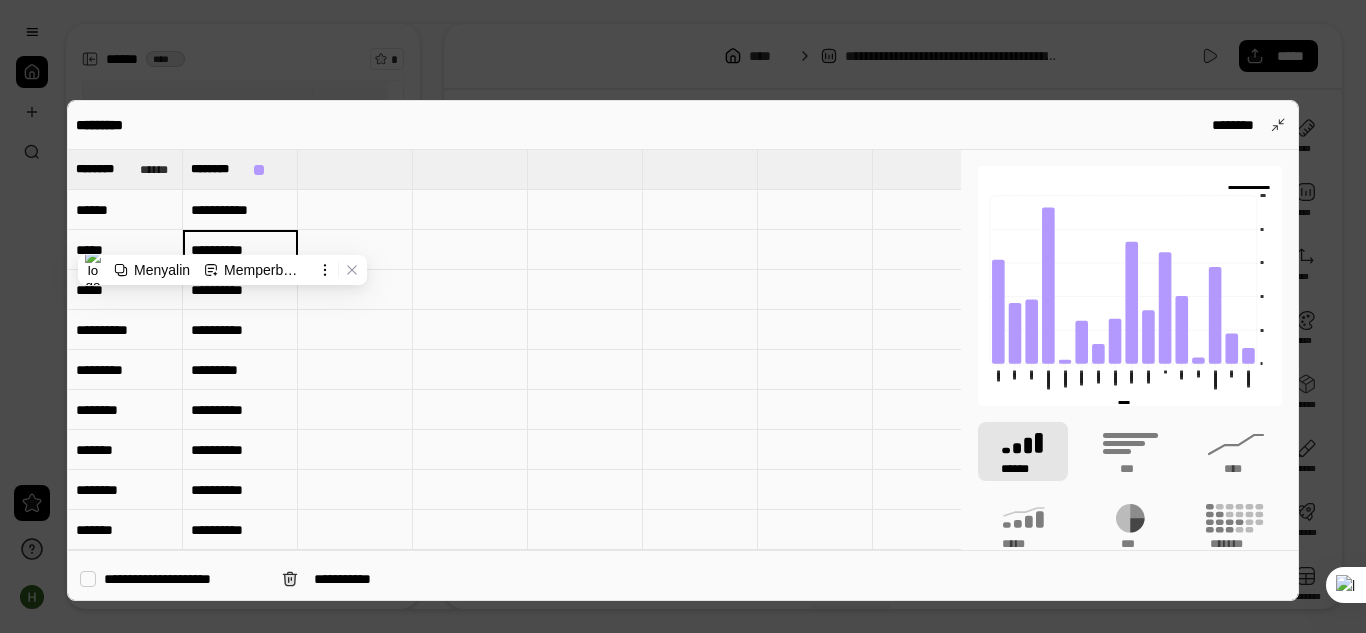 click on "*********" at bounding box center (240, 370) 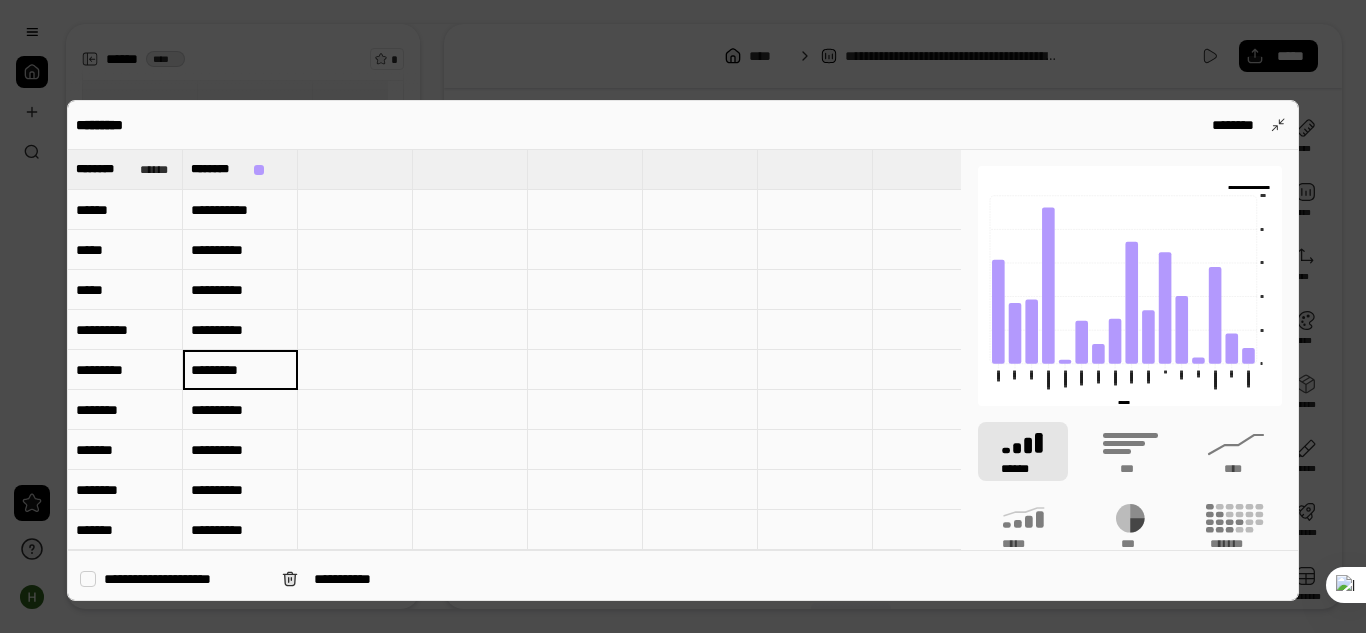click on "**********" at bounding box center [240, 250] 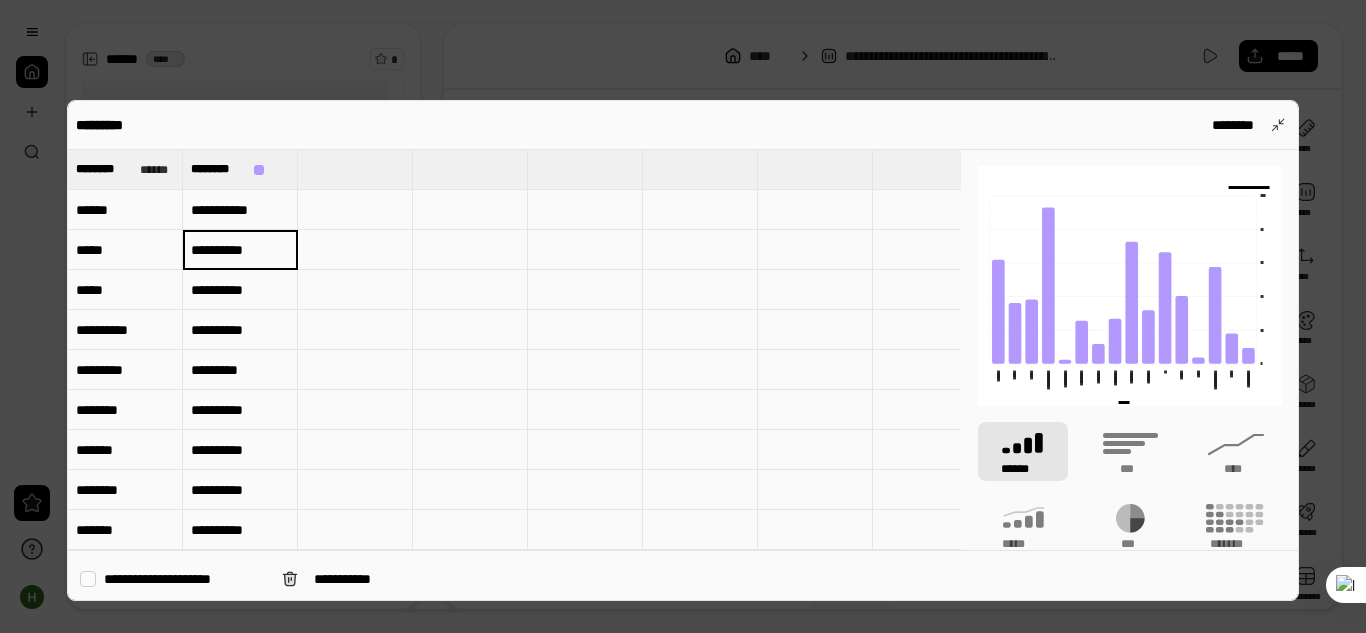 click on "**********" at bounding box center (240, 250) 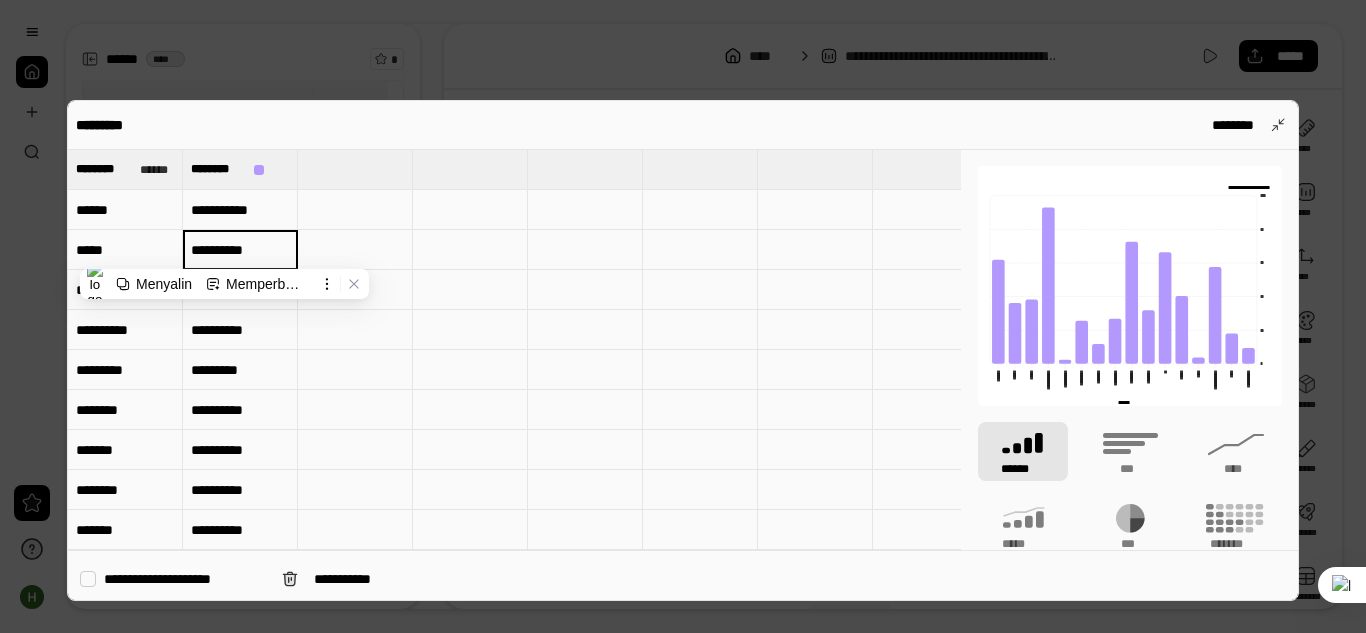 click on "**********" at bounding box center (240, 249) 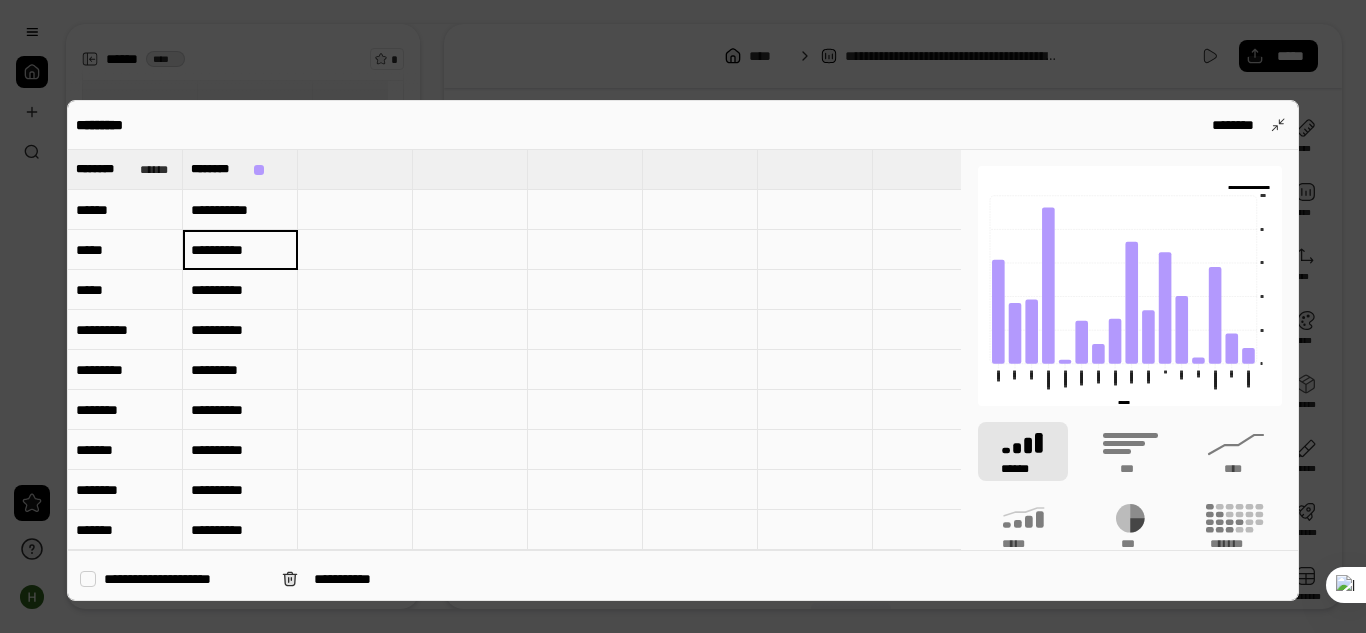 click on "**********" at bounding box center (240, 249) 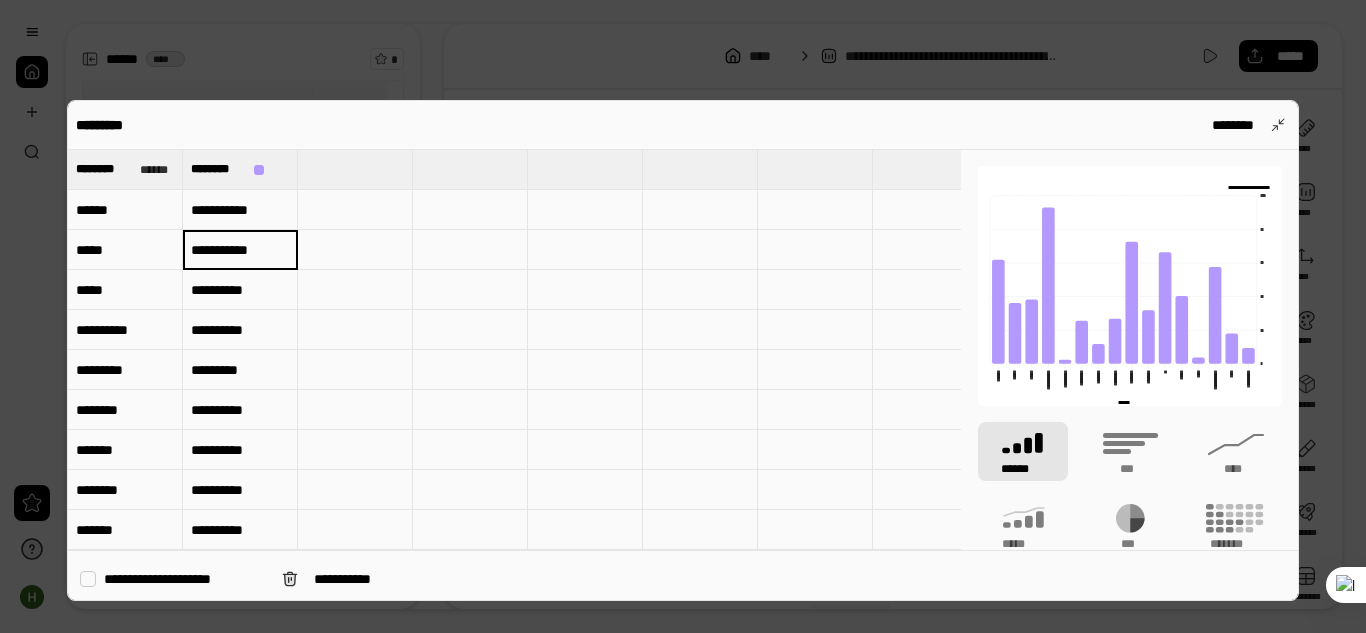 type on "**********" 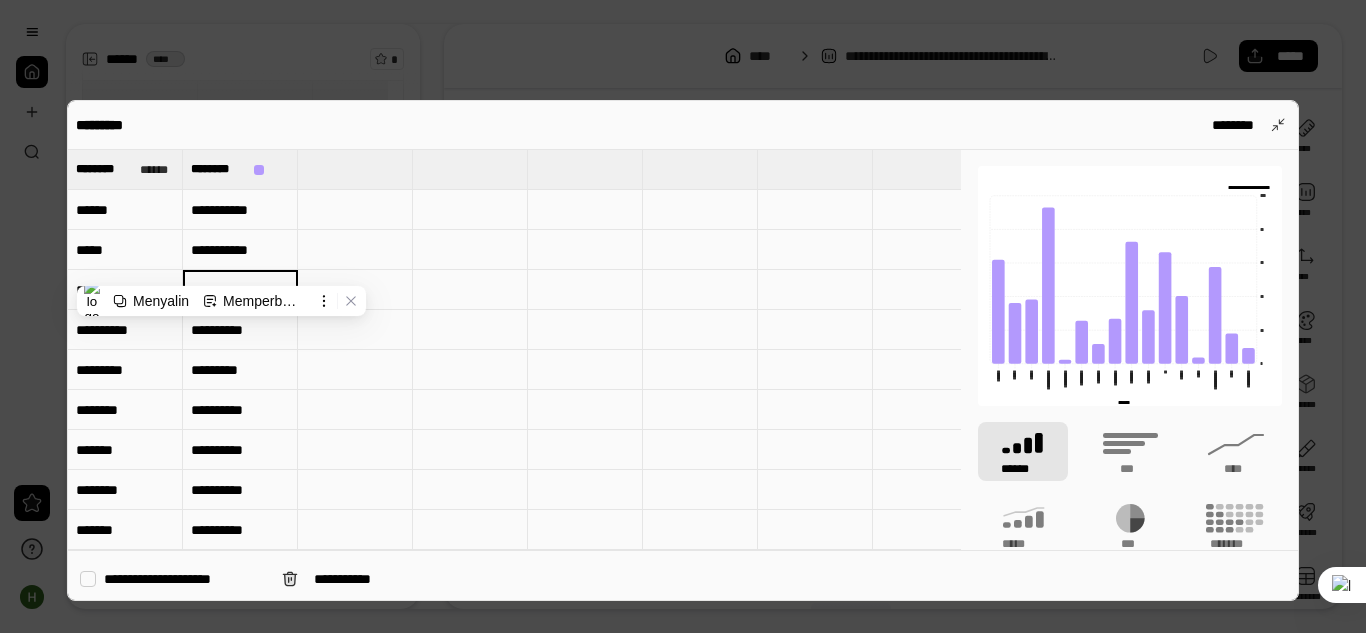 click on "**********" at bounding box center (240, 289) 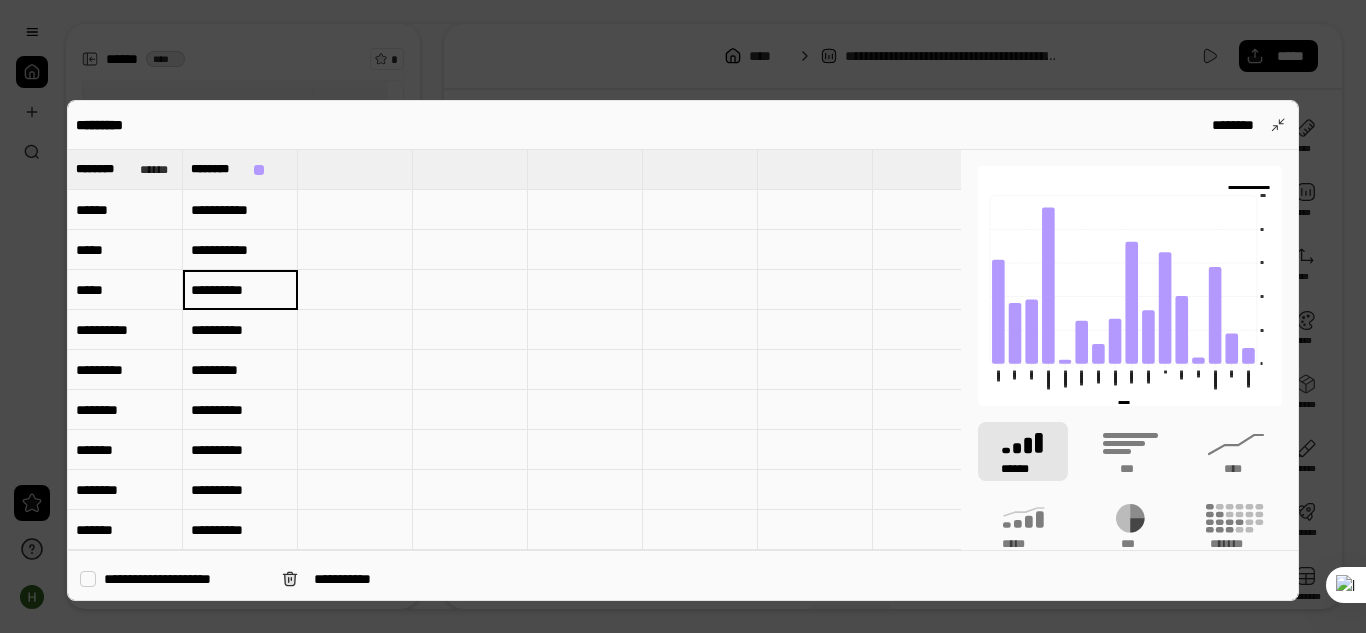click on "**********" at bounding box center [240, 289] 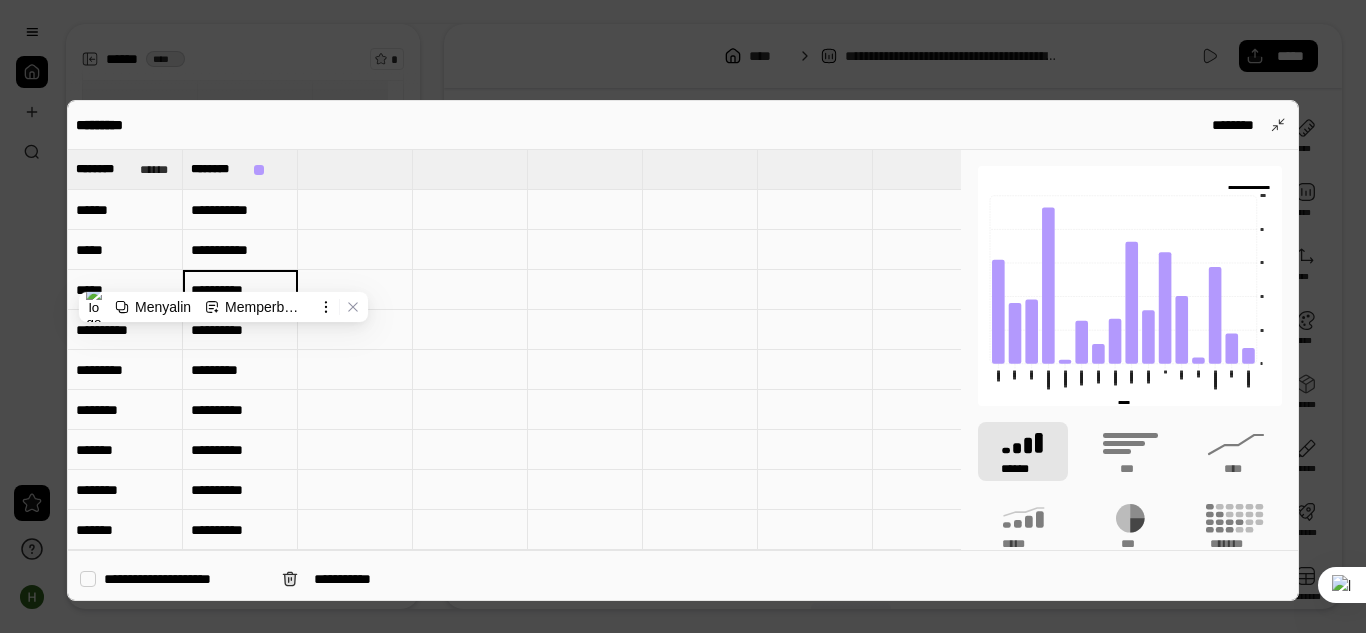 click on "**********" at bounding box center [240, 289] 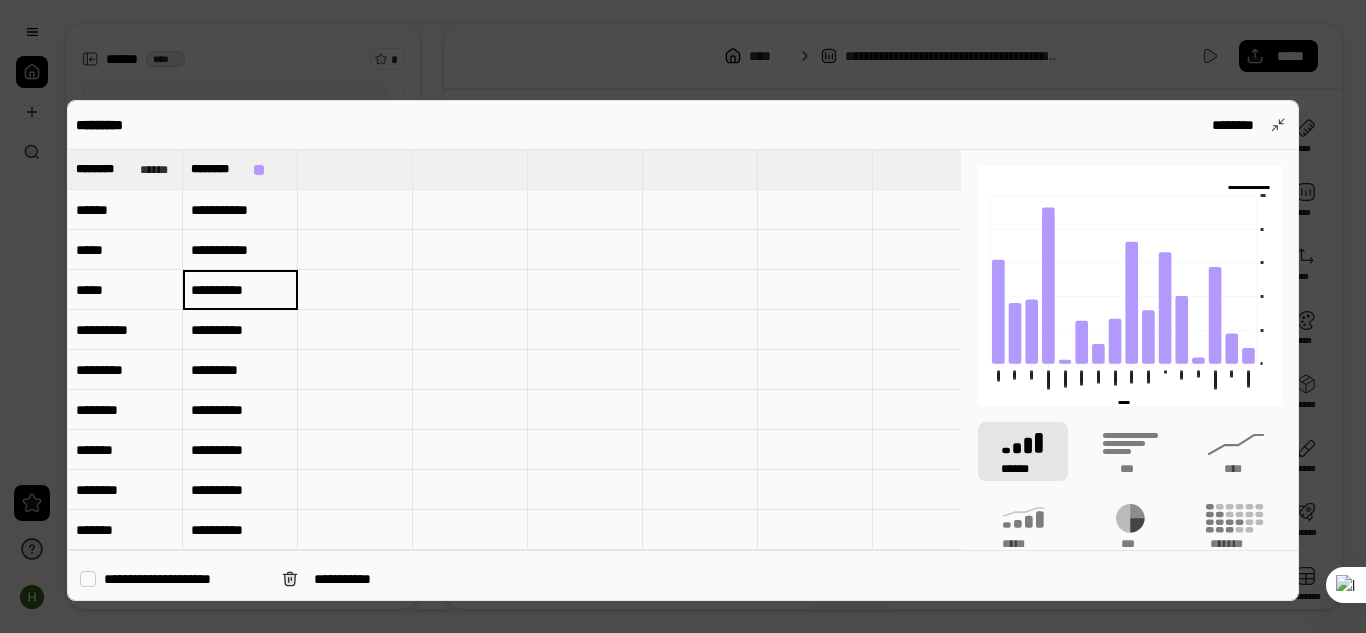 click on "**********" at bounding box center [240, 289] 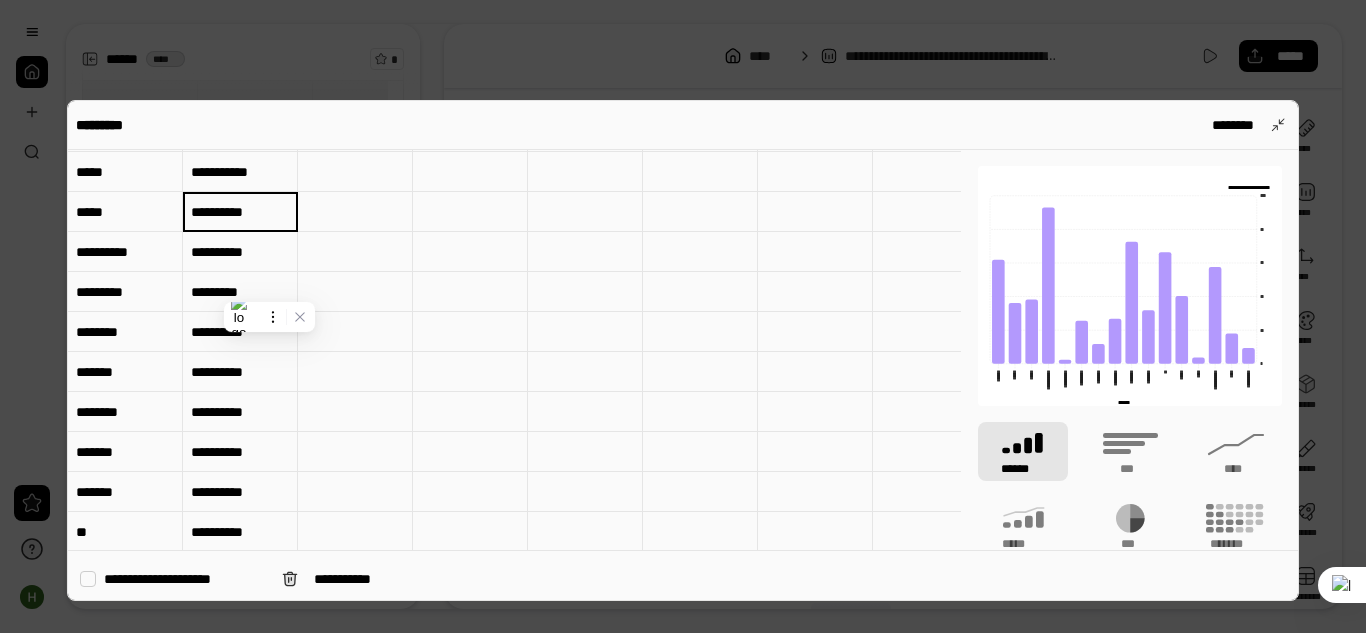 scroll, scrollTop: 0, scrollLeft: 0, axis: both 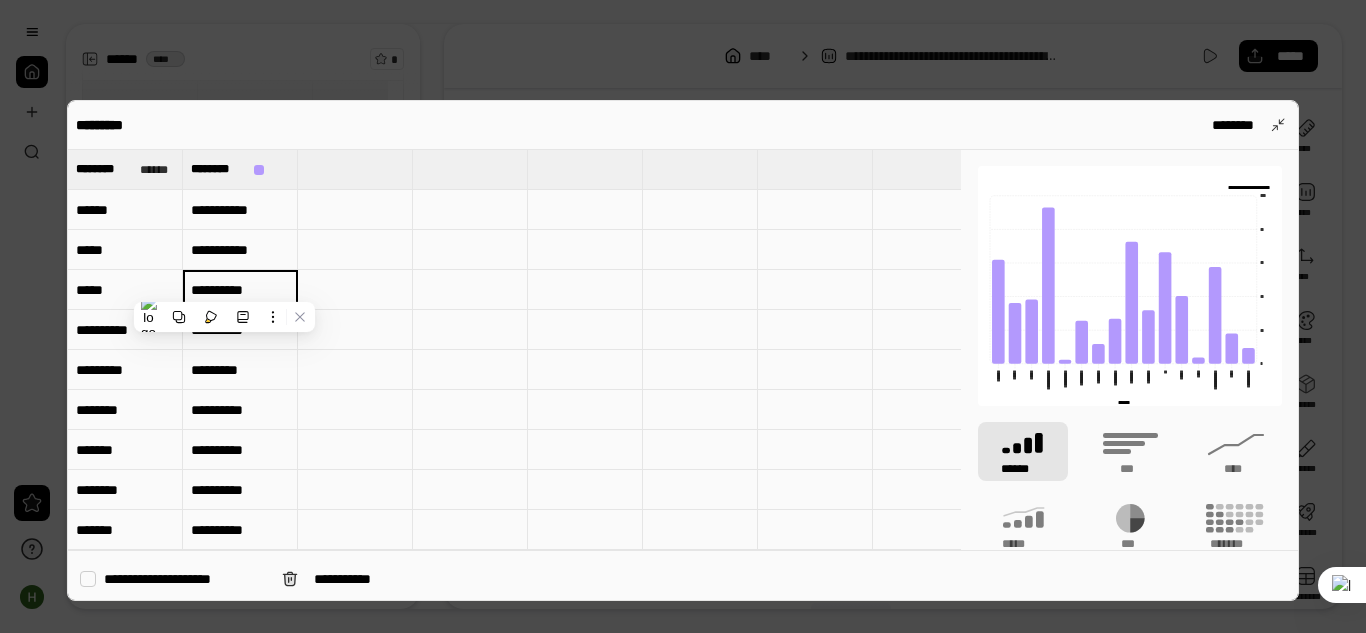 click at bounding box center (355, 370) 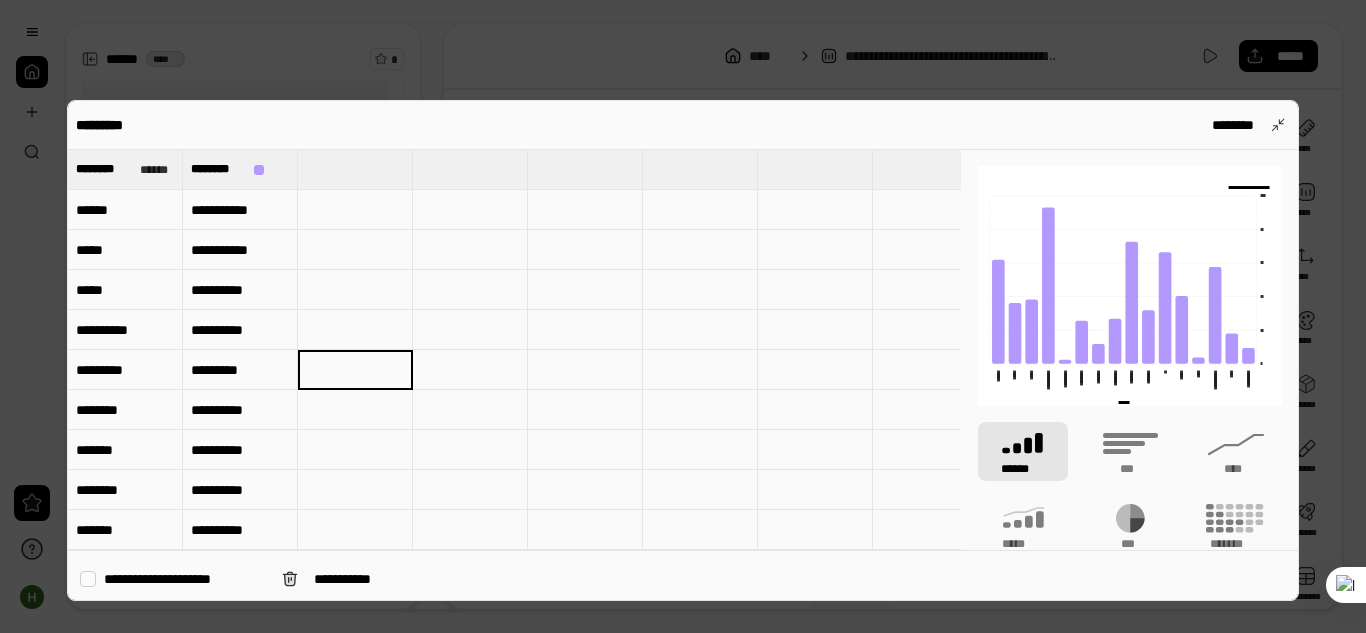 click on "**********" at bounding box center (240, 290) 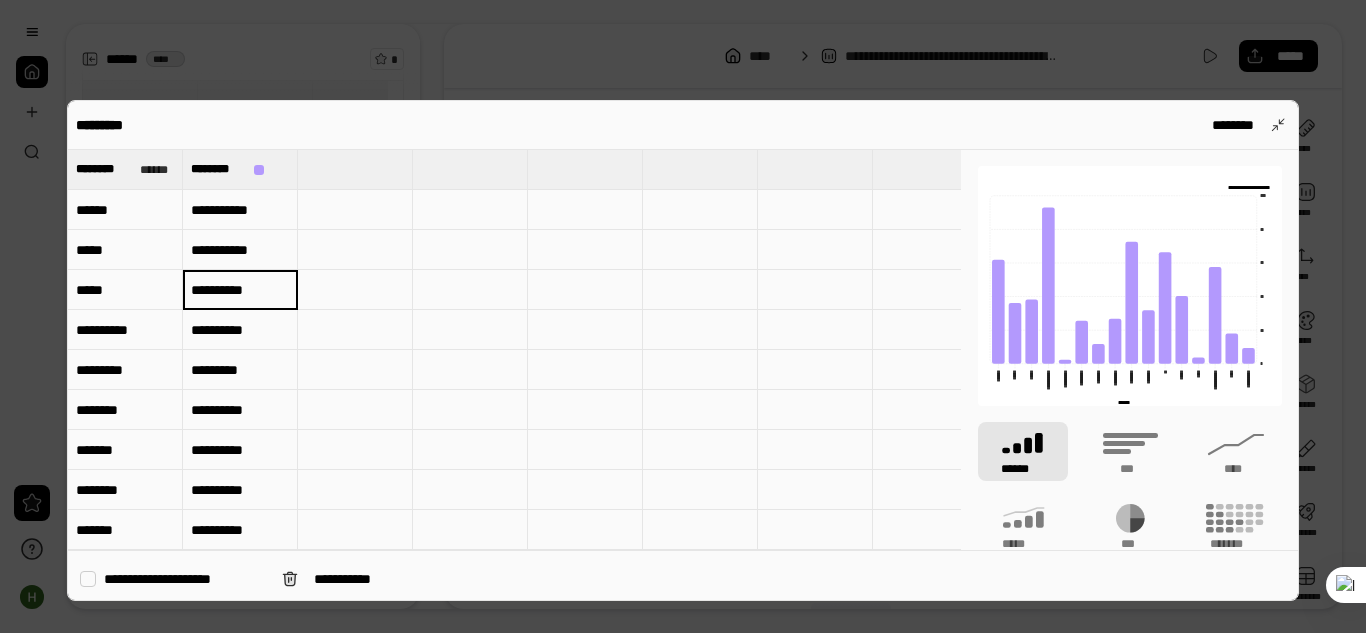 click on "**********" at bounding box center (240, 290) 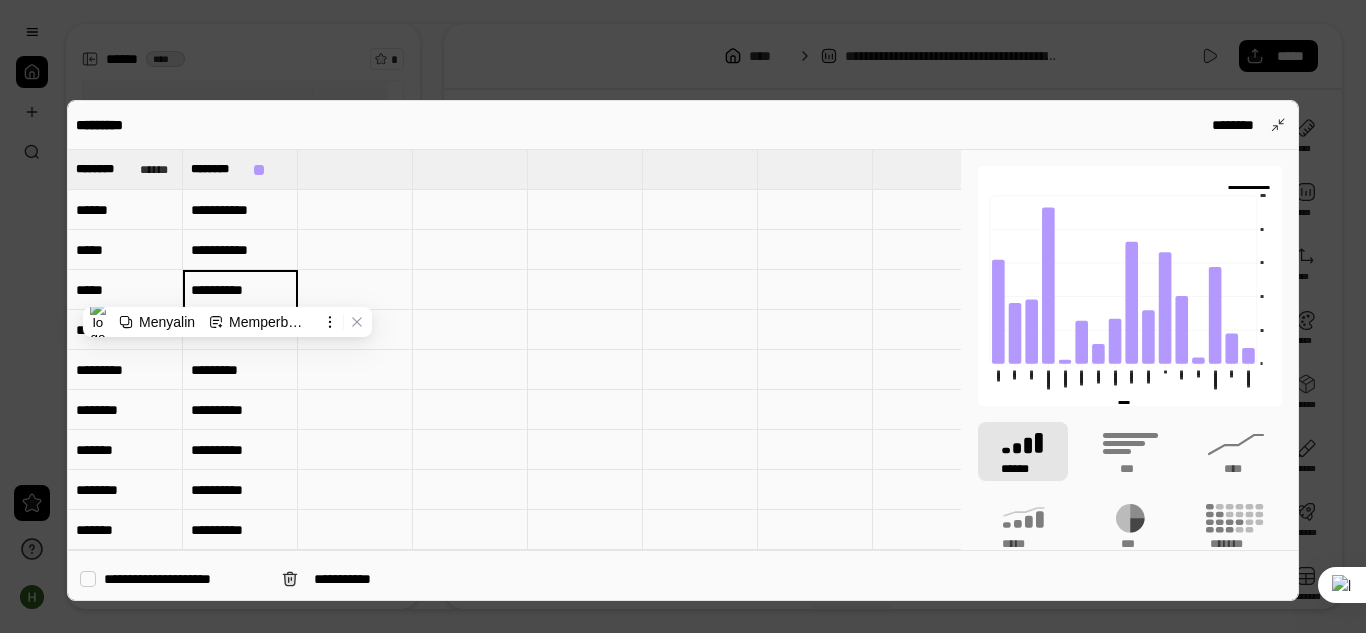 click on "**********" at bounding box center (240, 289) 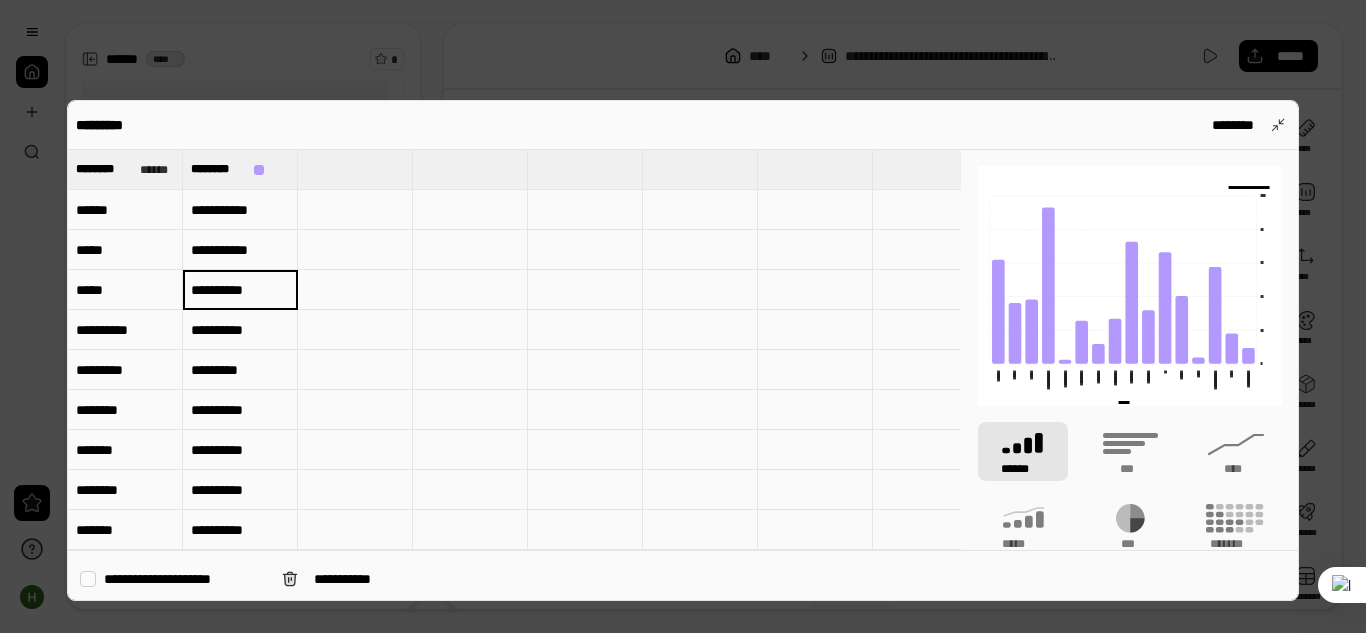 click on "**********" at bounding box center [240, 289] 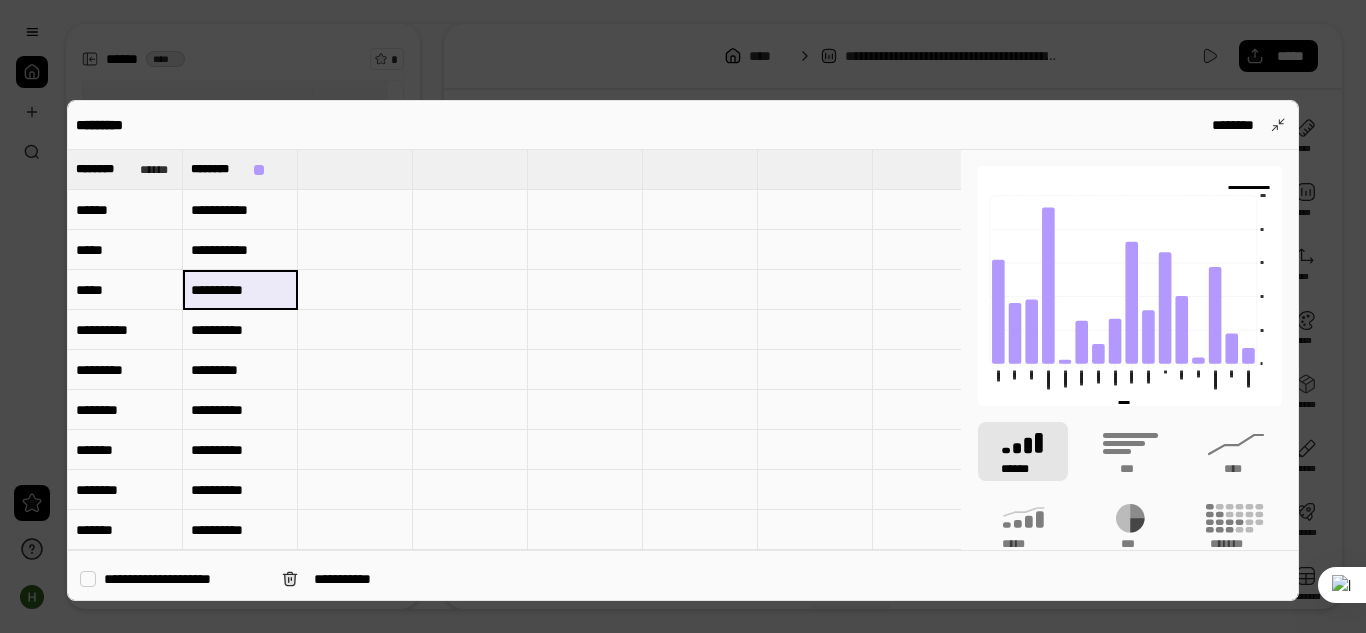drag, startPoint x: 228, startPoint y: 292, endPoint x: 283, endPoint y: 290, distance: 55.03635 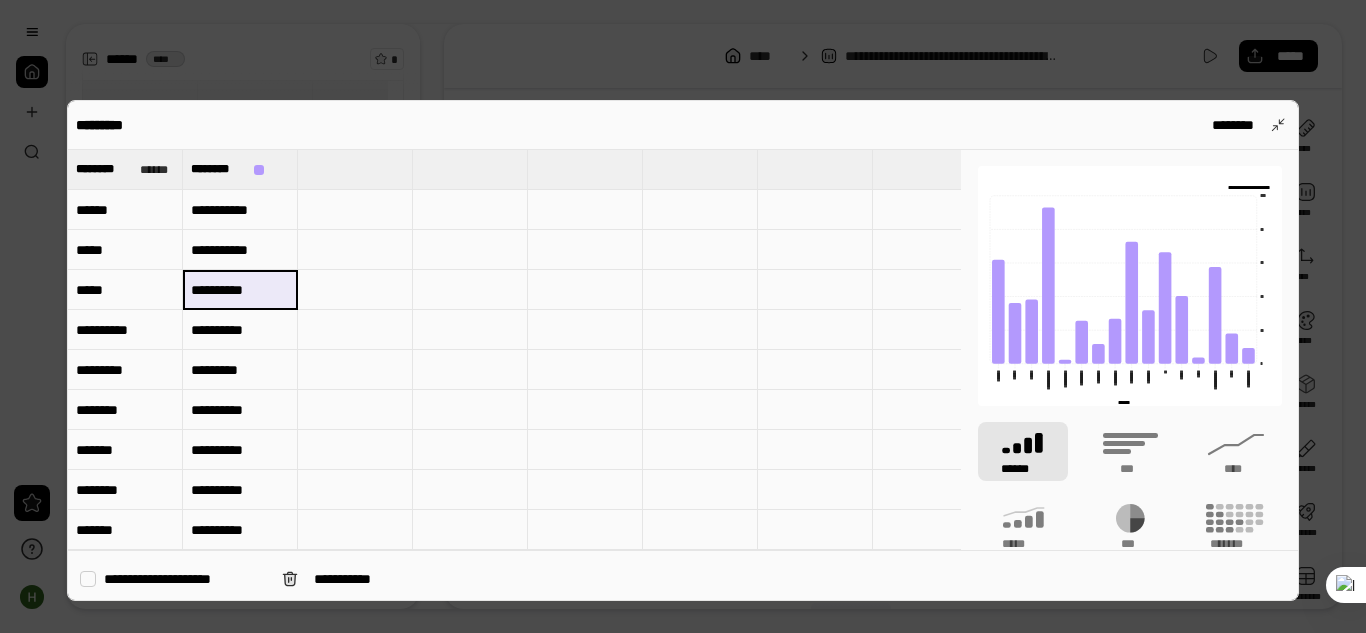 click on "**********" at bounding box center (240, 289) 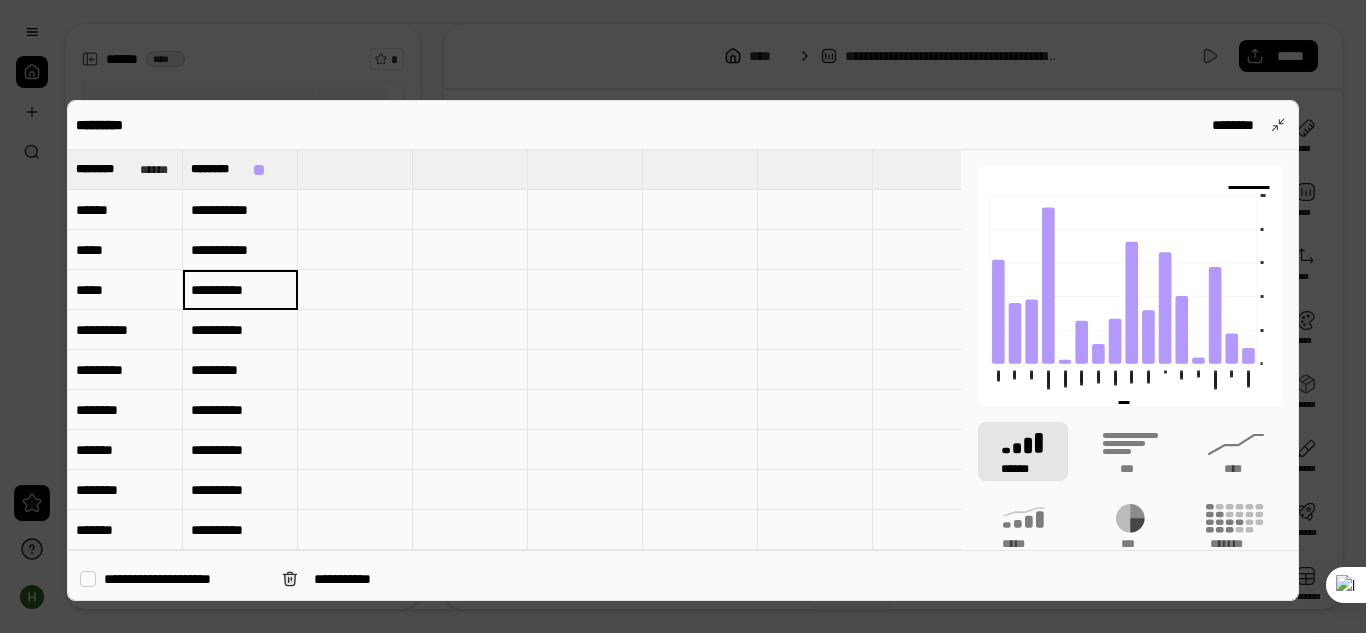 click on "**********" at bounding box center (240, 289) 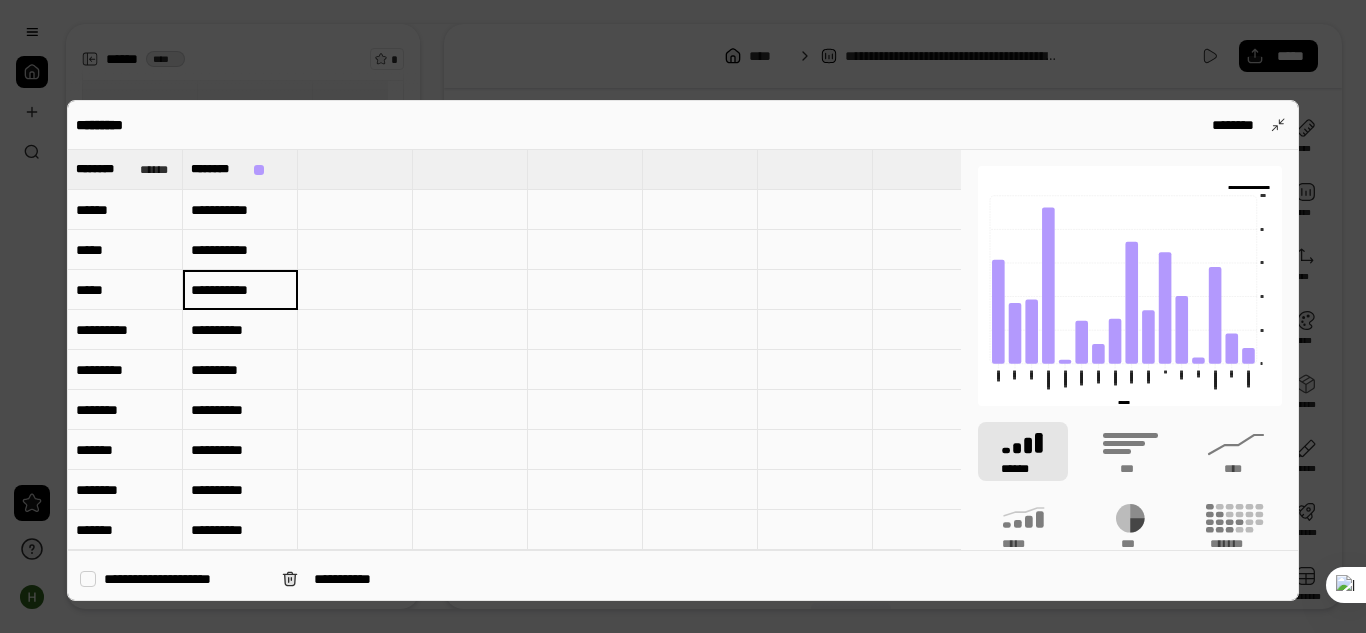 click on "**********" at bounding box center (240, 289) 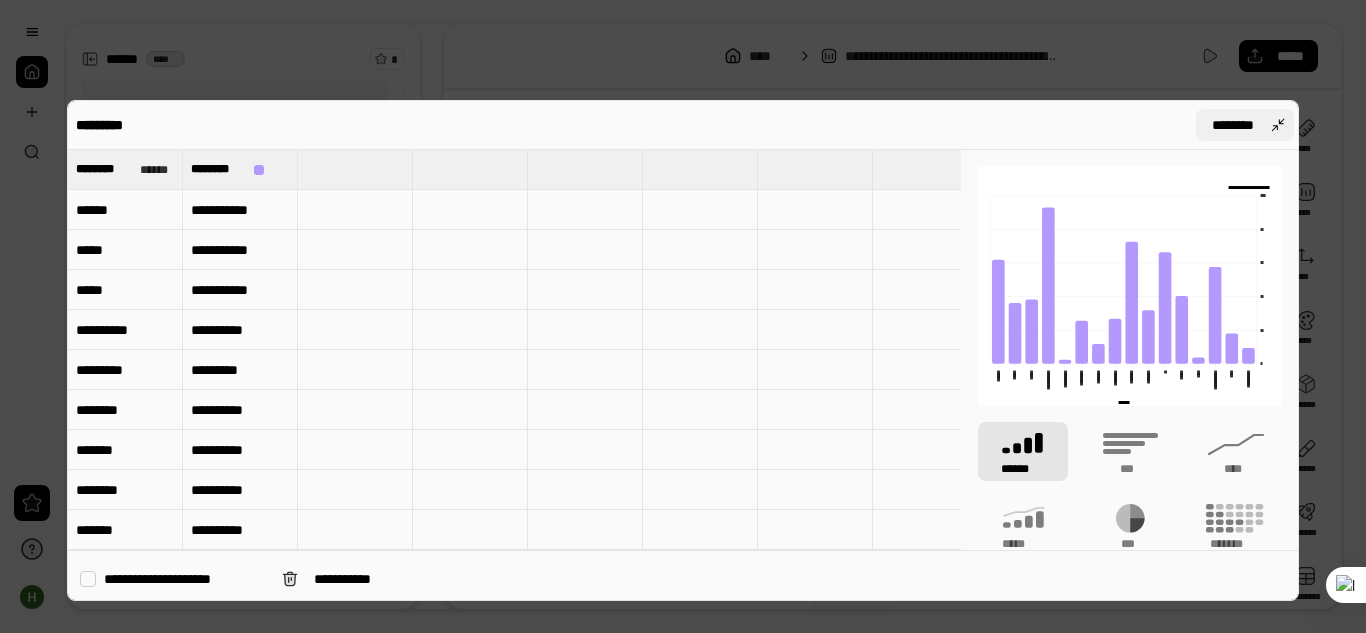 click on "********" at bounding box center [1245, 125] 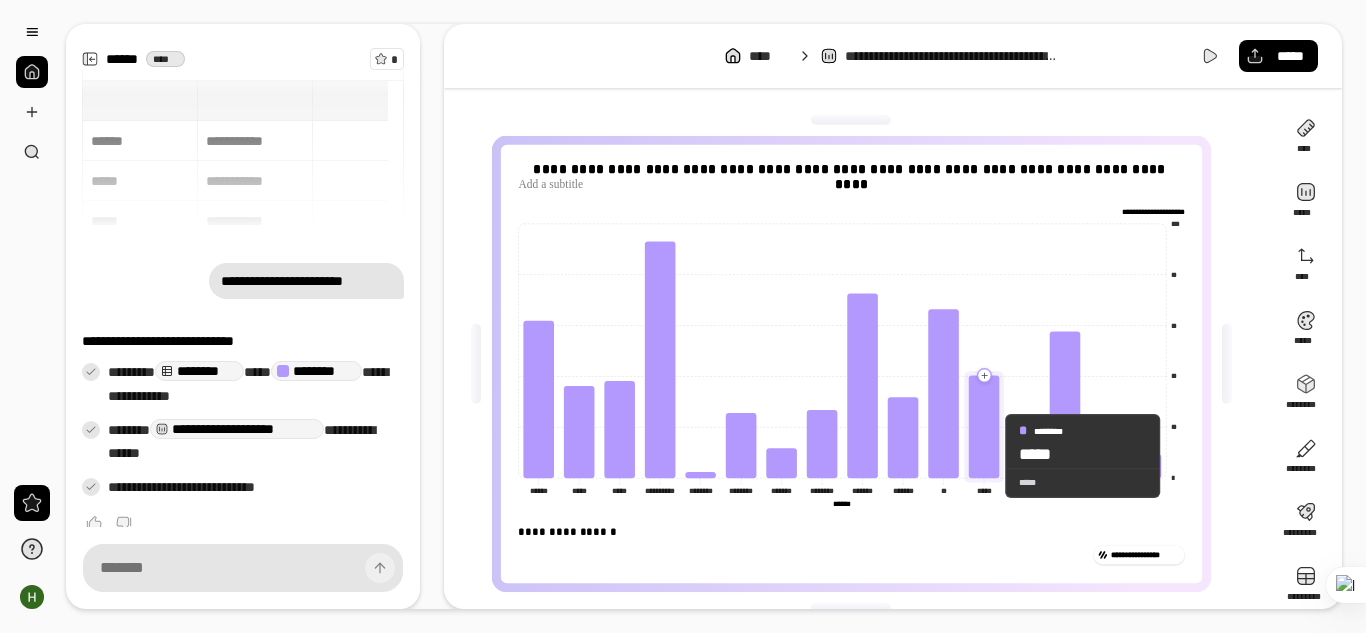 click 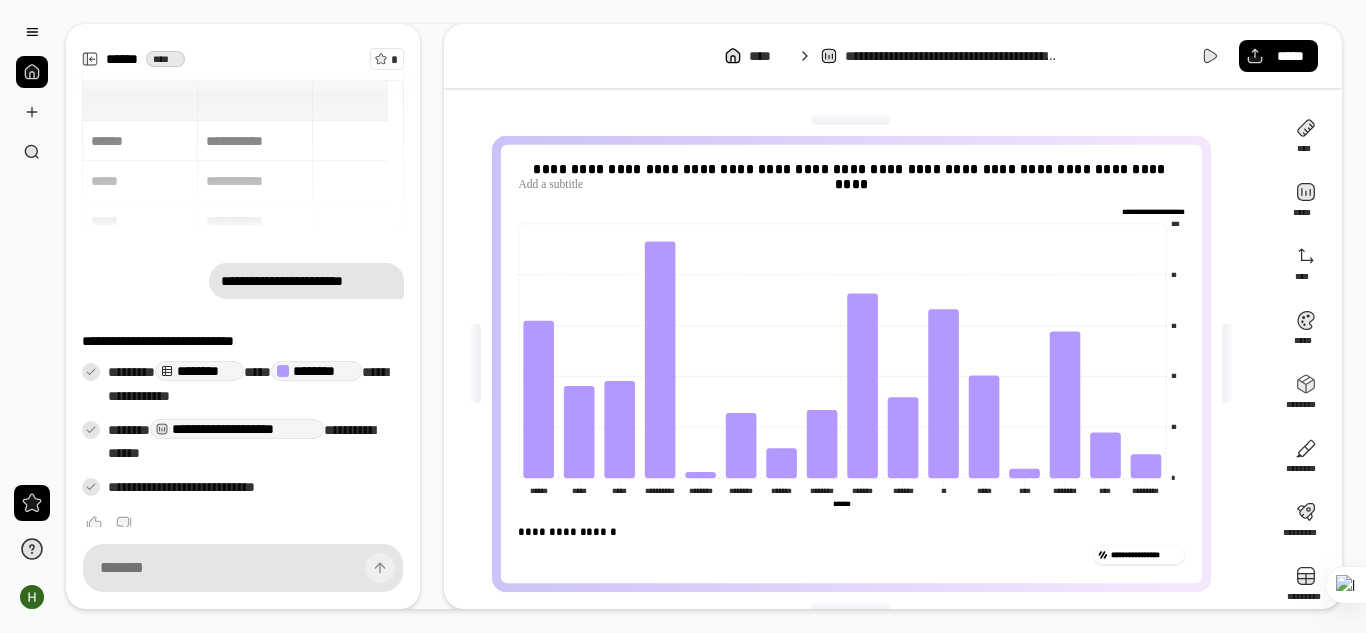 click on "**********" 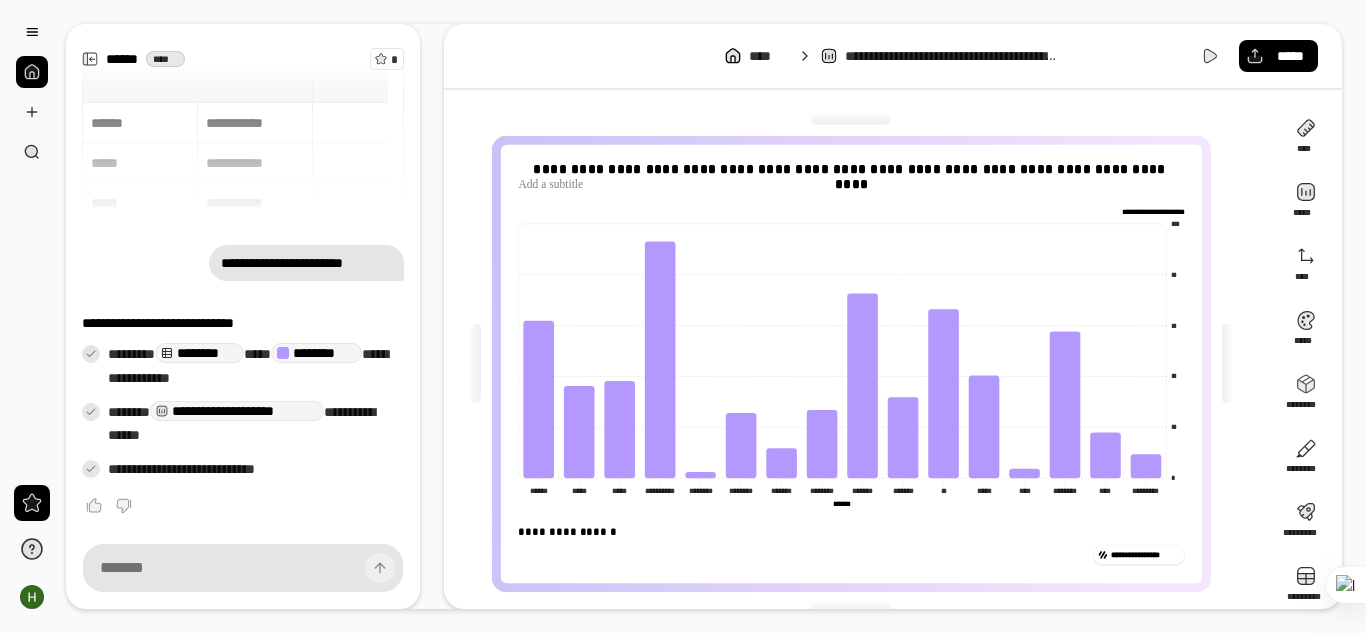 click on "**********" at bounding box center [243, 137] 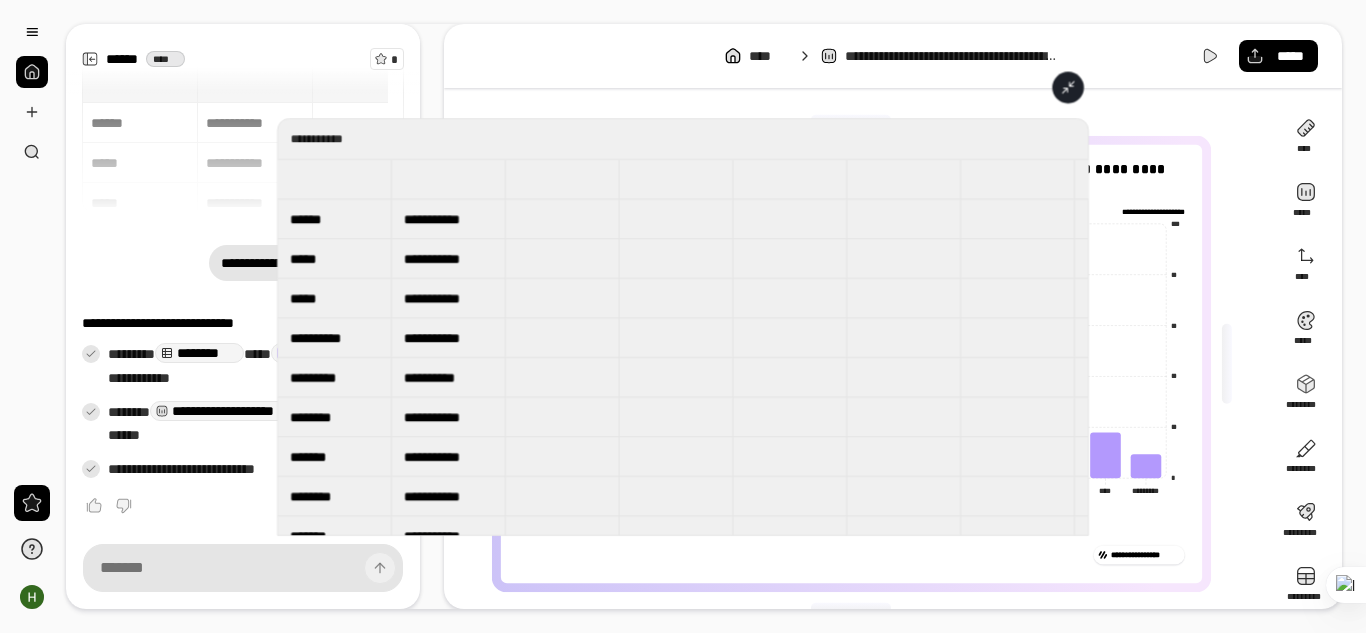 click on "**********" at bounding box center [682, 347] 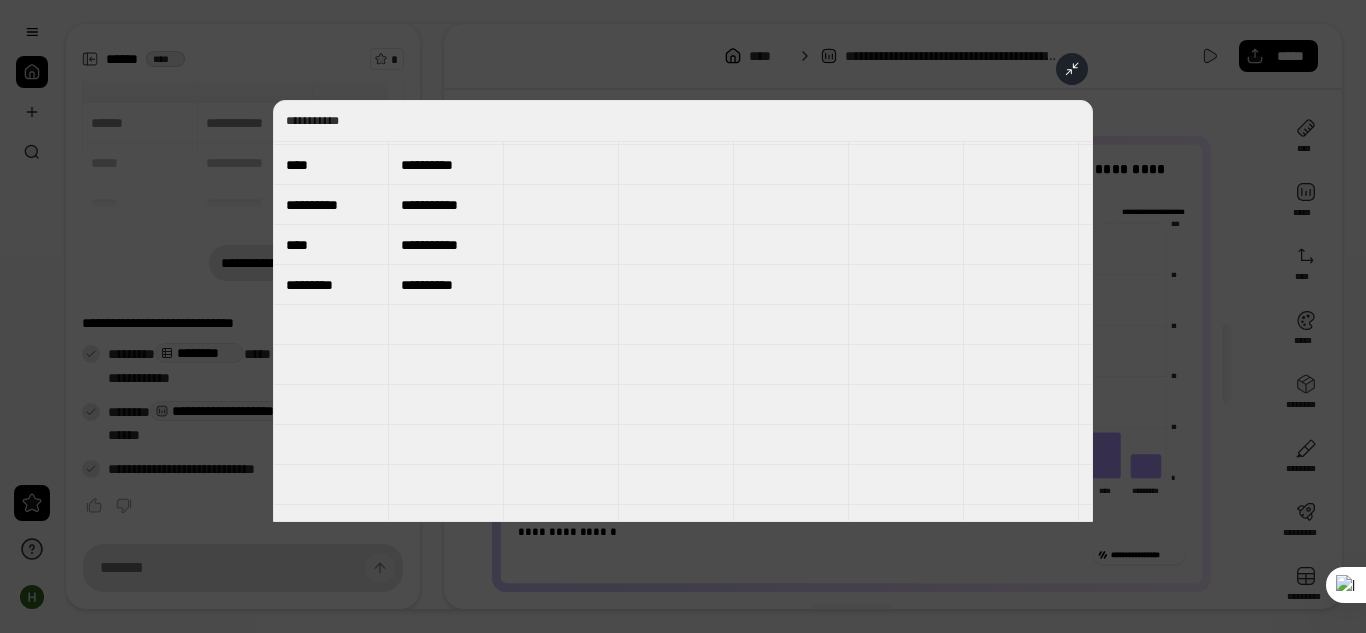 scroll, scrollTop: 515, scrollLeft: 0, axis: vertical 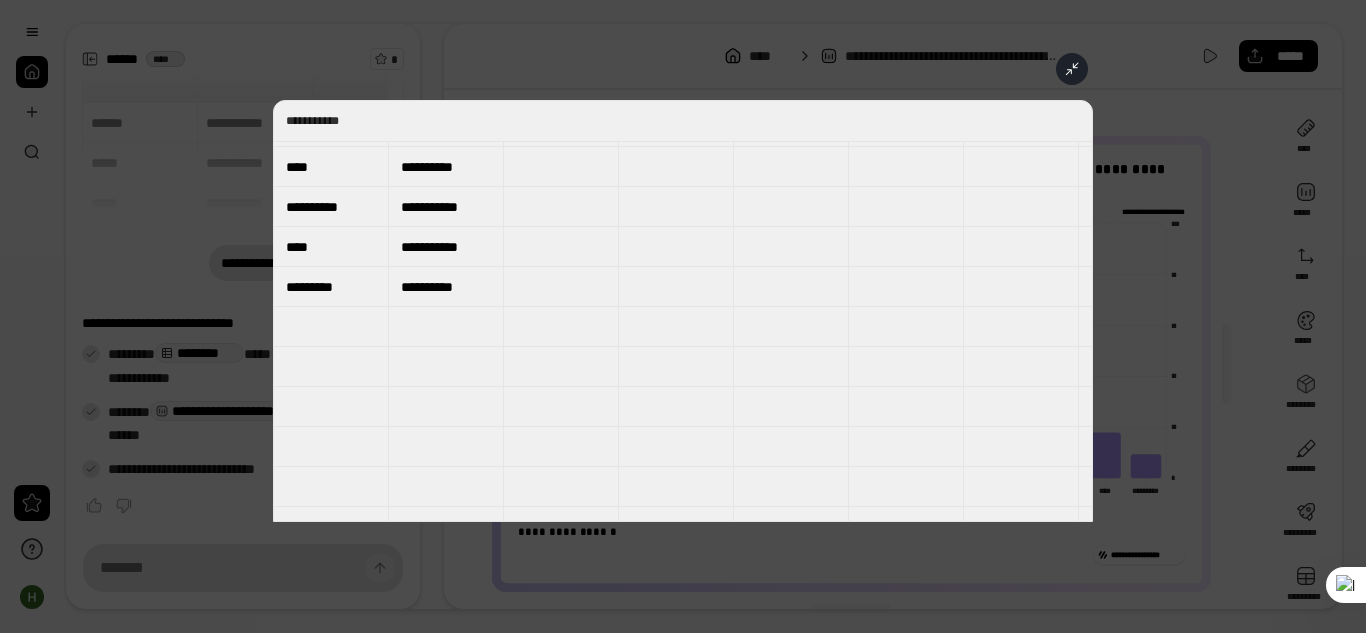 click at bounding box center [446, 327] 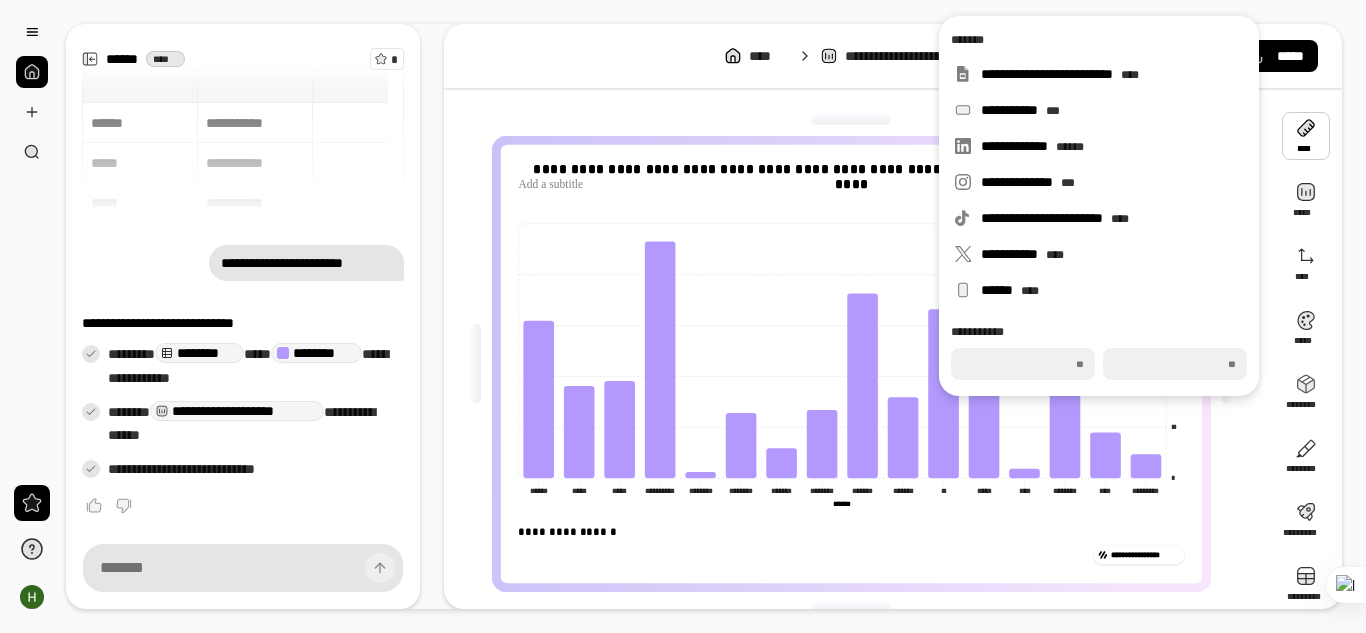 click at bounding box center [1306, 136] 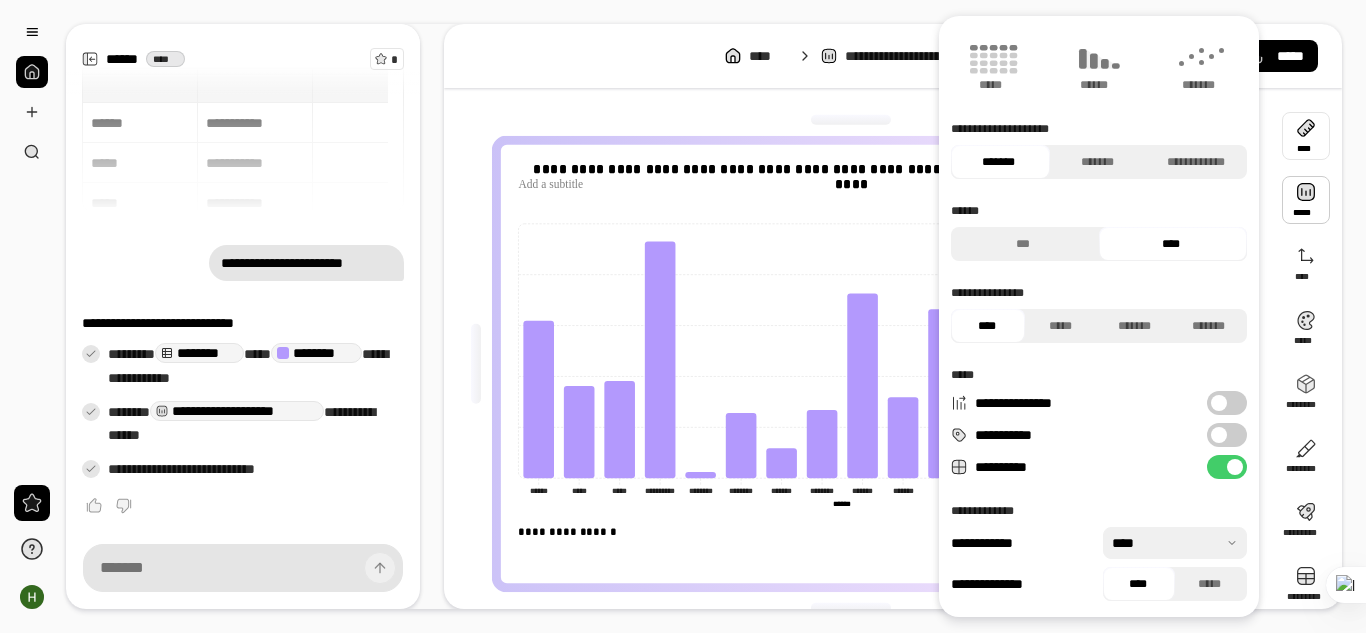 scroll, scrollTop: 0, scrollLeft: 0, axis: both 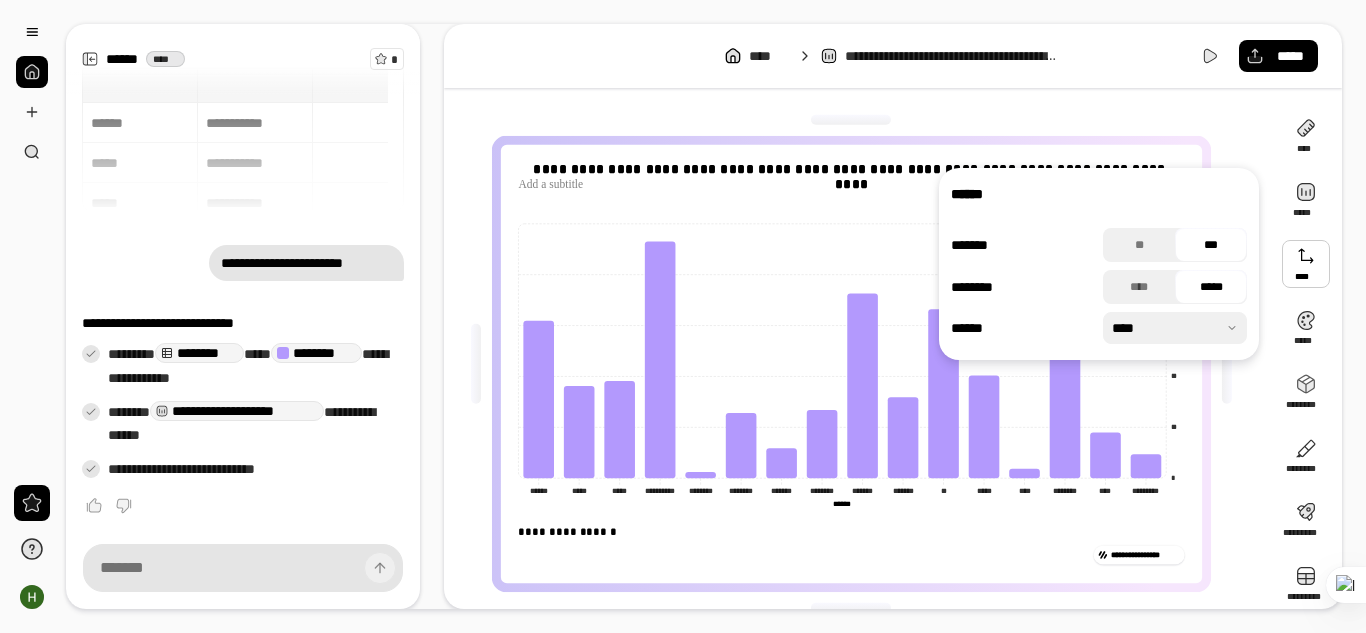 click at bounding box center [1175, 328] 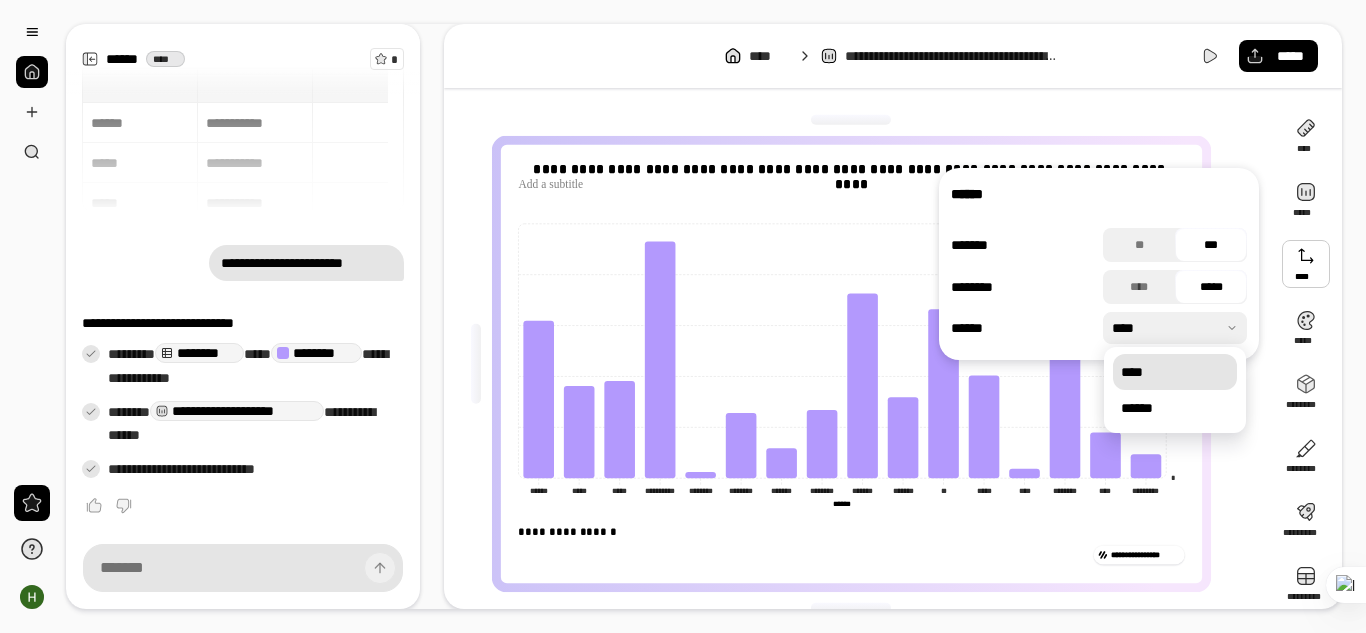 click at bounding box center (1175, 328) 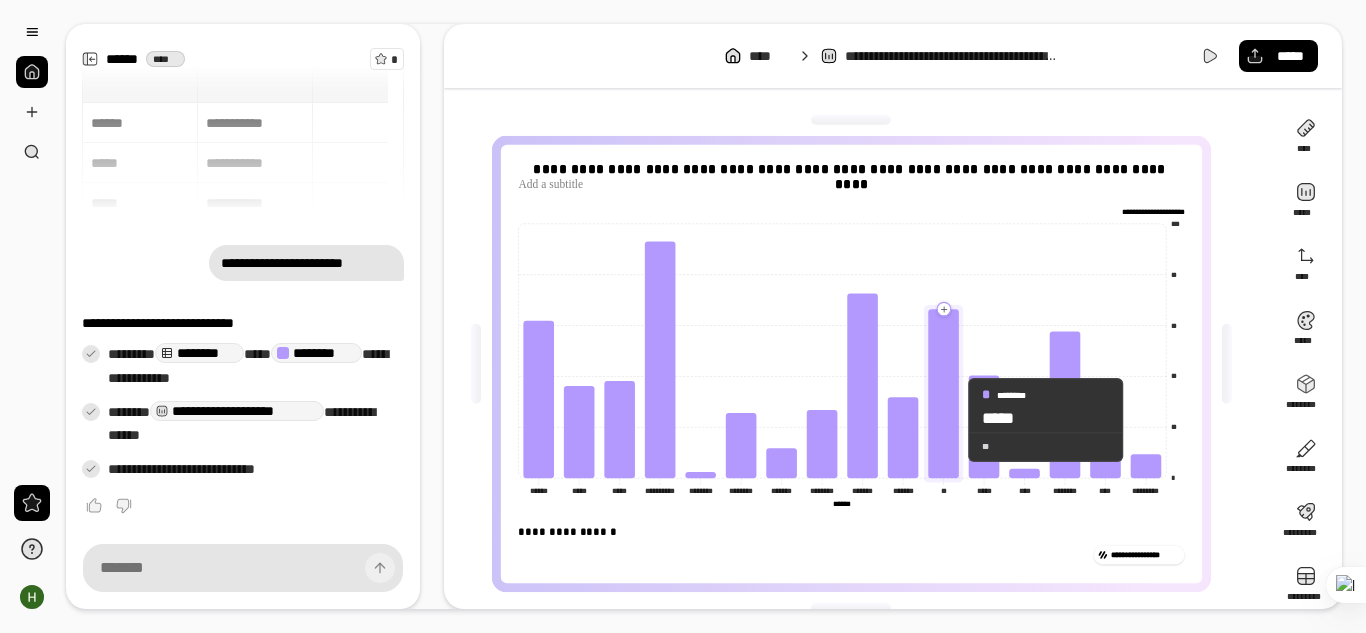 click 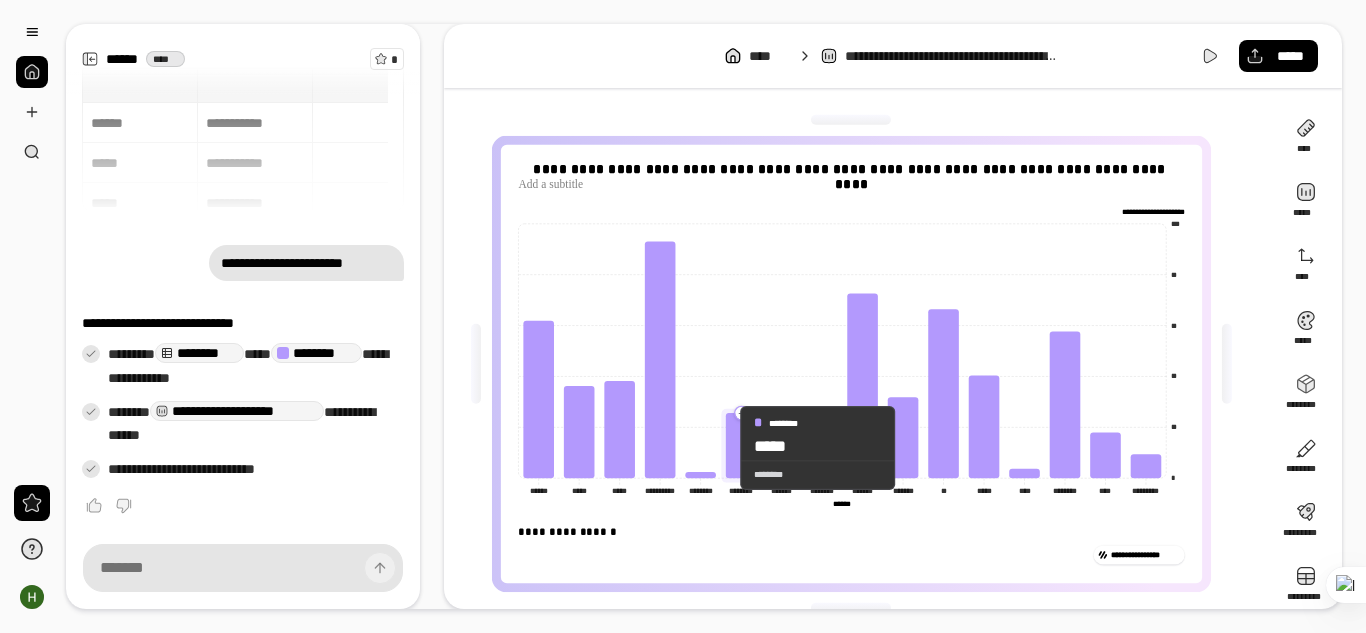 click 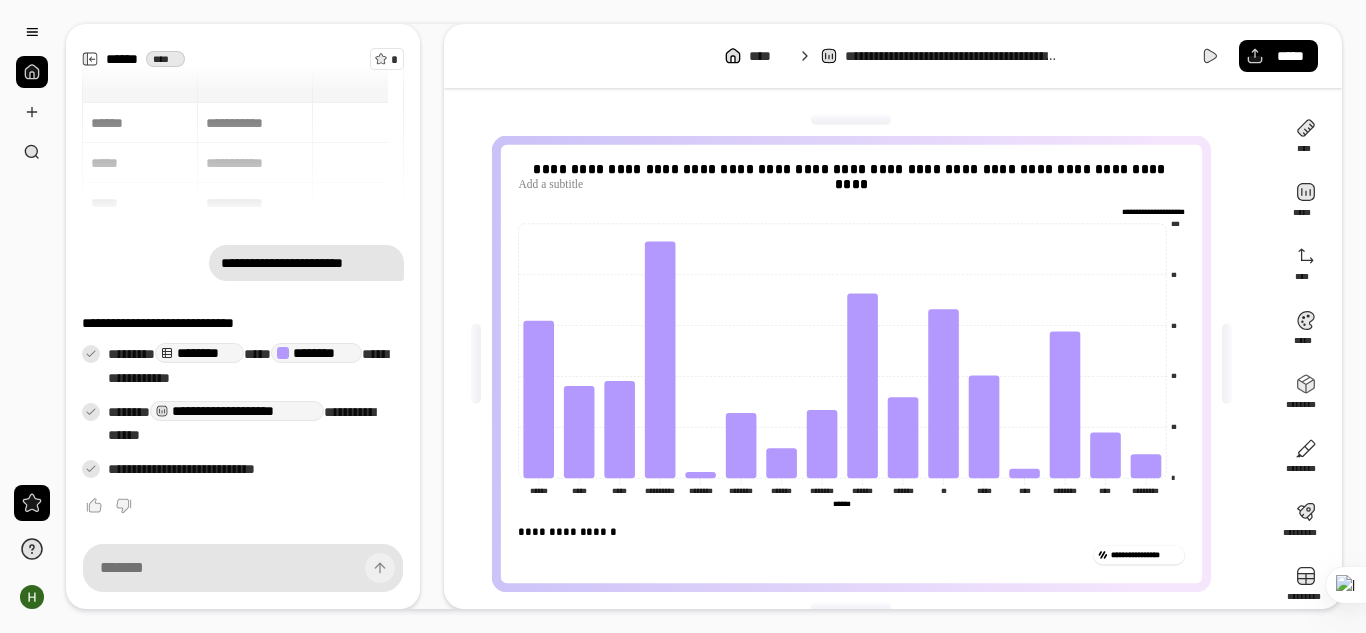 click on "**********" at bounding box center [243, 137] 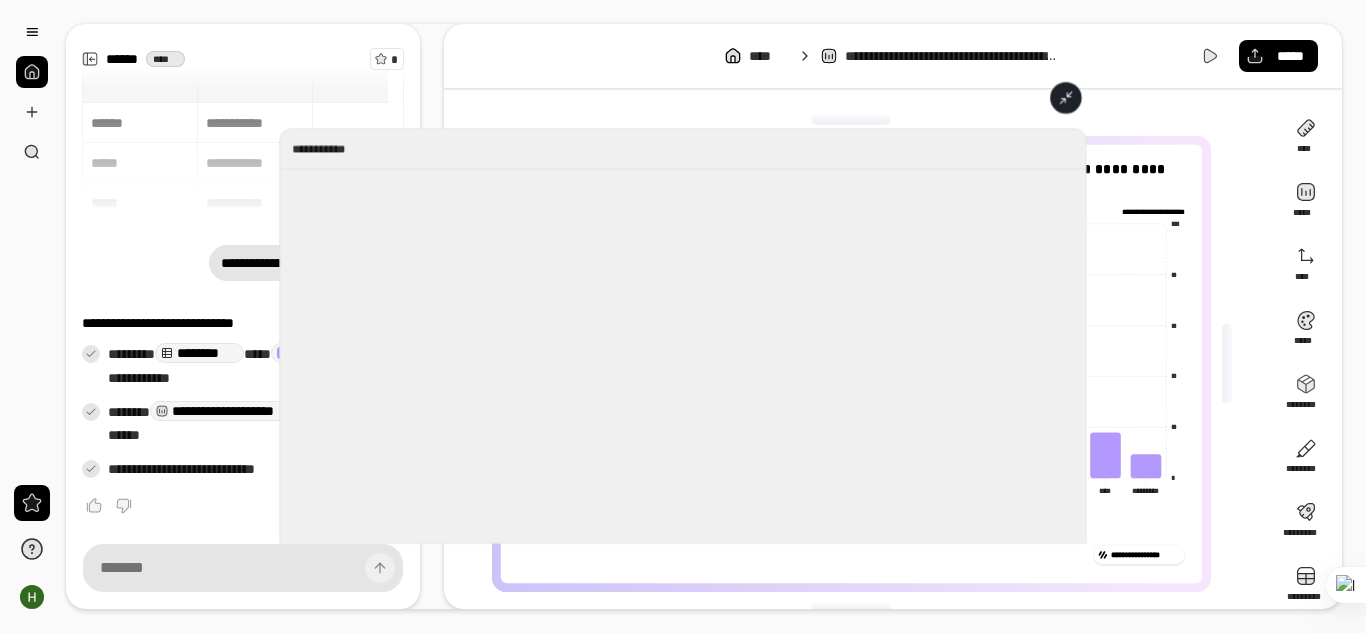 click on "**********" at bounding box center (683, 356) 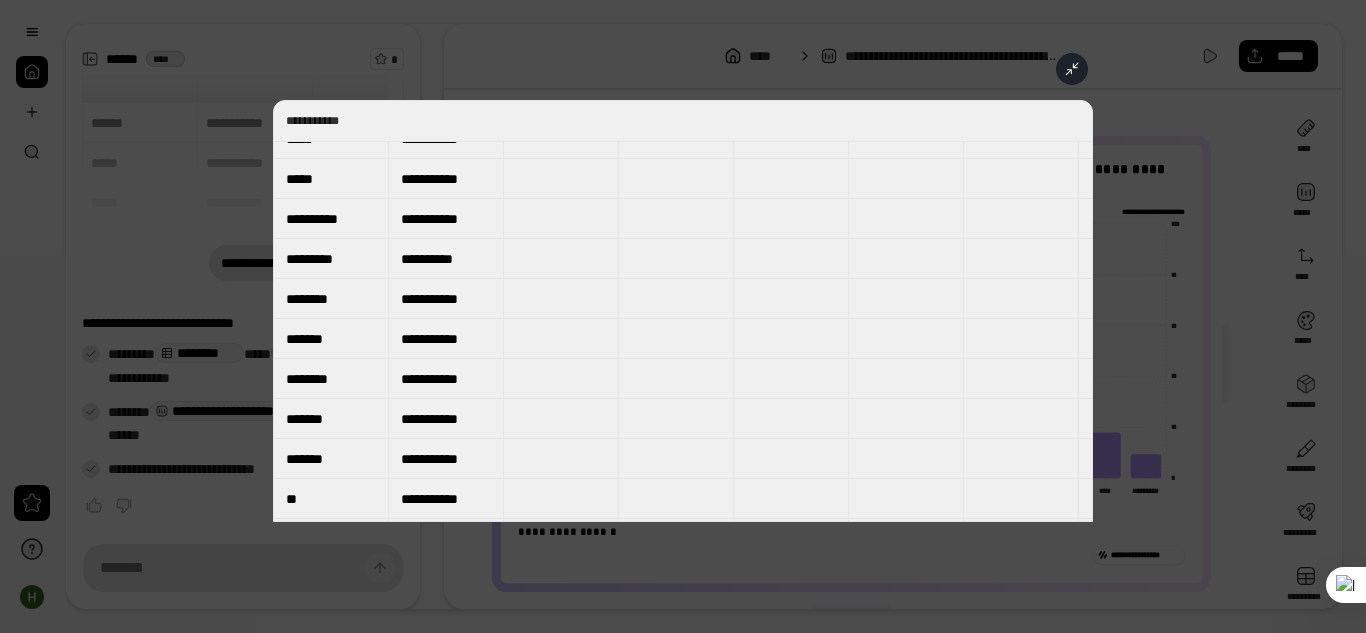 scroll, scrollTop: 0, scrollLeft: 0, axis: both 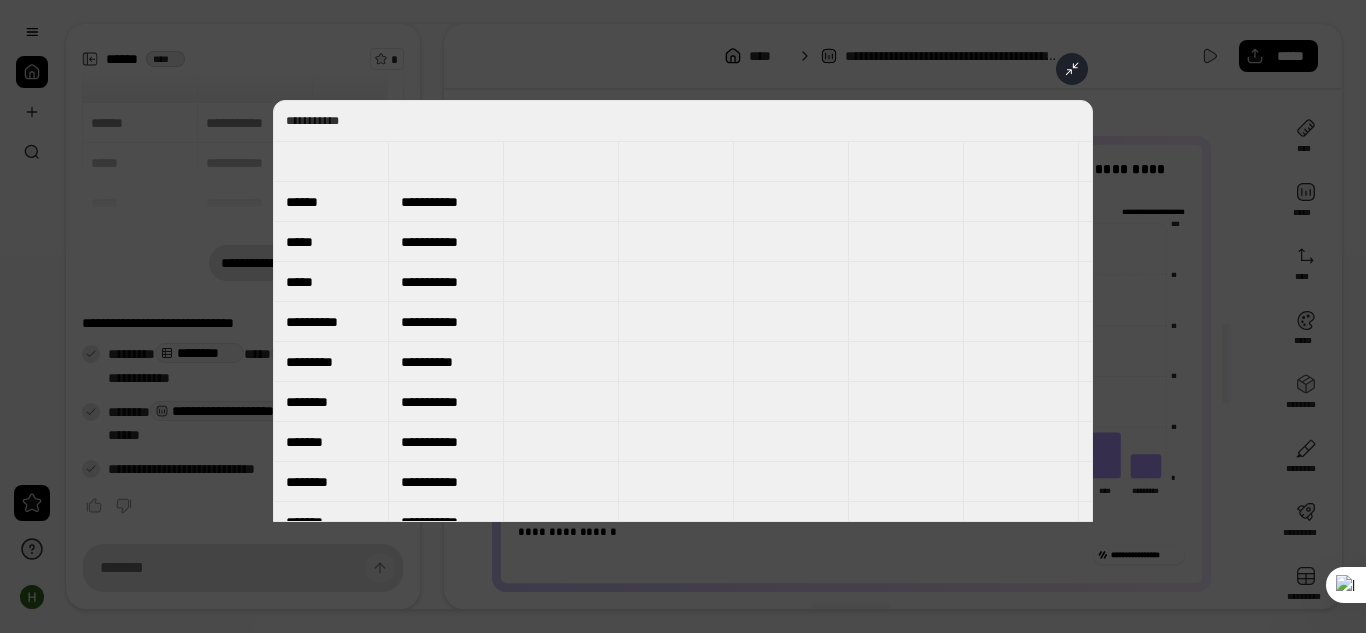 click on "**********" at bounding box center (446, 322) 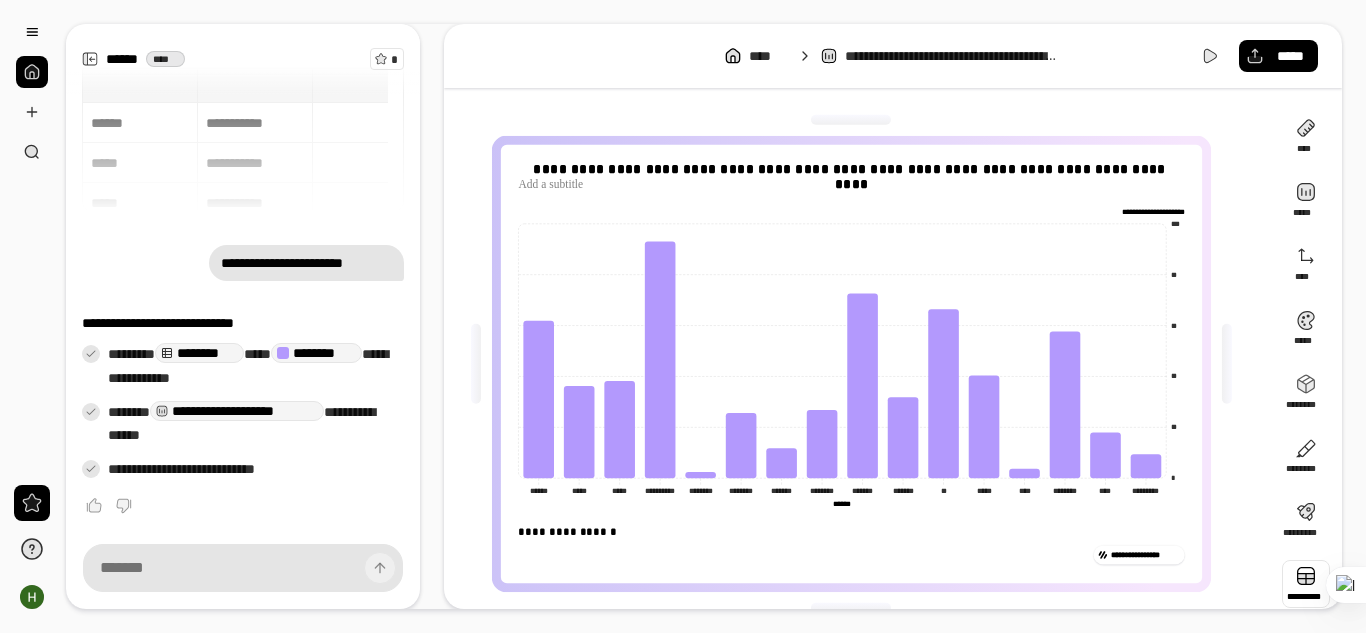 click at bounding box center (1306, 584) 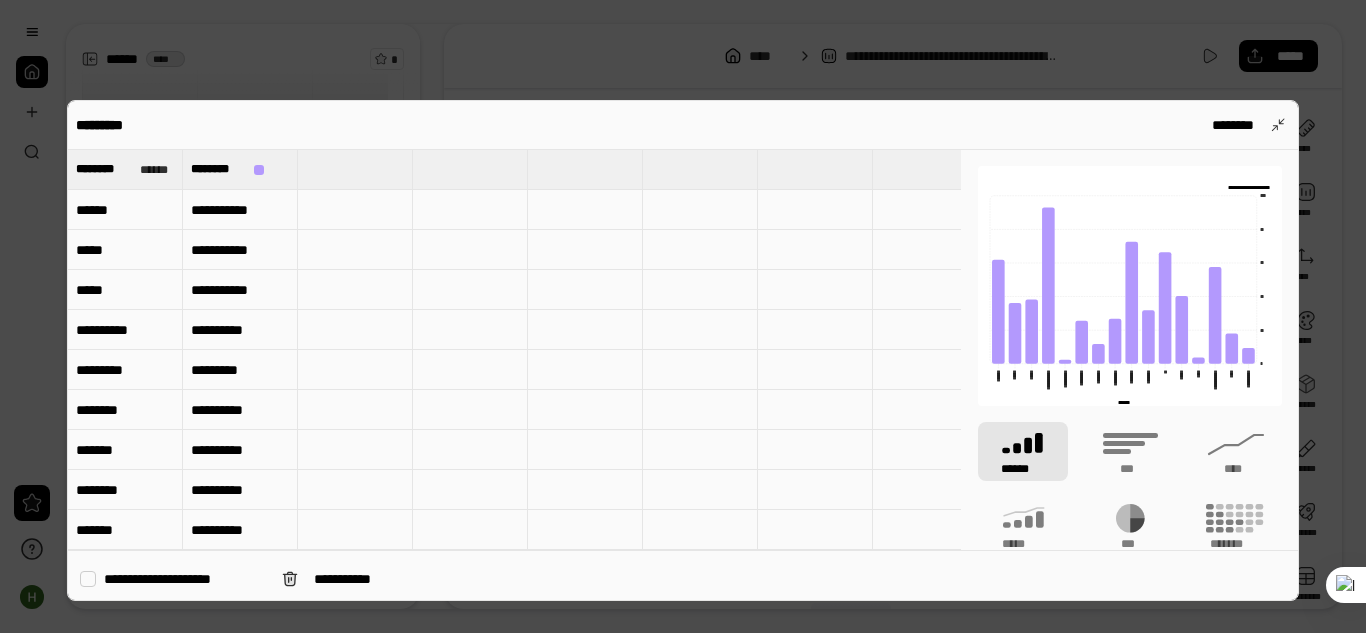 click on "**********" at bounding box center (240, 210) 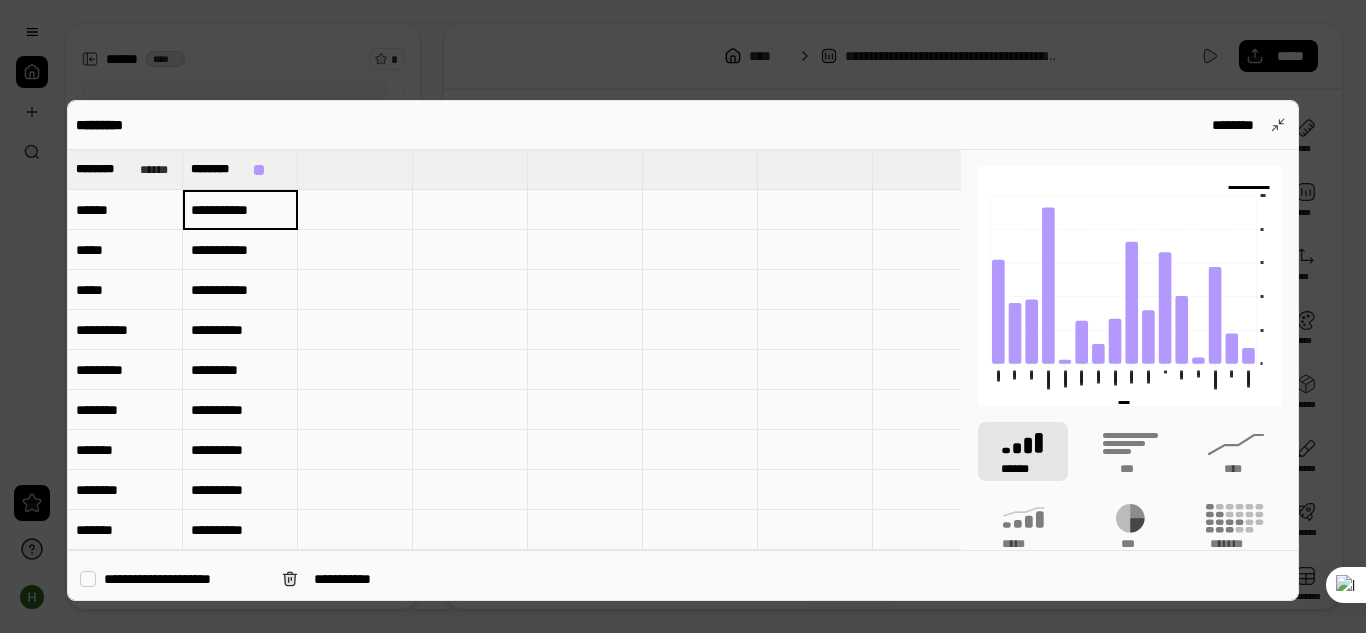 click at bounding box center (355, 210) 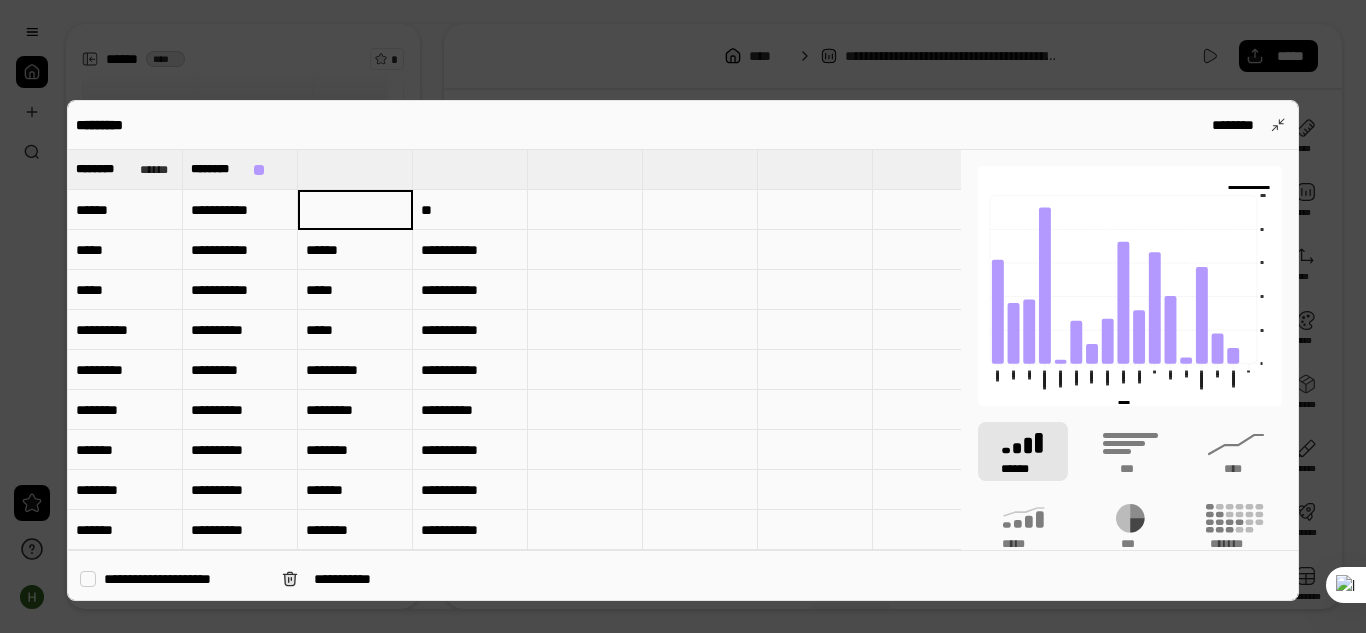 type on "**" 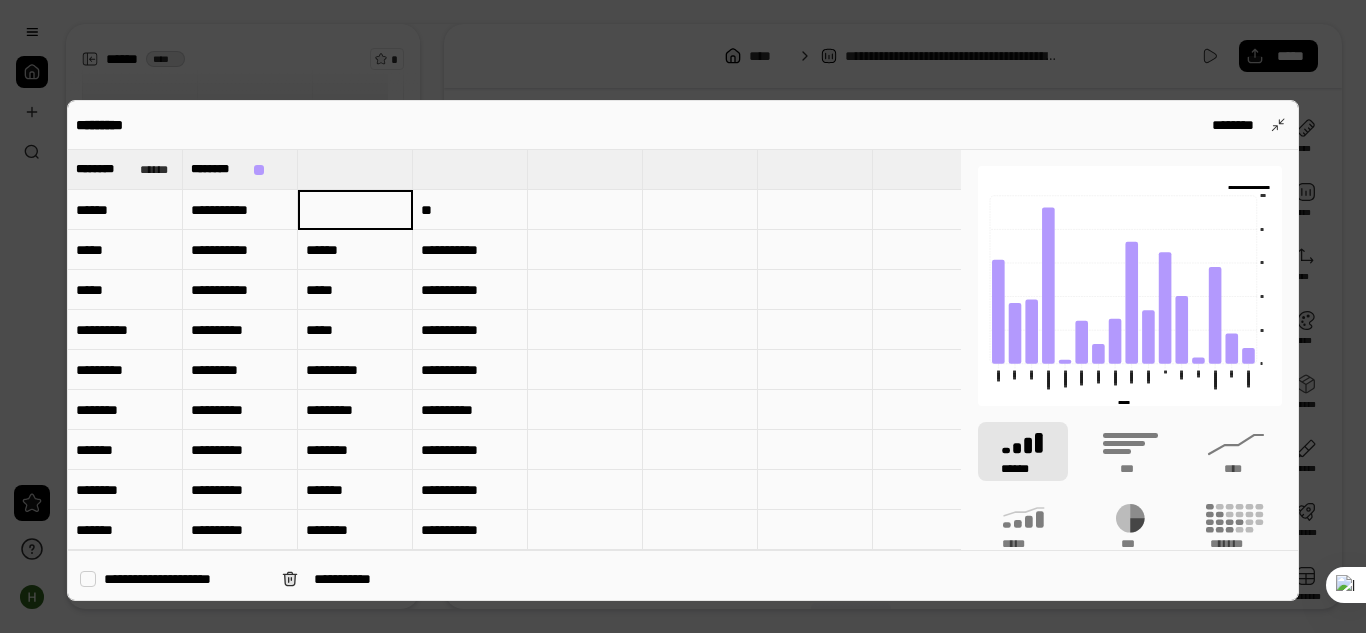 type 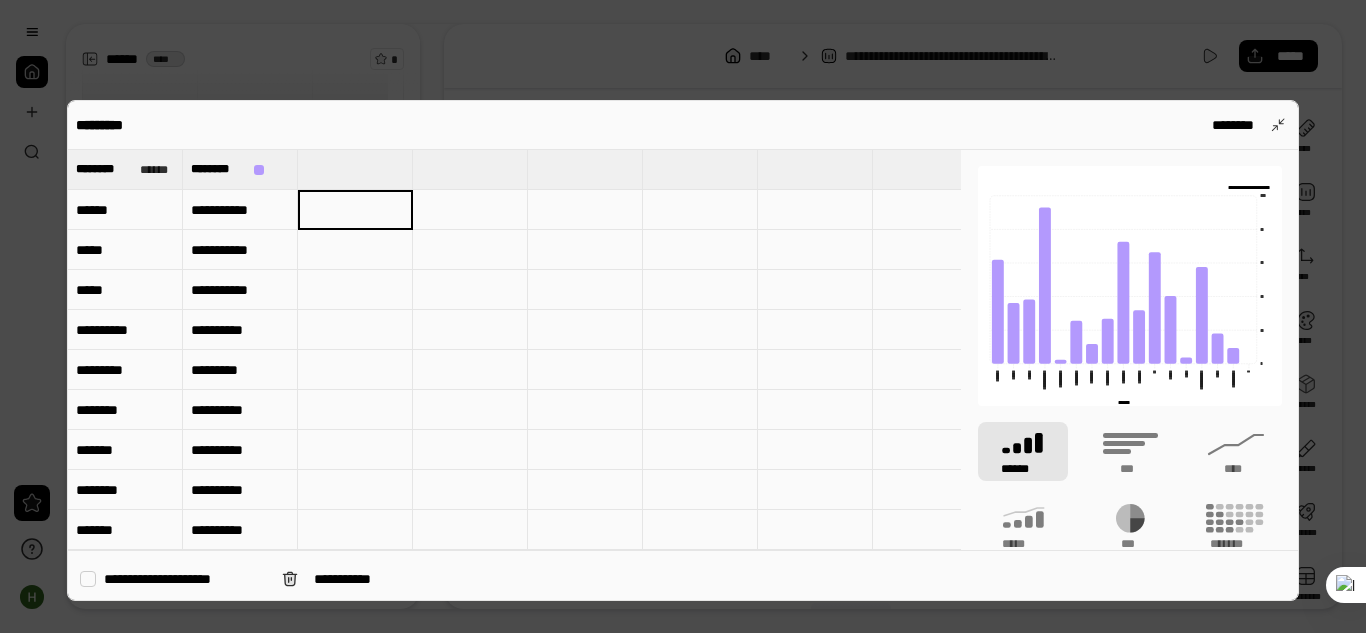 type on "**" 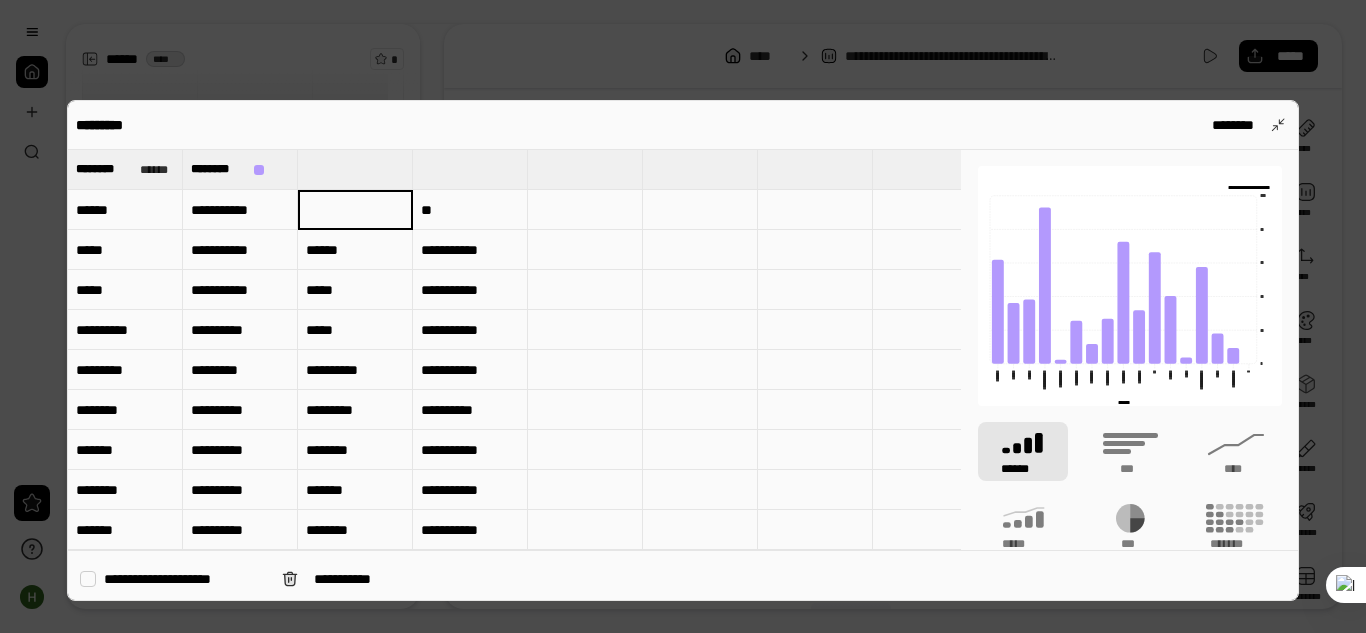 type 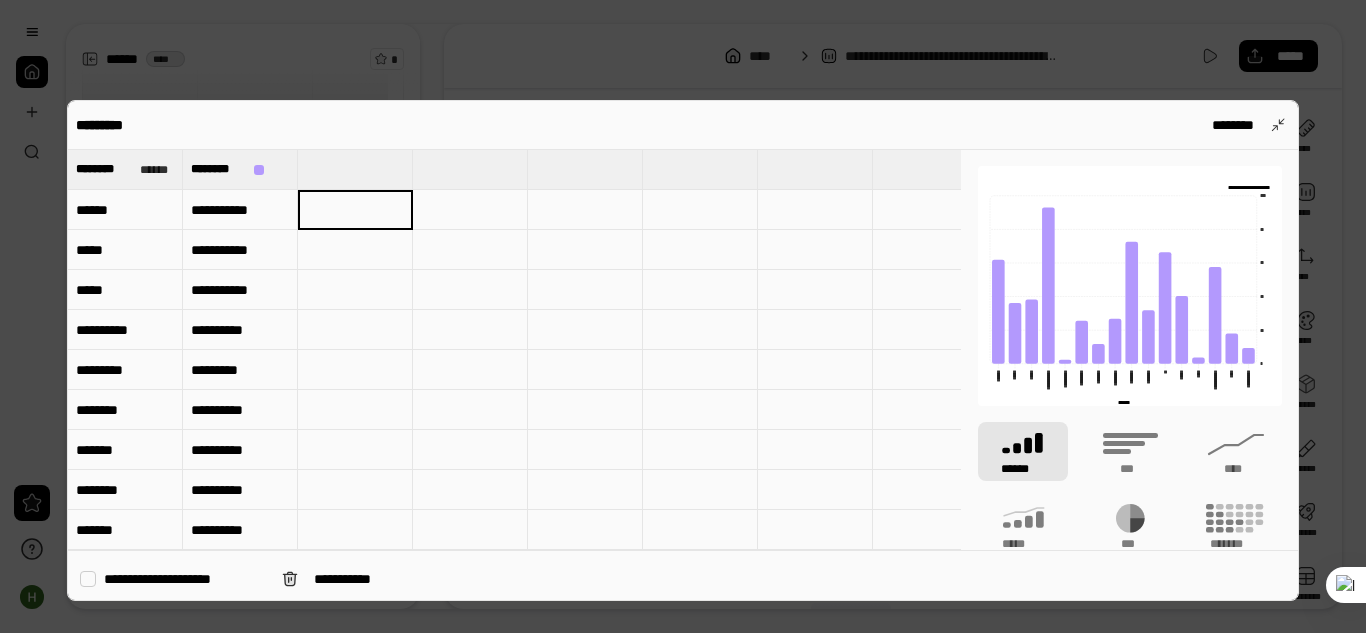 click on "**********" at bounding box center [240, 250] 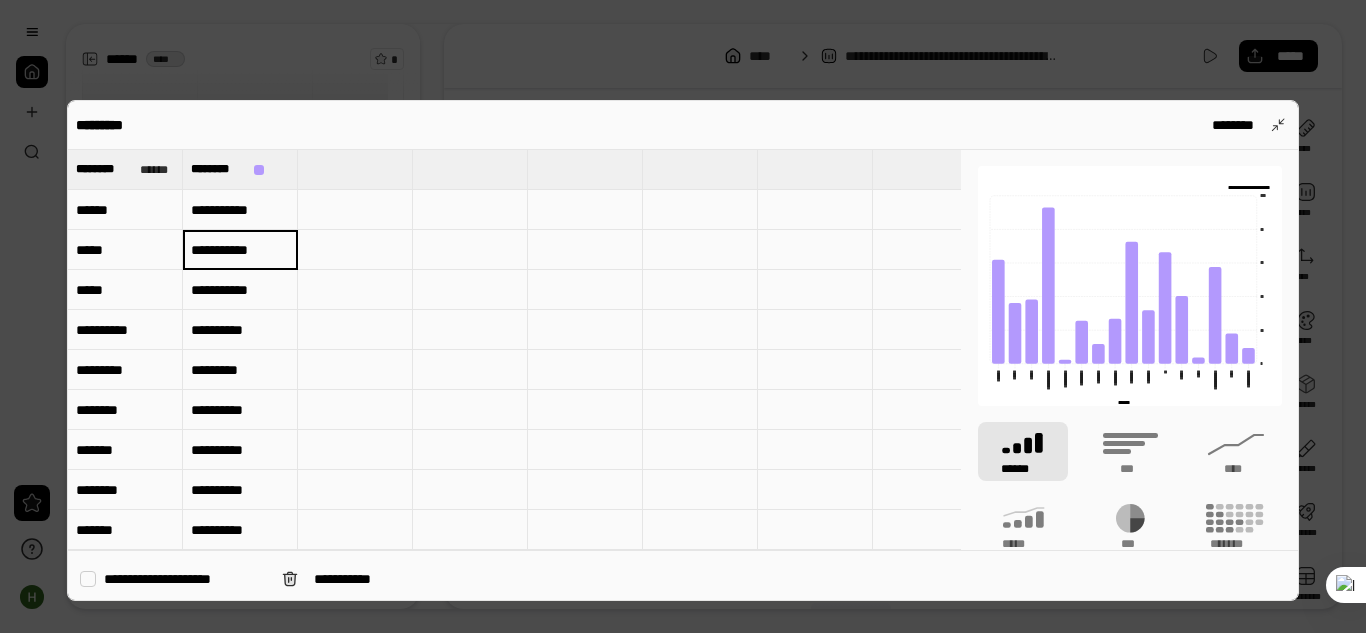 click on "**********" at bounding box center [240, 250] 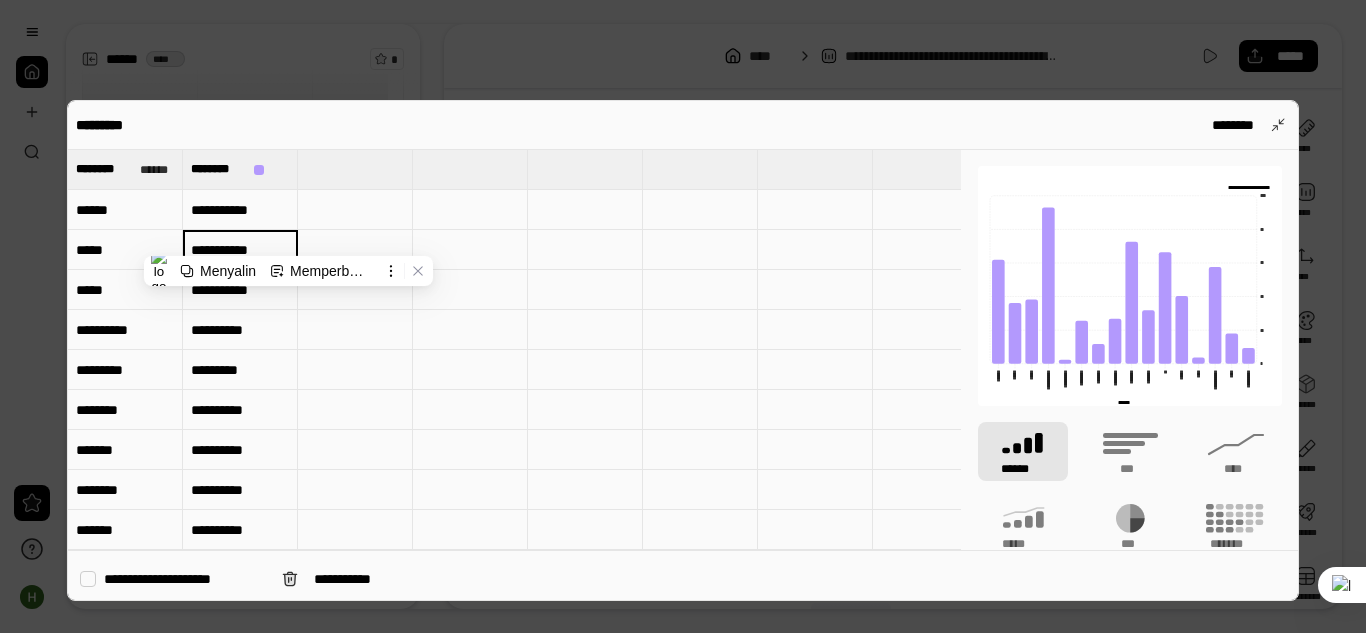 click on "**********" at bounding box center (240, 249) 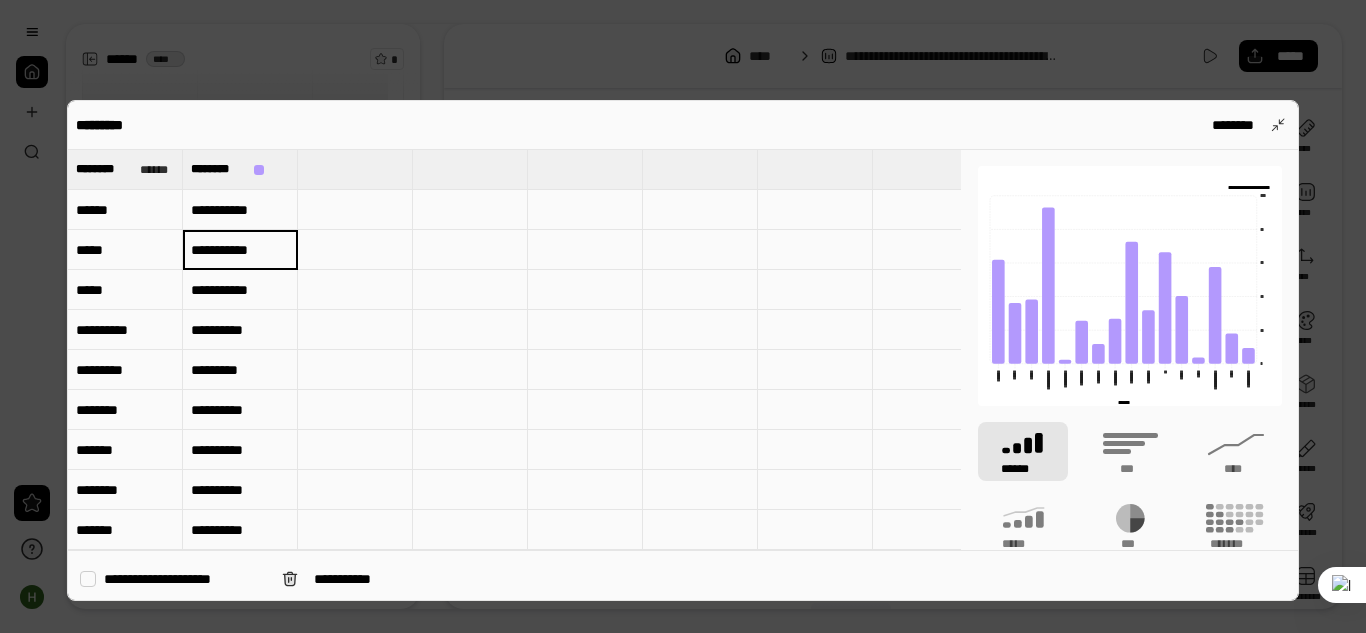 click on "**********" at bounding box center (240, 249) 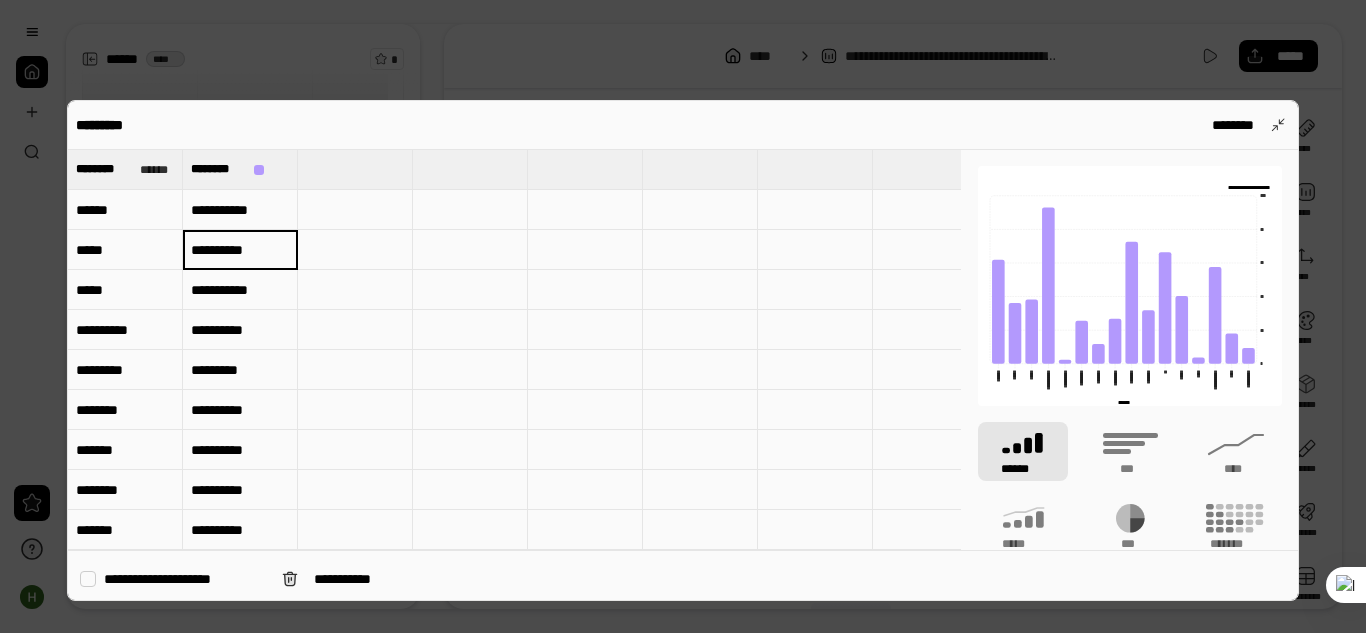 type on "**********" 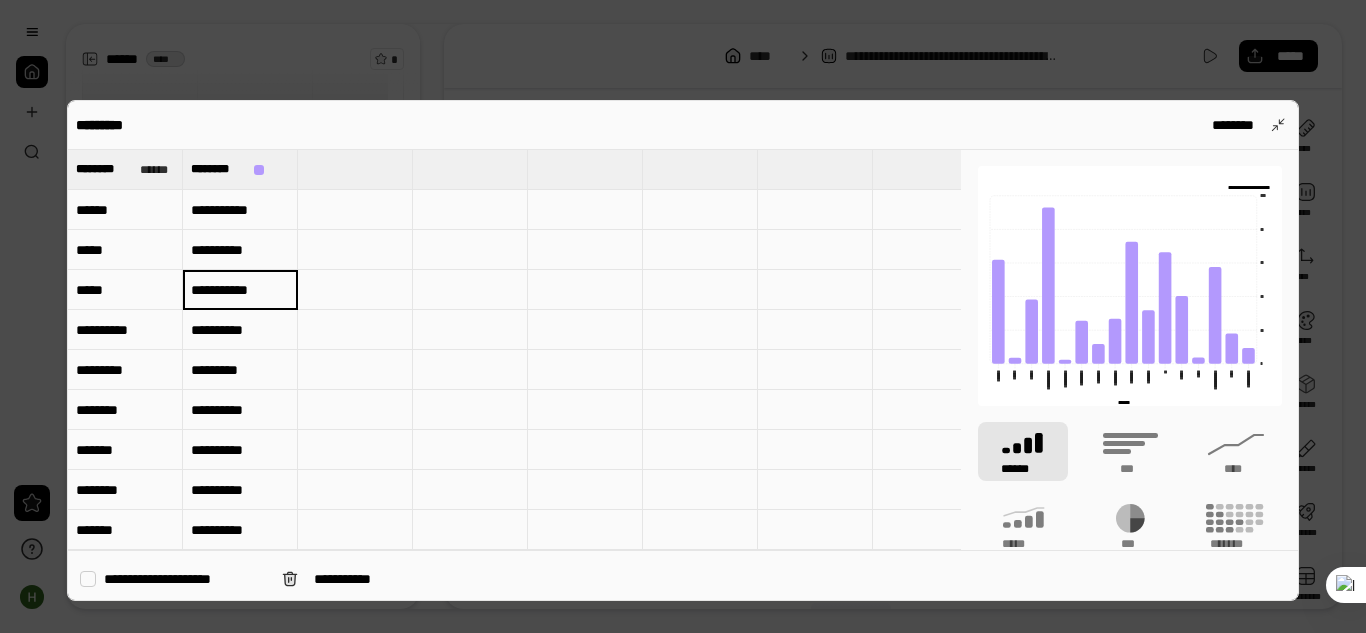 click on "**********" at bounding box center [240, 290] 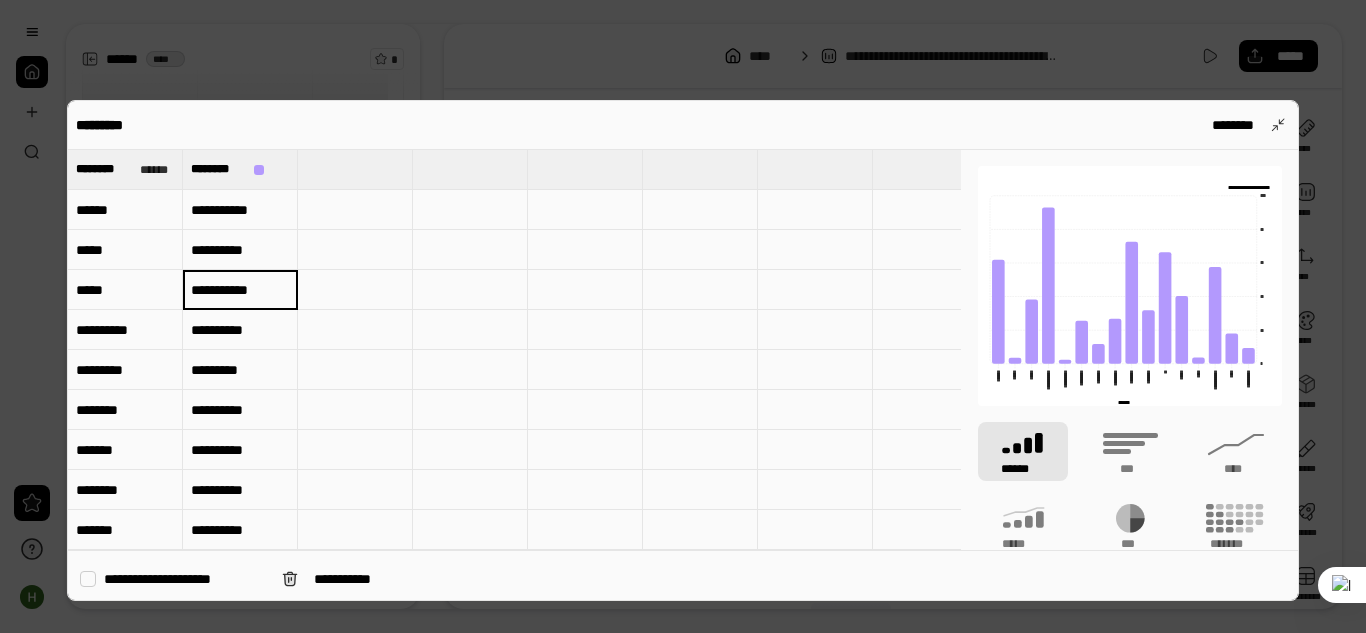 click on "**********" at bounding box center [240, 289] 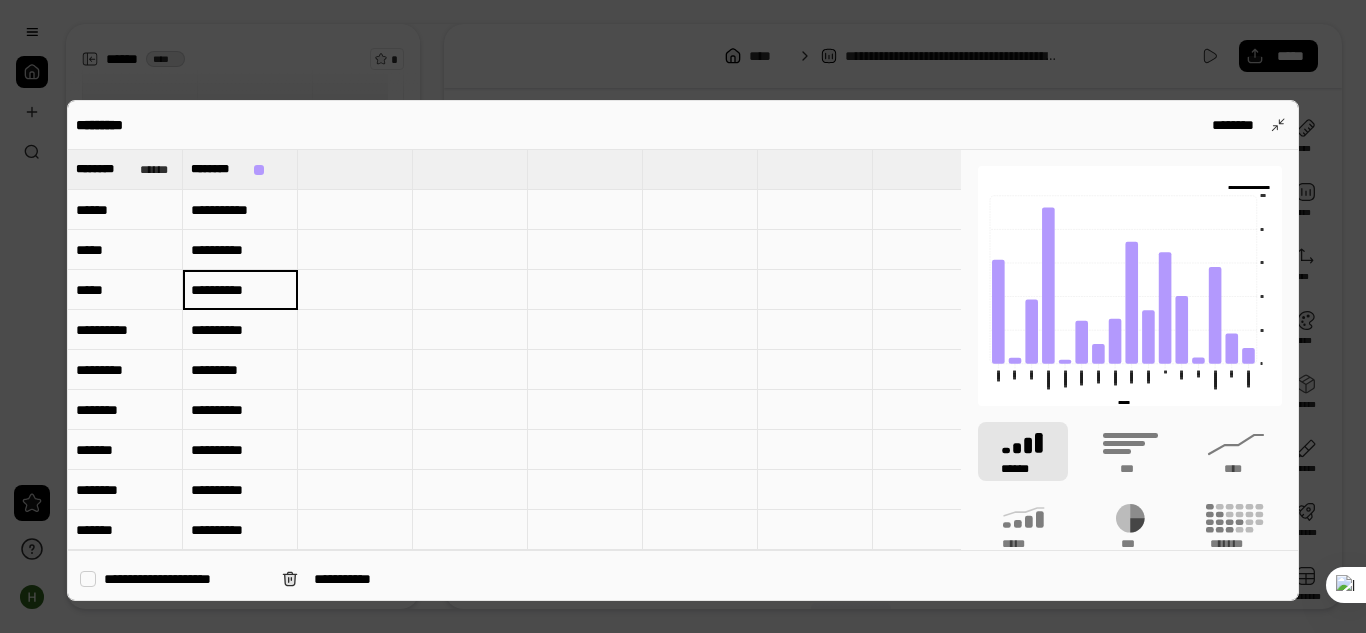 type on "**********" 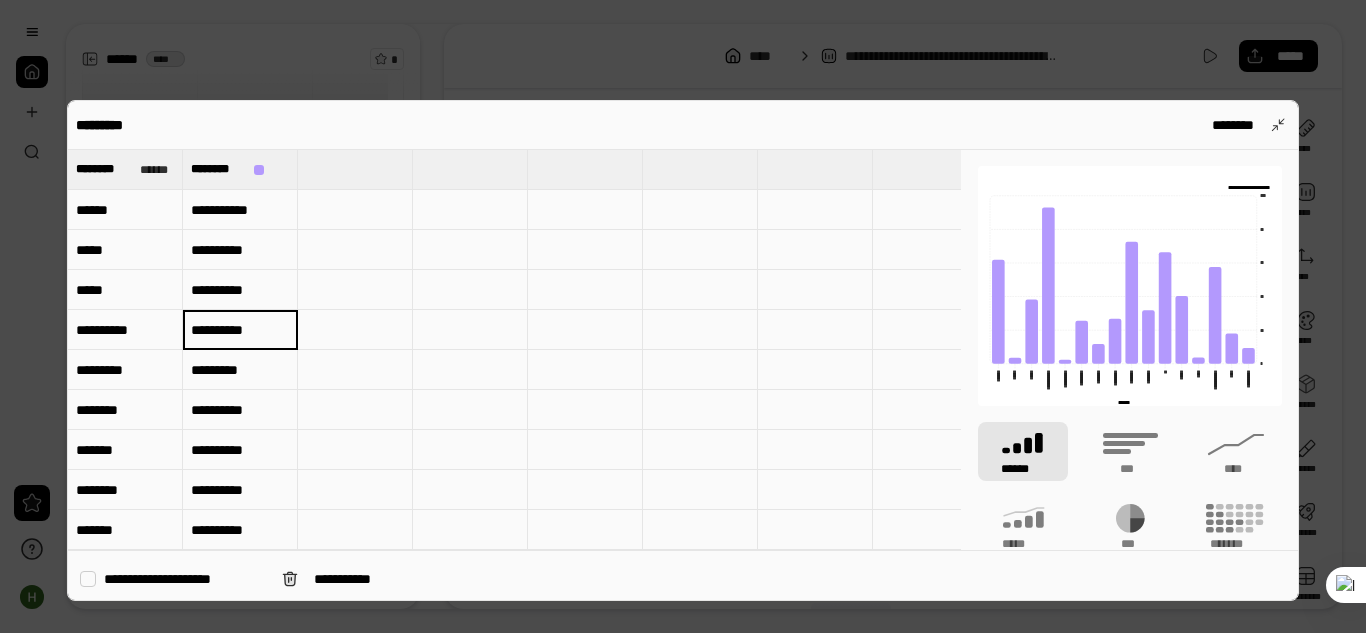 click on "**********" at bounding box center (240, 330) 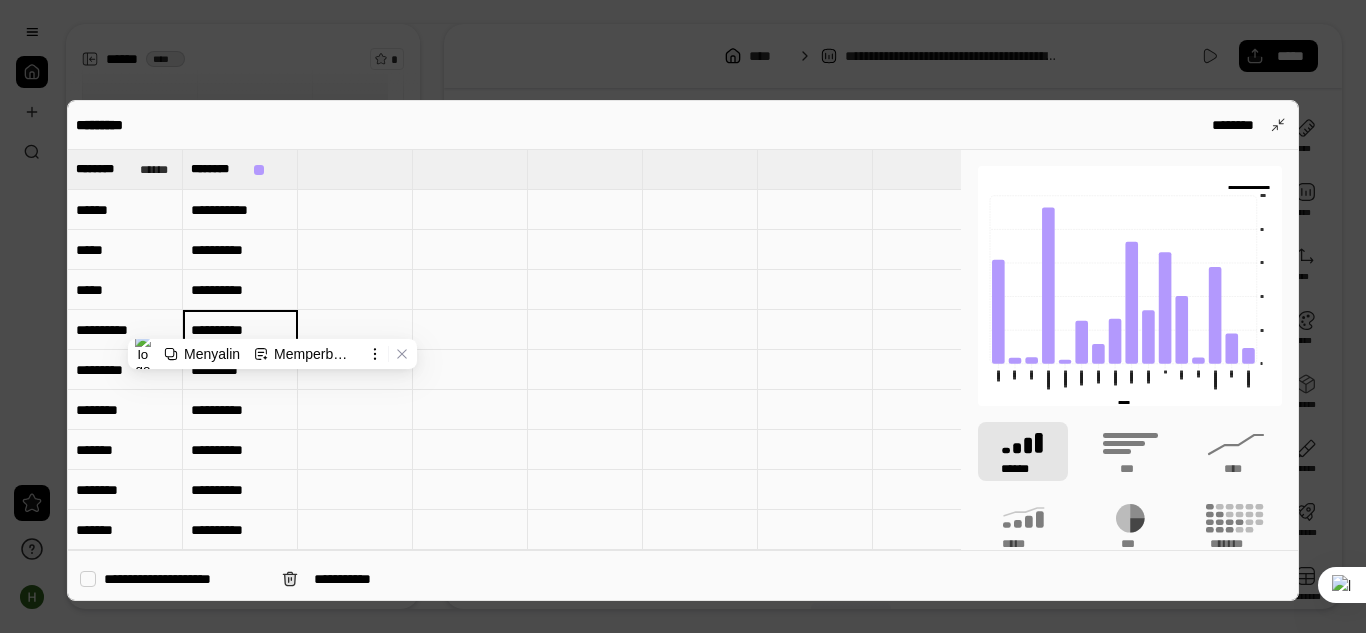 click on "**********" at bounding box center [240, 210] 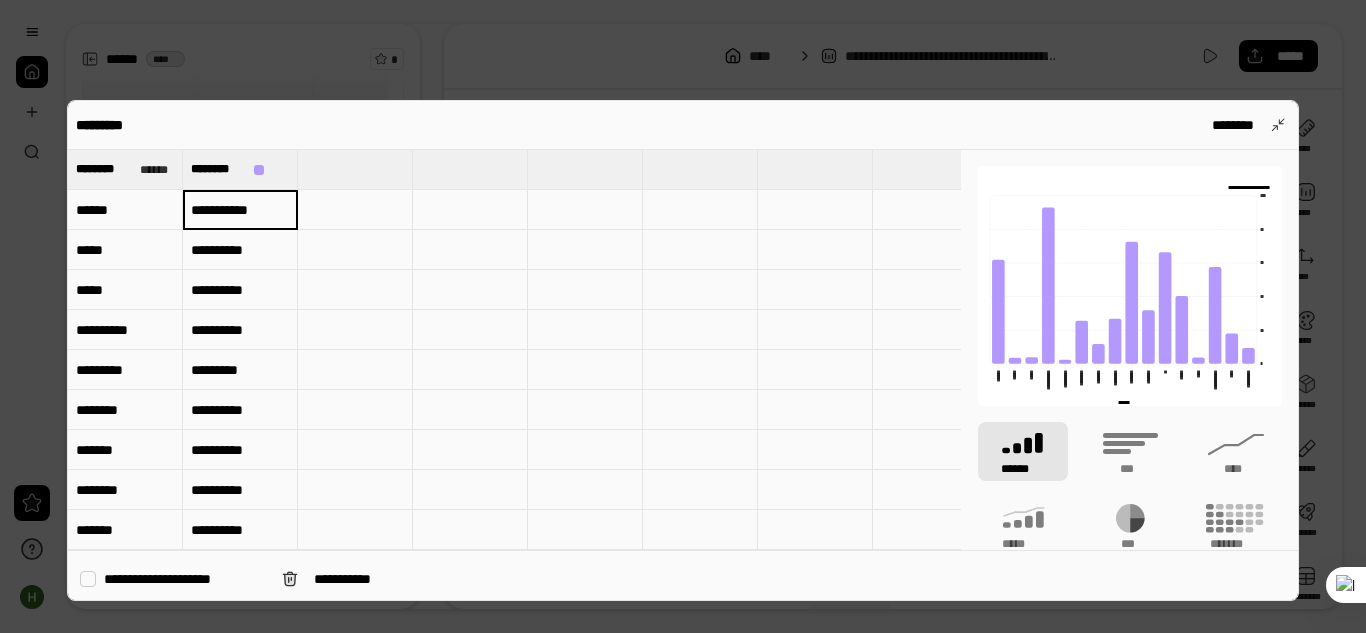 click on "**********" at bounding box center [240, 210] 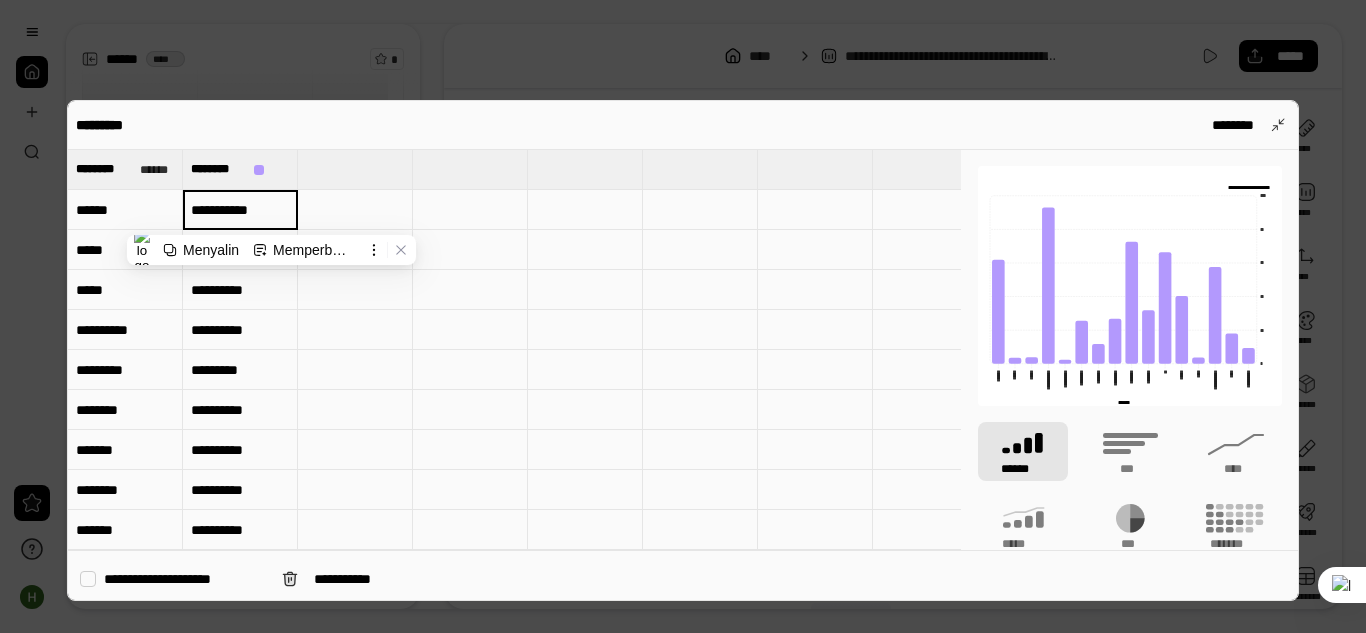 click on "**********" at bounding box center [240, 209] 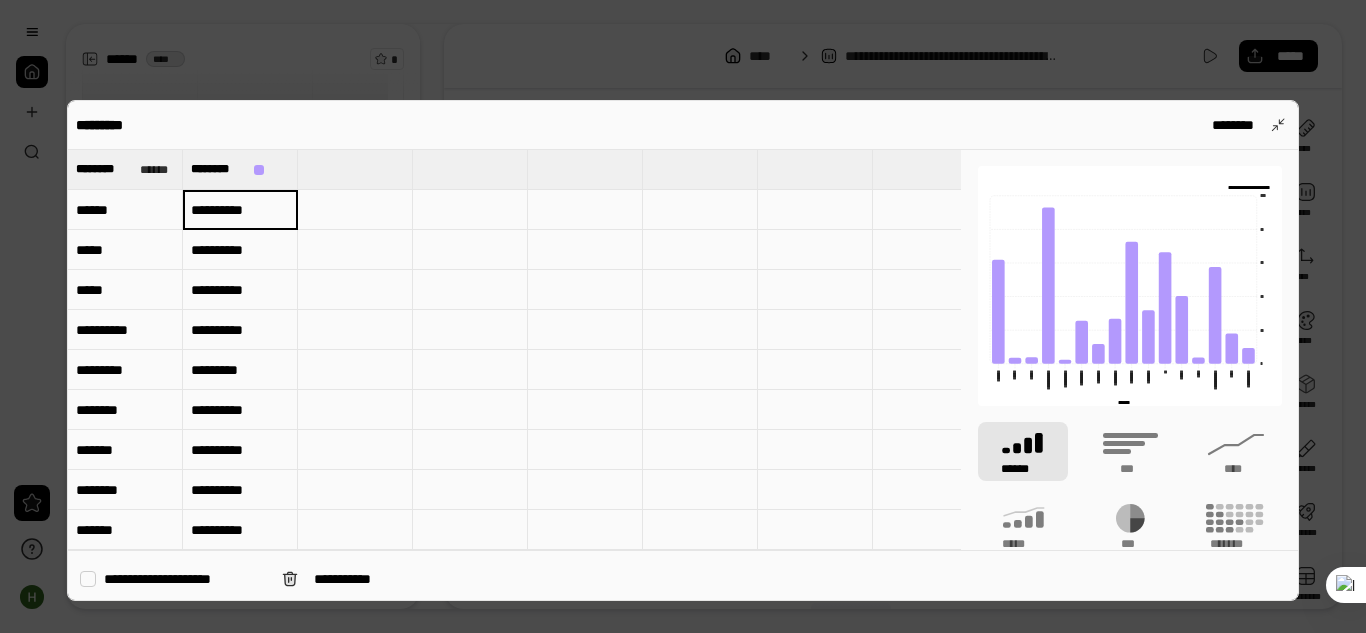 type on "**********" 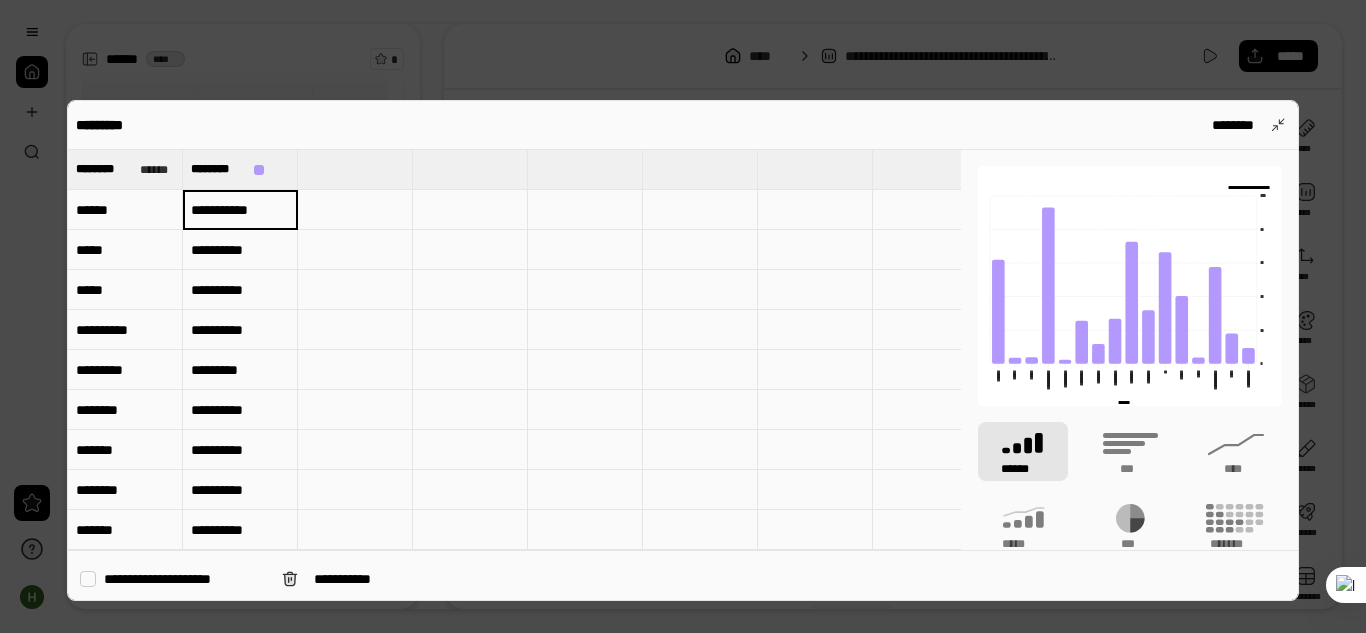 click on "**********" at bounding box center (240, 330) 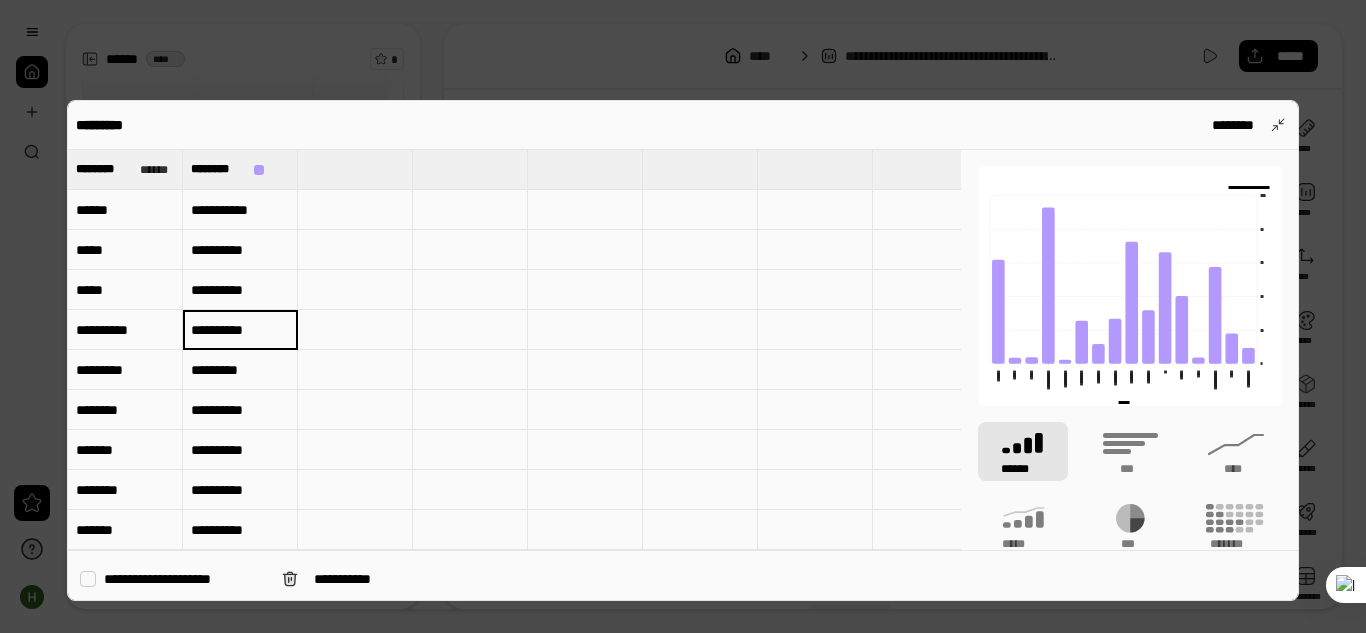 click on "**********" at bounding box center [240, 330] 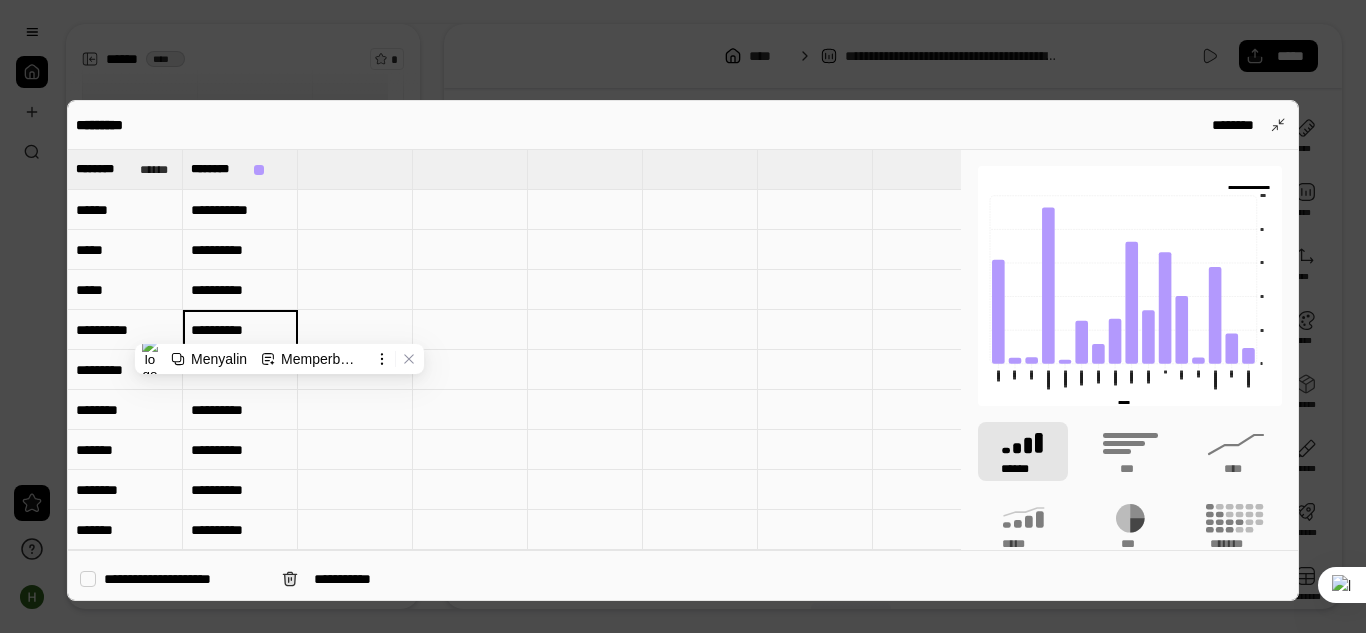 click on "**********" at bounding box center [240, 329] 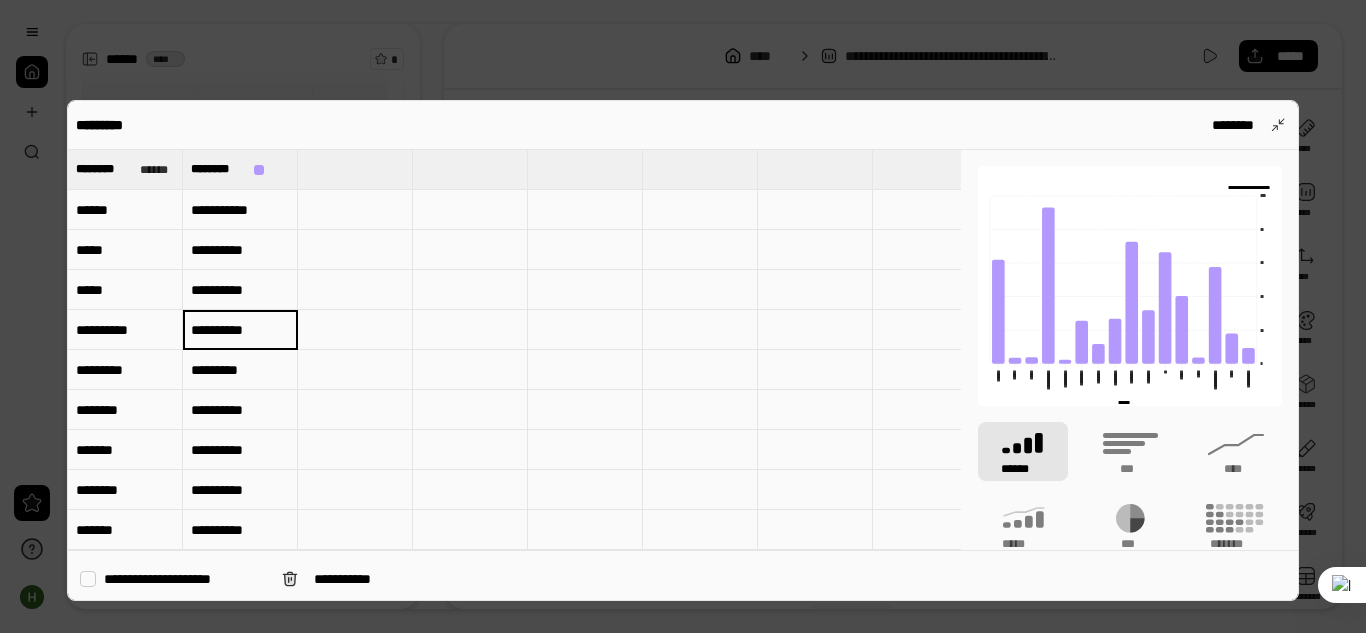 click on "**********" at bounding box center [240, 329] 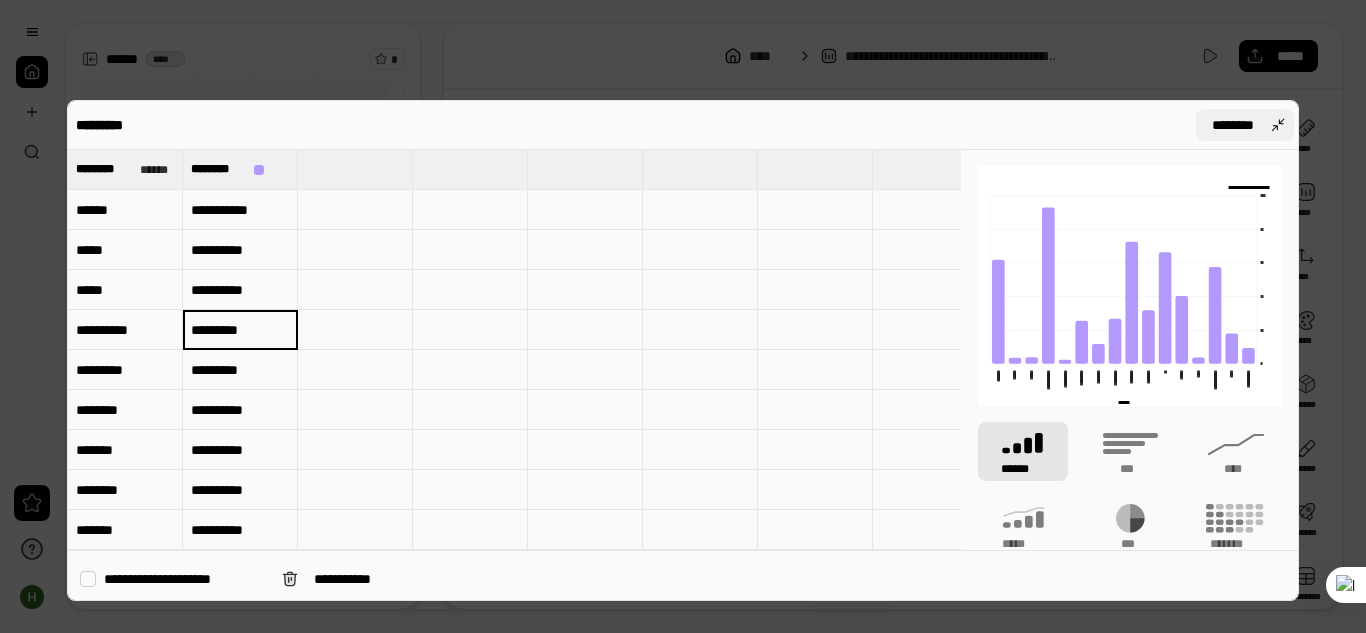 type on "*********" 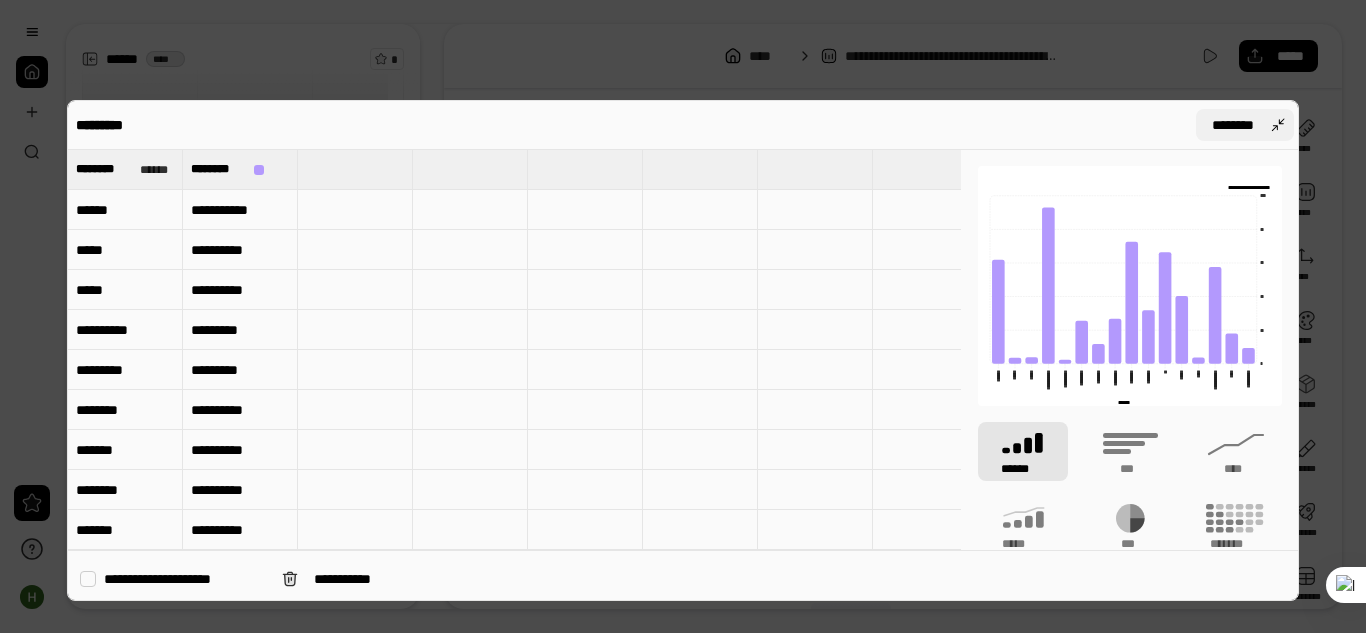 click on "********" at bounding box center [1245, 125] 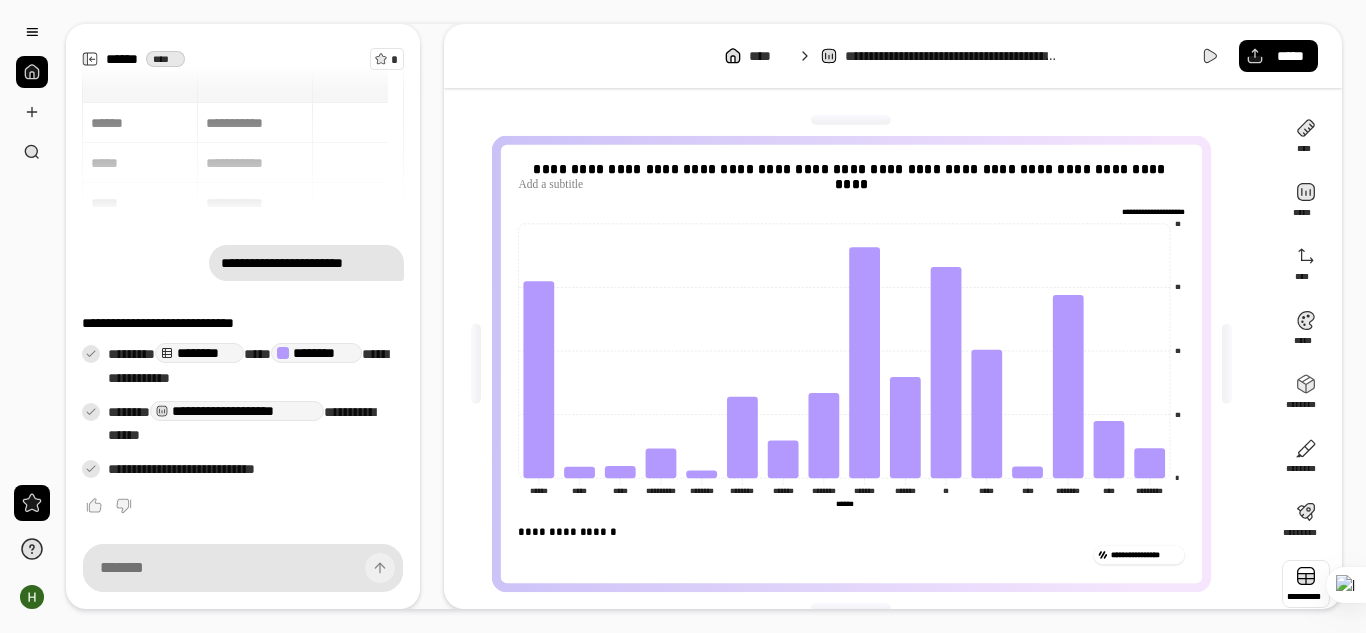 click at bounding box center (1306, 584) 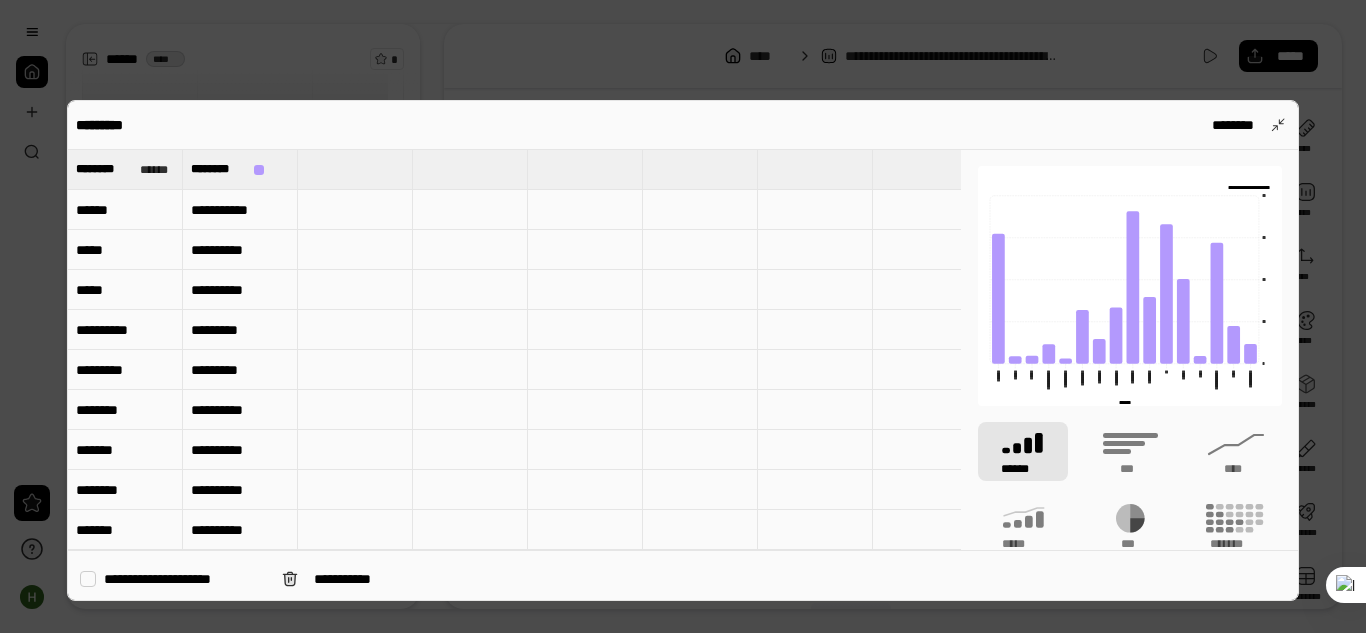 click on "**********" at bounding box center [240, 410] 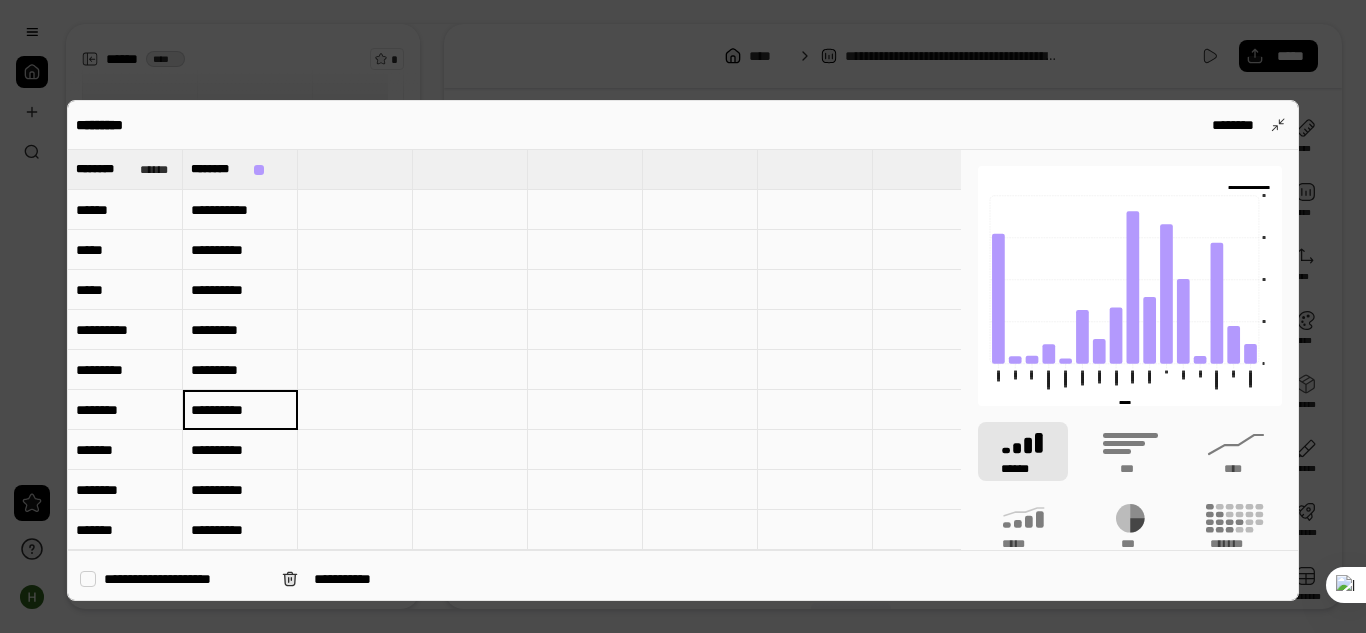 click on "**********" at bounding box center (240, 410) 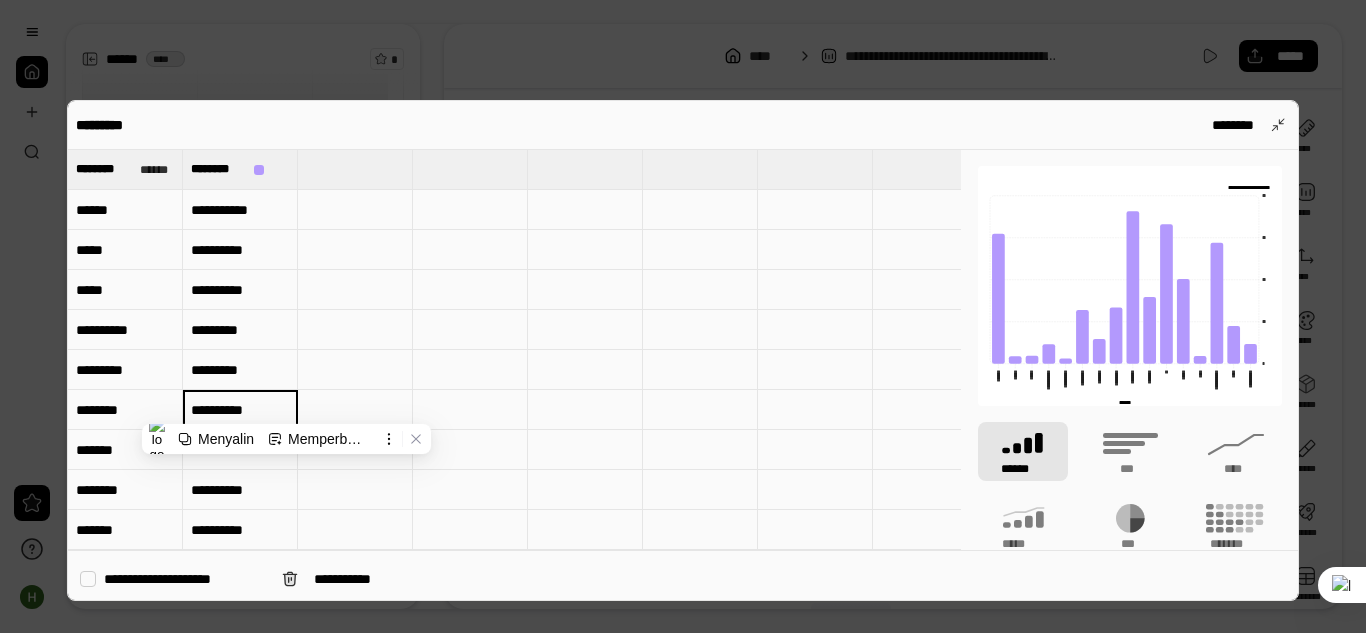 click on "**********" at bounding box center (240, 409) 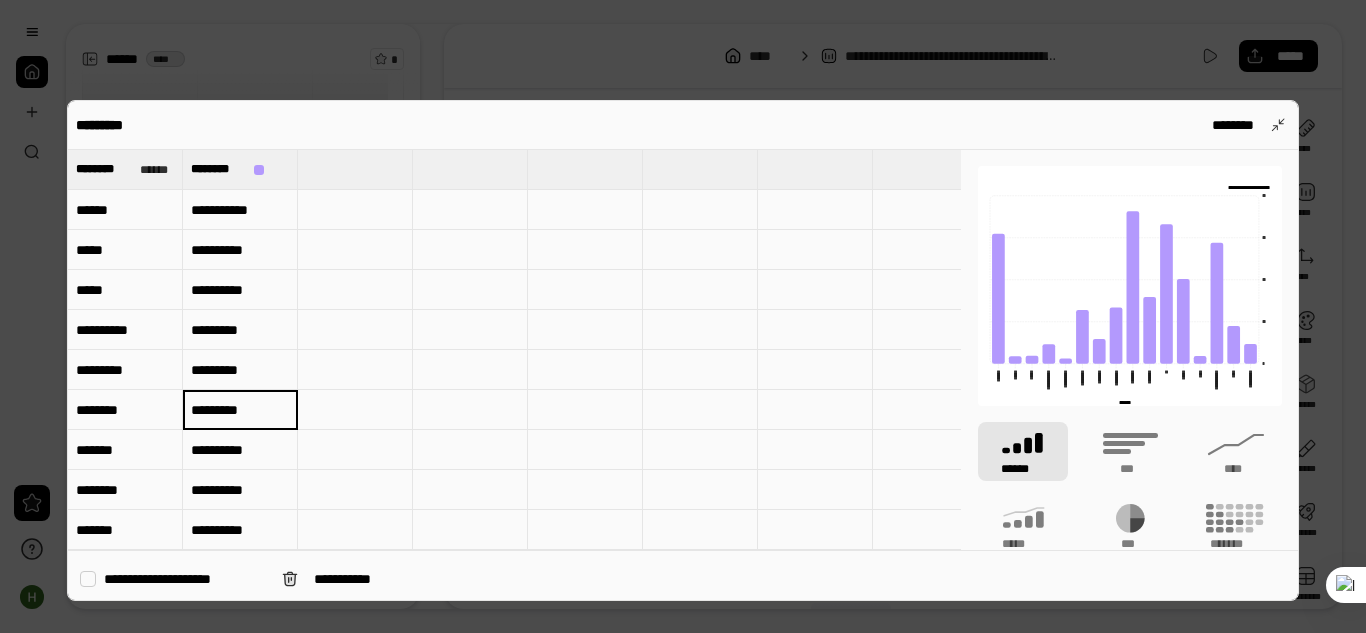 type on "*********" 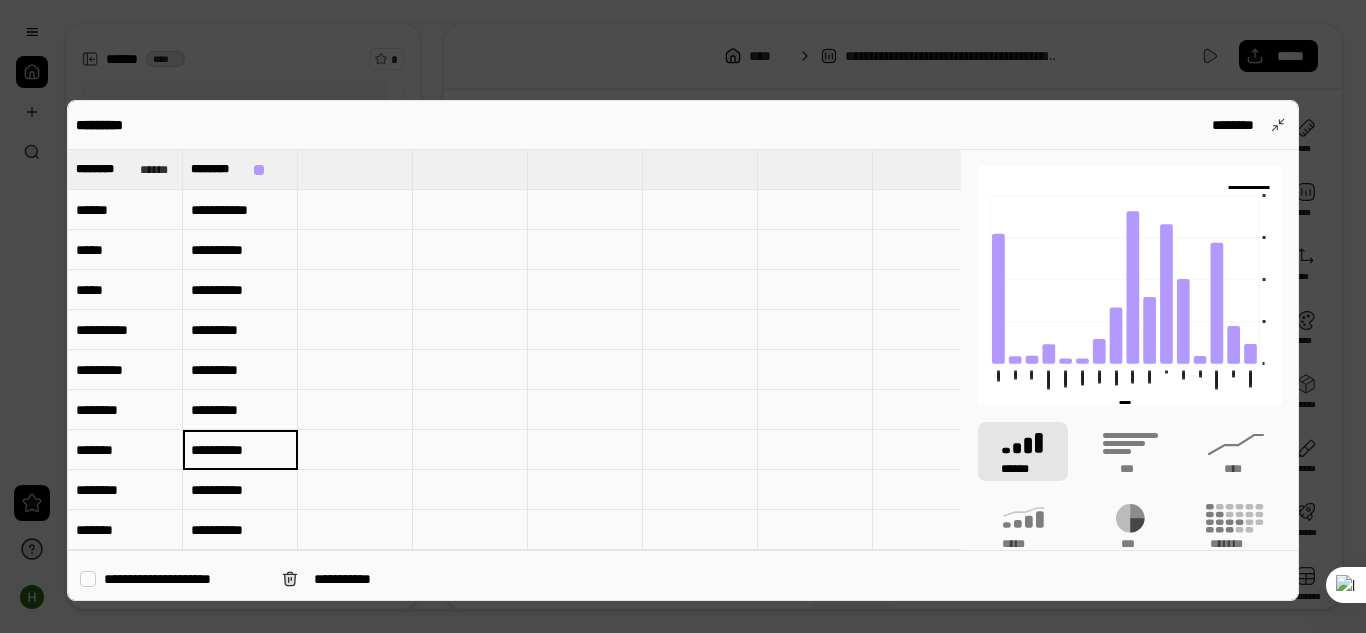 click on "**********" at bounding box center (240, 450) 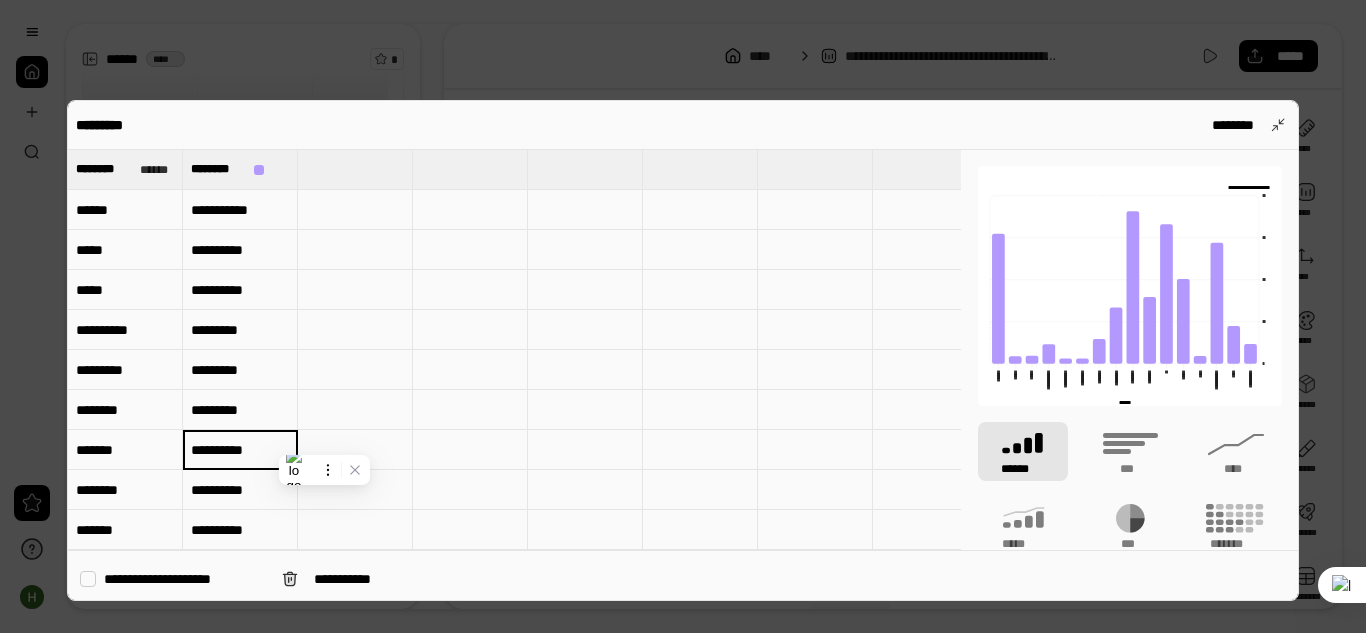 click on "**********" at bounding box center [240, 449] 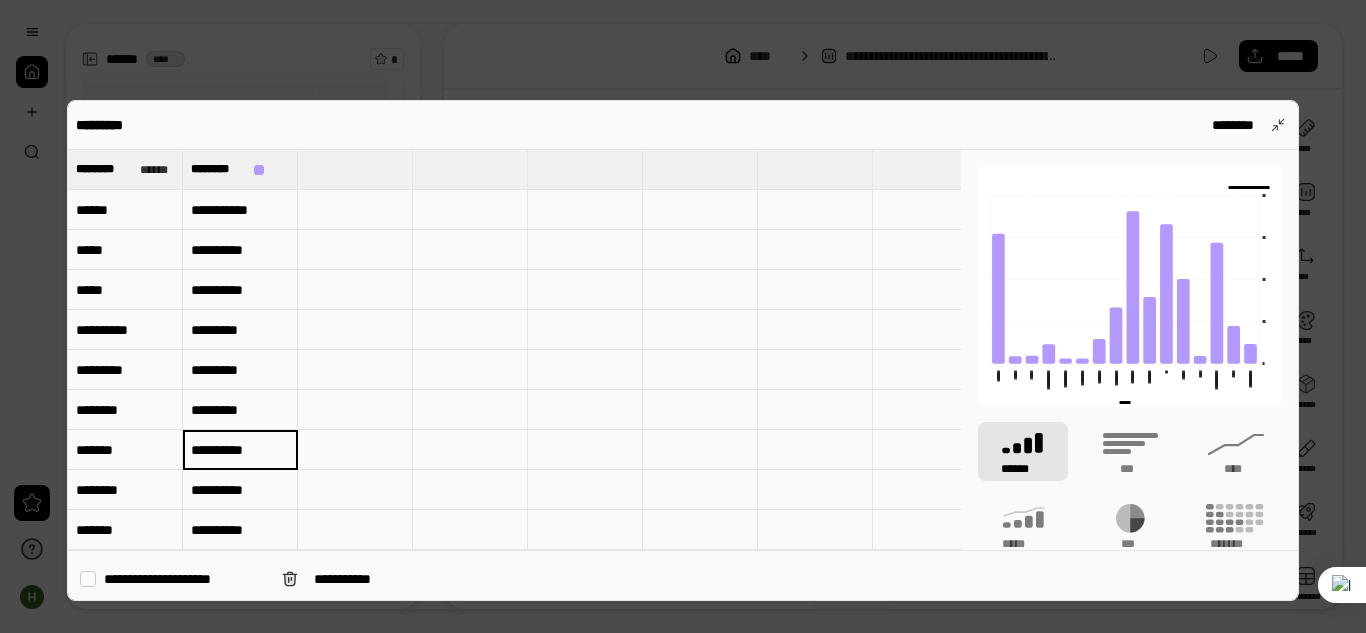 click on "**********" at bounding box center [240, 449] 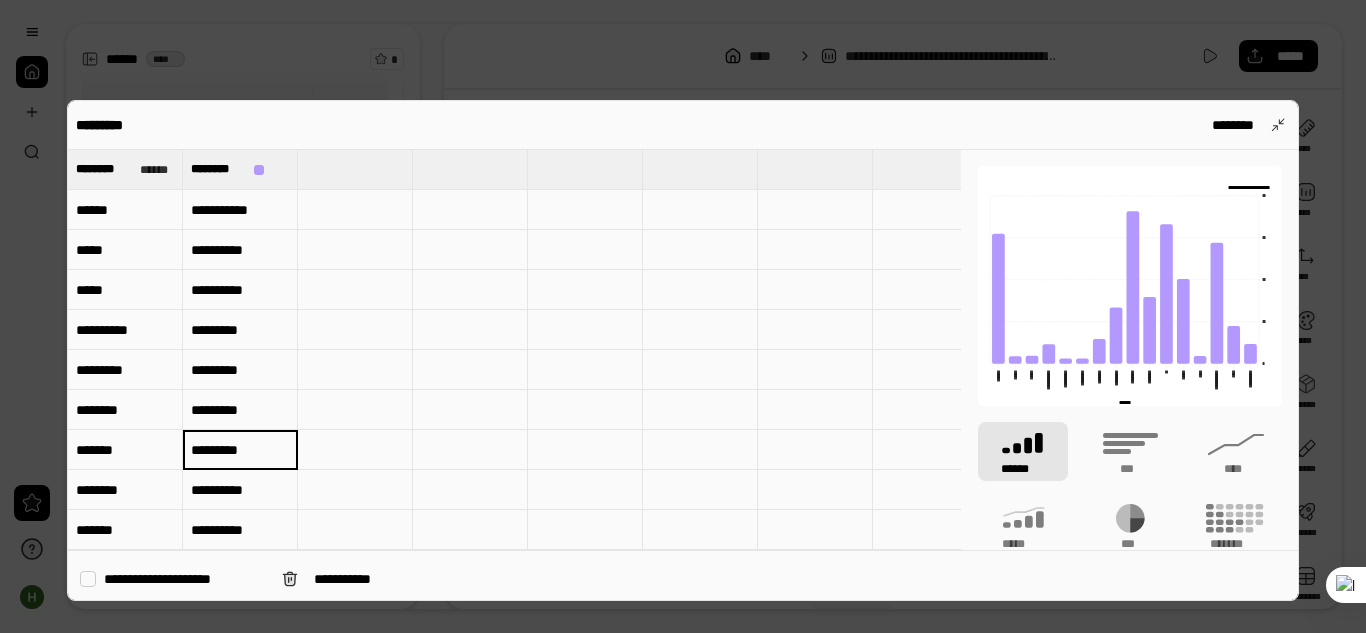 type on "*********" 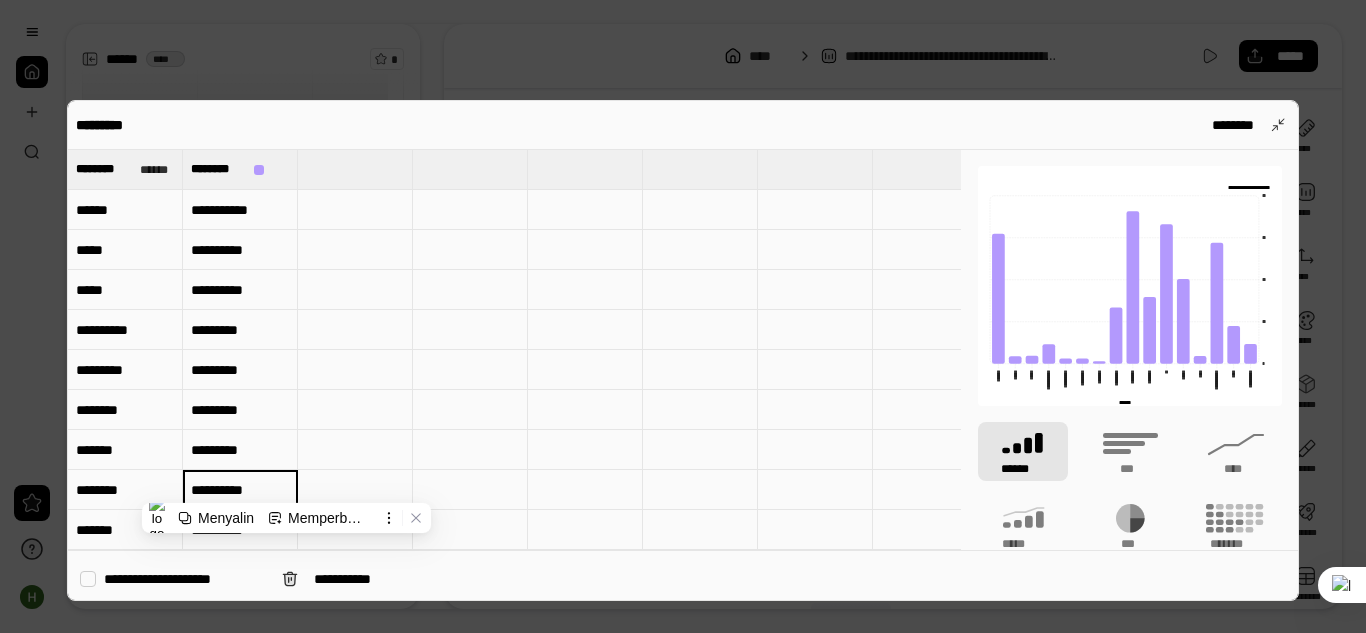 click on "**********" at bounding box center [240, 489] 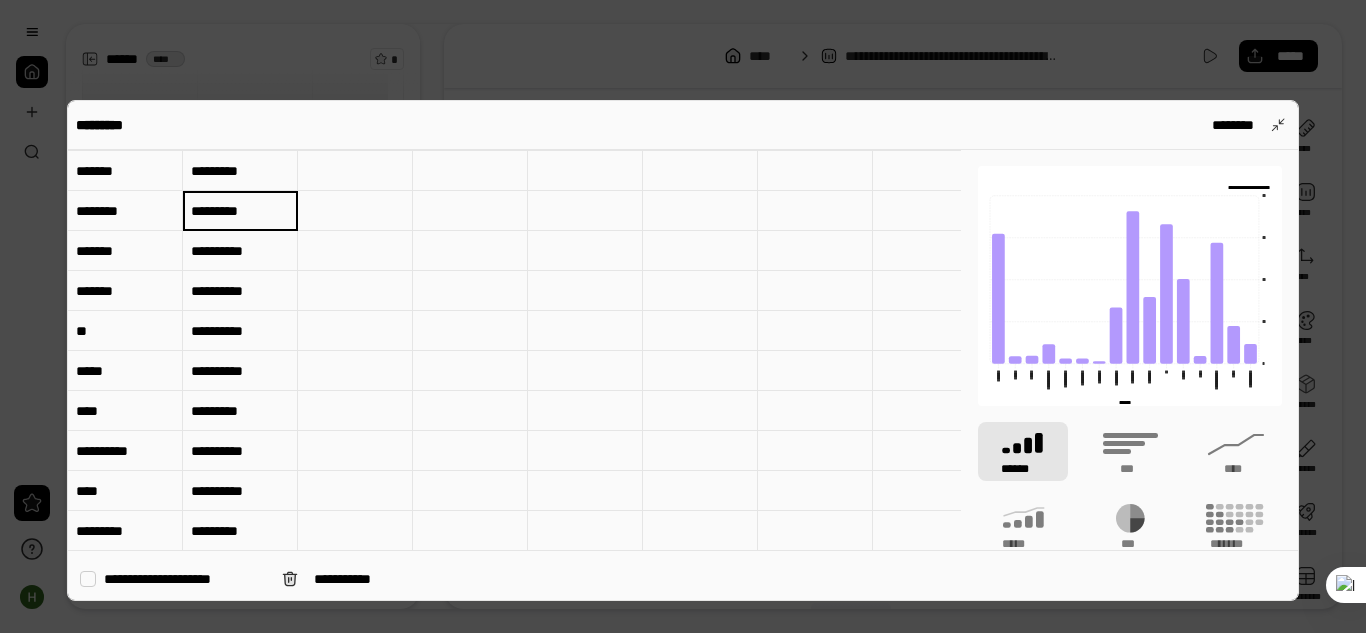 scroll, scrollTop: 280, scrollLeft: 0, axis: vertical 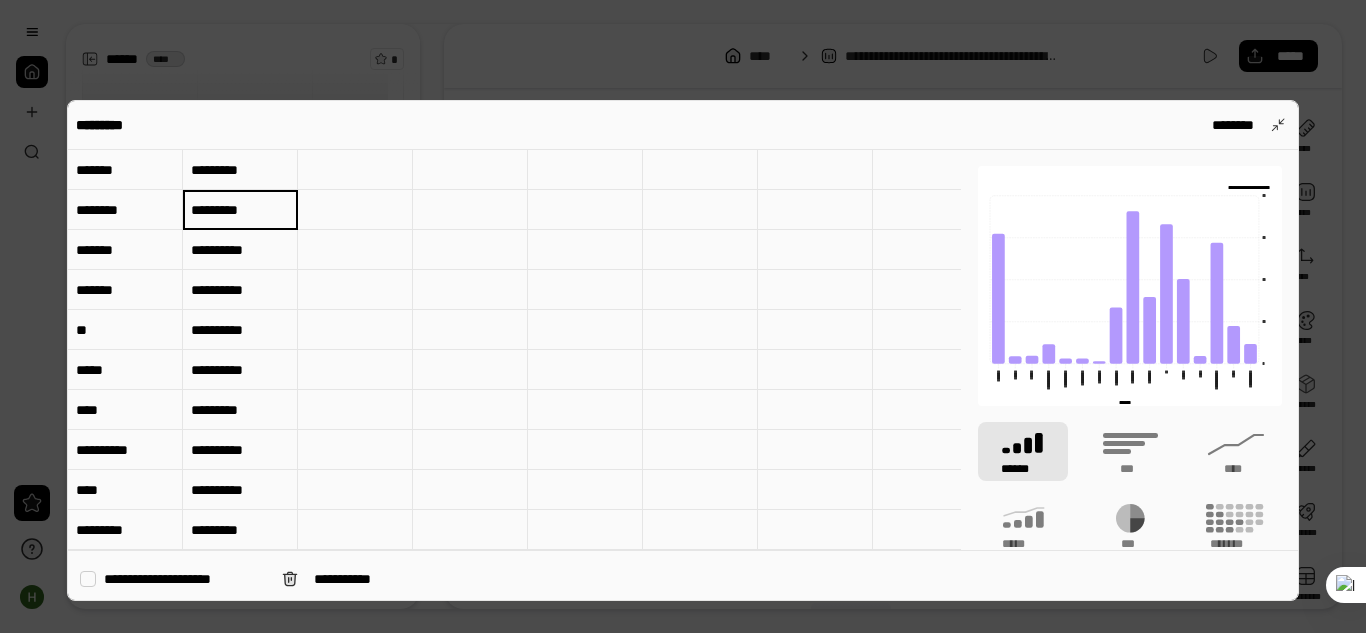 type on "*********" 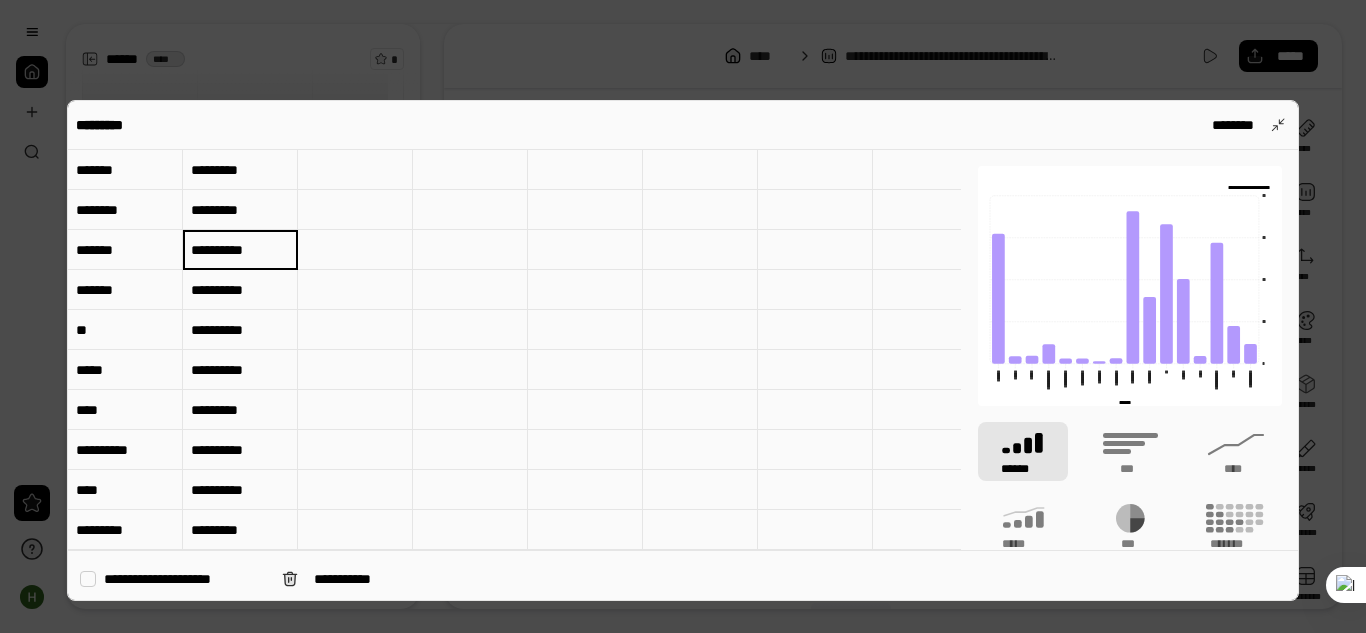 click on "**********" at bounding box center [240, 250] 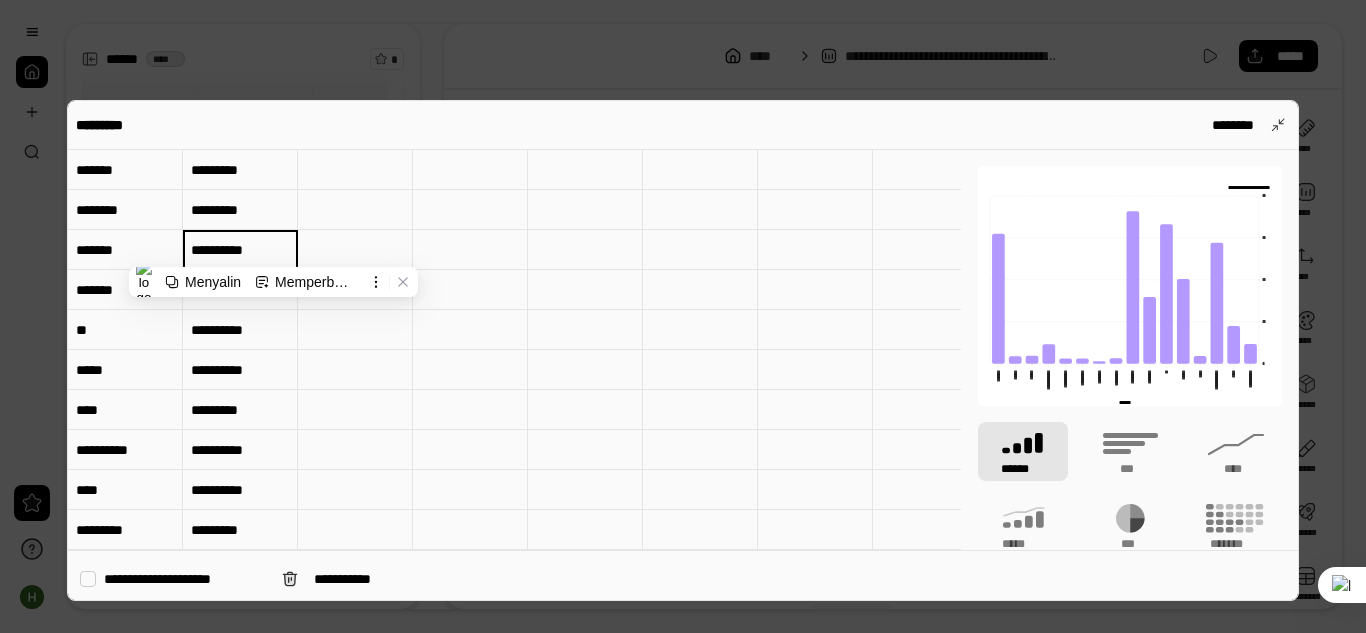 click on "**********" at bounding box center [240, 249] 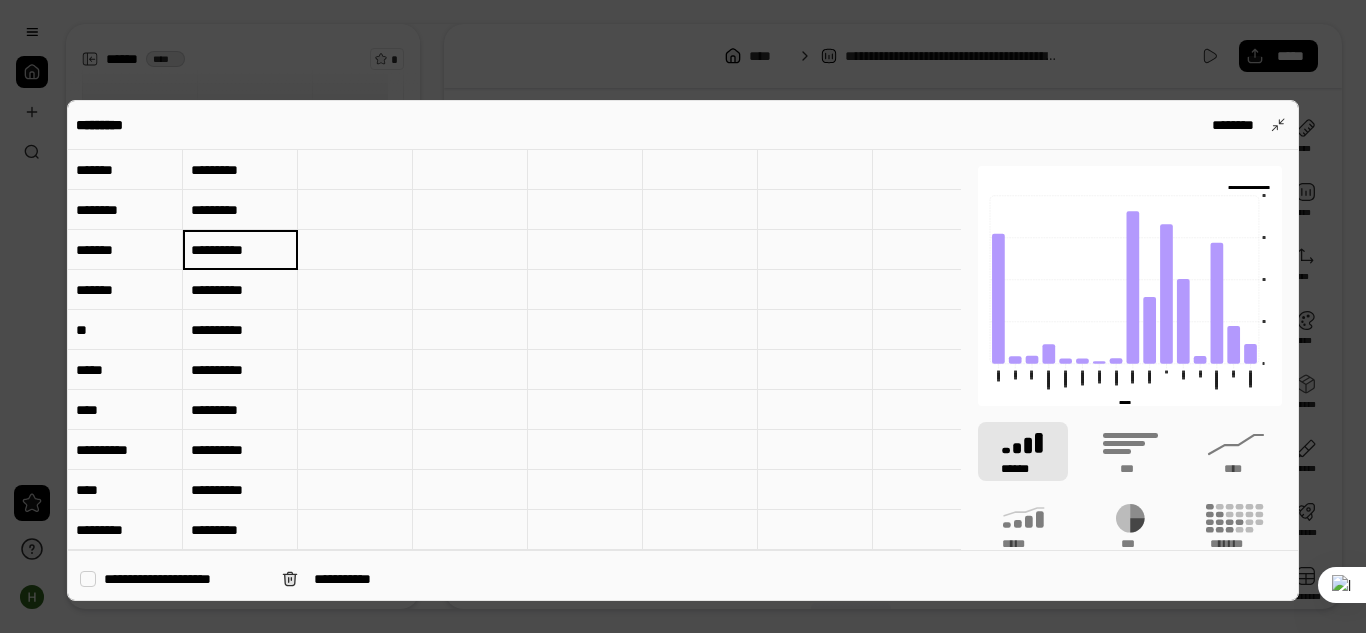 click on "**********" at bounding box center (240, 249) 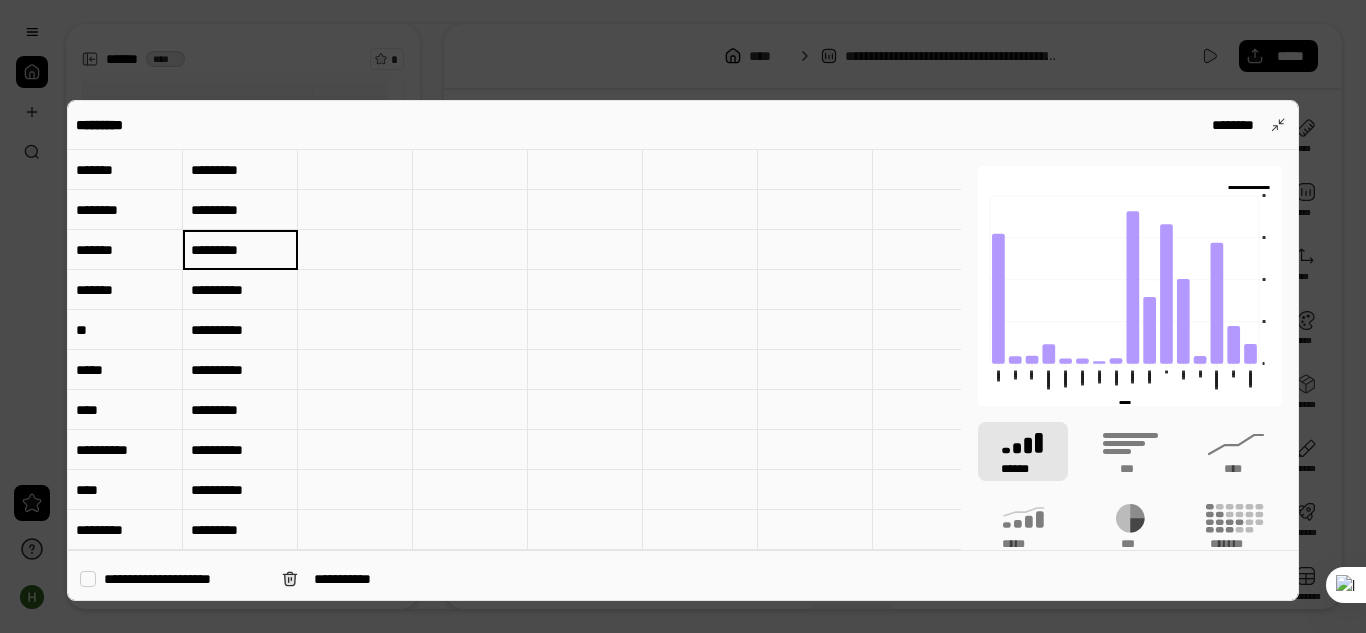 type on "*********" 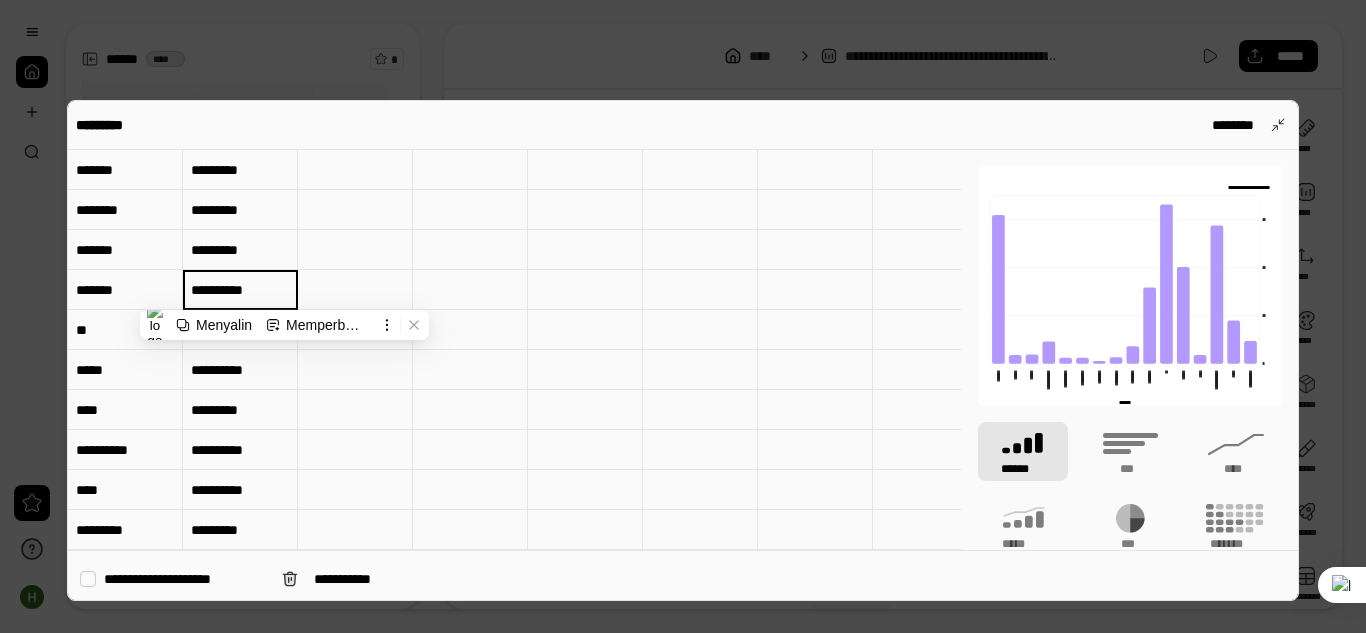 click on "**********" at bounding box center (240, 289) 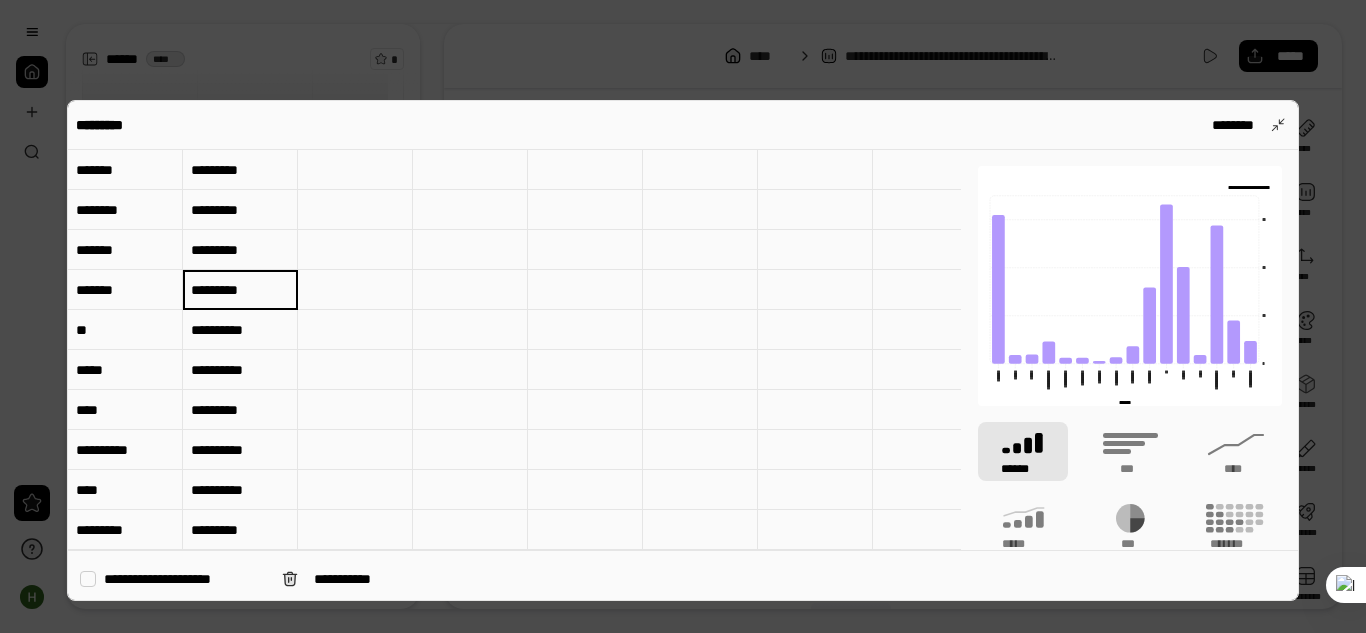type on "*********" 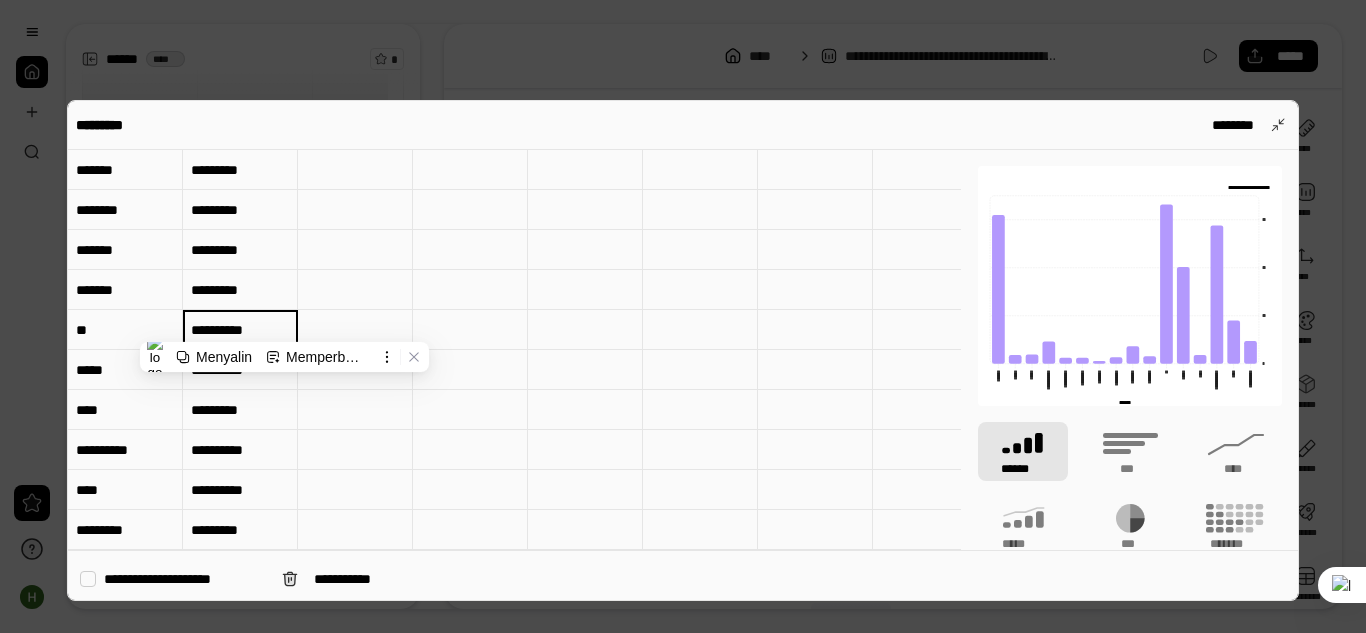 click on "**********" at bounding box center (240, 329) 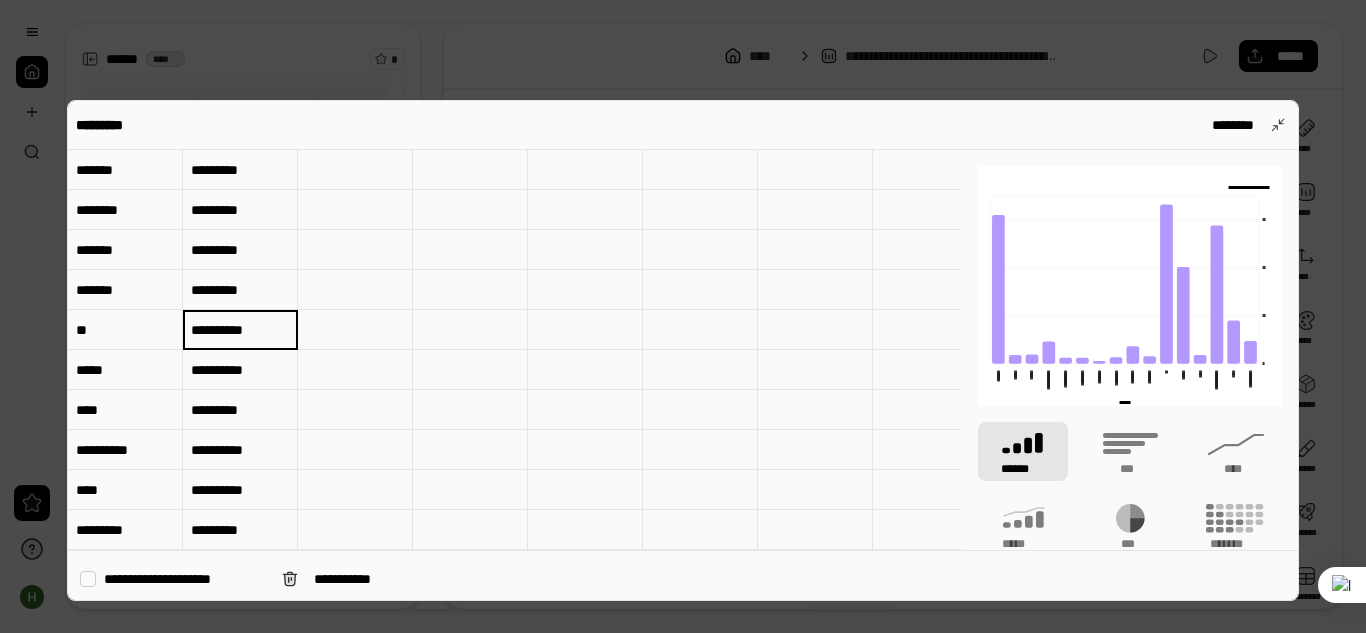 click on "**********" at bounding box center [240, 329] 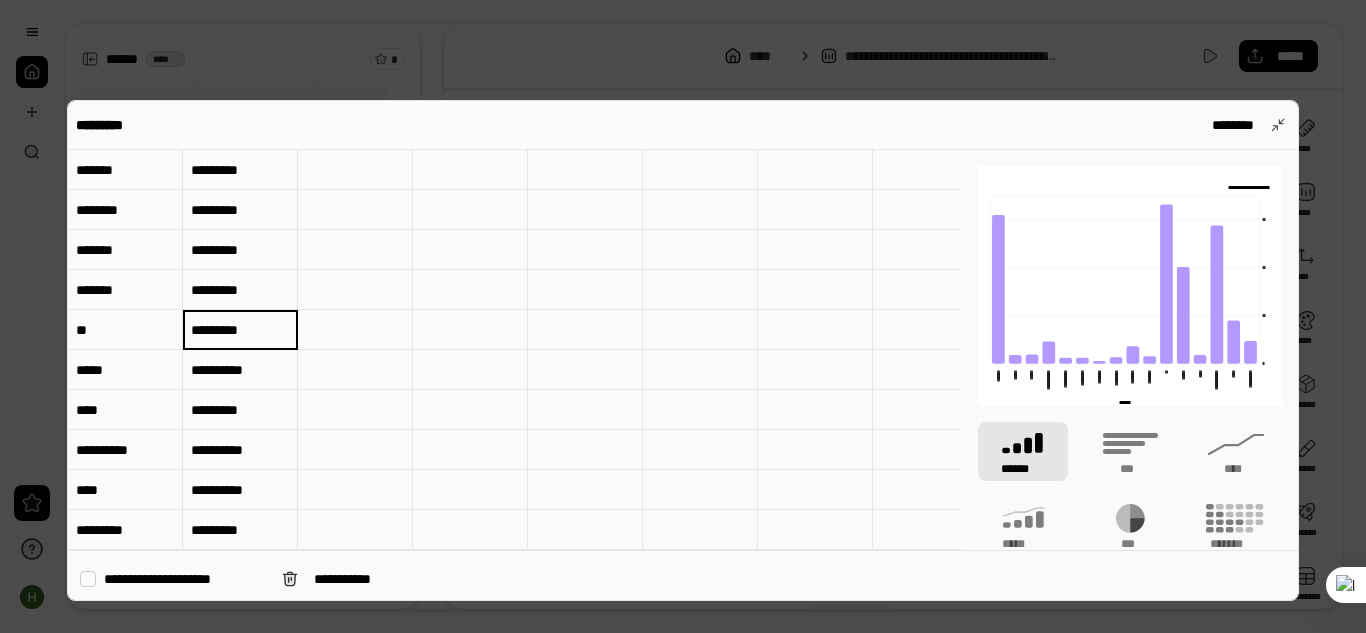type on "*********" 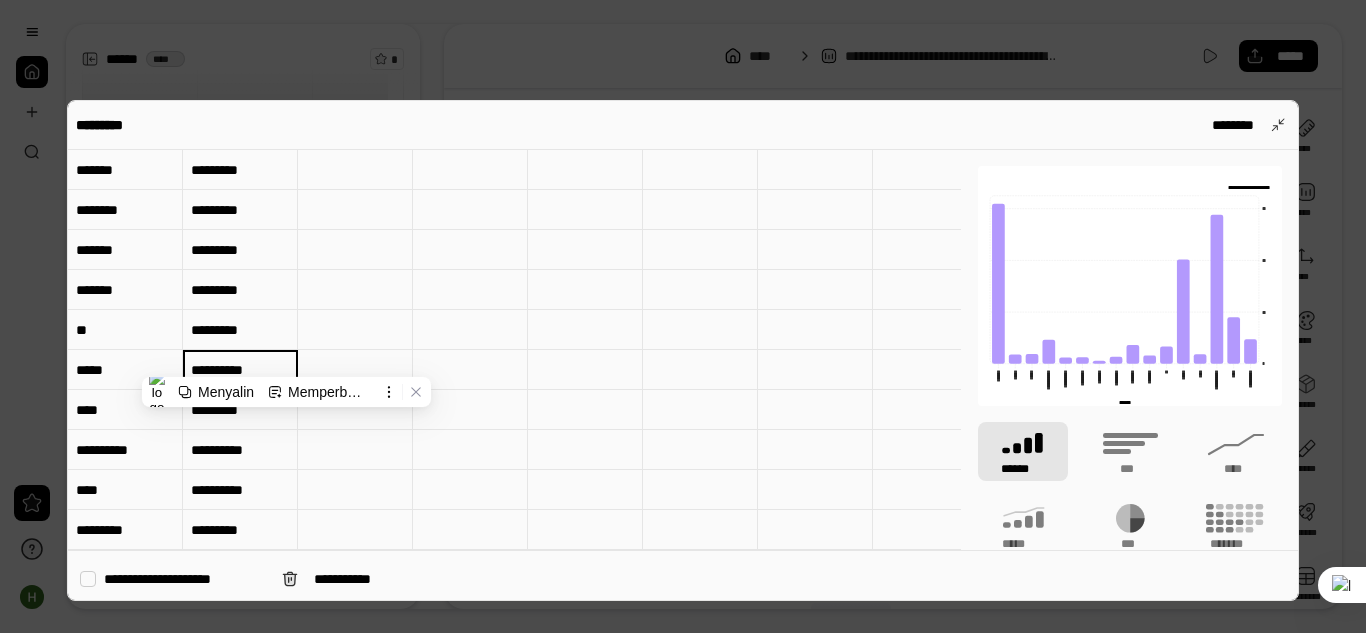 click on "**********" at bounding box center (240, 369) 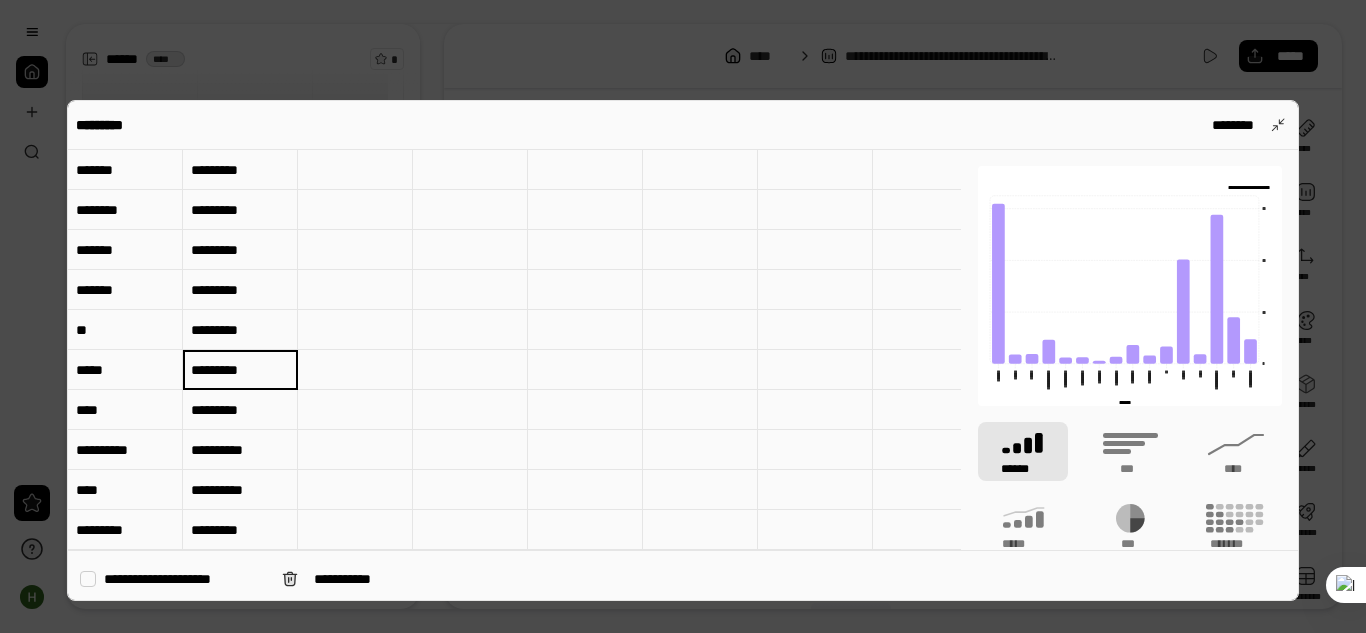 type on "*********" 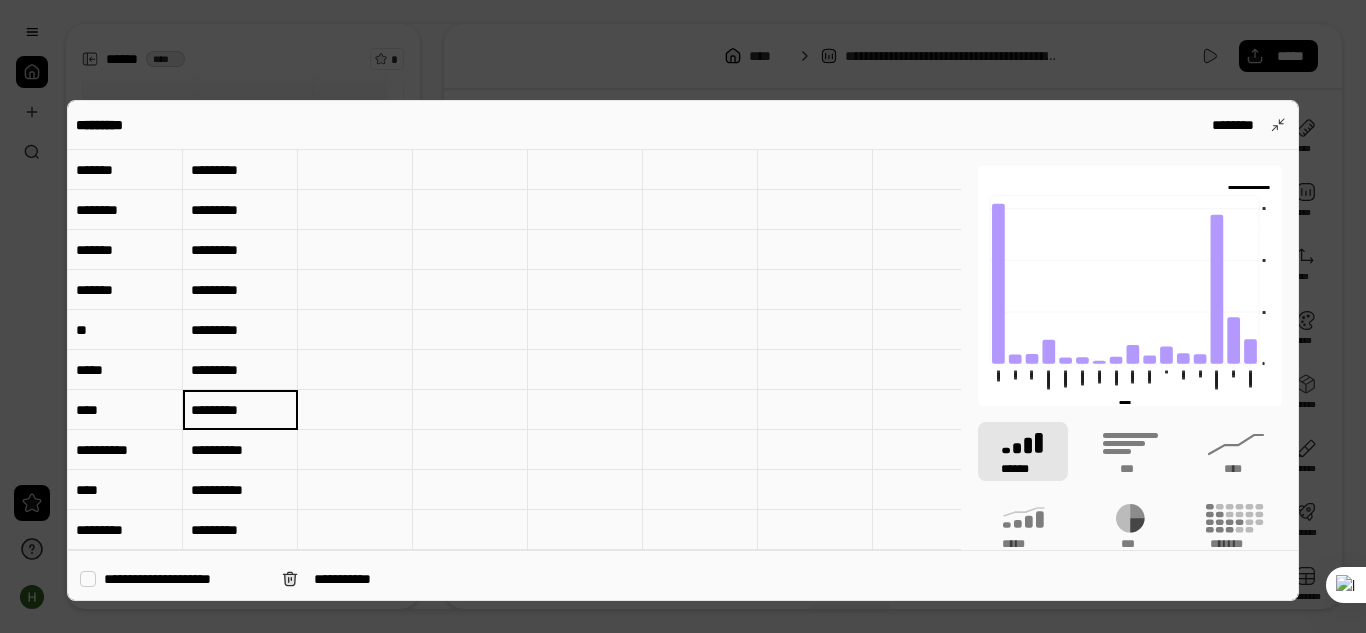 click on "*********" at bounding box center [240, 410] 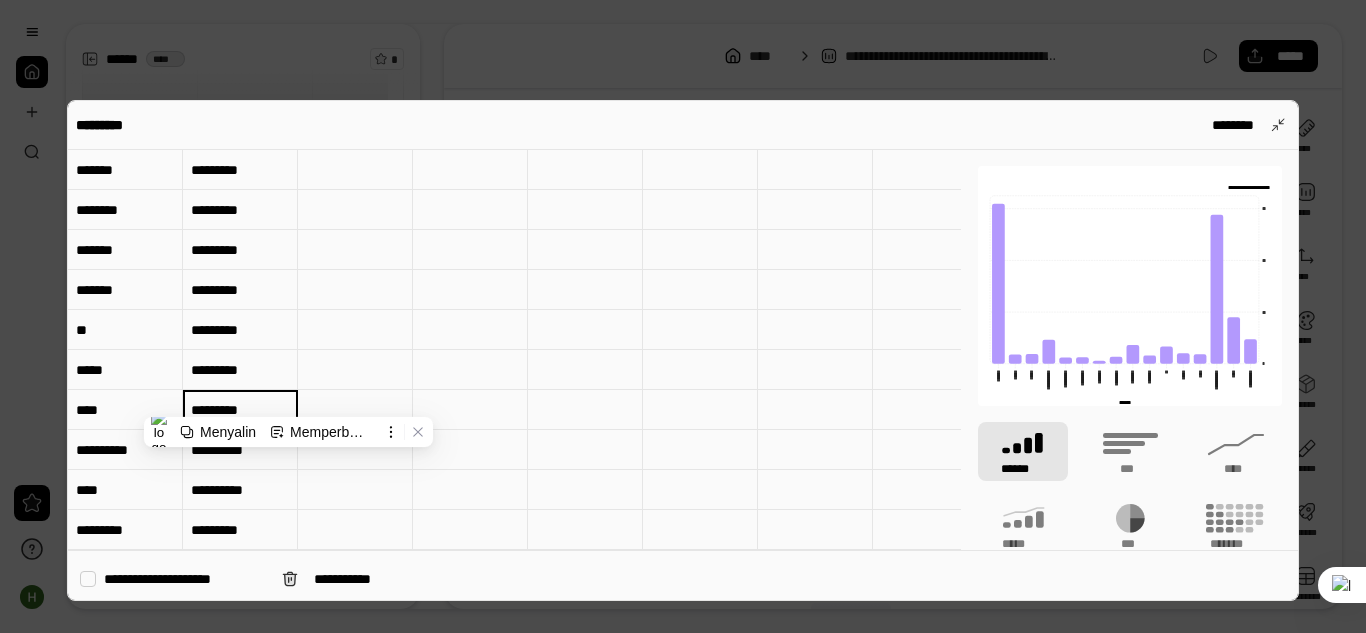 click on "**********" at bounding box center [240, 450] 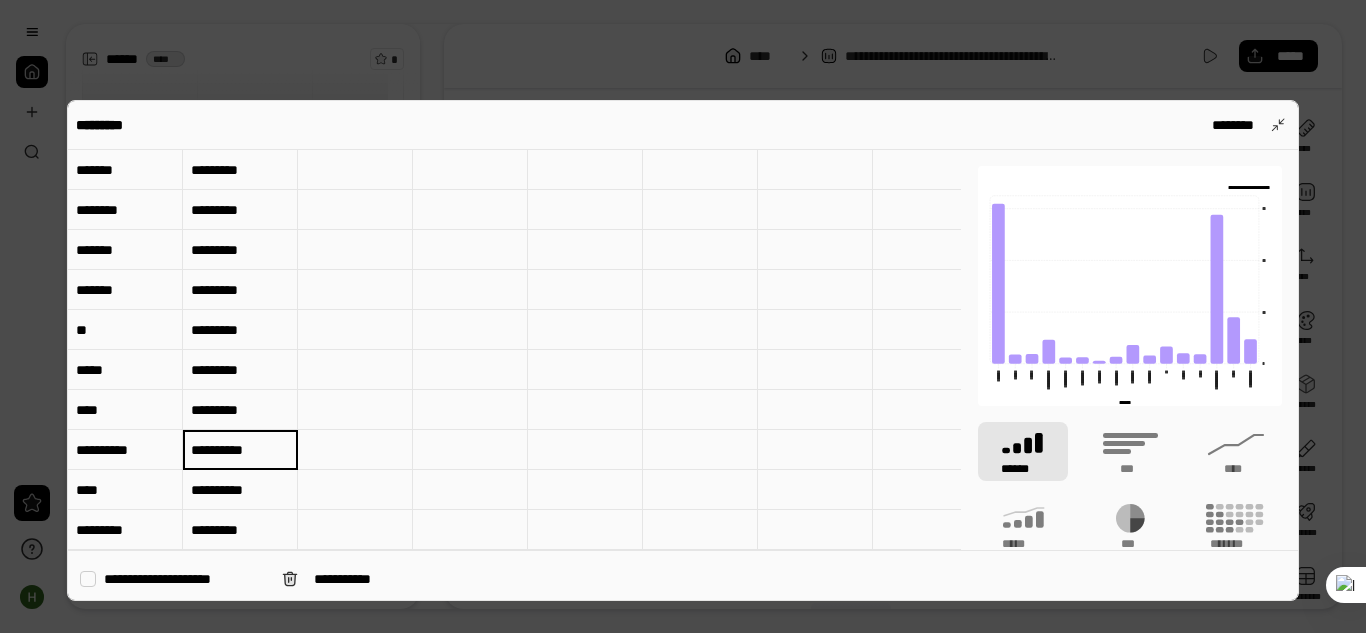 click on "**********" at bounding box center (240, 450) 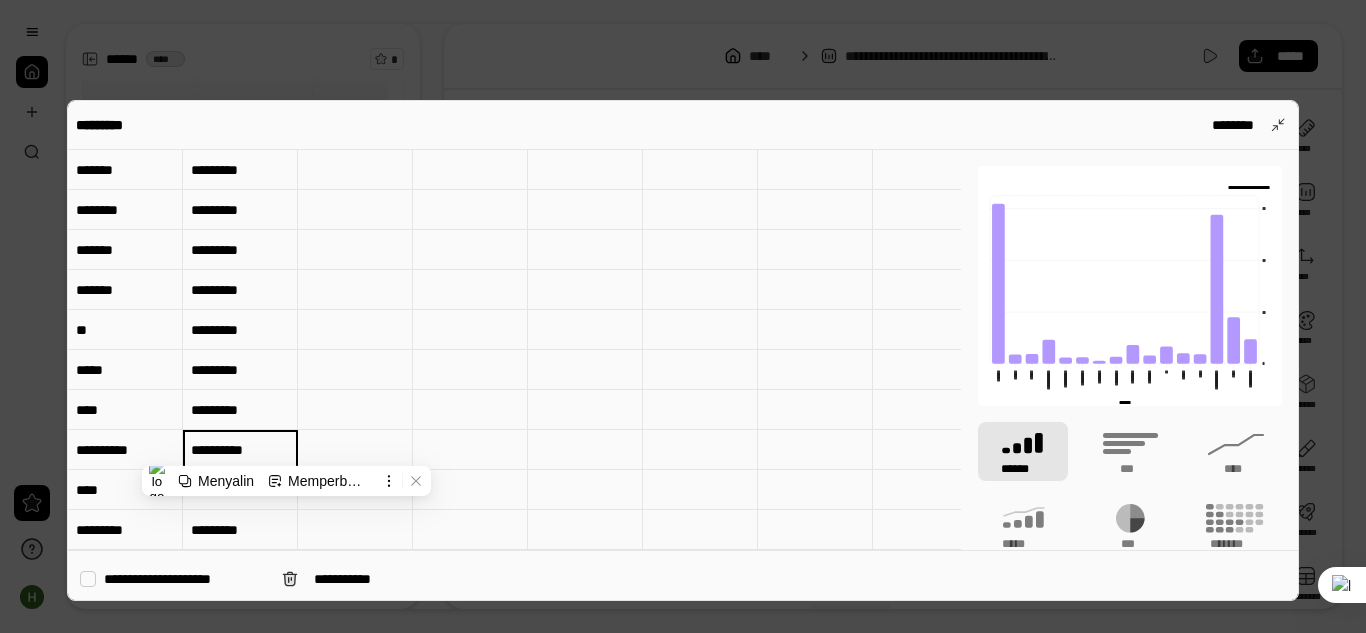 click on "**********" at bounding box center (240, 490) 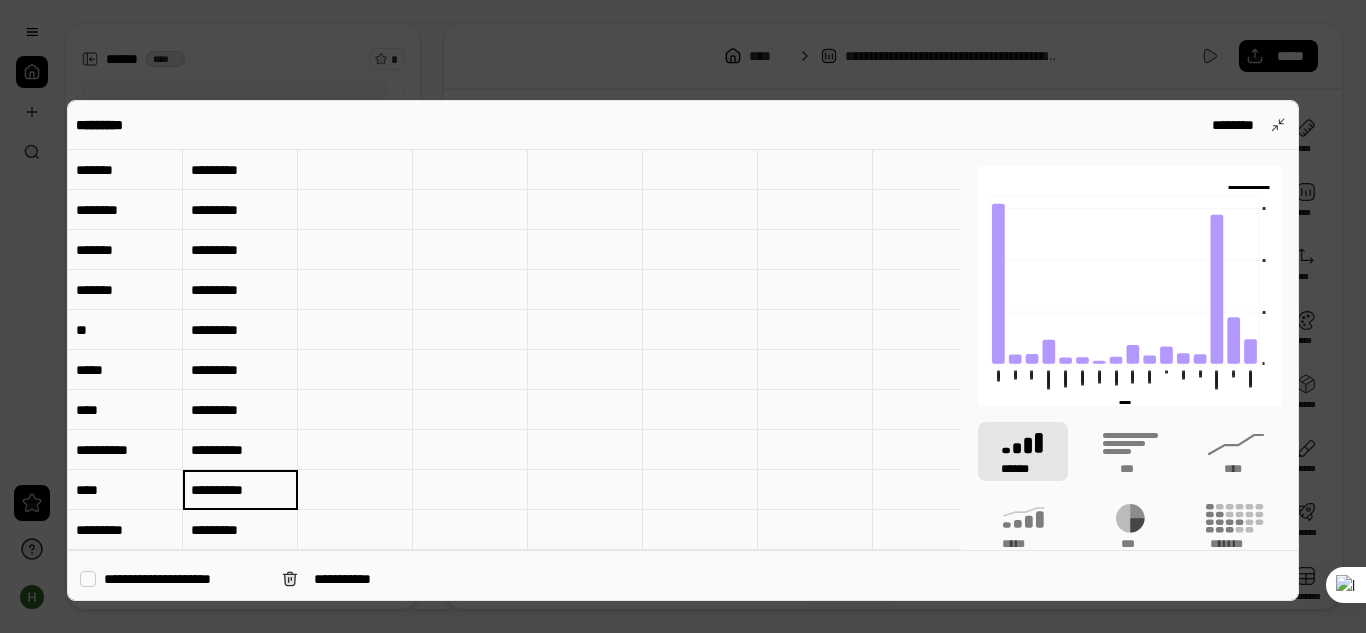 click on "**********" at bounding box center (240, 490) 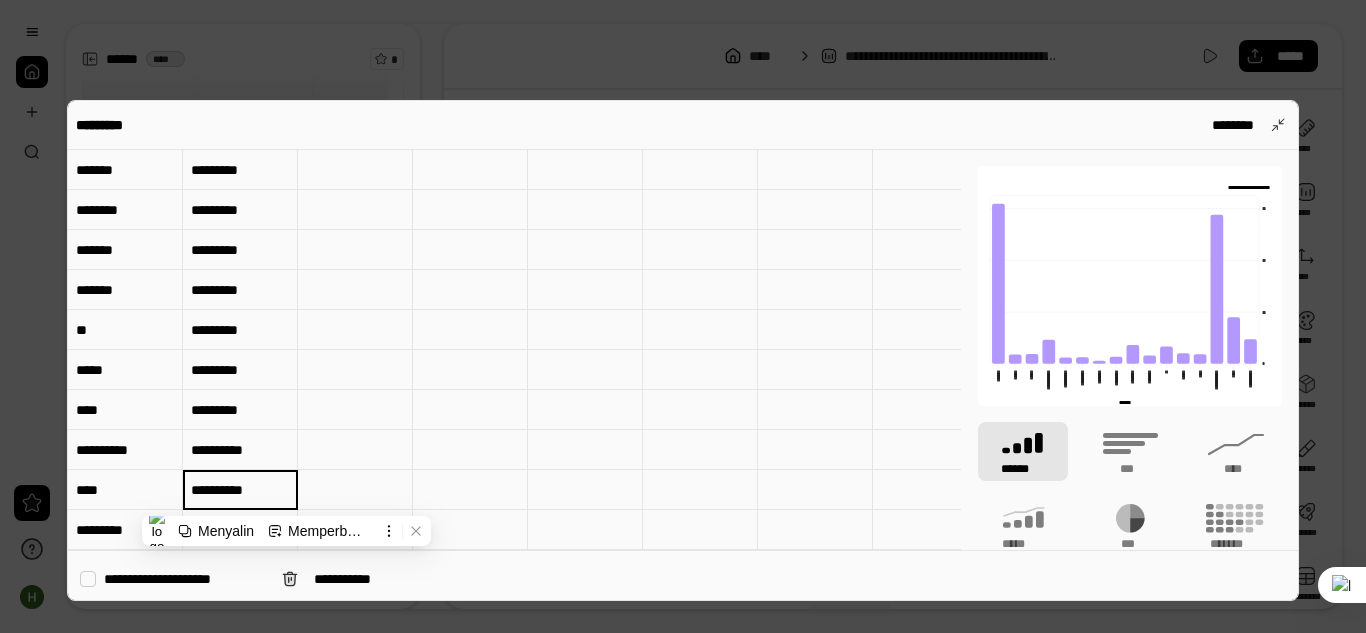 click on "**********" at bounding box center (240, 489) 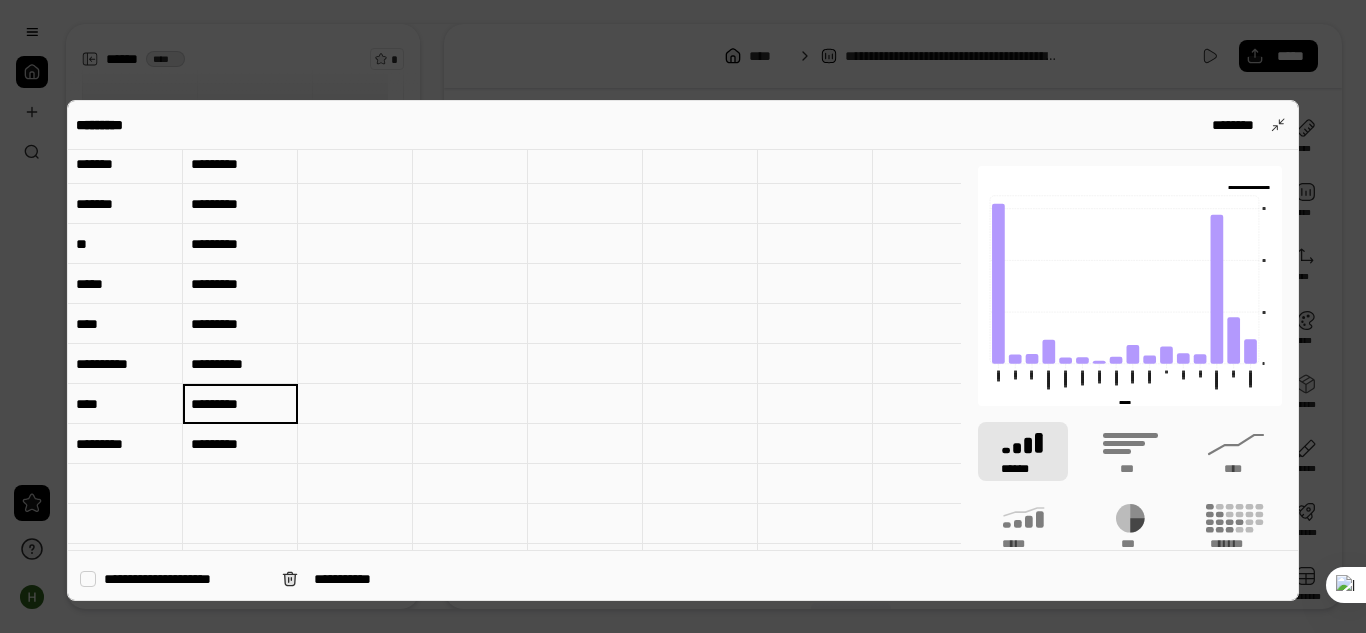 scroll, scrollTop: 367, scrollLeft: 0, axis: vertical 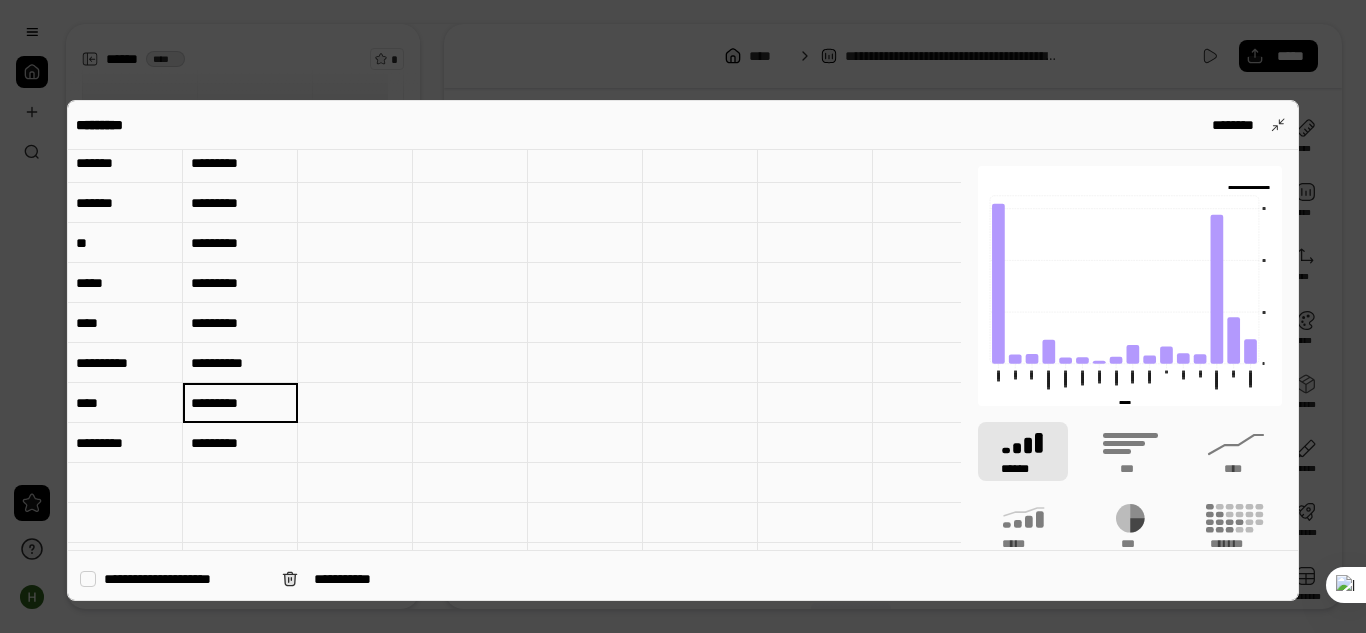 type on "*********" 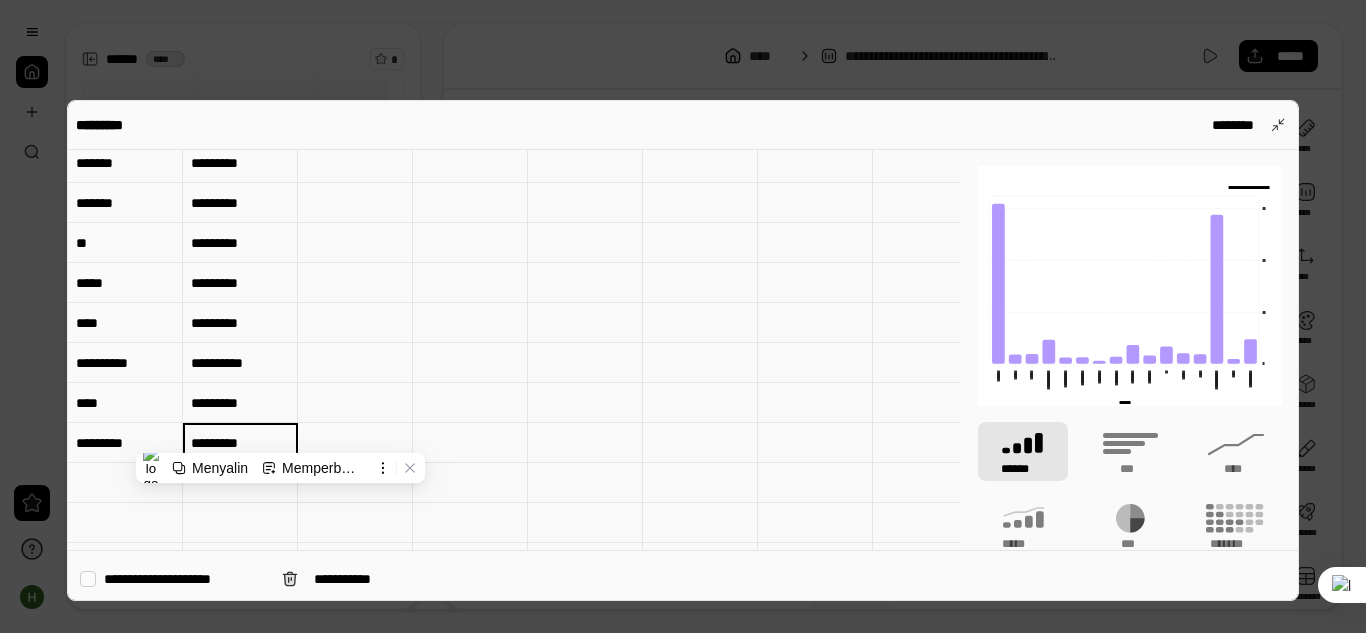 click on "*********" at bounding box center [240, 442] 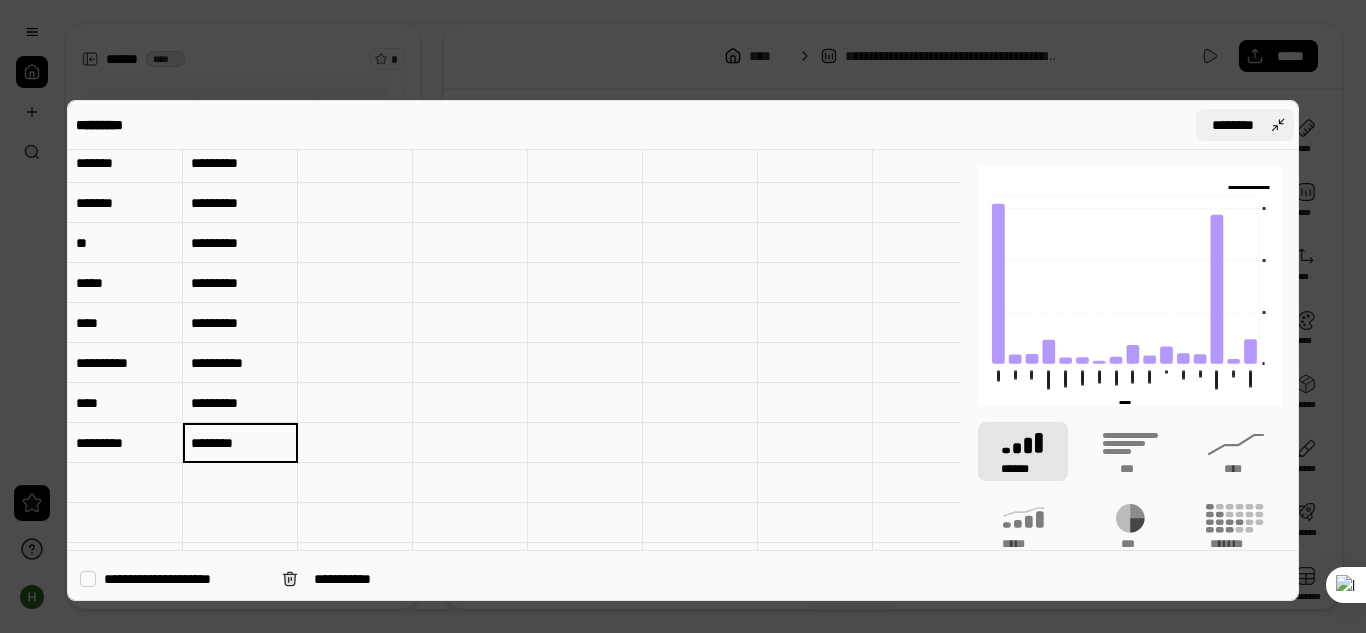 type on "********" 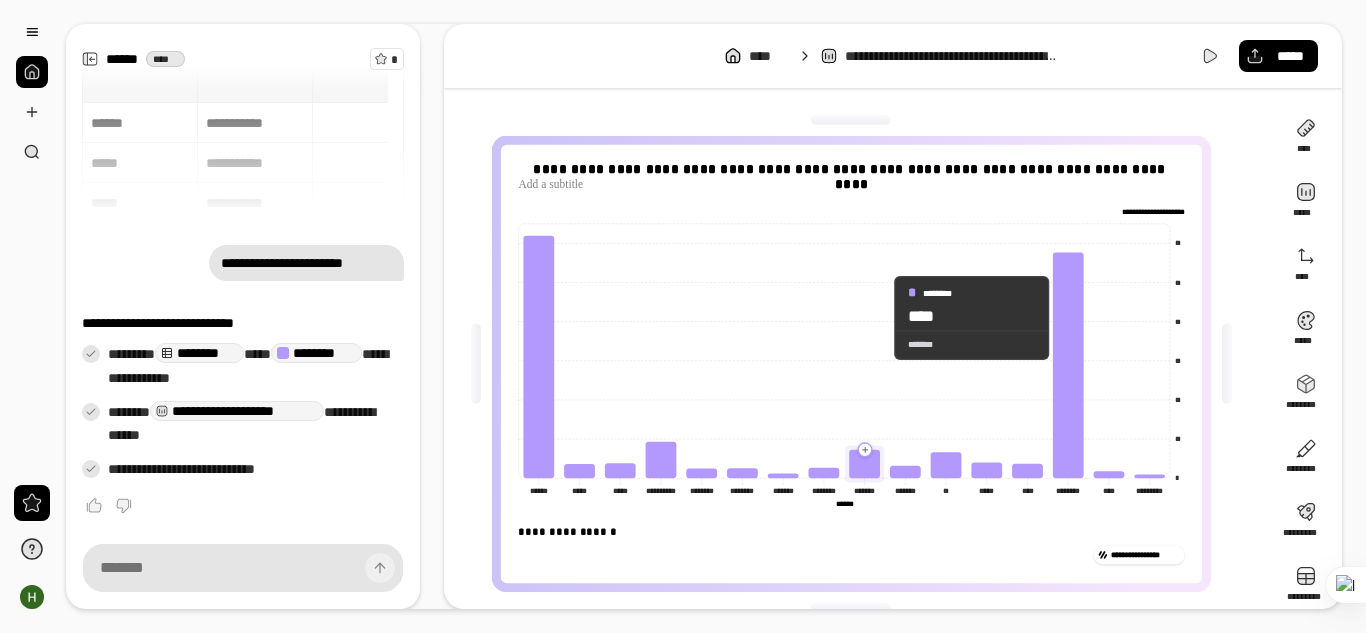 click 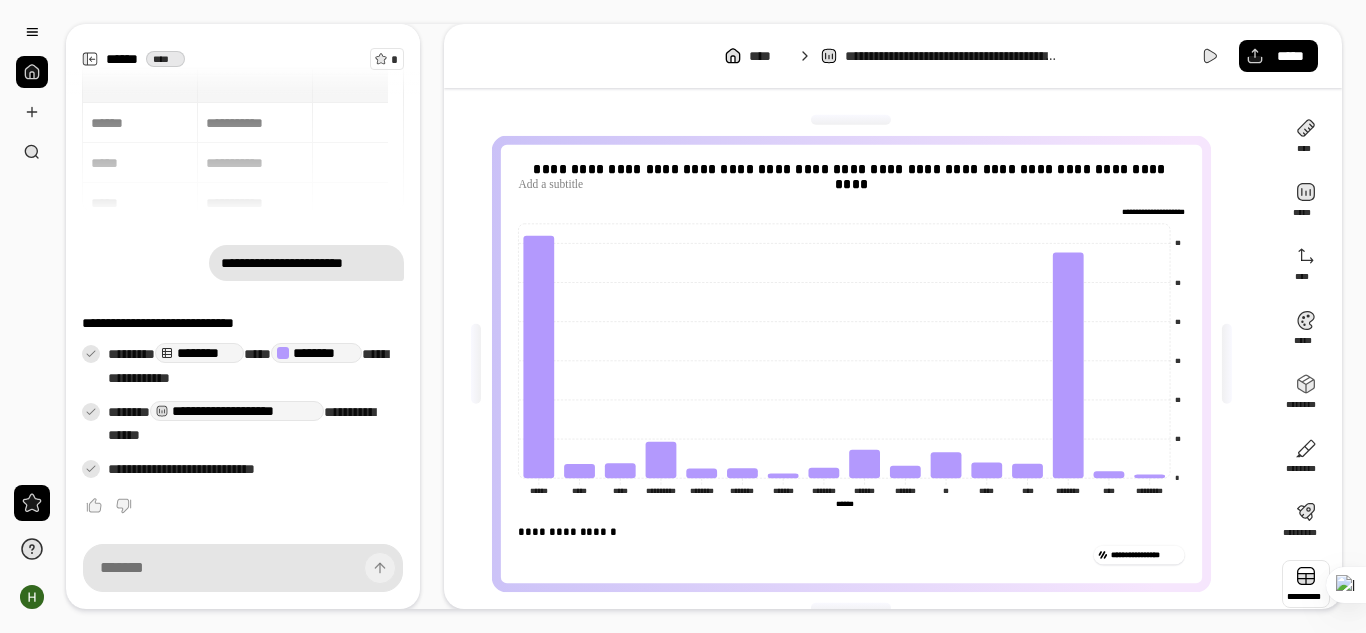 click at bounding box center (1306, 584) 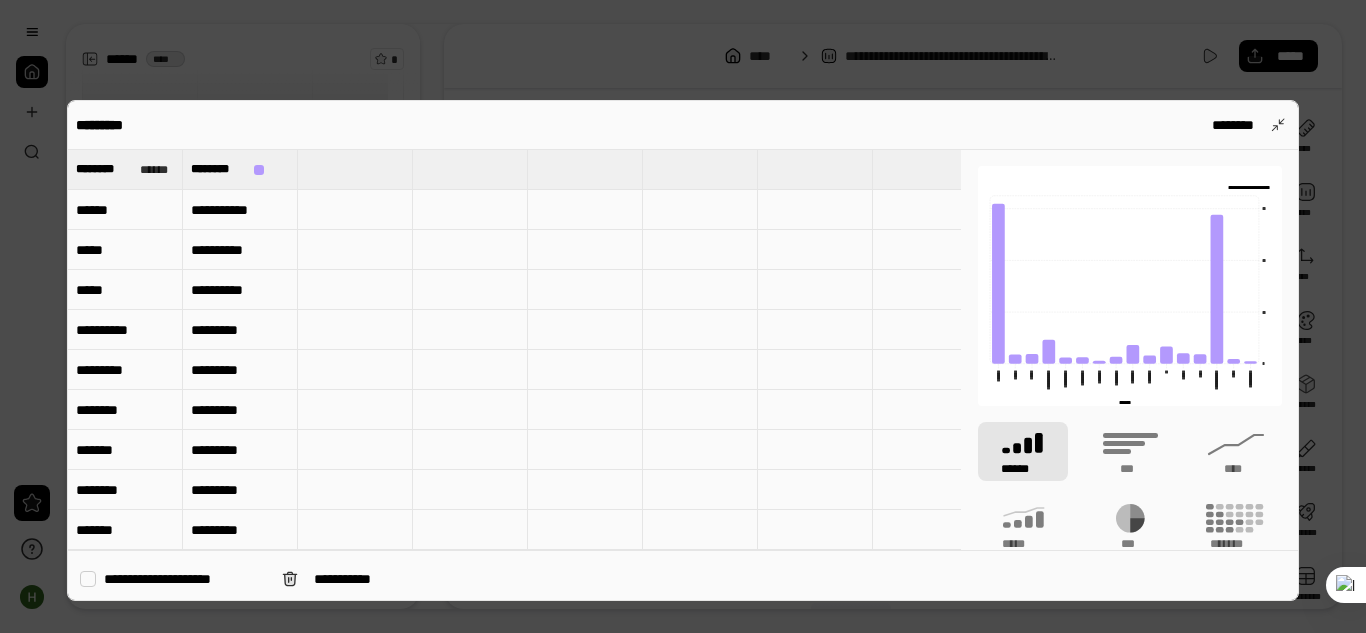click on "**********" at bounding box center [240, 290] 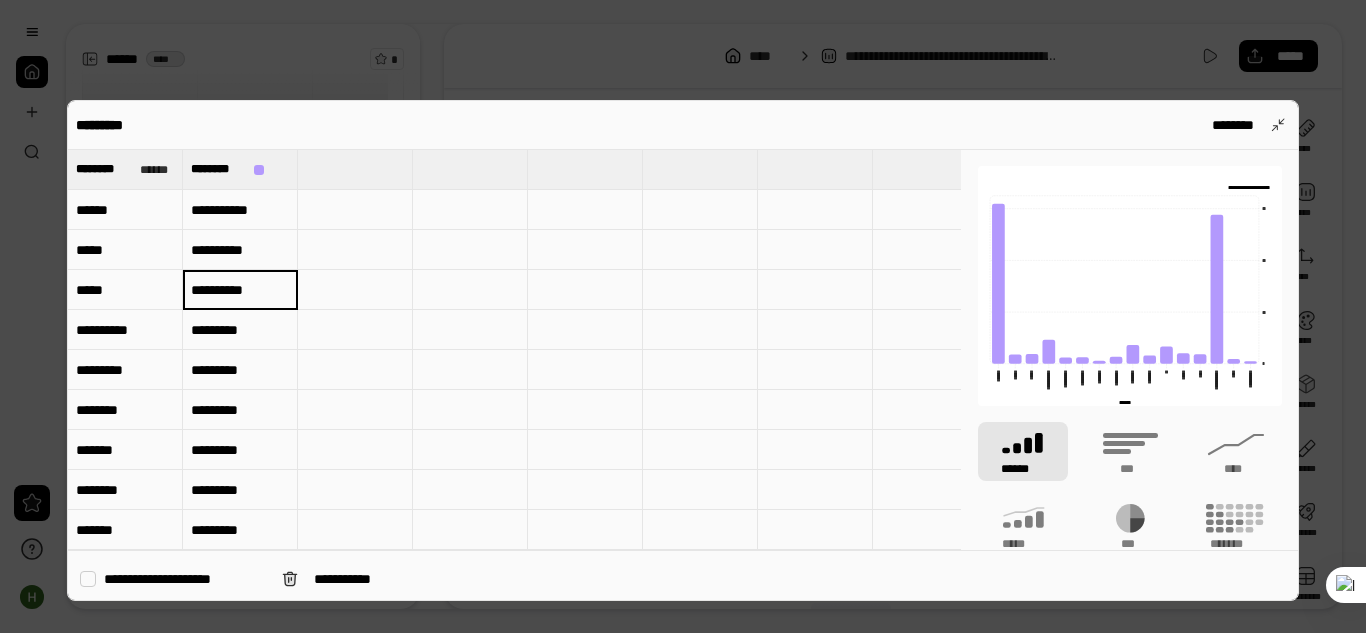 click on "*********" at bounding box center (240, 370) 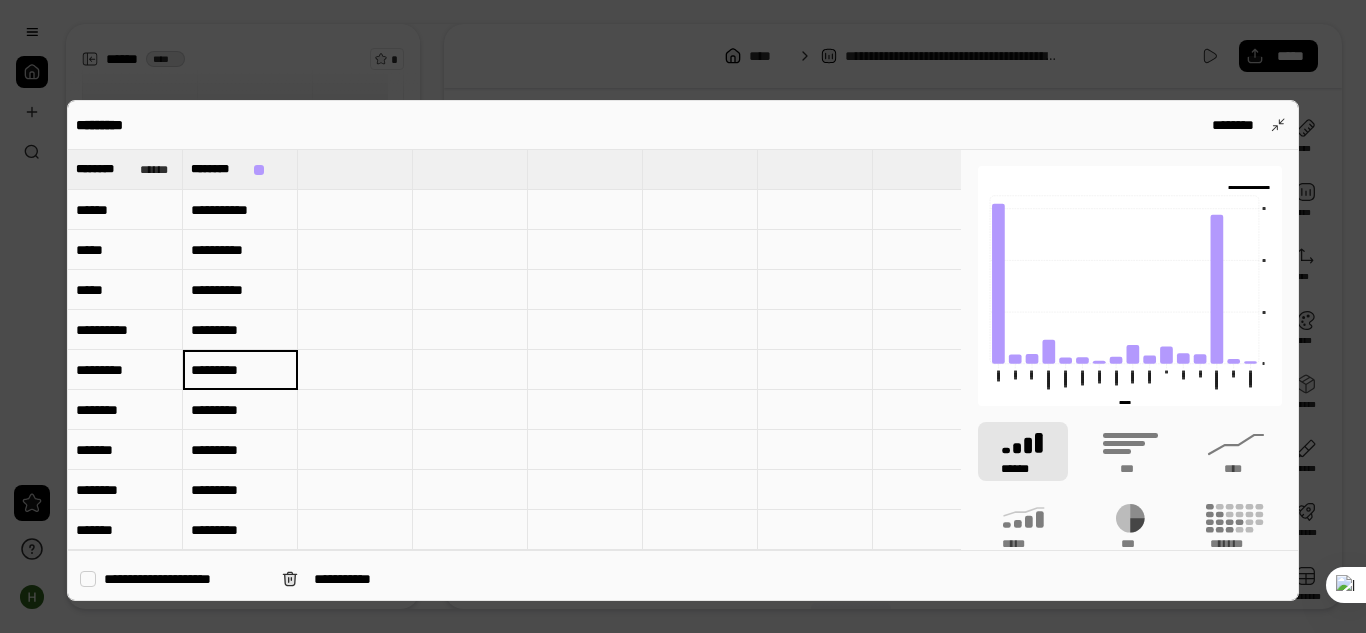 click on "*********" at bounding box center [240, 370] 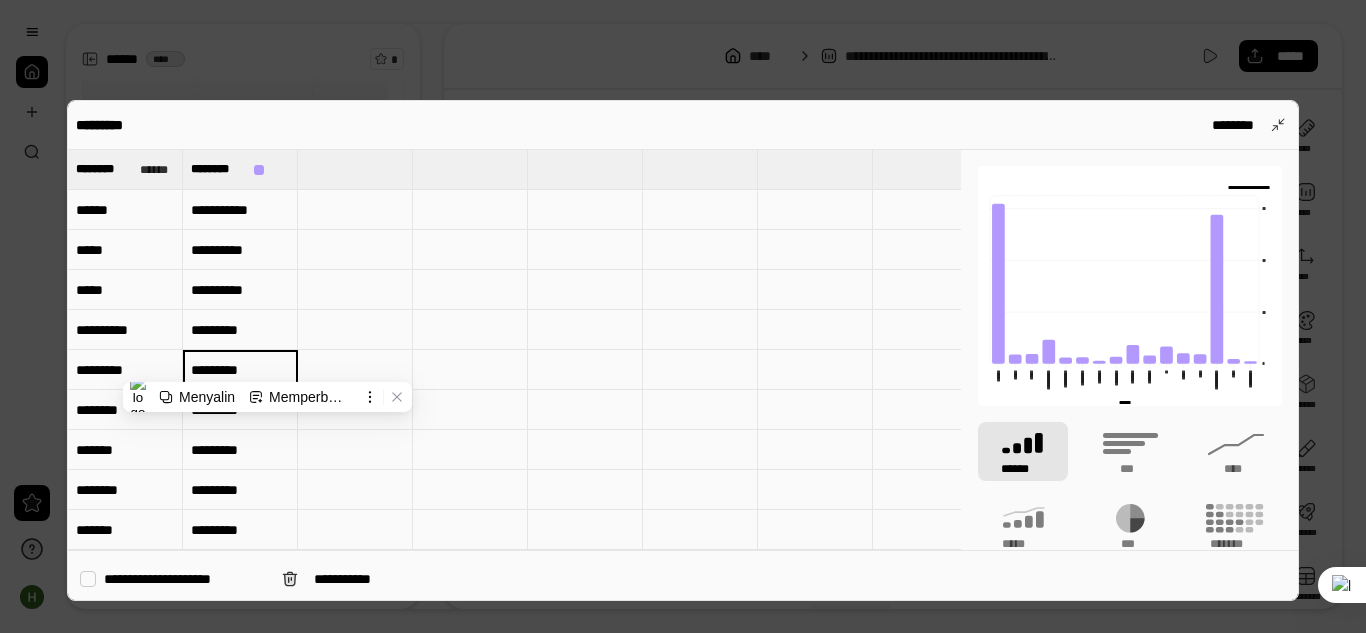 click on "*********" at bounding box center [240, 369] 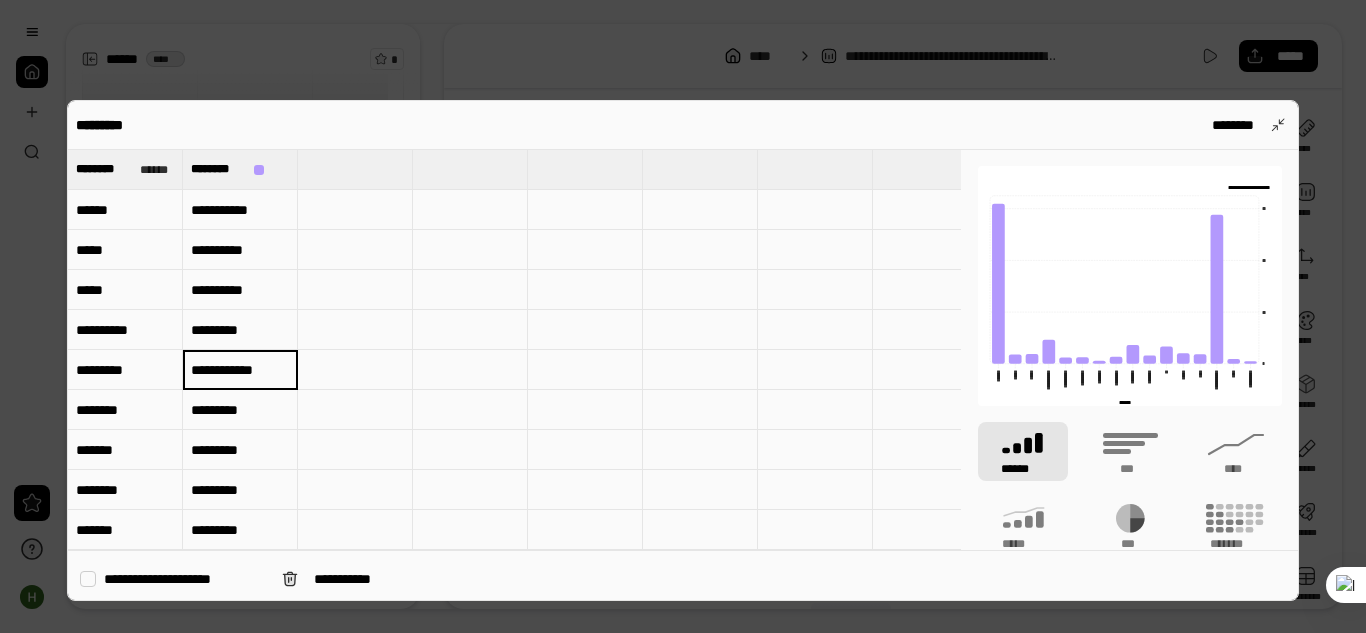 type on "**********" 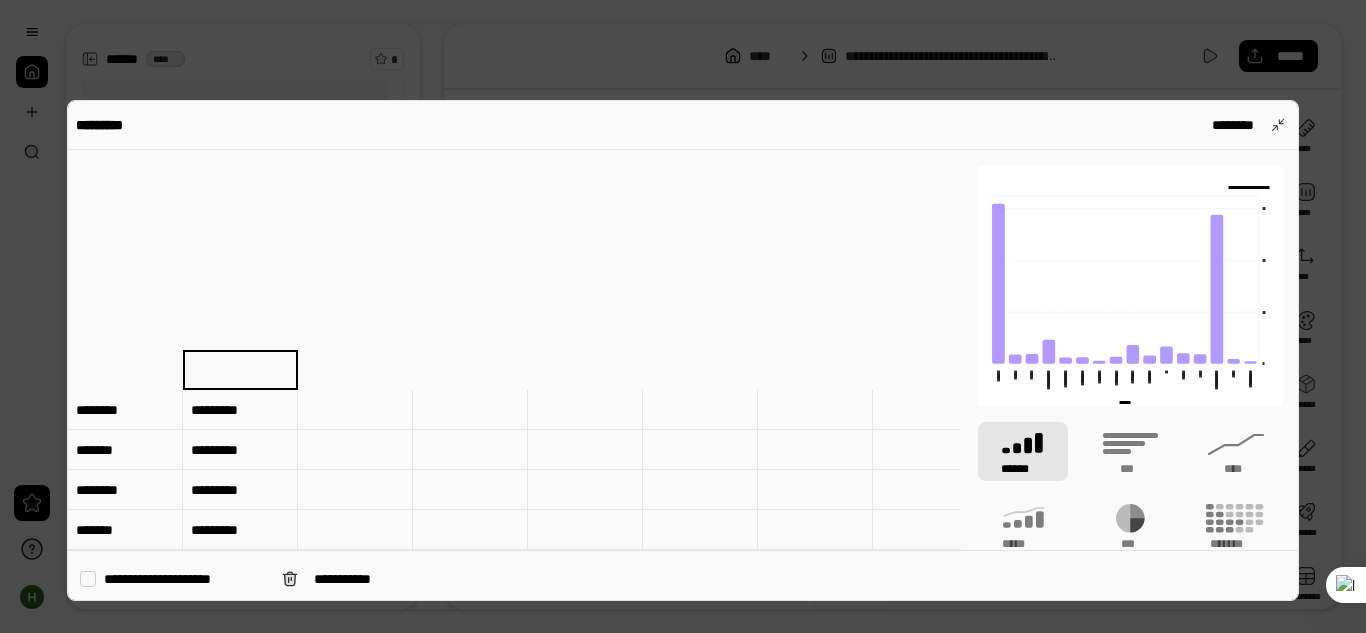 scroll, scrollTop: 321, scrollLeft: 0, axis: vertical 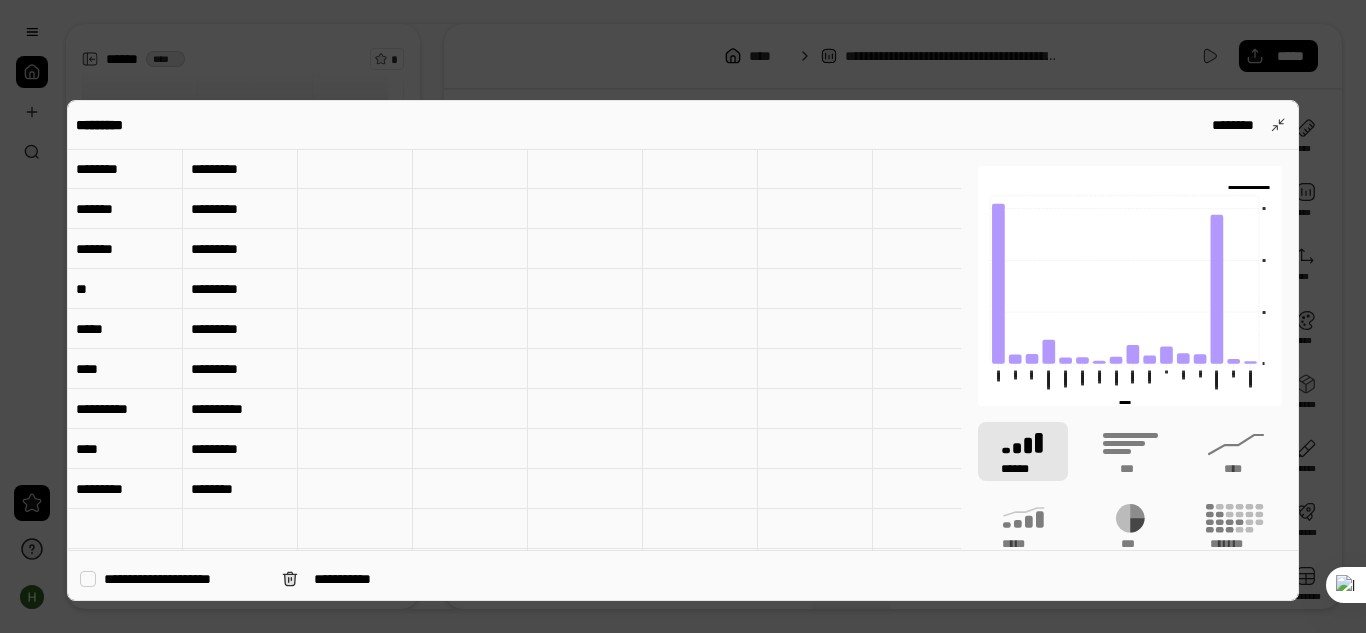 click on "*********" at bounding box center [240, 369] 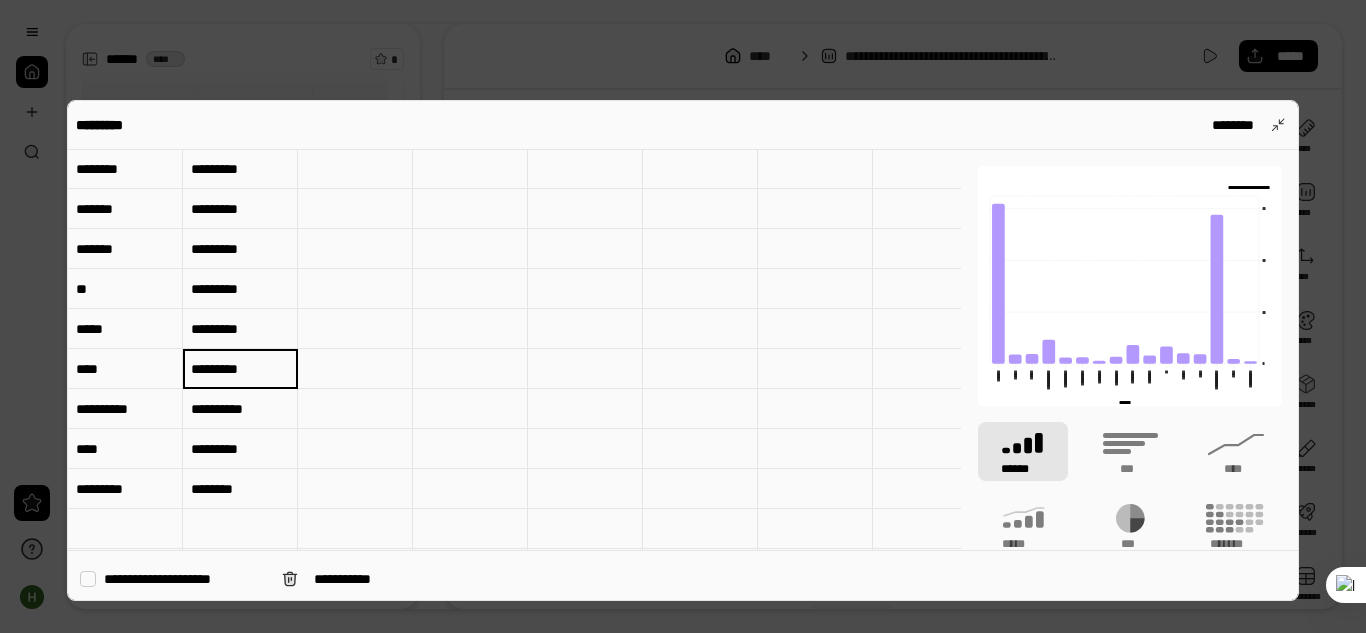 click on "*********" at bounding box center (240, 369) 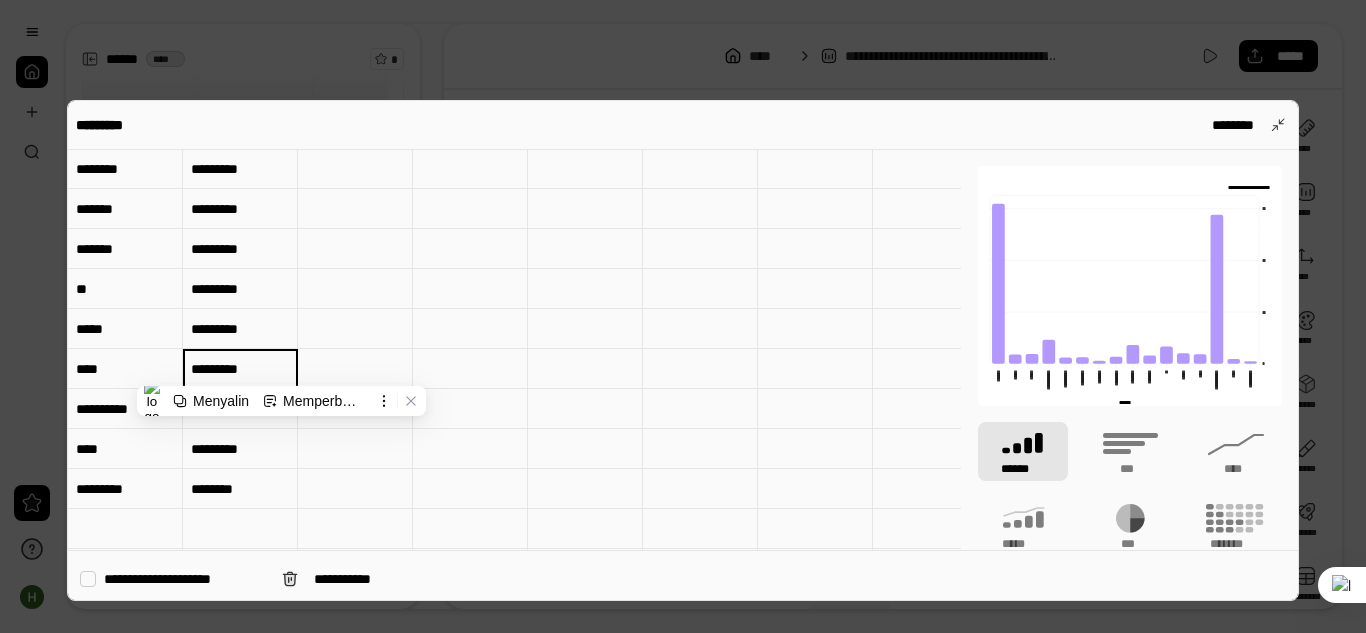 click on "*********" at bounding box center [240, 368] 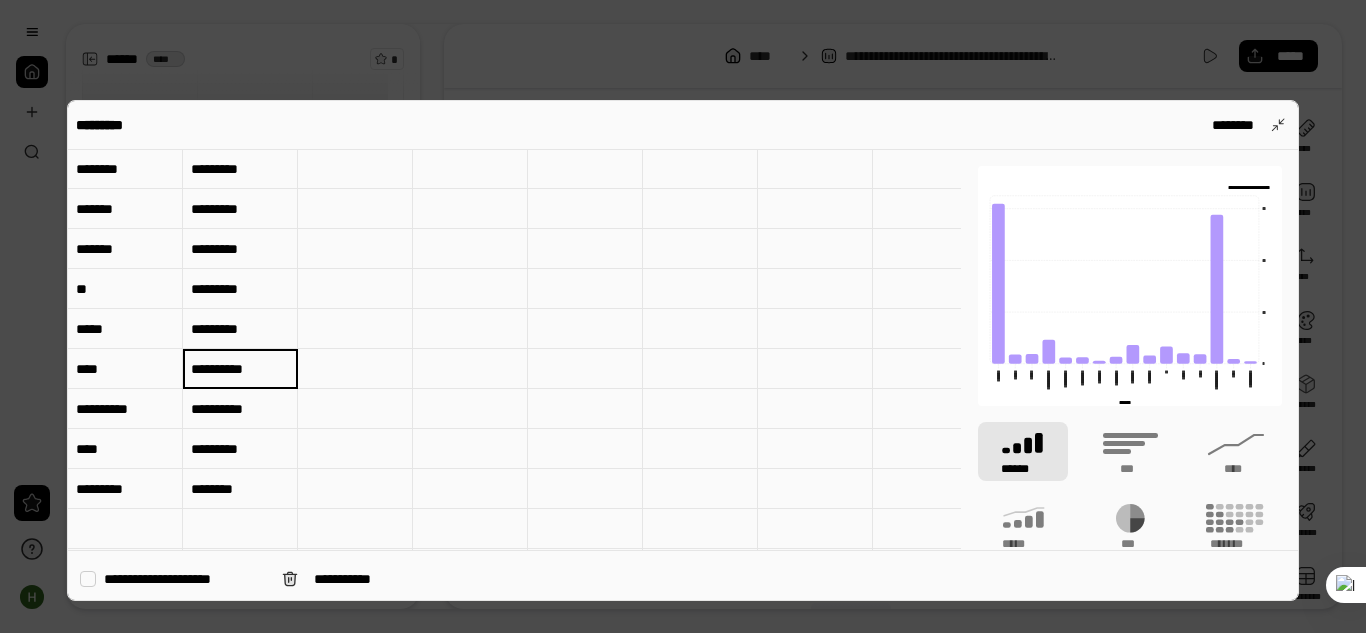 type on "**********" 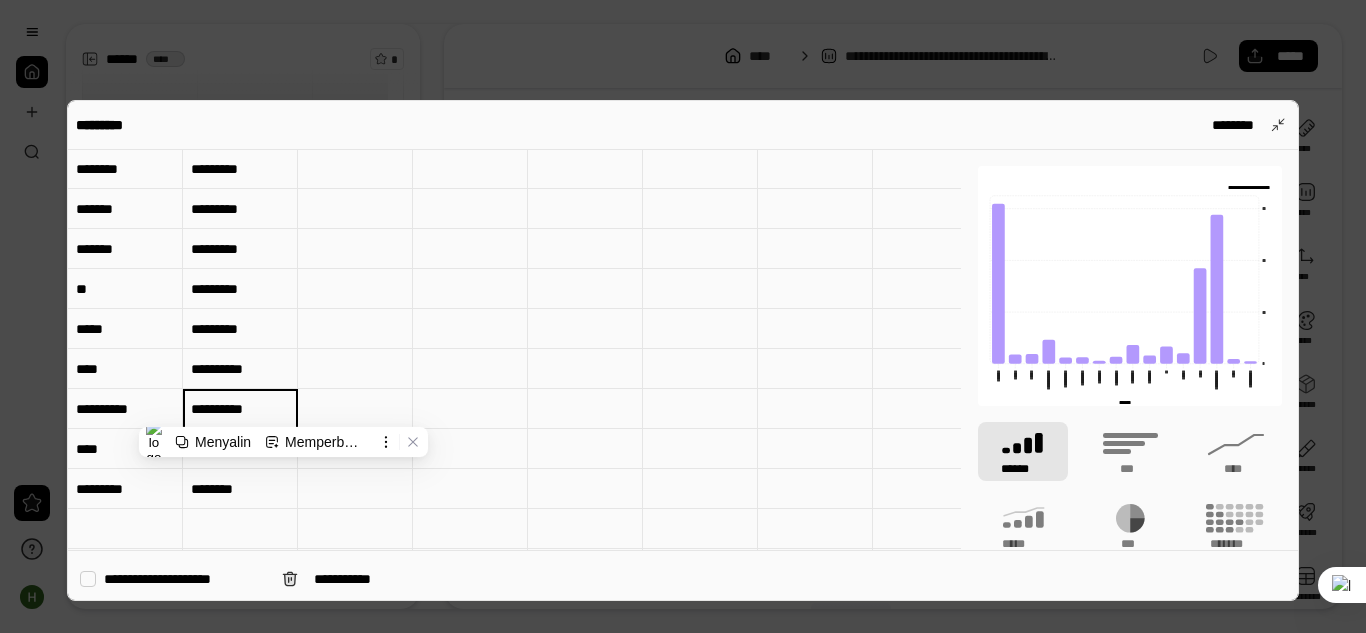 click on "**********" at bounding box center [240, 408] 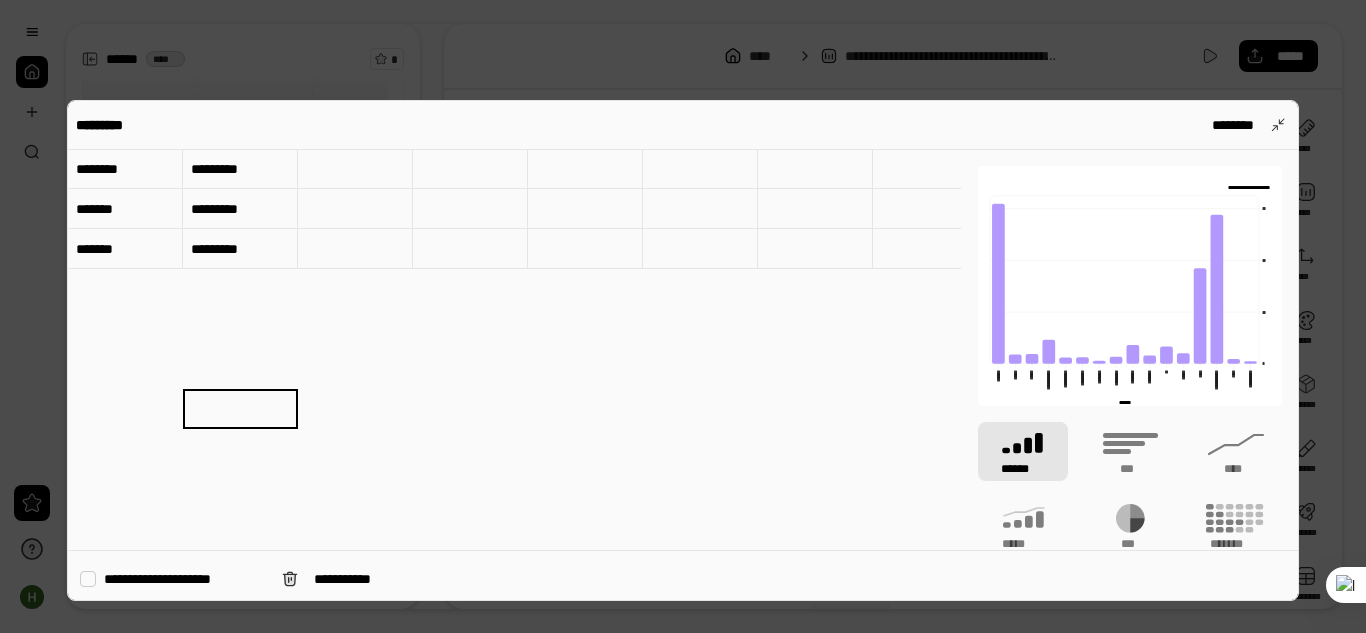 scroll, scrollTop: 0, scrollLeft: 0, axis: both 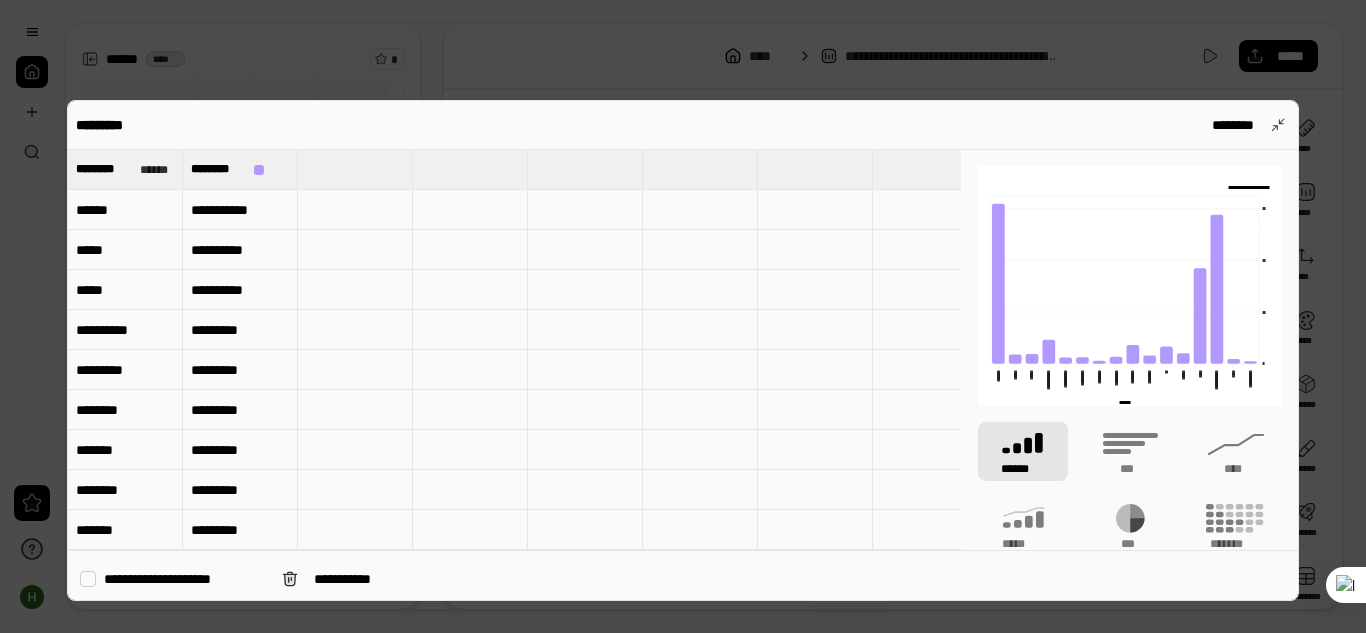 click on "**********" at bounding box center (240, 290) 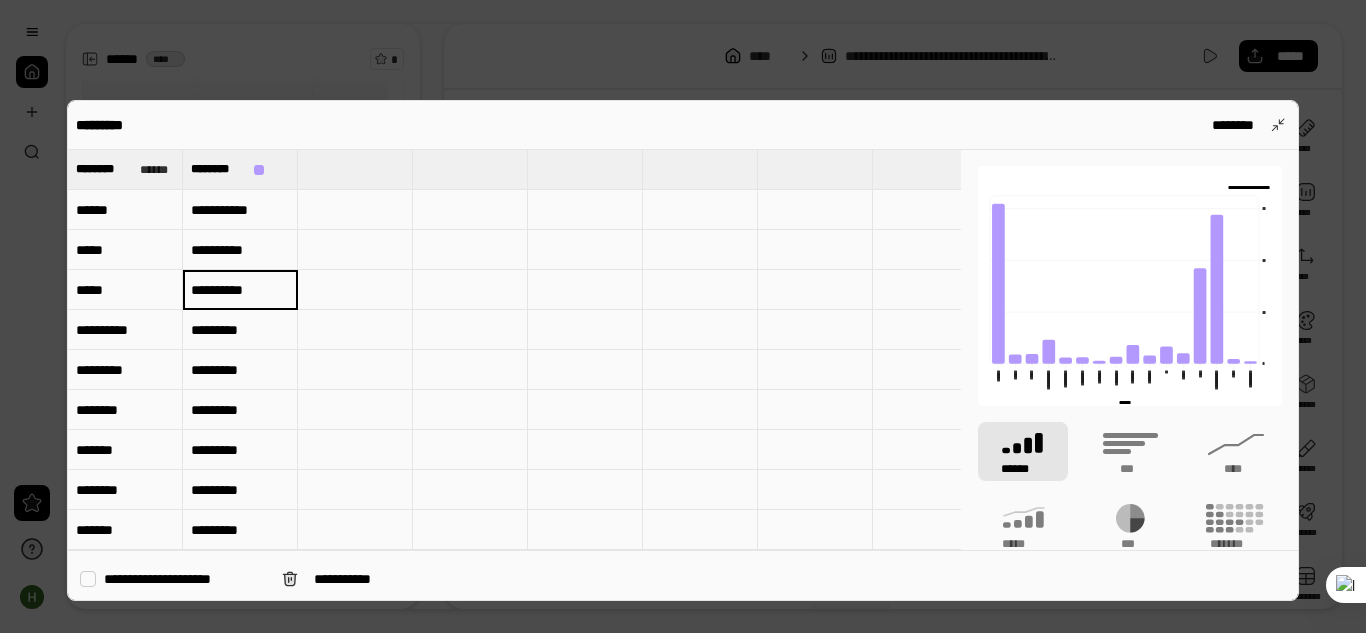 click on "**********" at bounding box center [240, 290] 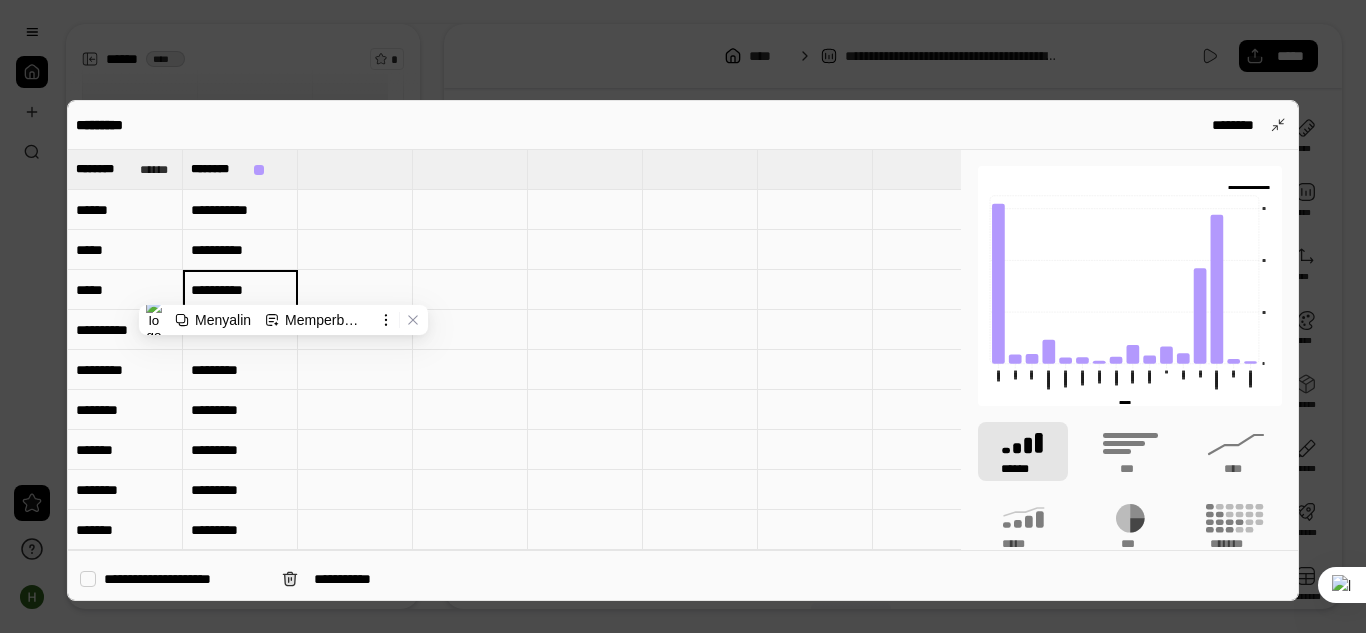 click on "**********" at bounding box center (240, 289) 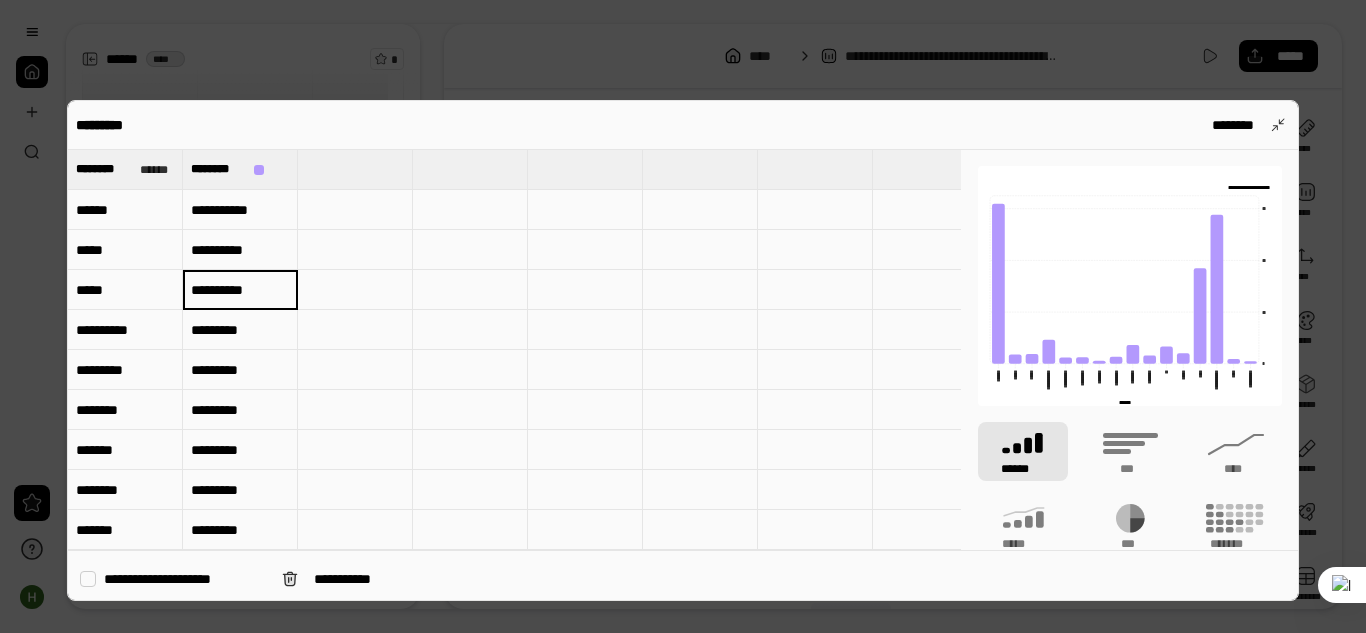 click on "**********" at bounding box center (240, 289) 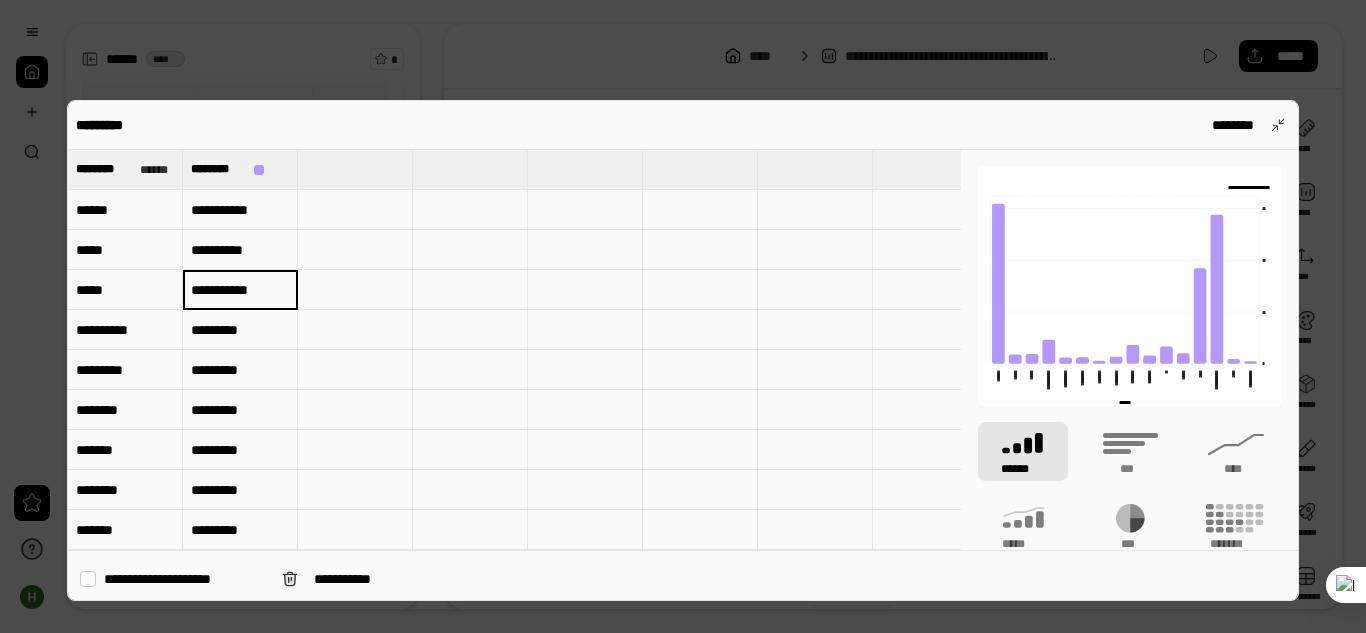 scroll, scrollTop: 49, scrollLeft: 0, axis: vertical 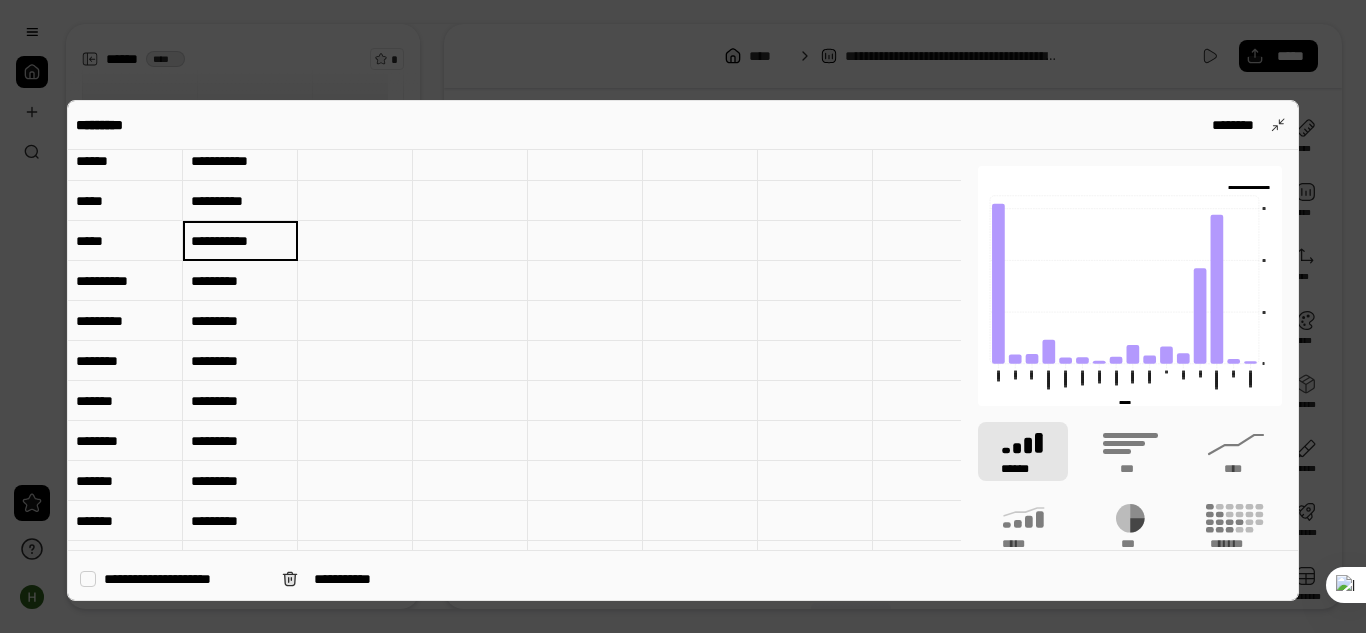 type on "**********" 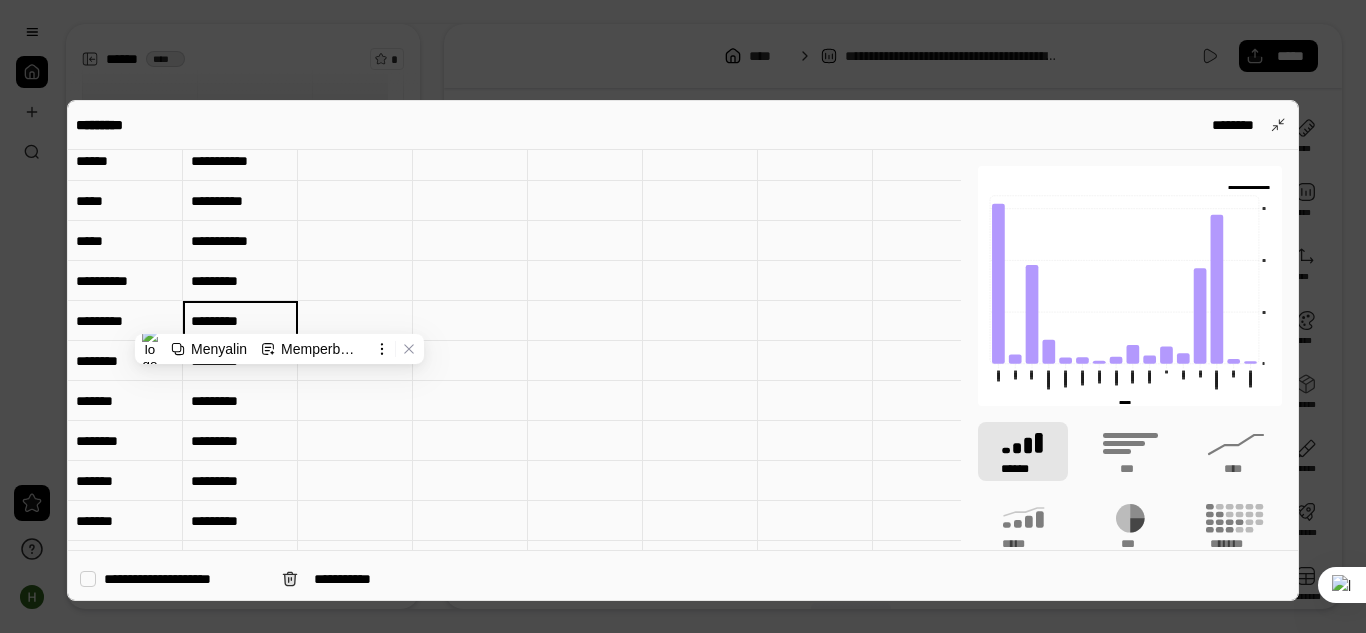 click on "*********" at bounding box center (240, 320) 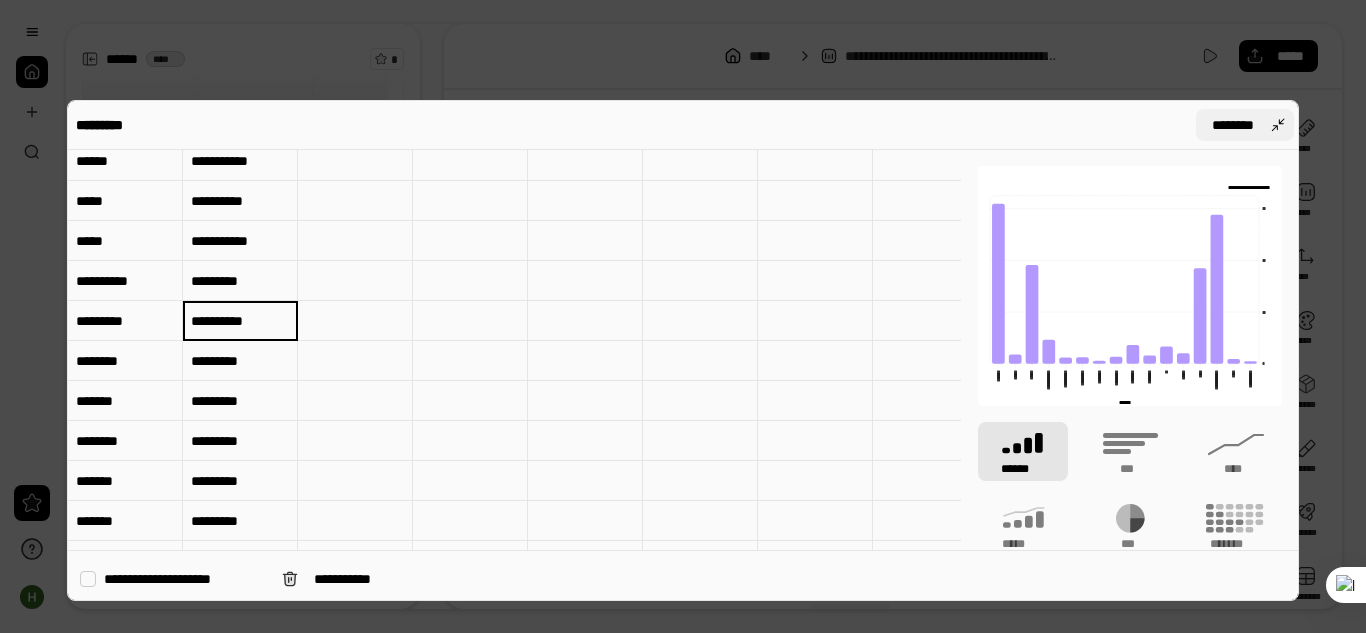 type on "**********" 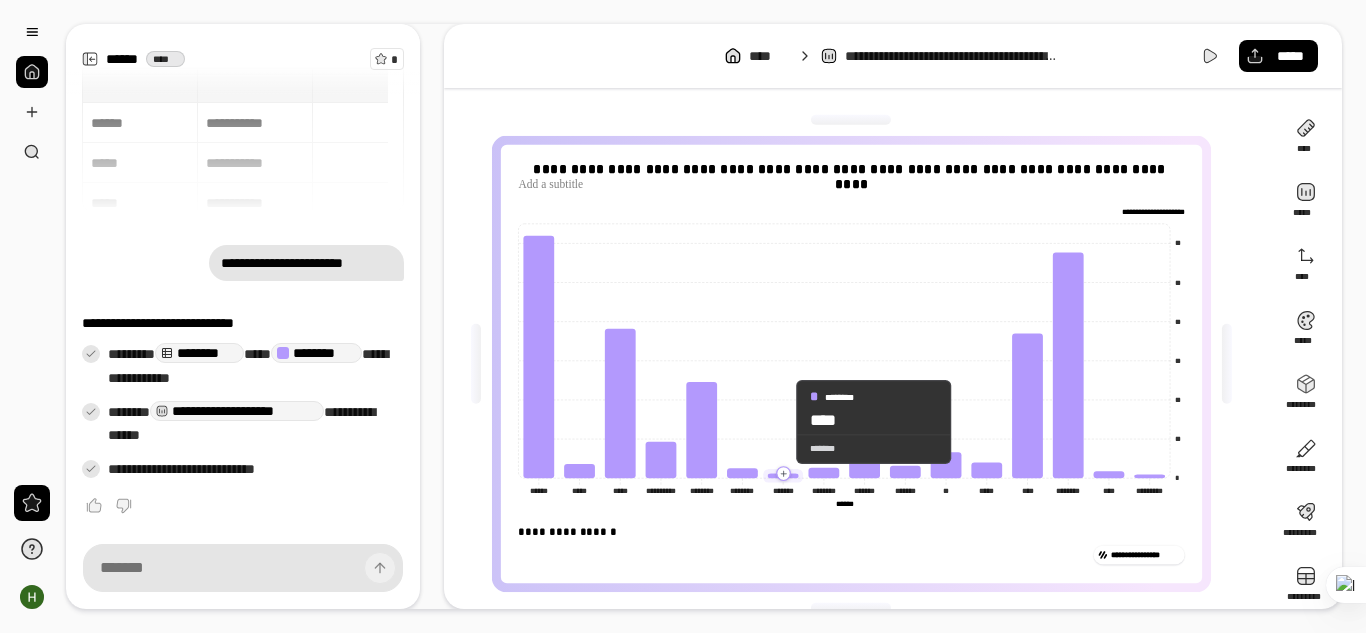 click 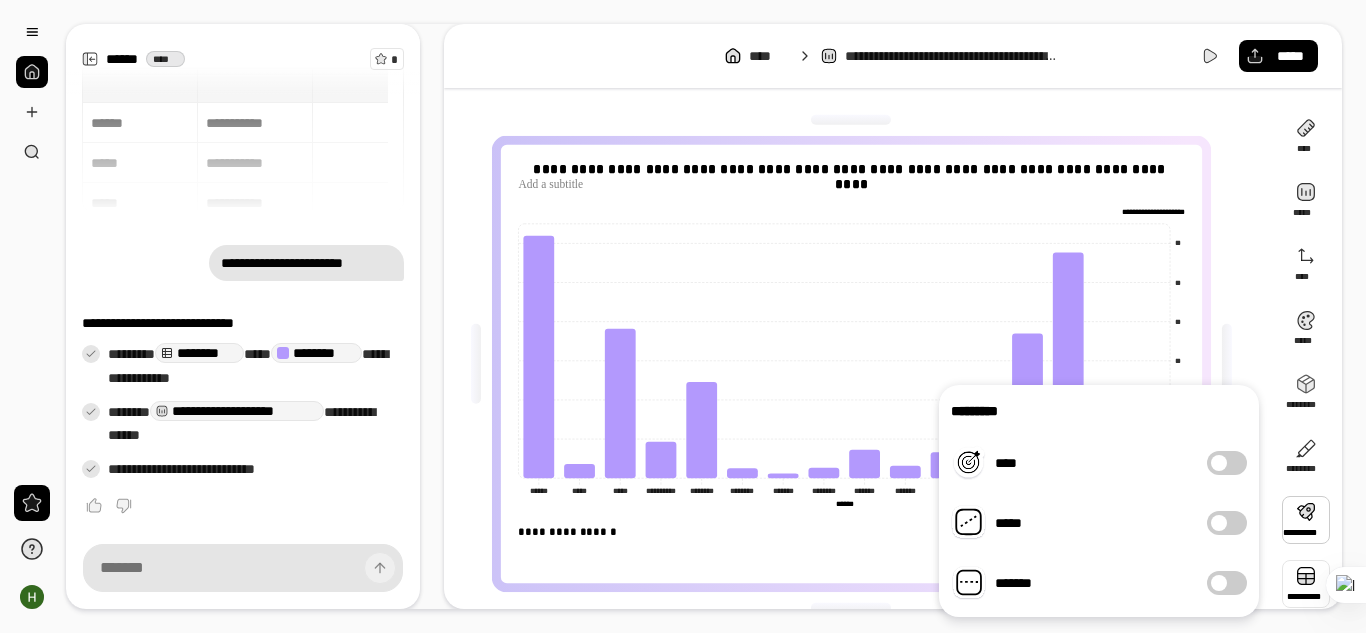 click at bounding box center [1306, 584] 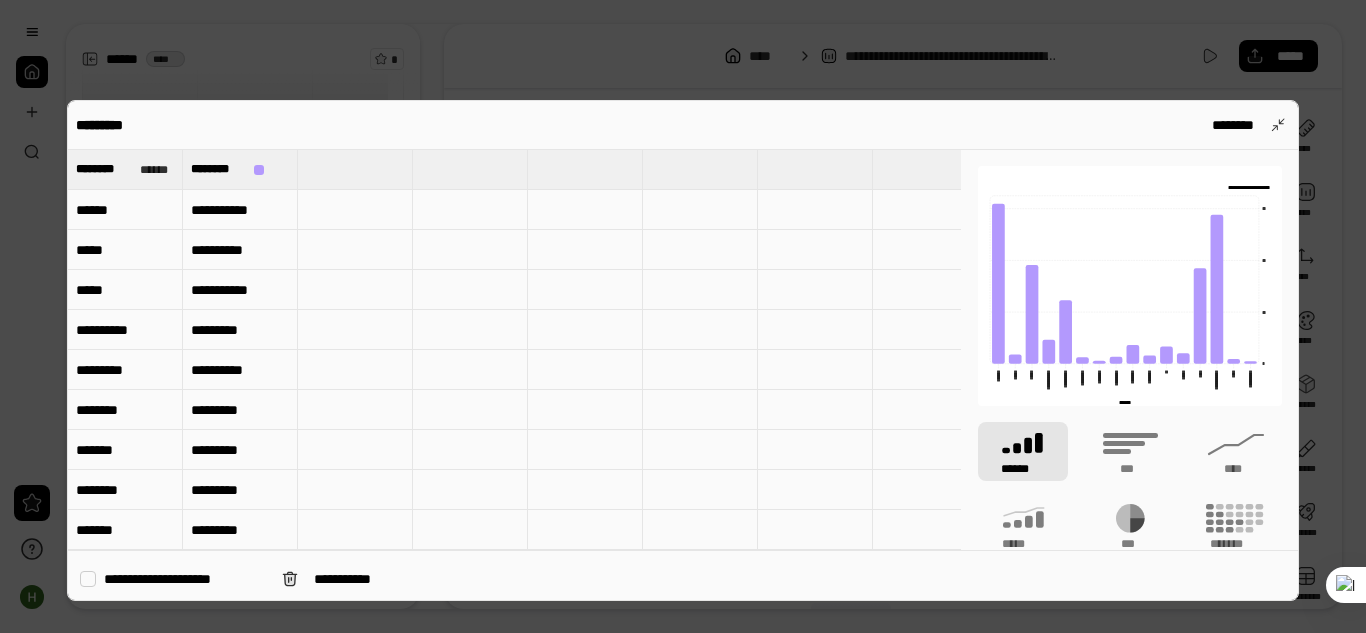 click at bounding box center (355, 210) 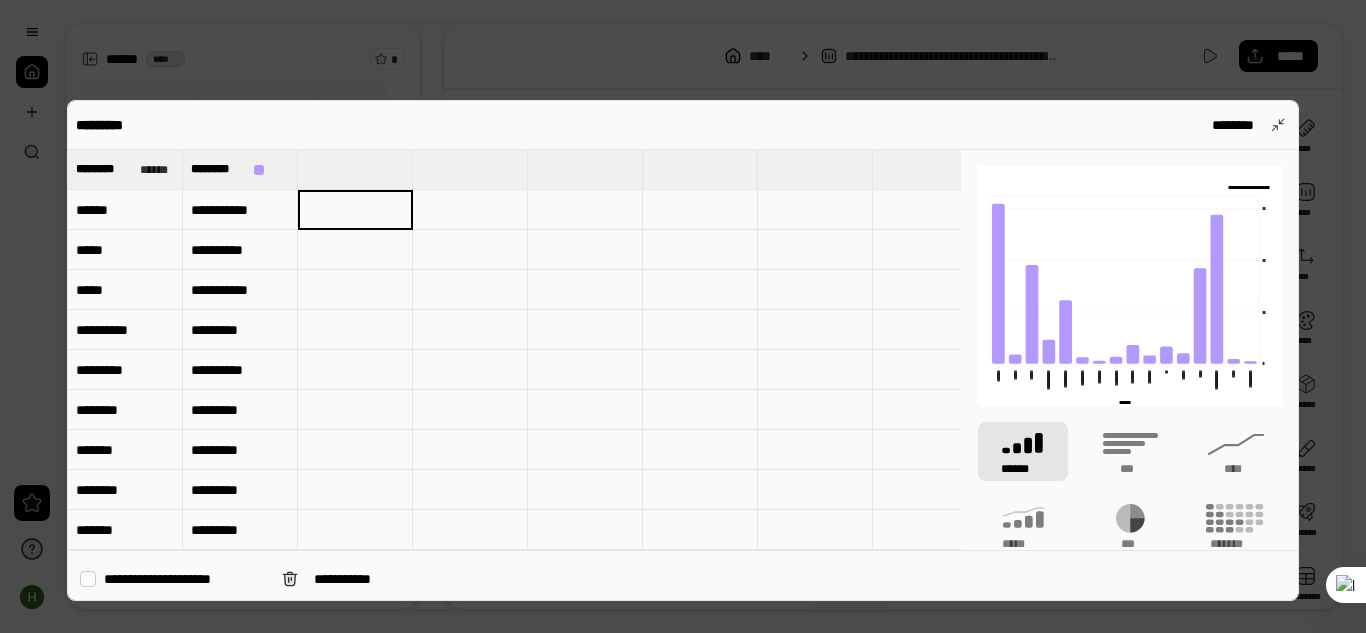 click on "**********" at bounding box center [240, 210] 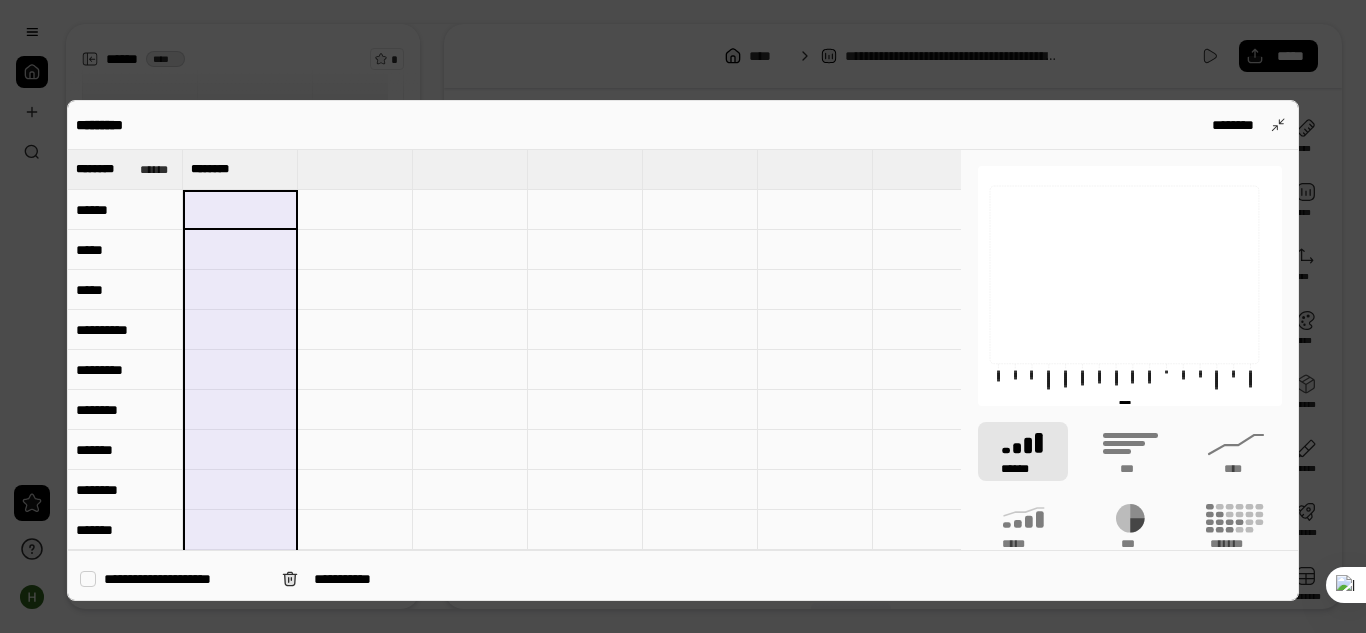 type 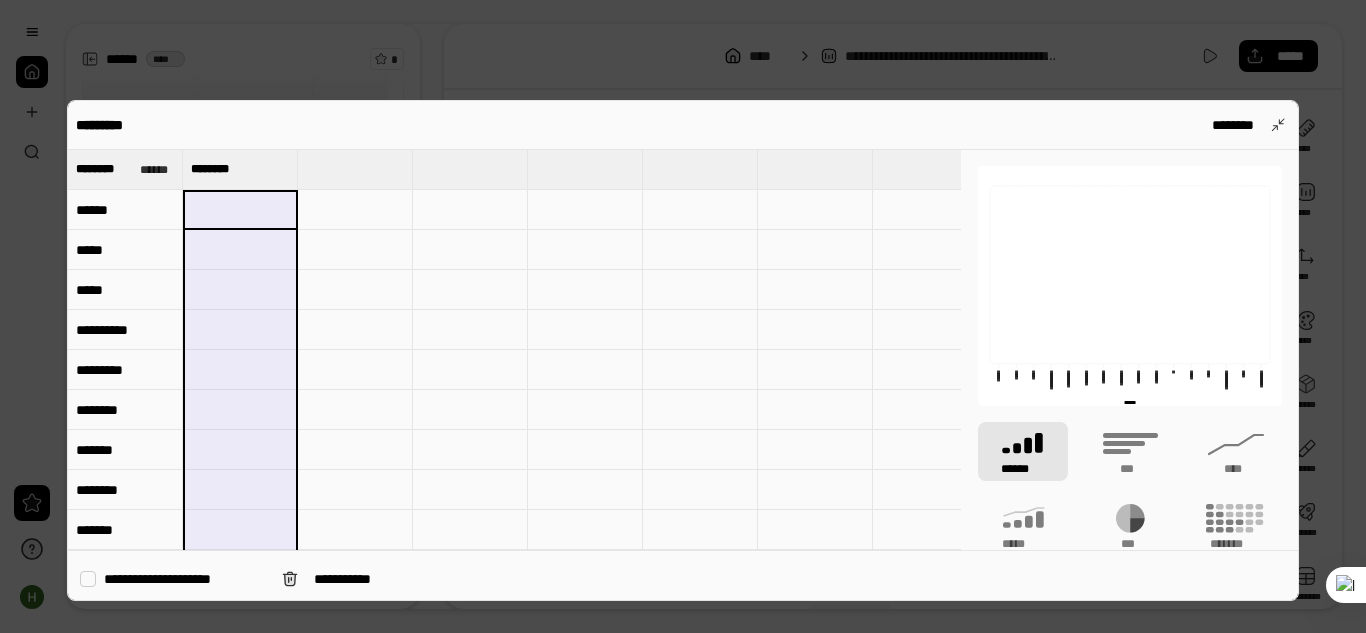 click at bounding box center [240, 210] 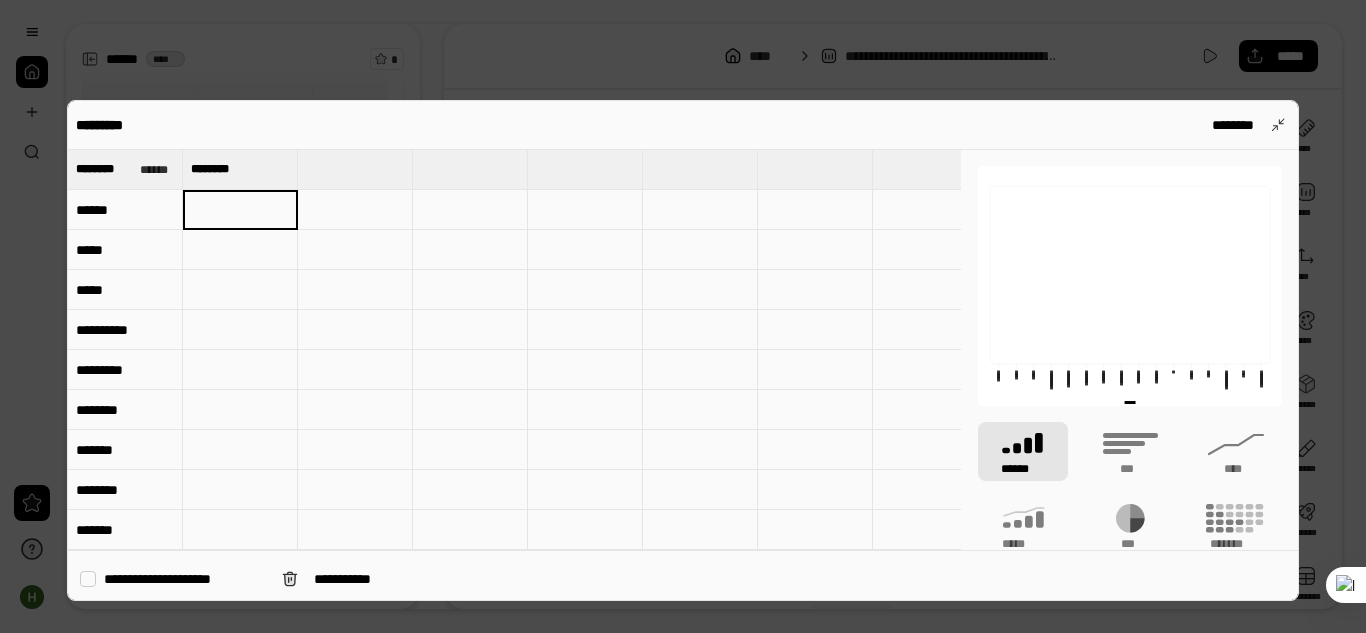 paste on "******" 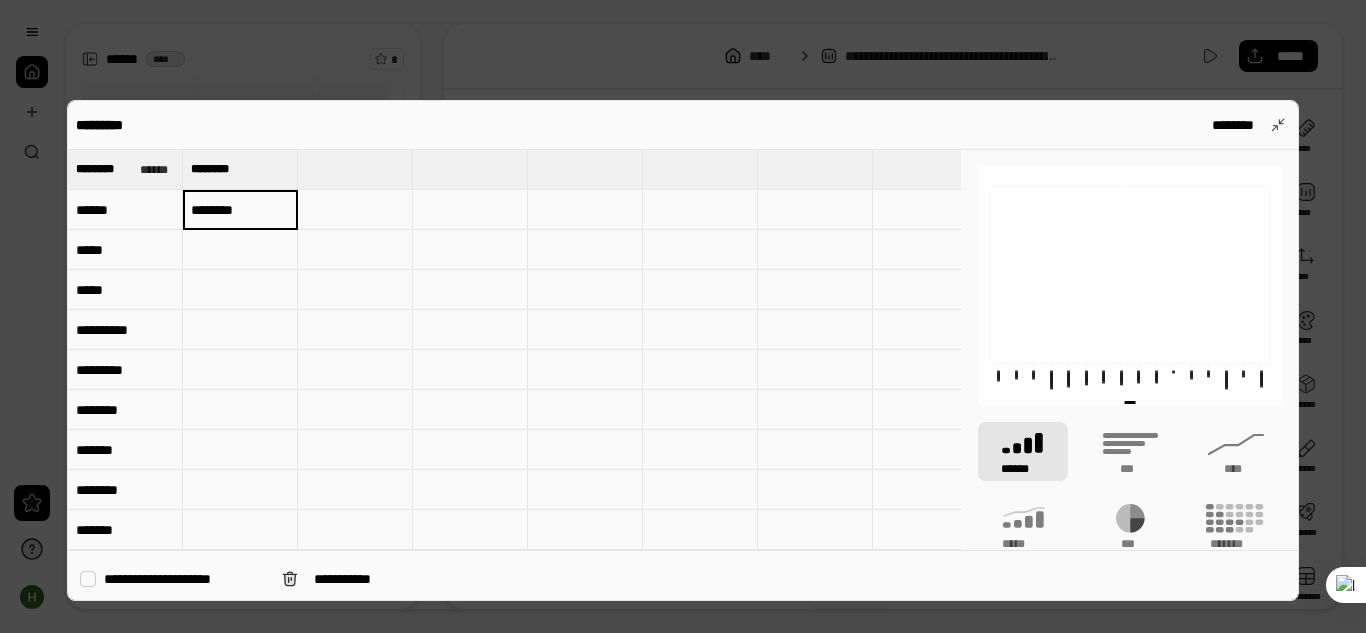 type on "******" 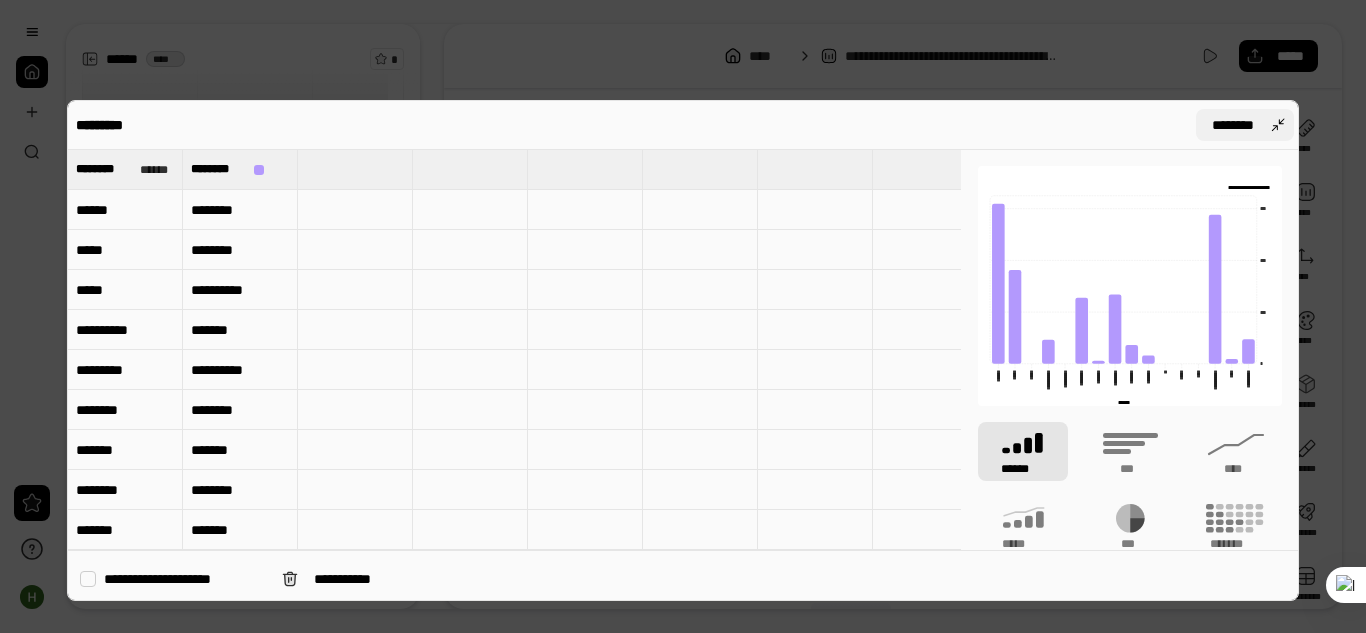 click on "********" at bounding box center [1245, 125] 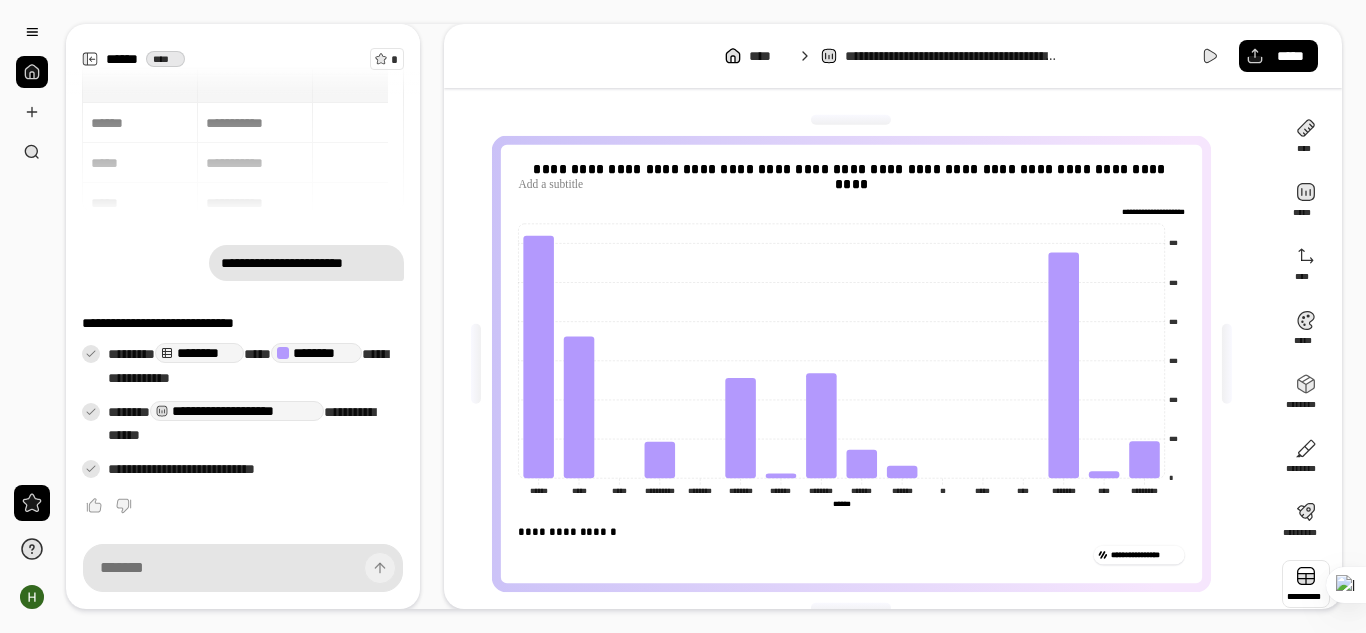 click at bounding box center (1306, 584) 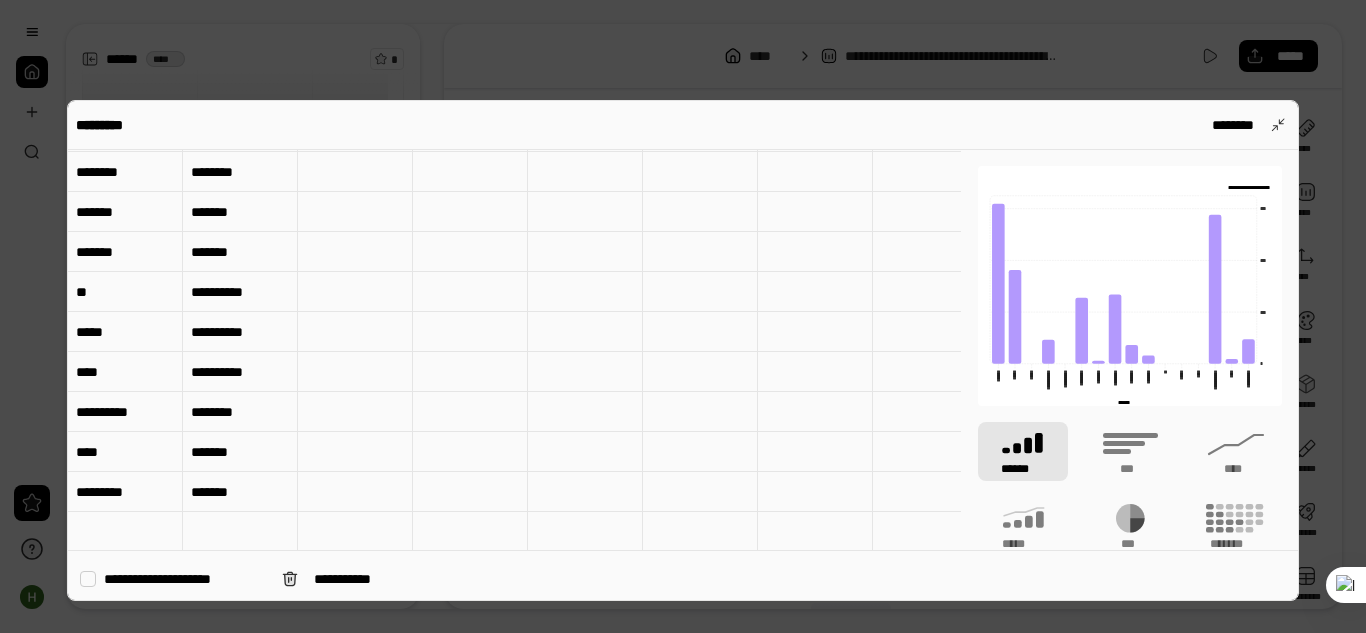 scroll, scrollTop: 317, scrollLeft: 0, axis: vertical 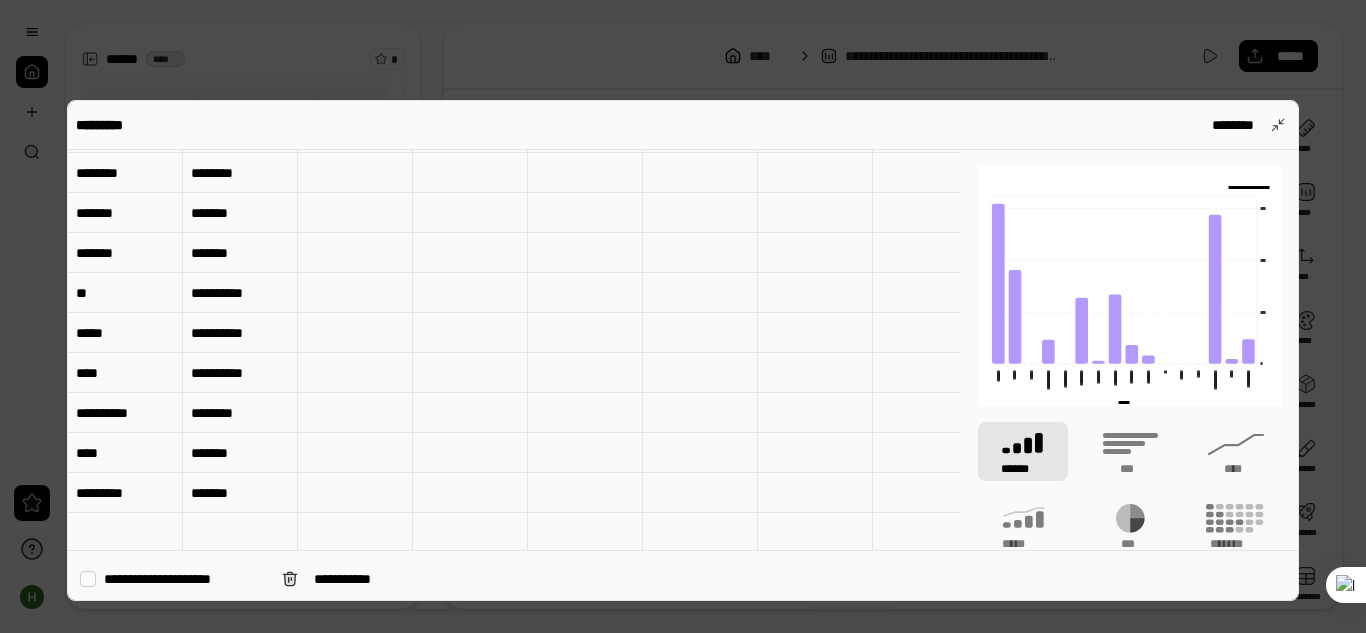 click on "********" at bounding box center [240, 293] 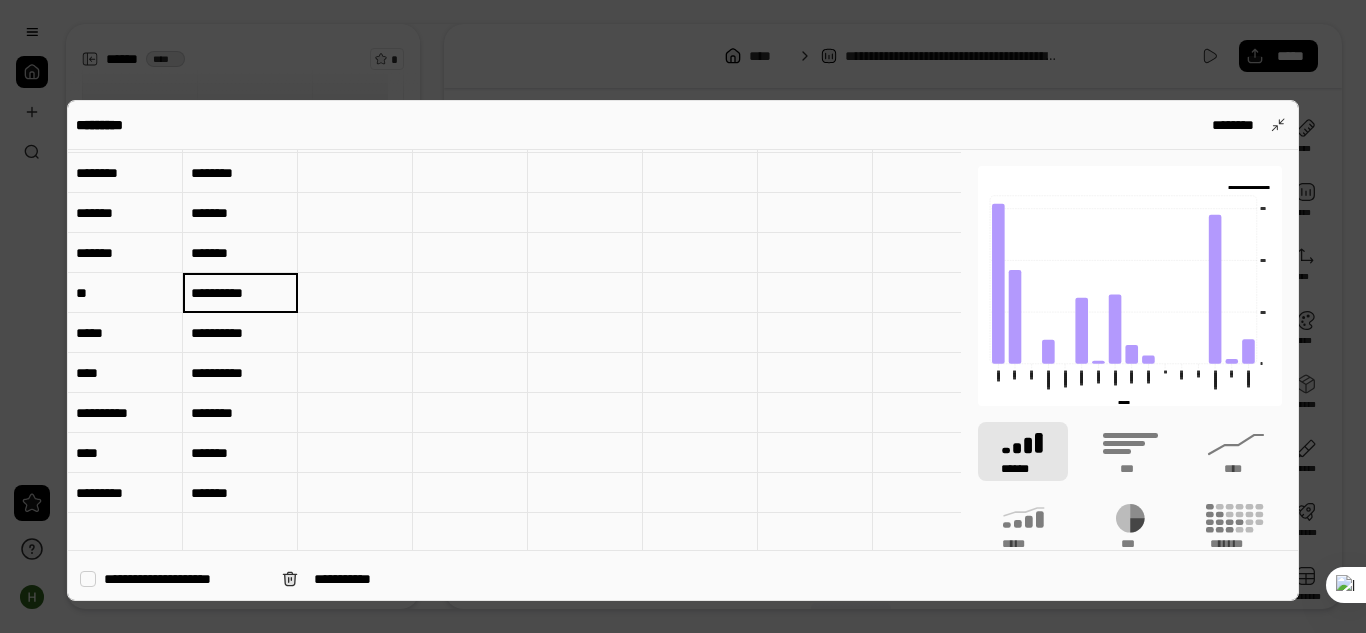 click on "********" at bounding box center (240, 293) 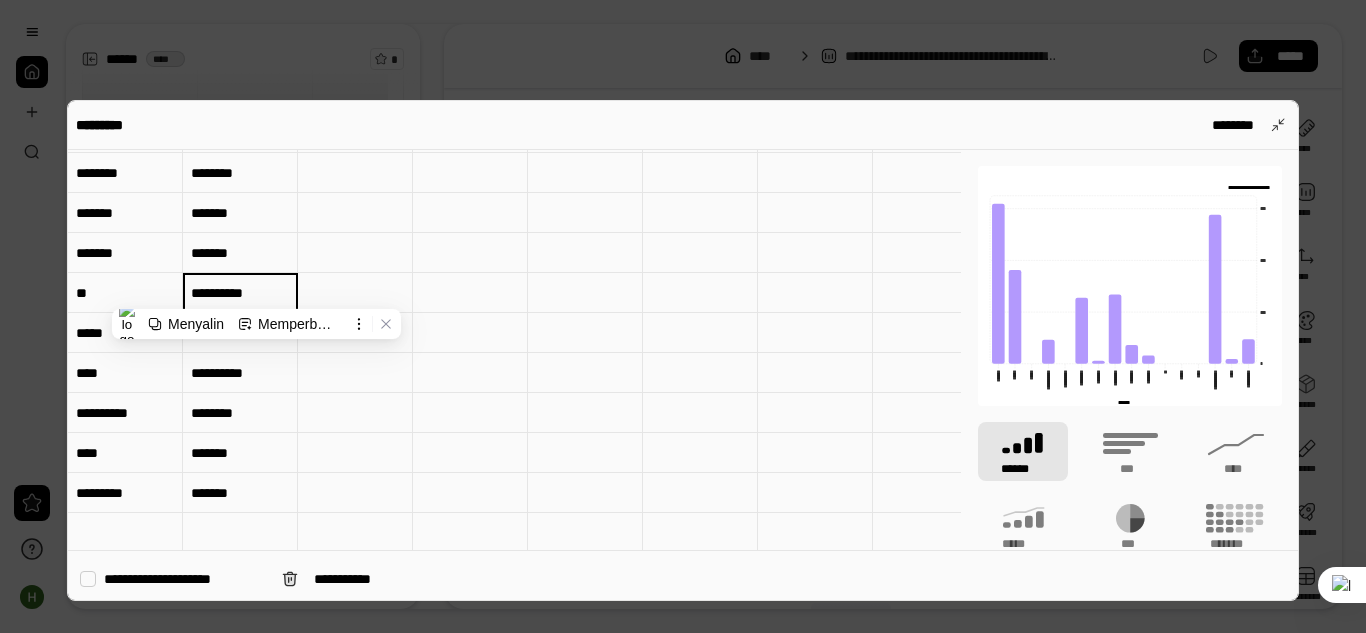 click on "********" at bounding box center (240, 292) 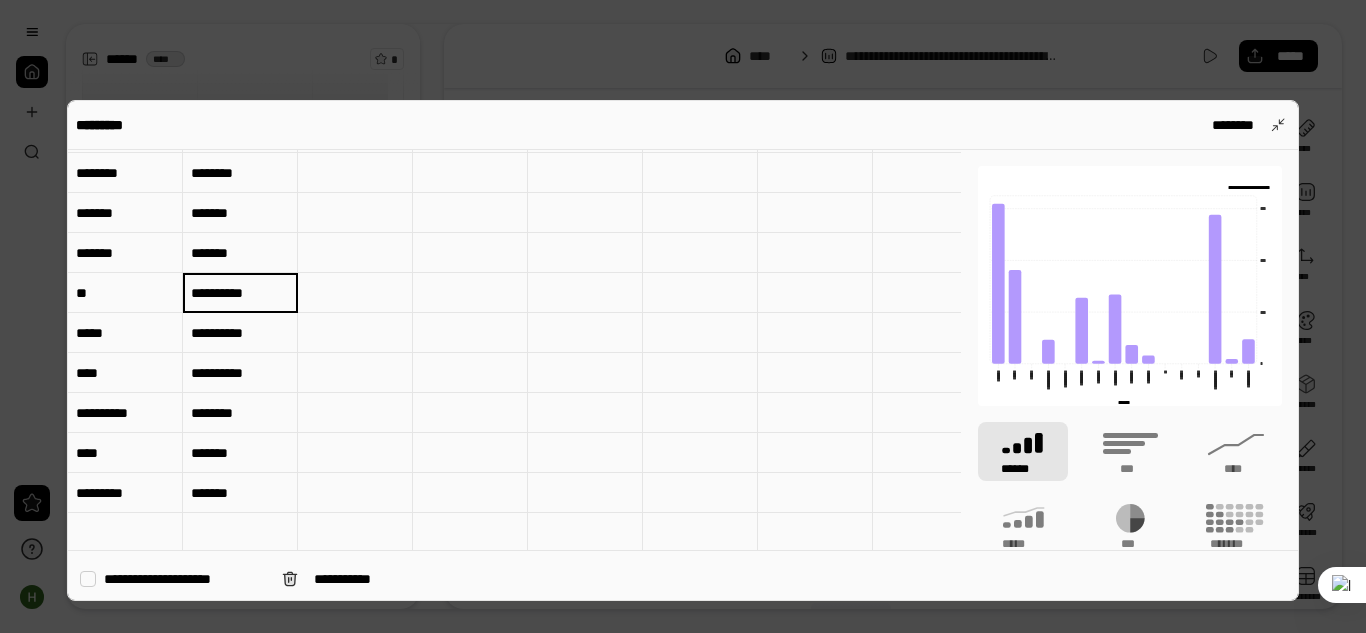 click at bounding box center (585, 293) 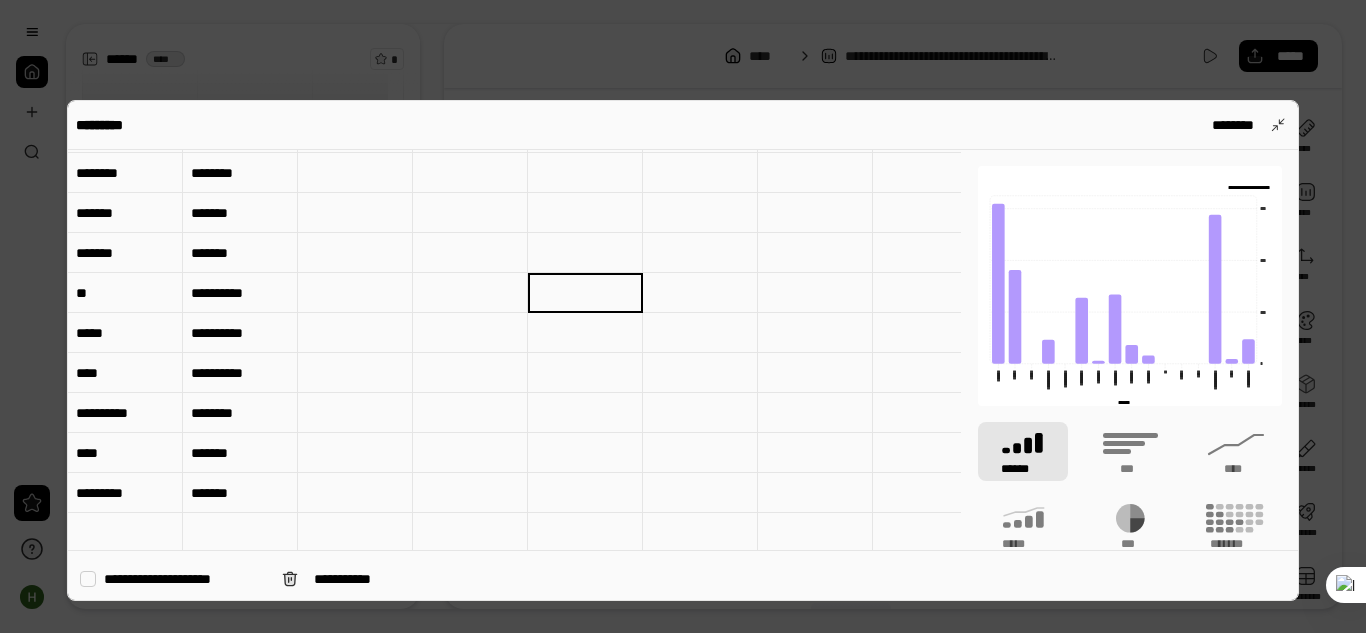 click on "********" at bounding box center (240, 293) 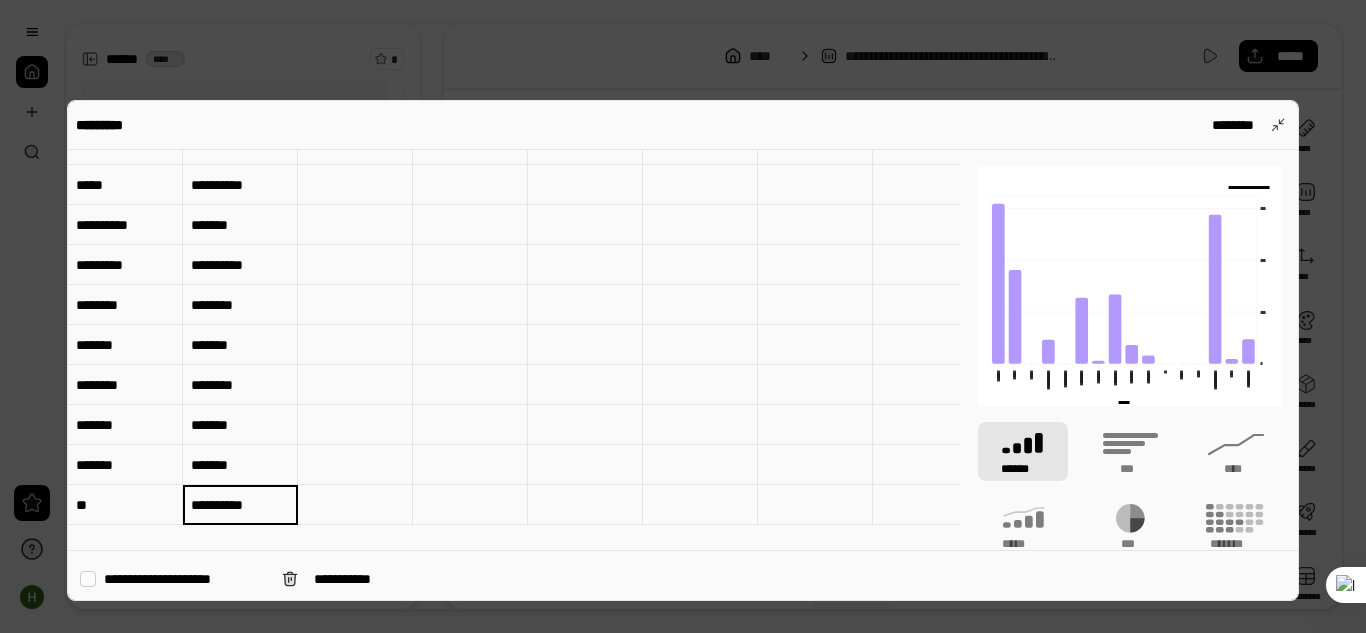 scroll, scrollTop: 0, scrollLeft: 0, axis: both 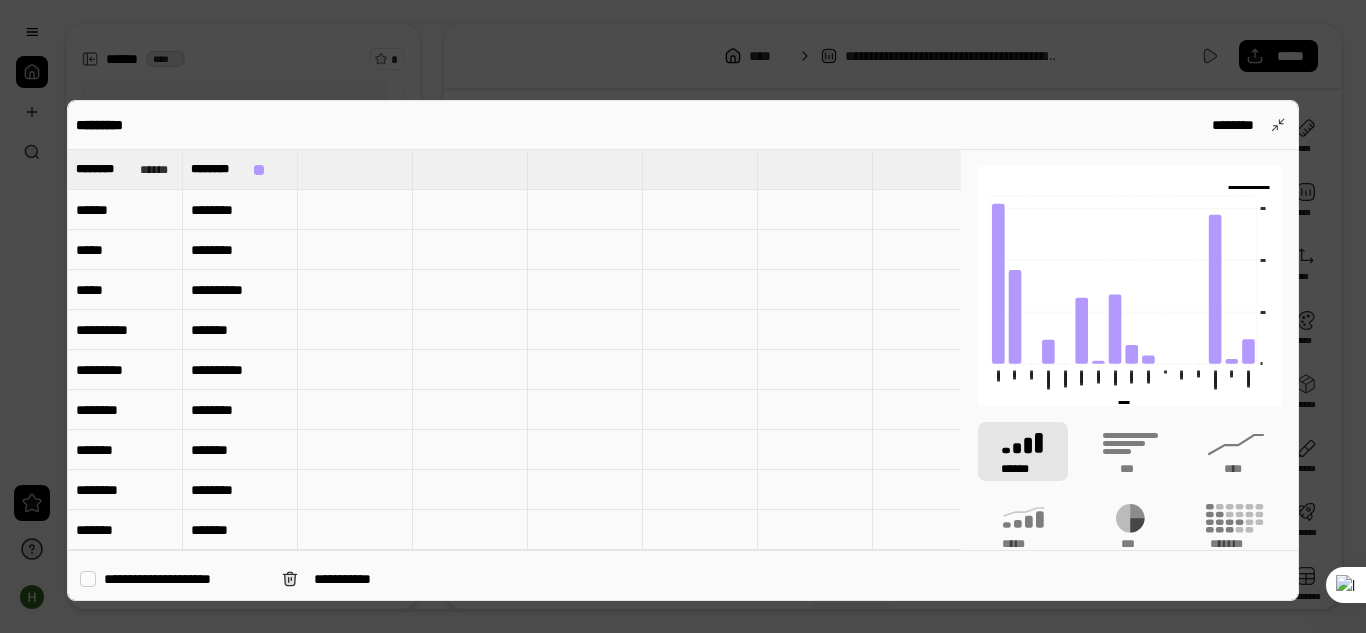 click on "********" at bounding box center (240, 290) 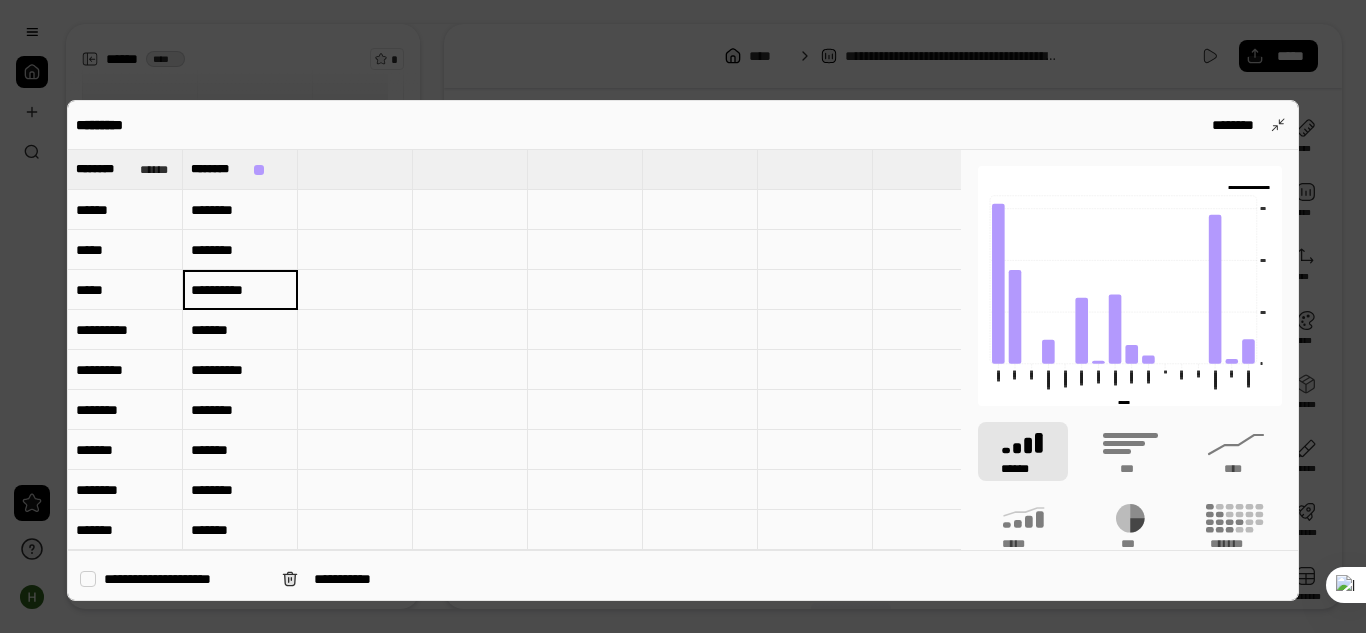 click on "********" at bounding box center [240, 290] 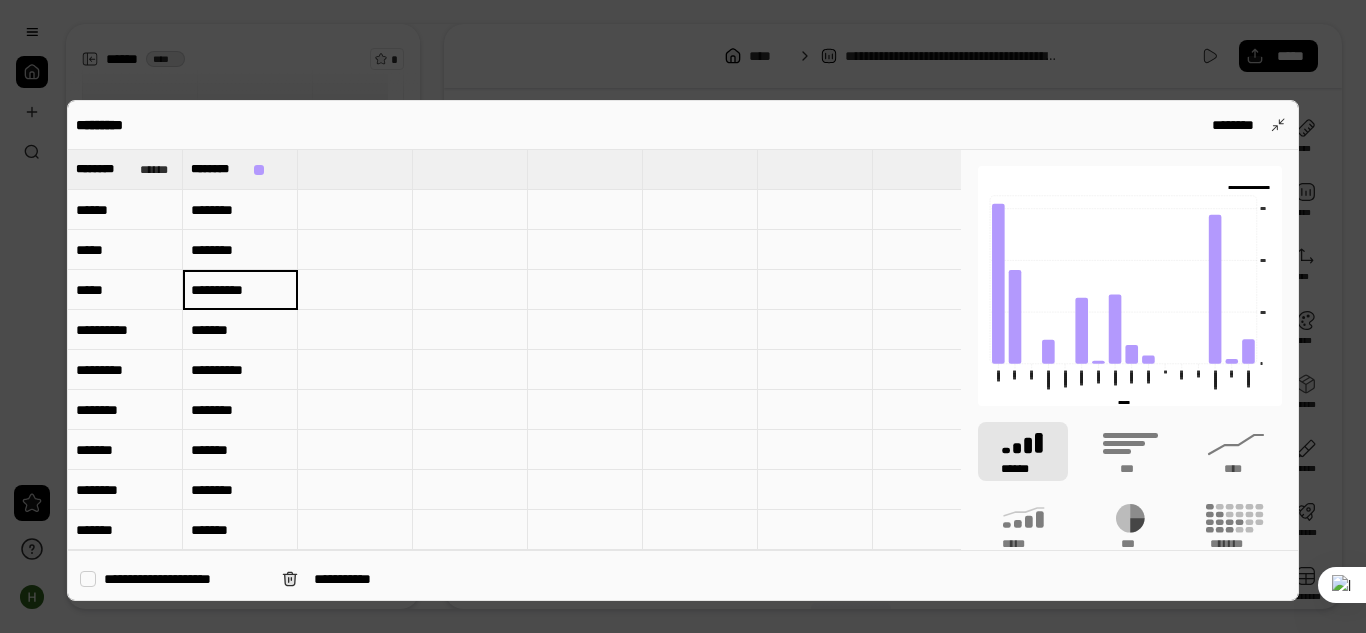 click on "********" at bounding box center (240, 289) 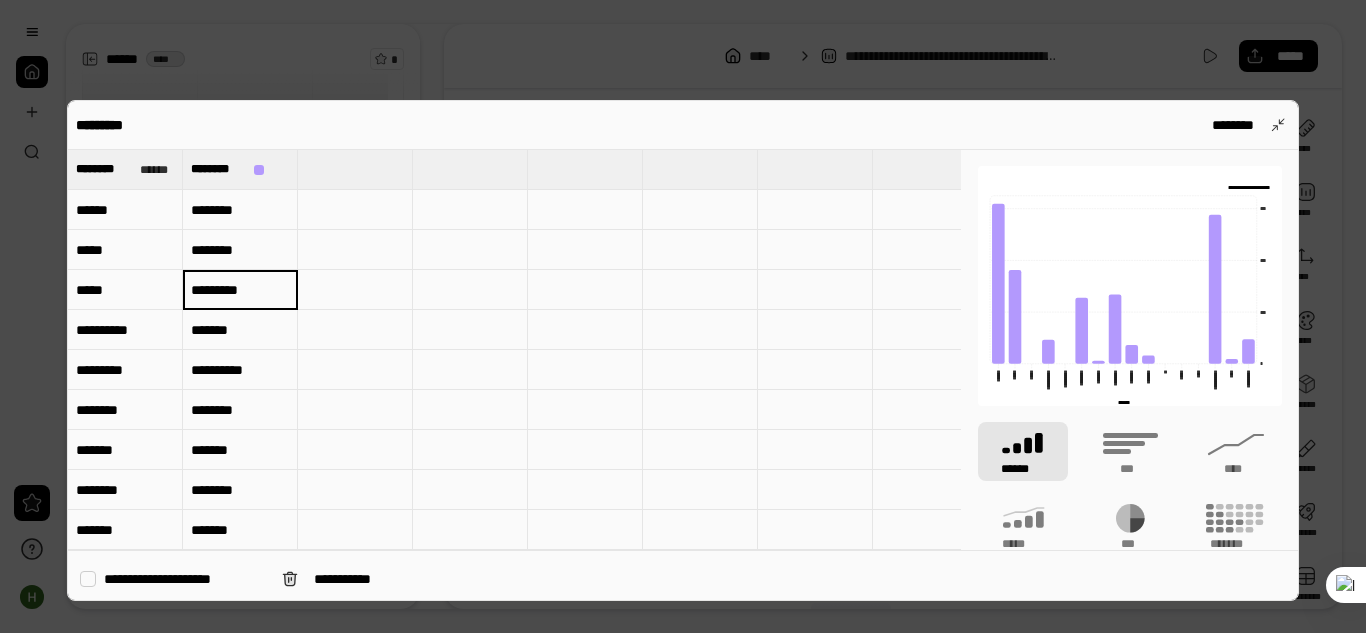 type on "********" 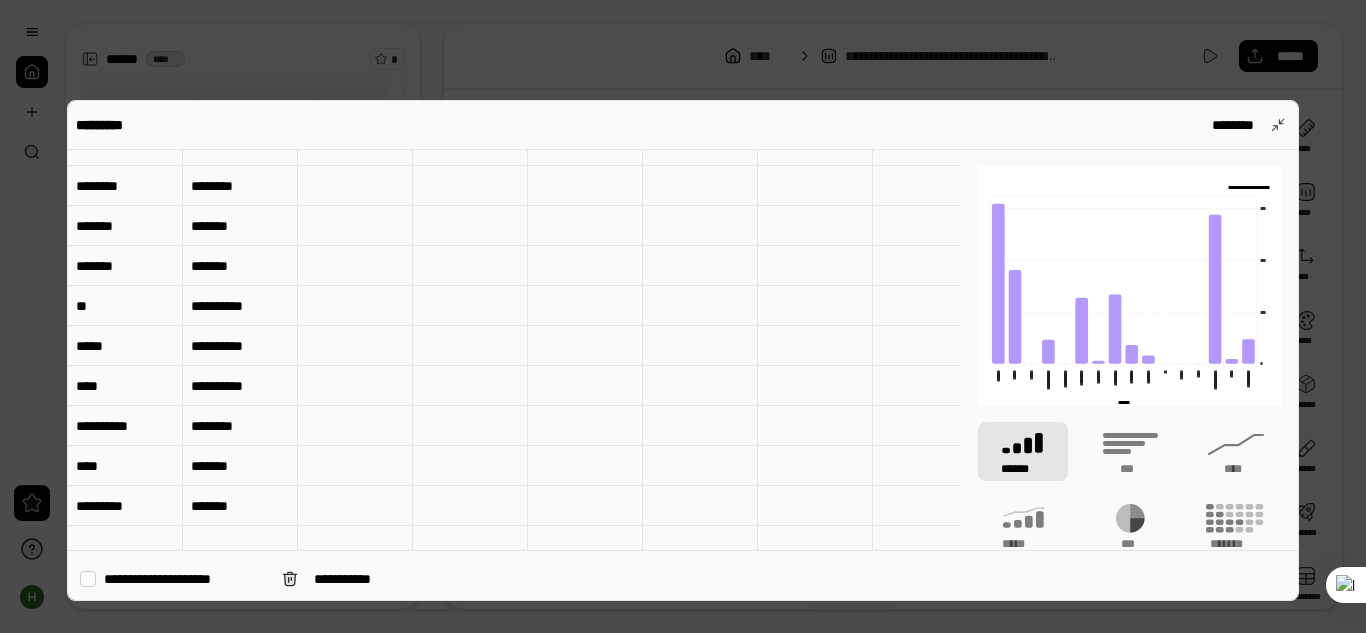 scroll, scrollTop: 305, scrollLeft: 0, axis: vertical 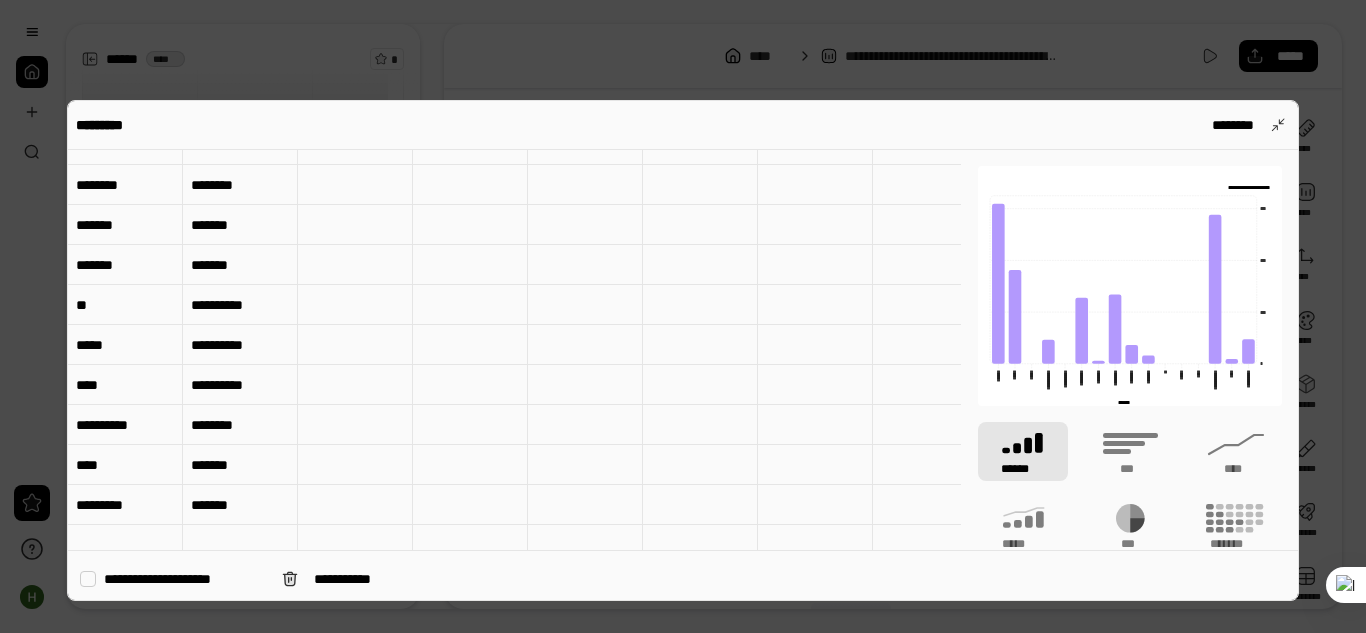 click on "********" at bounding box center (240, 305) 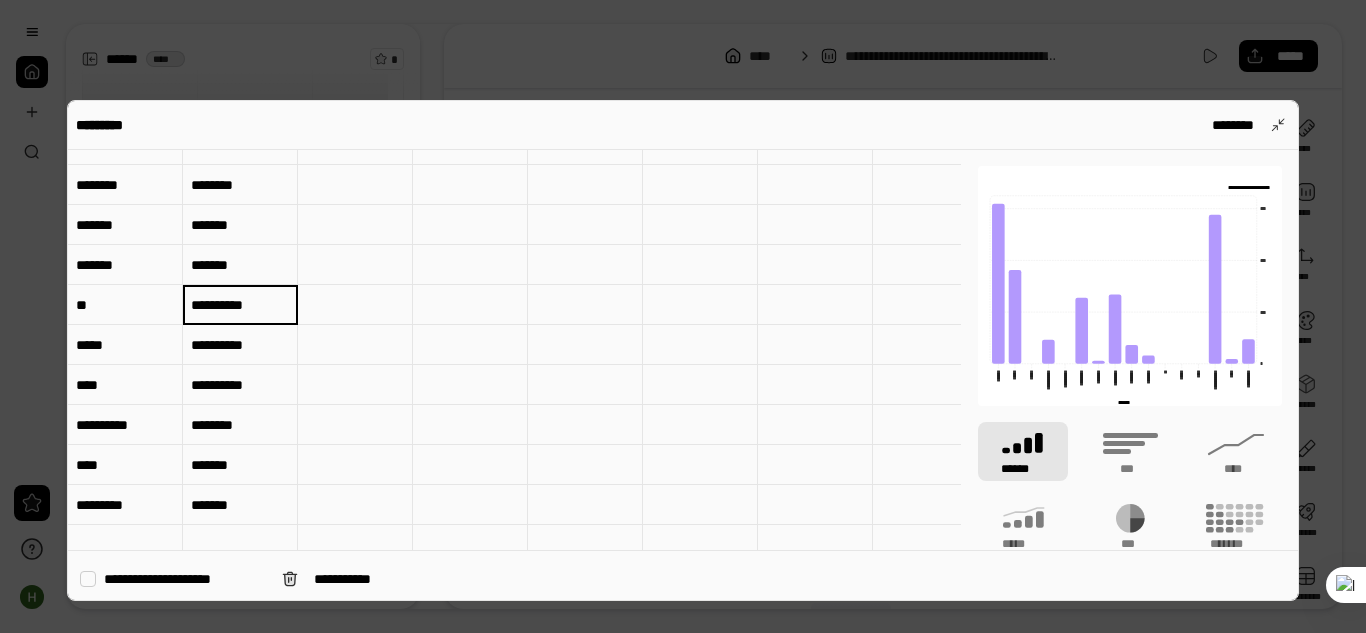 click on "********" at bounding box center [240, 305] 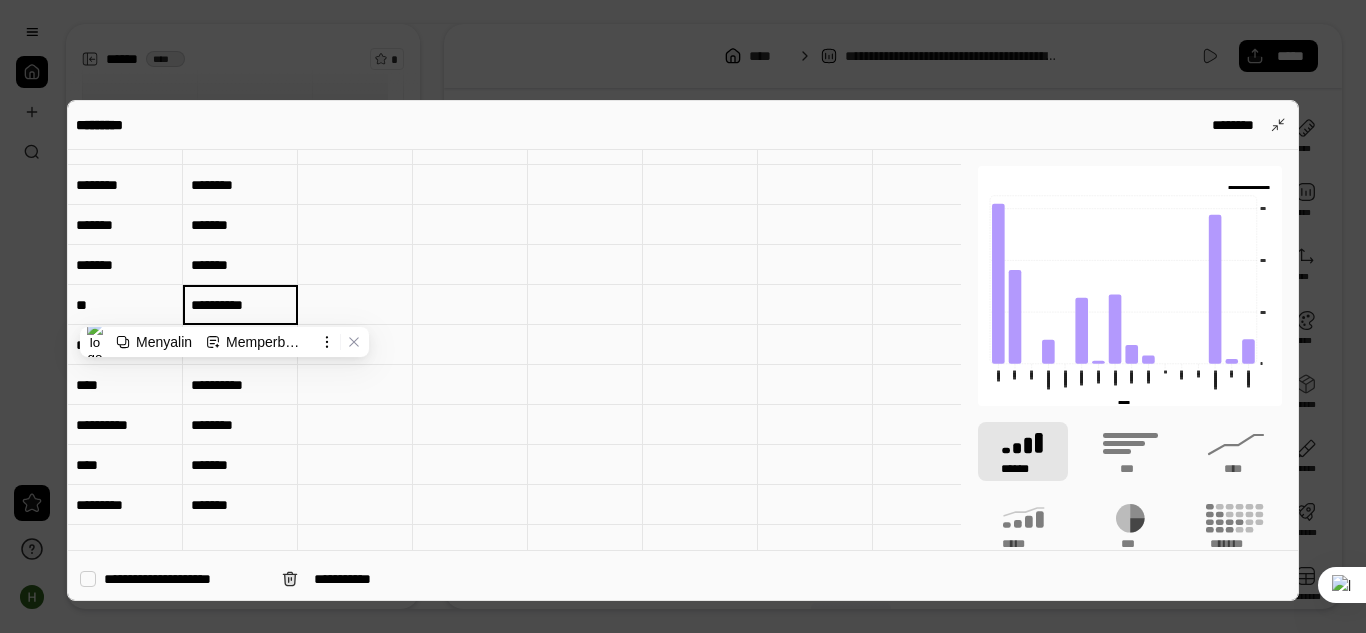 click on "********" at bounding box center [240, 304] 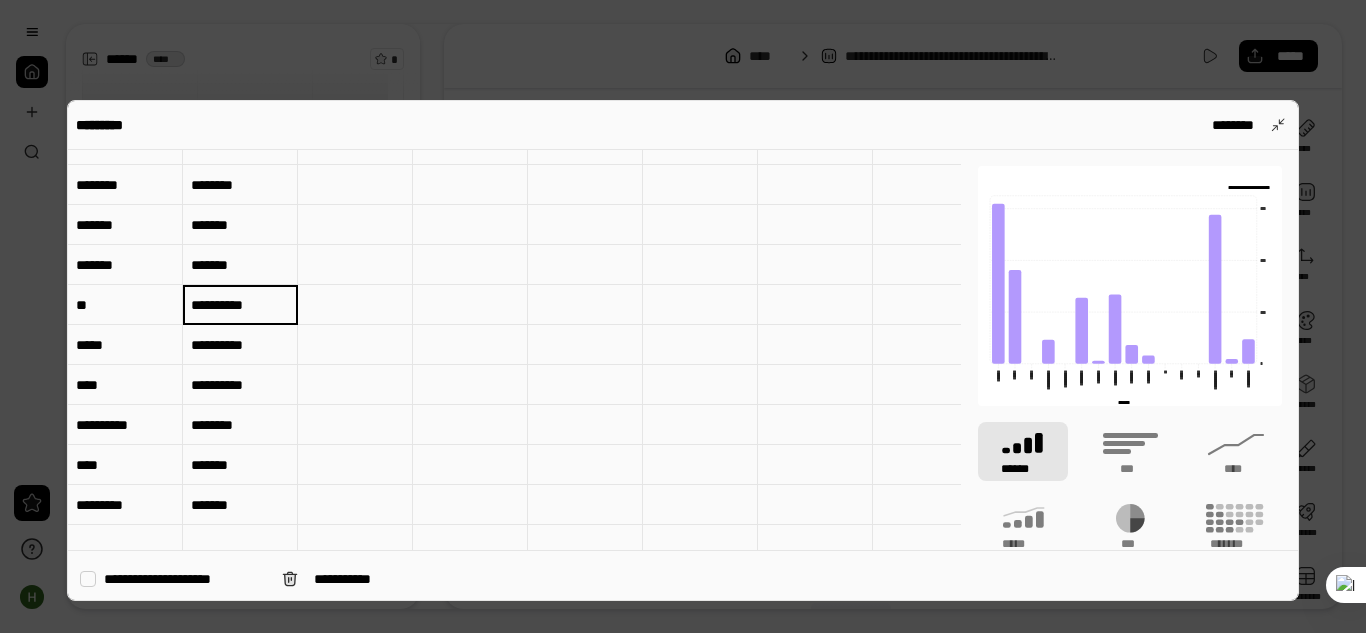 type on "*******" 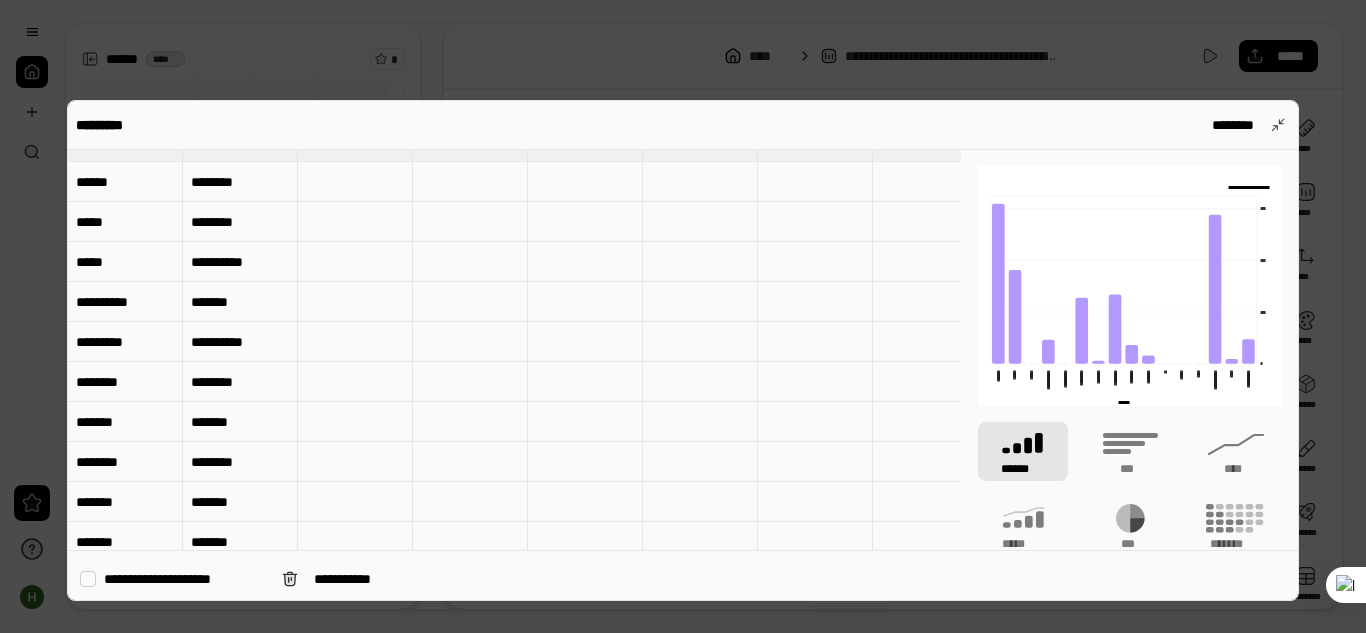 scroll, scrollTop: 0, scrollLeft: 0, axis: both 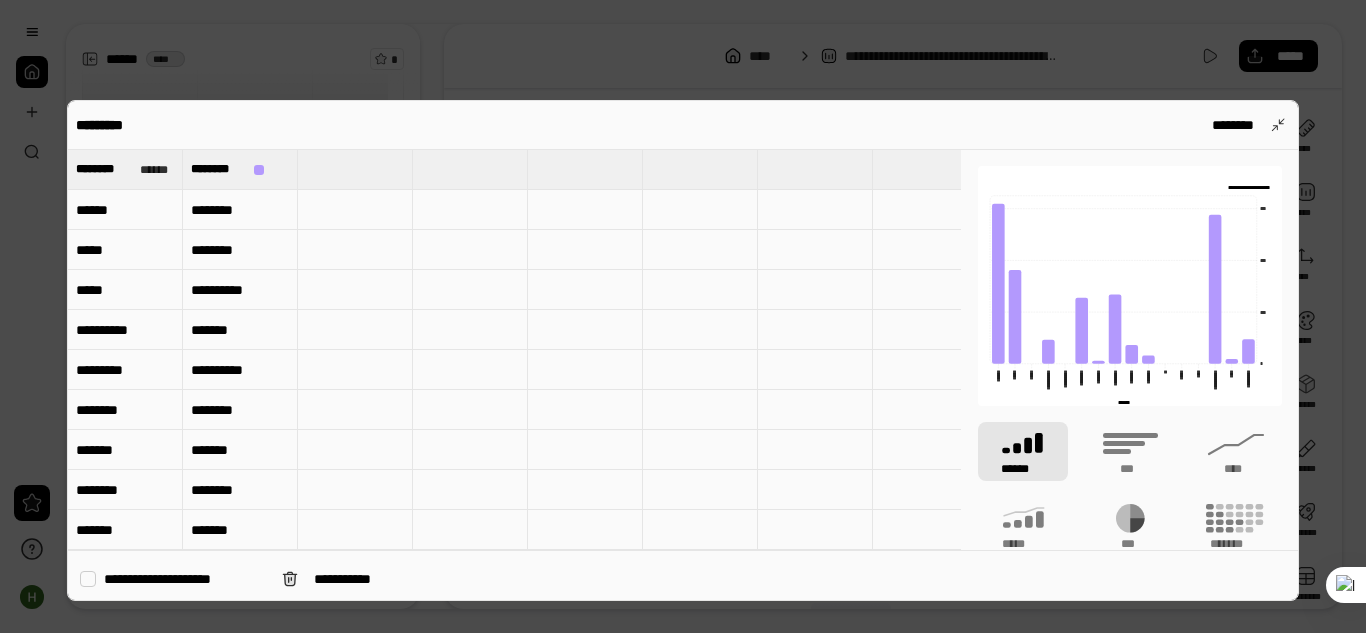 click on "********" at bounding box center (240, 290) 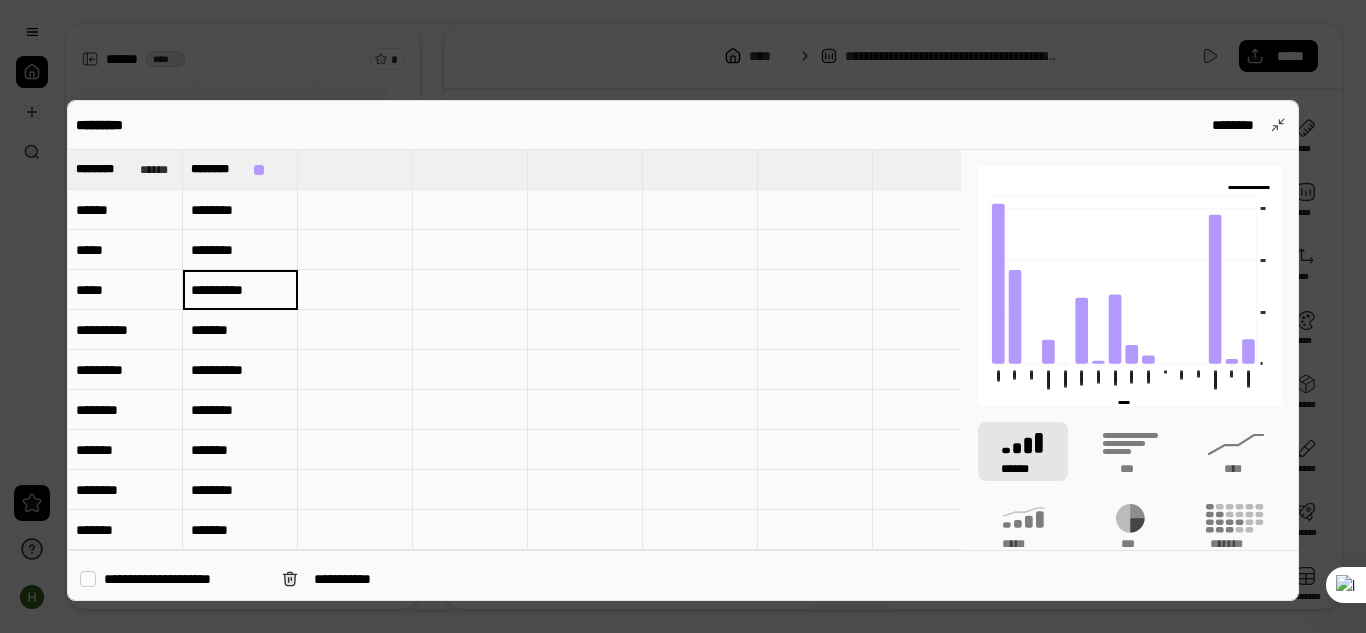 click on "********" at bounding box center [240, 290] 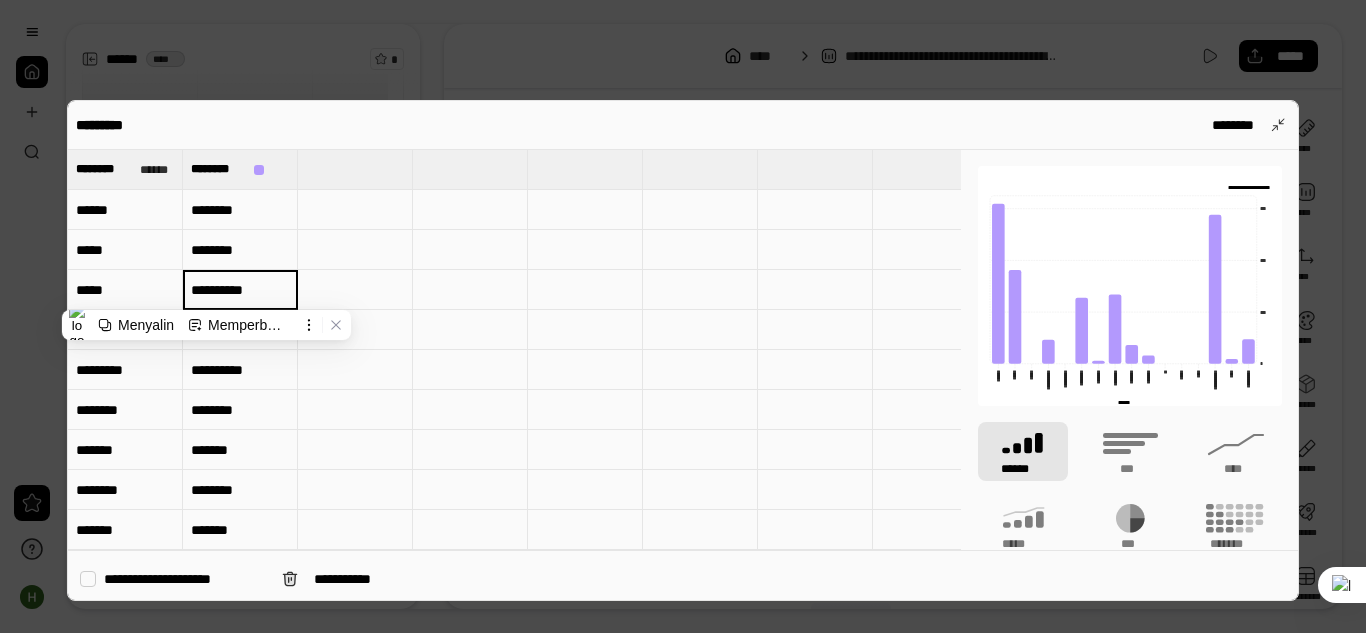 click on "********" at bounding box center (240, 289) 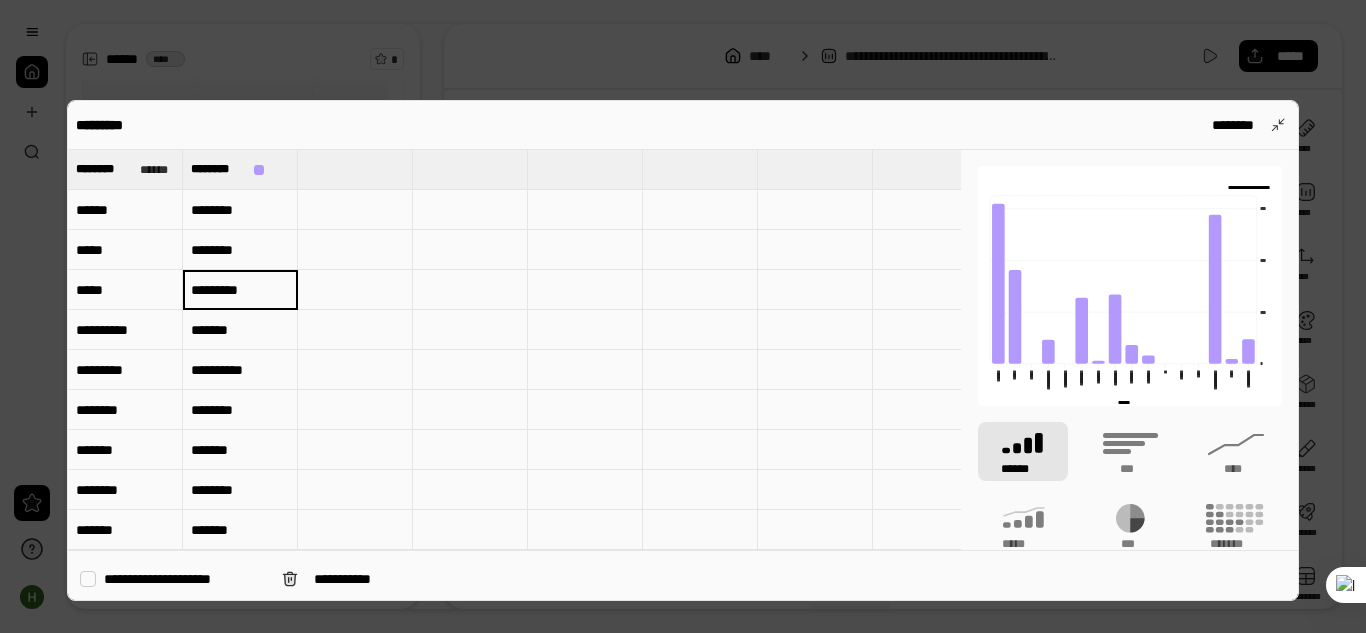 type on "*******" 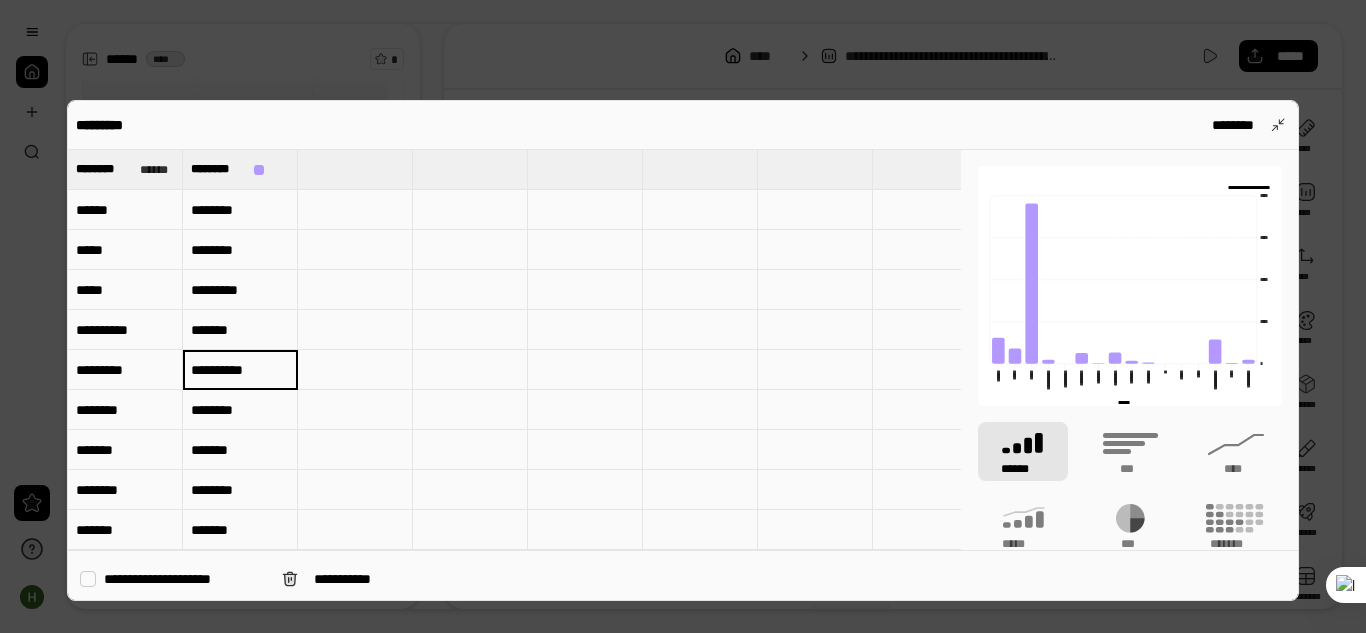 click on "********" at bounding box center (240, 370) 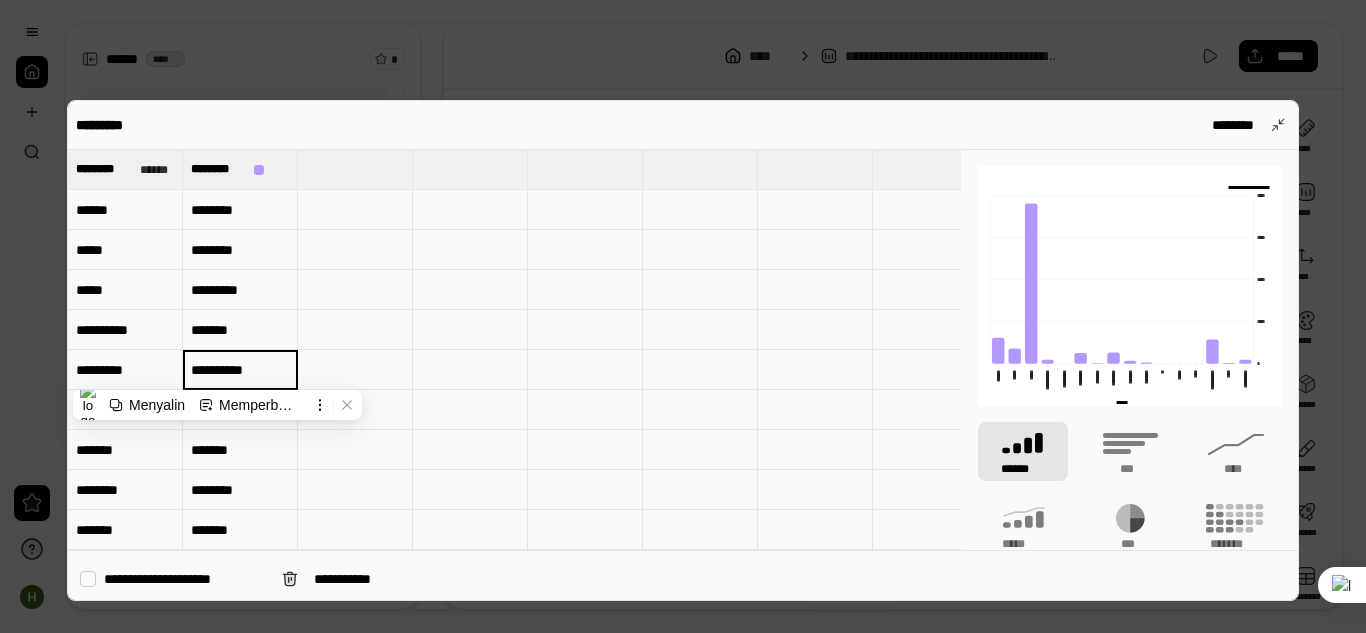 click on "********" at bounding box center (240, 369) 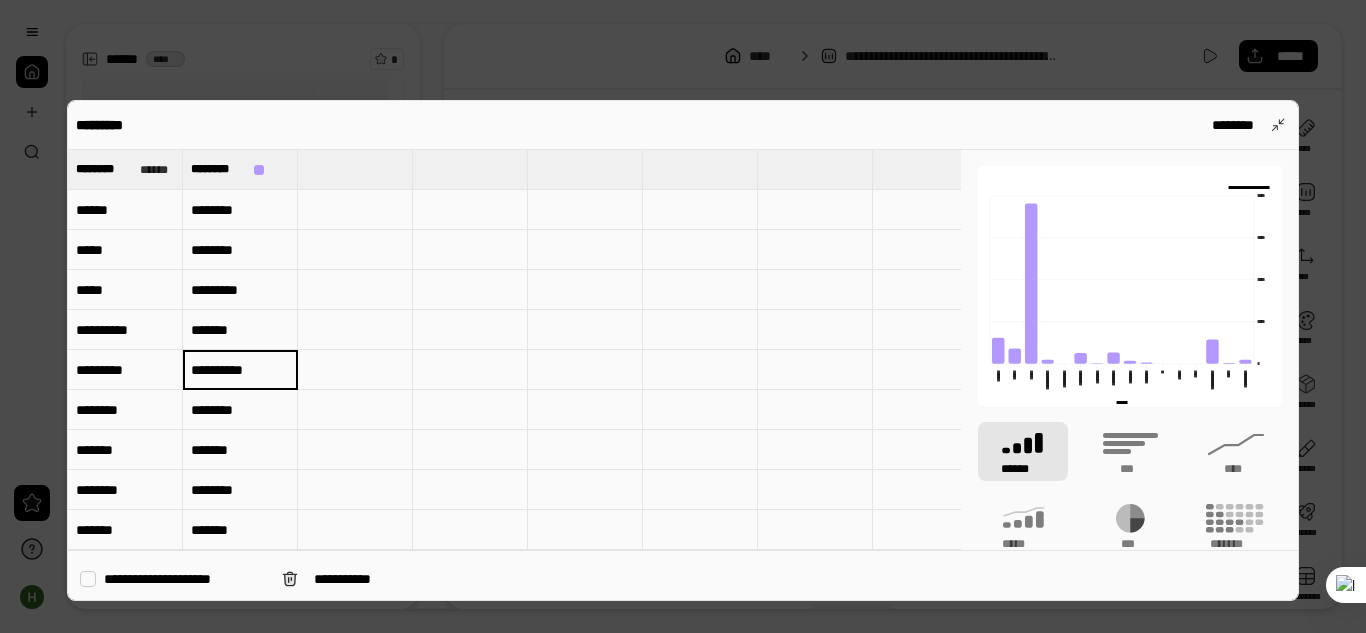 type on "*******" 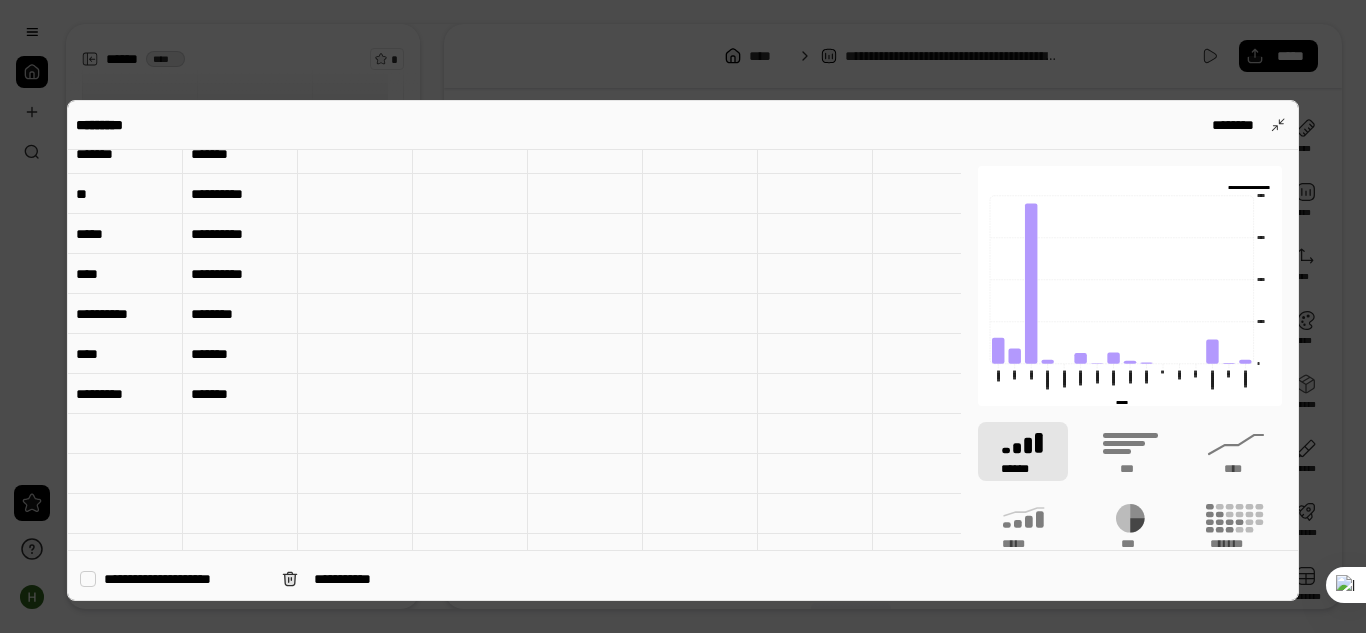 scroll, scrollTop: 419, scrollLeft: 0, axis: vertical 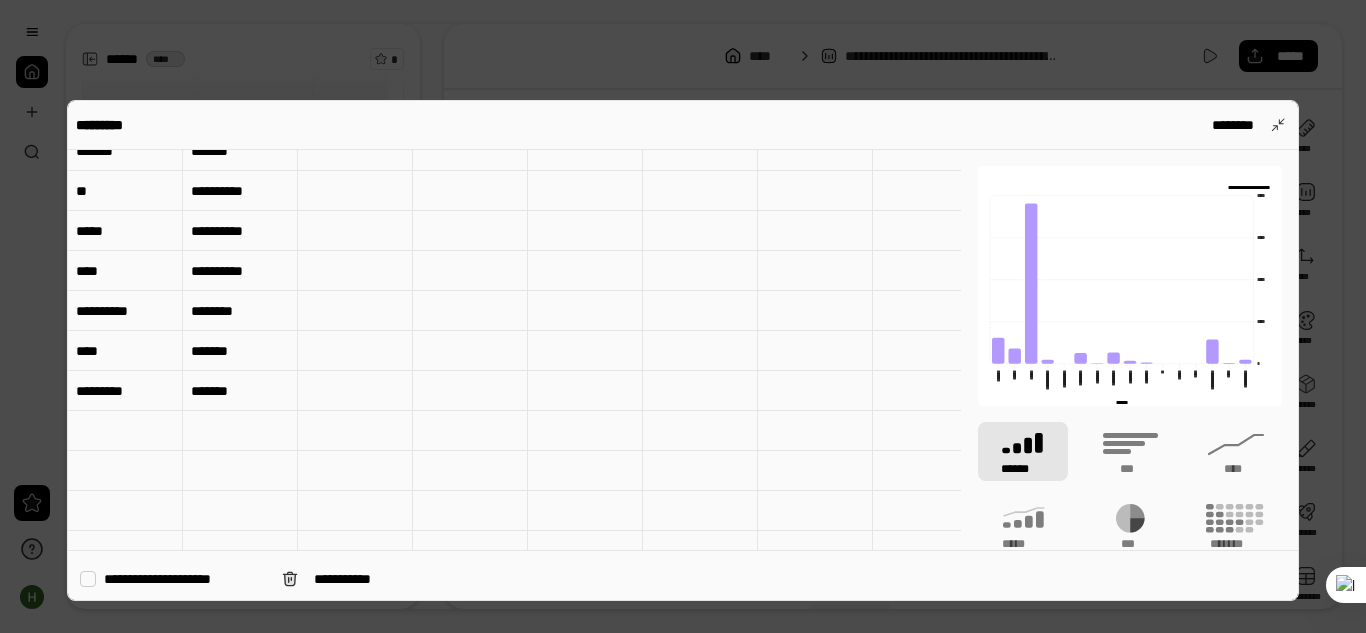 click on "********" at bounding box center [240, 231] 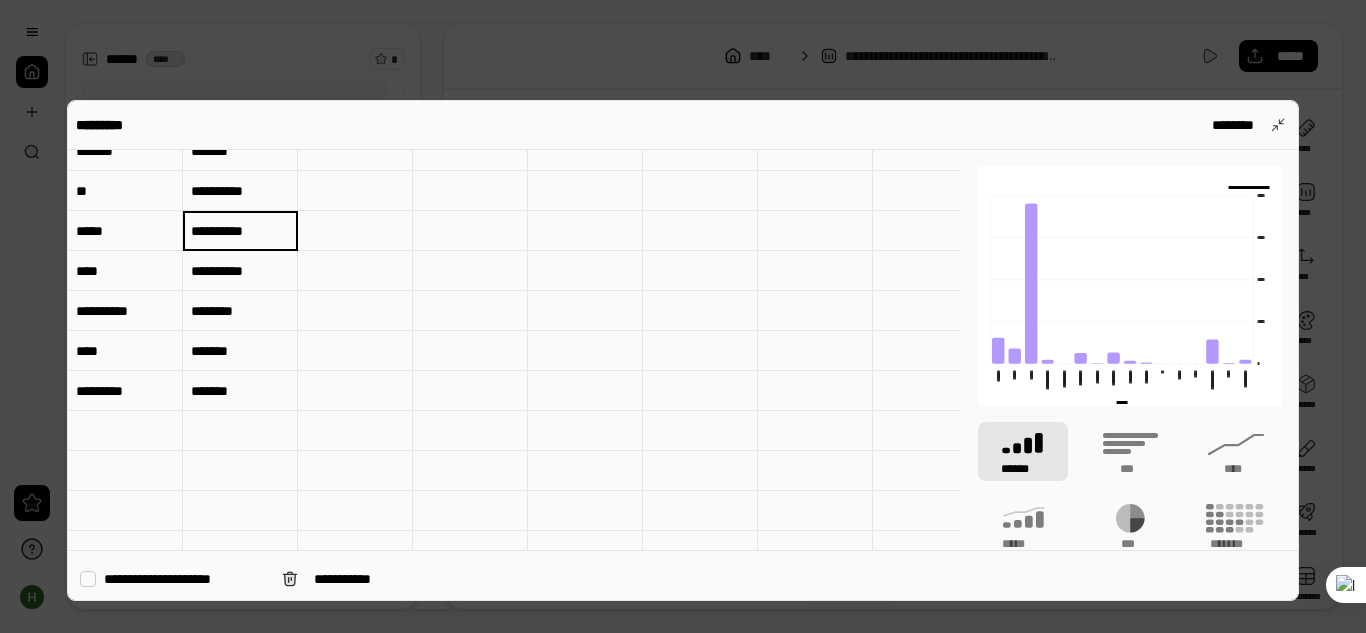 click on "********" at bounding box center (240, 231) 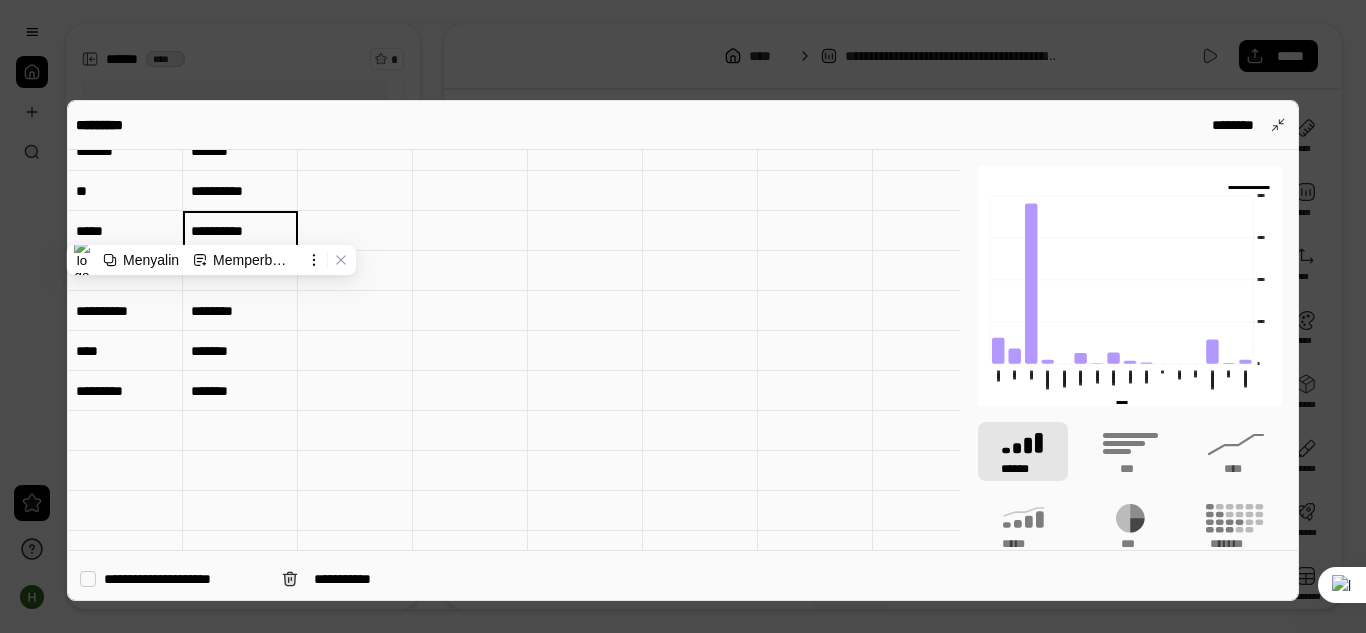 click on "********" at bounding box center (240, 191) 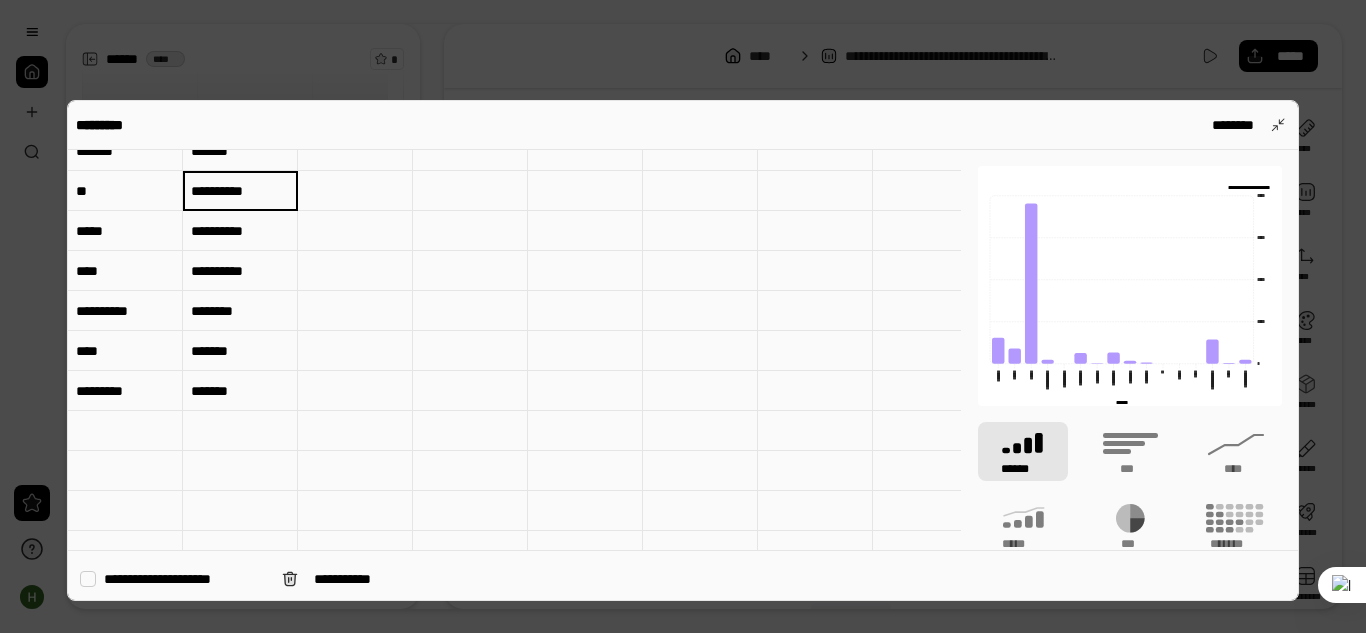 click on "********" at bounding box center [240, 191] 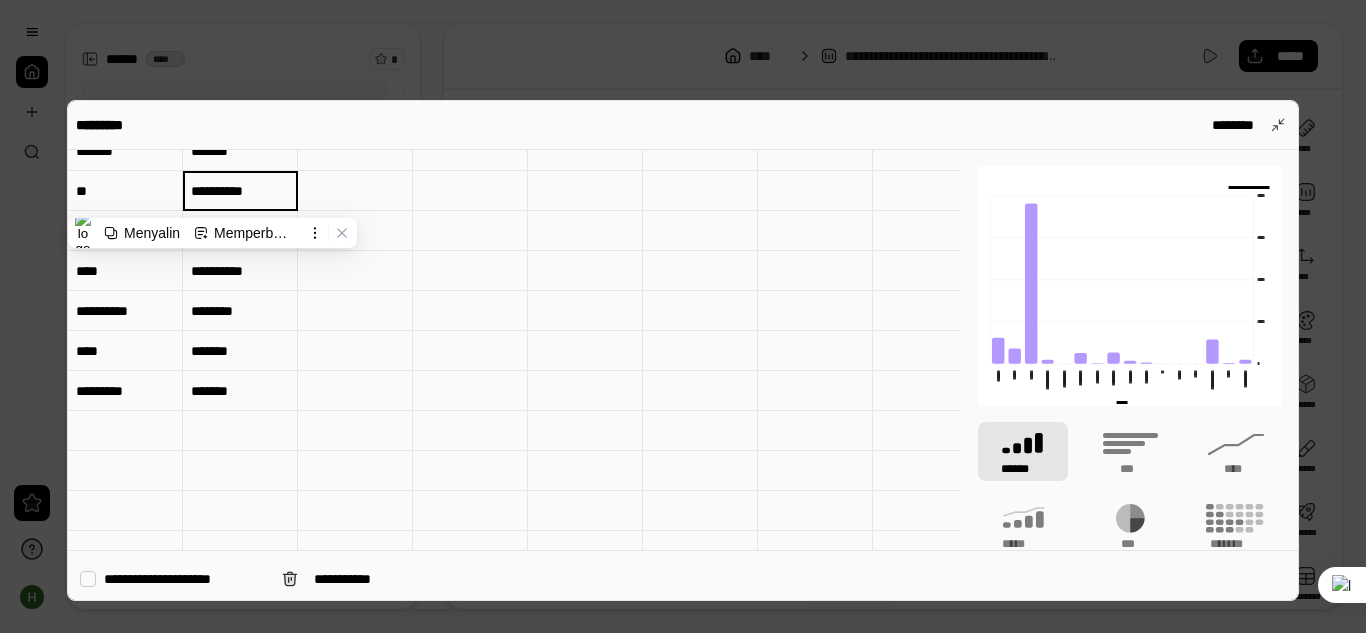 click on "********" at bounding box center [240, 190] 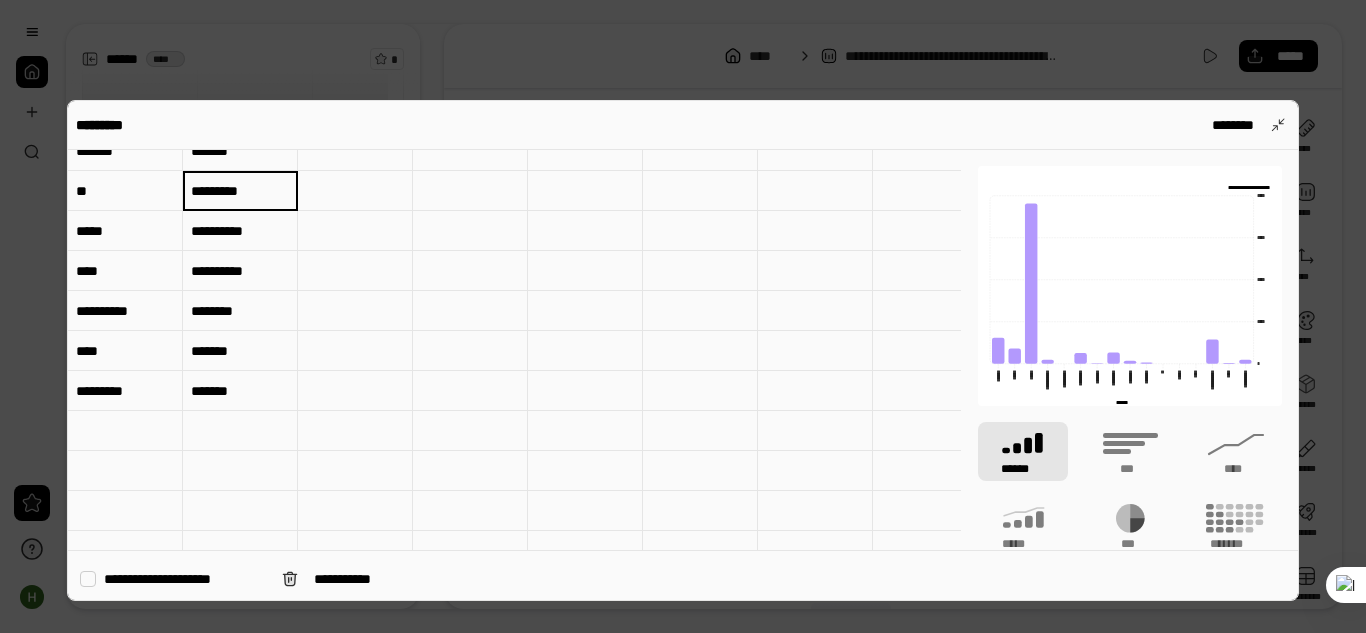type on "*******" 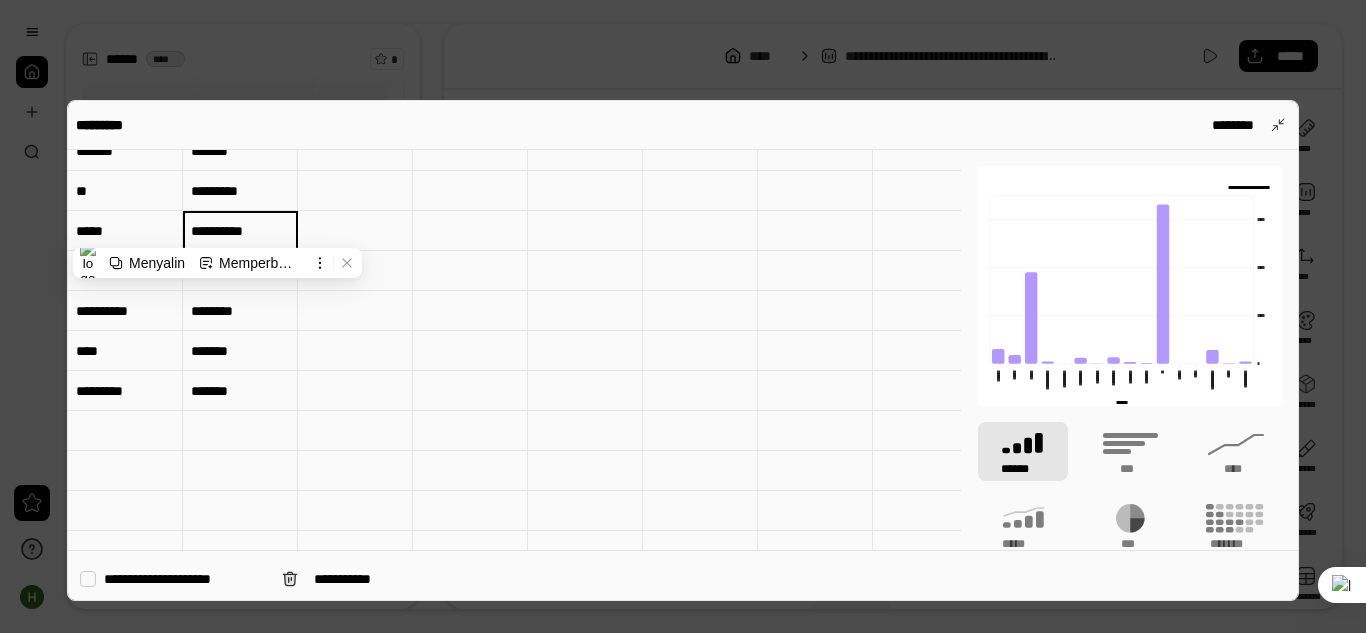 click on "********" at bounding box center [240, 230] 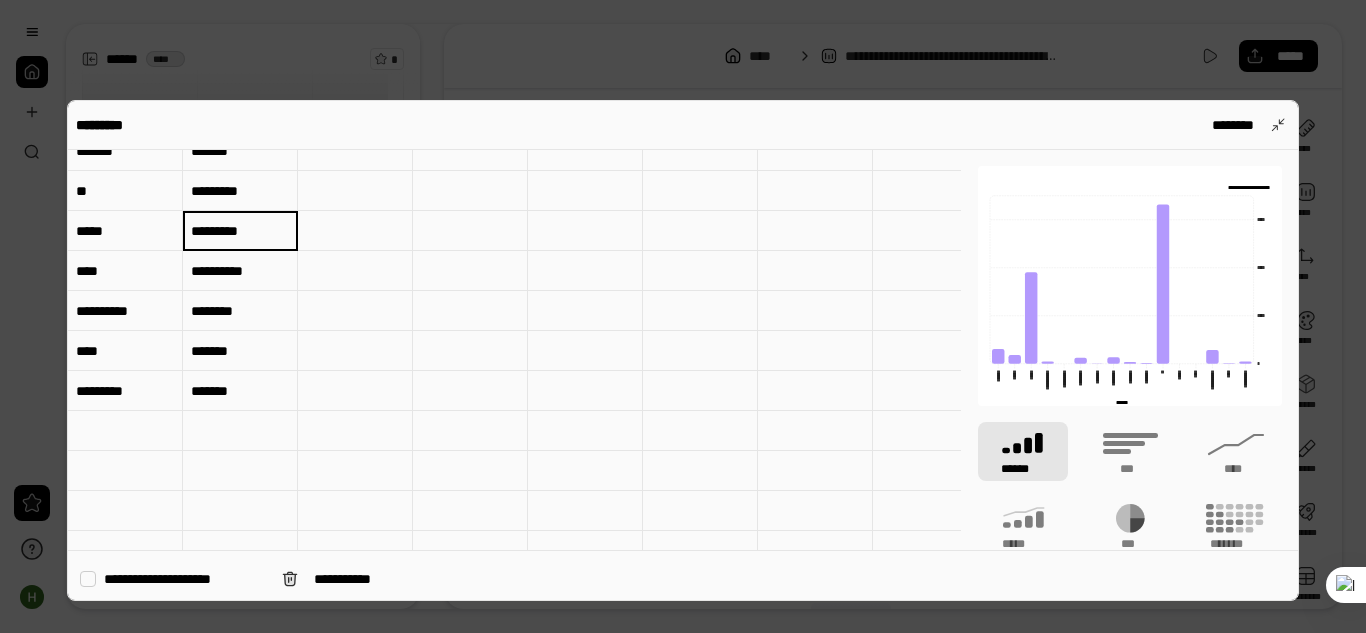 type on "*******" 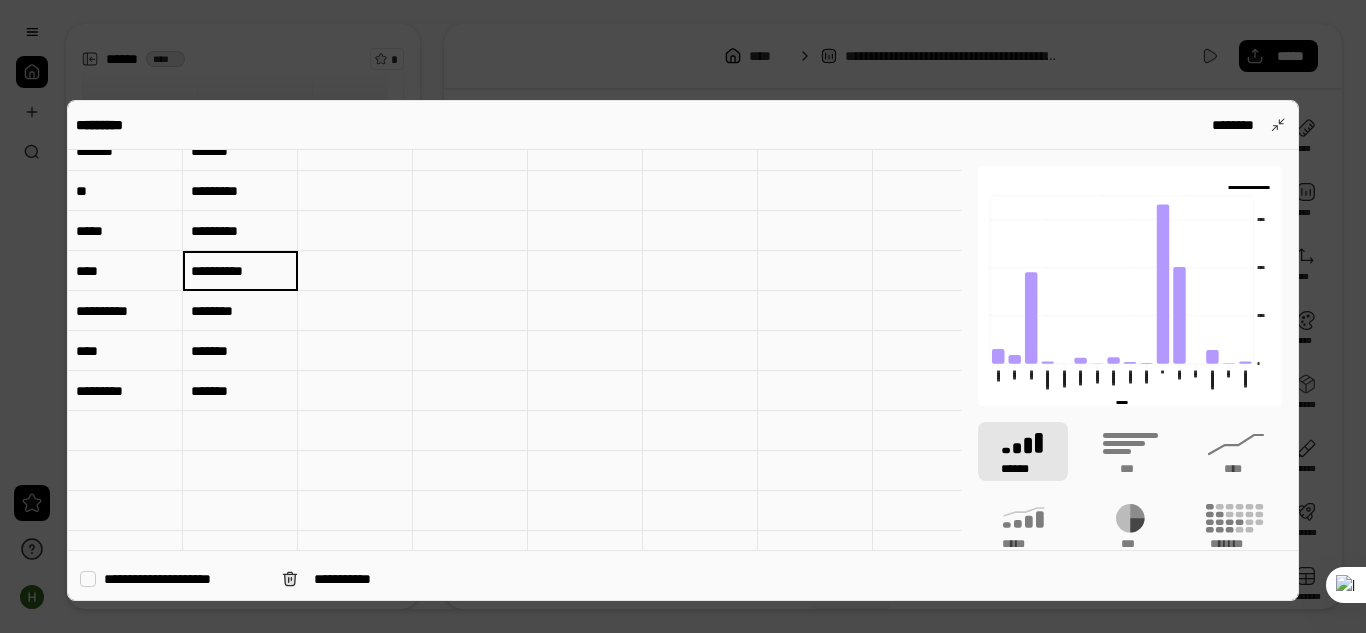 click on "********" at bounding box center [240, 271] 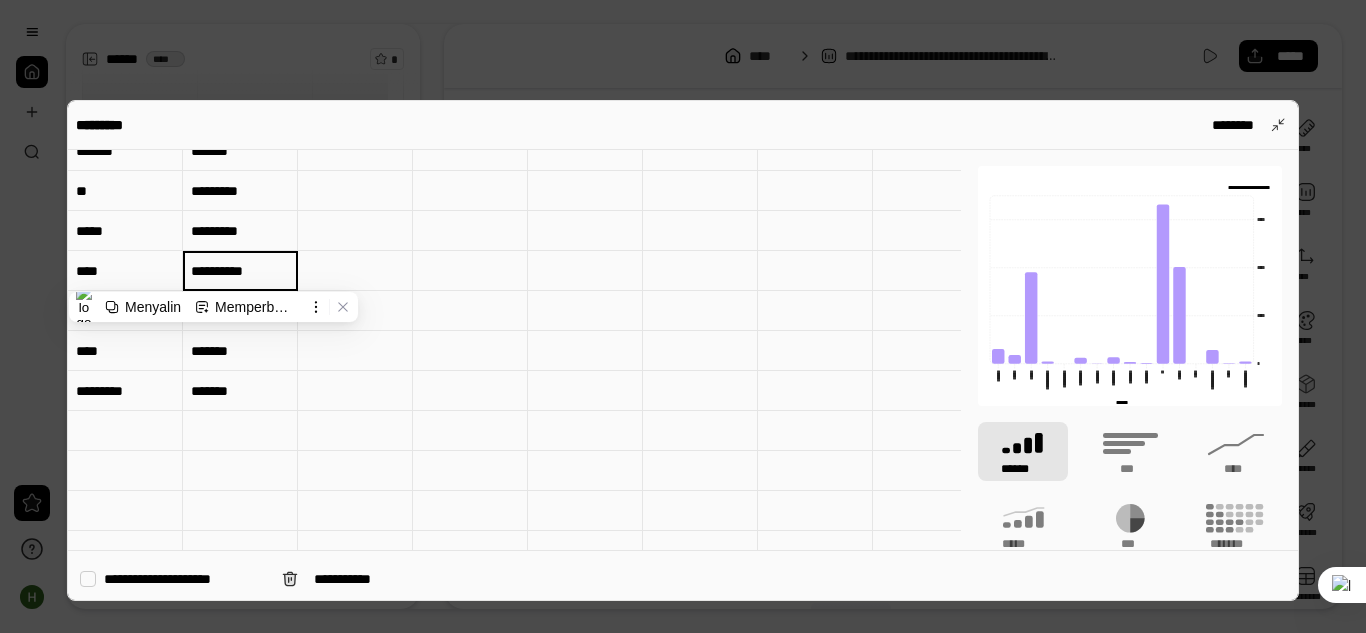 click on "********" at bounding box center (240, 270) 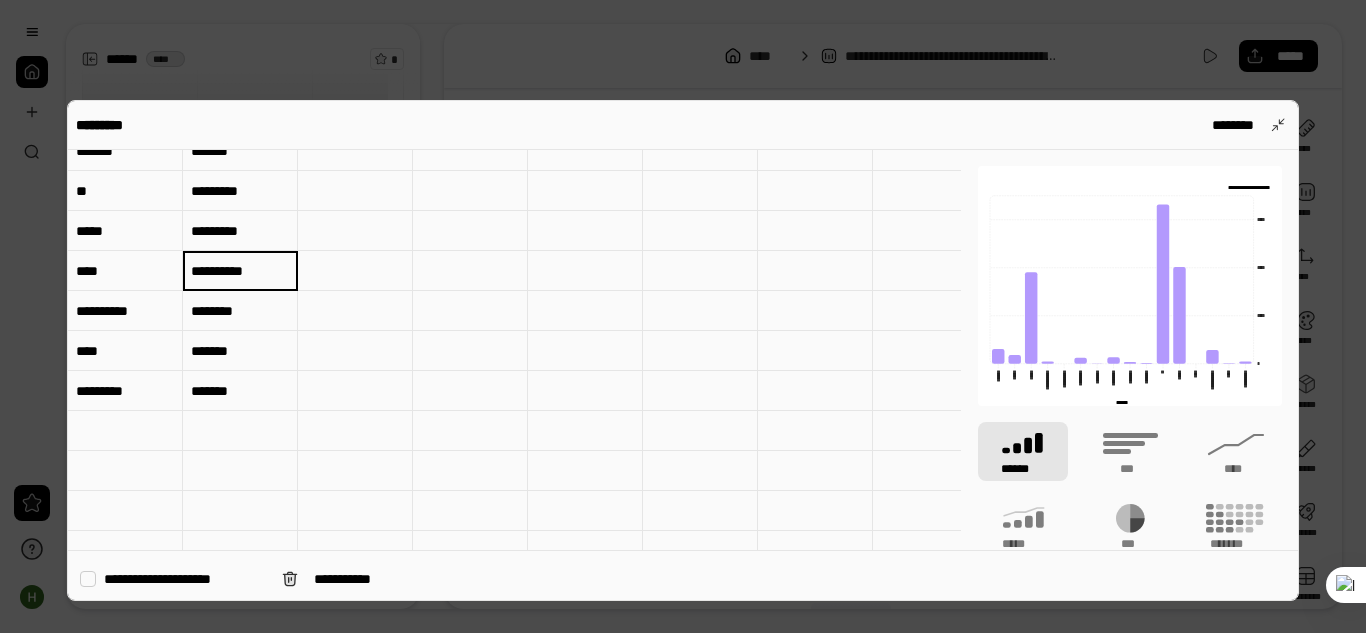 type on "*******" 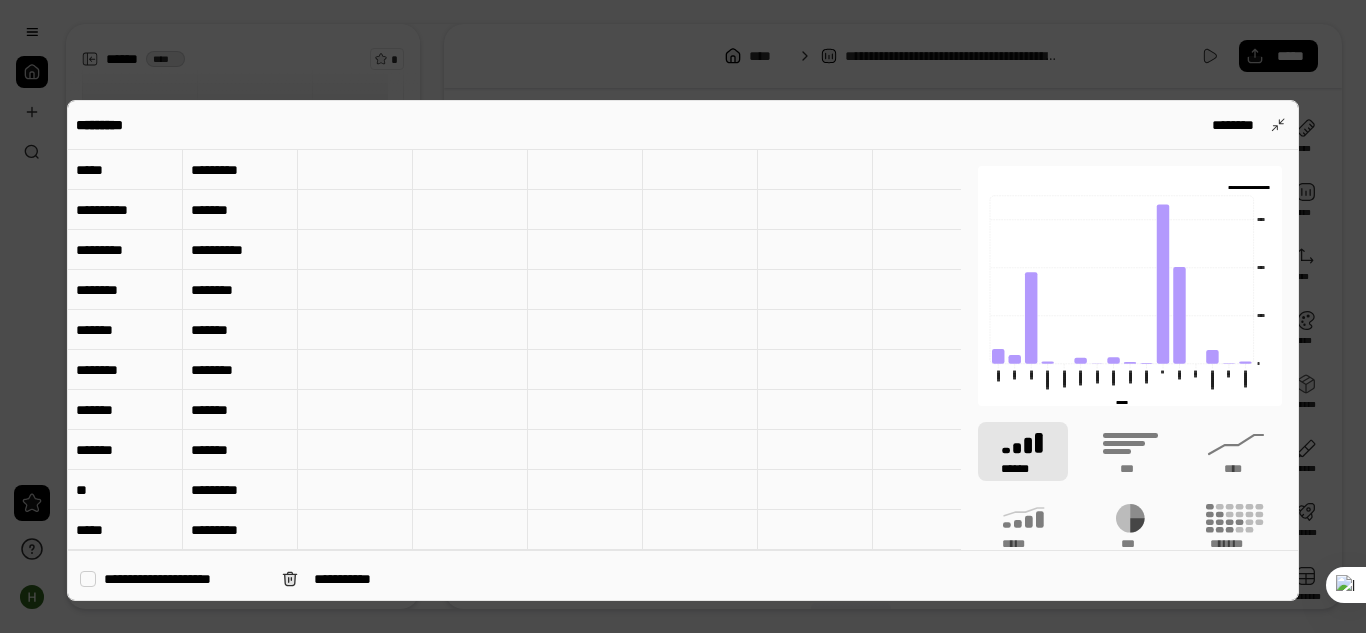 scroll, scrollTop: 0, scrollLeft: 0, axis: both 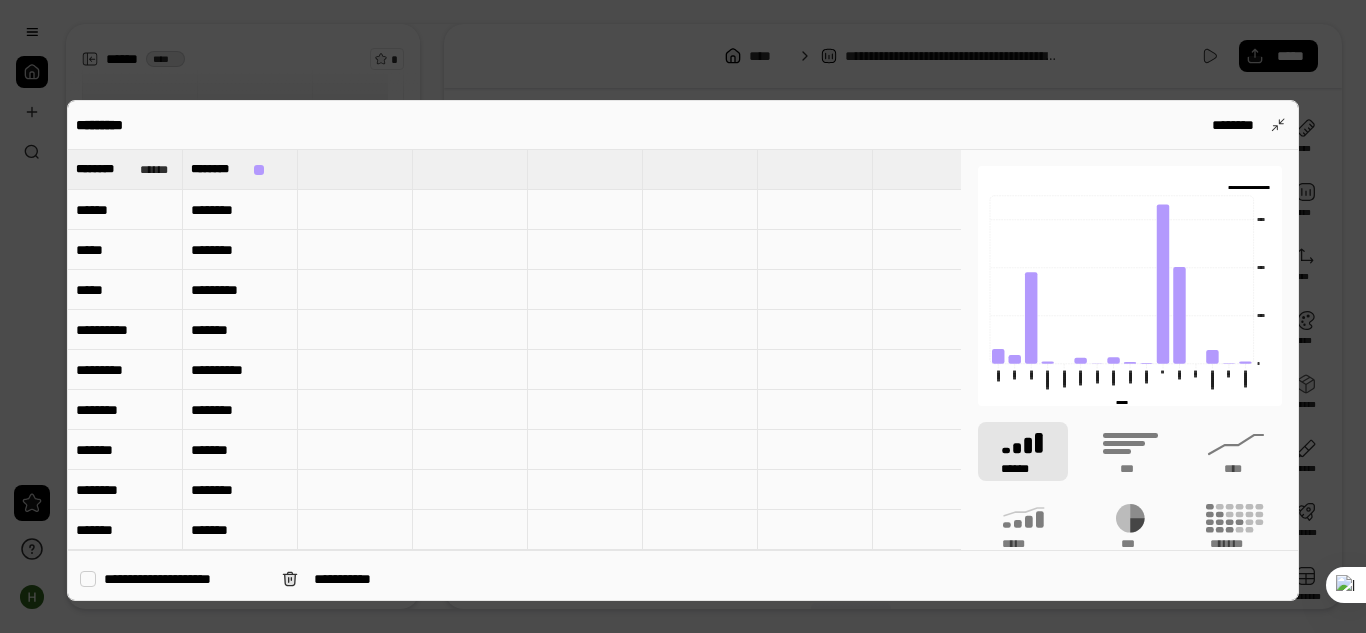 click on "********" at bounding box center (240, 370) 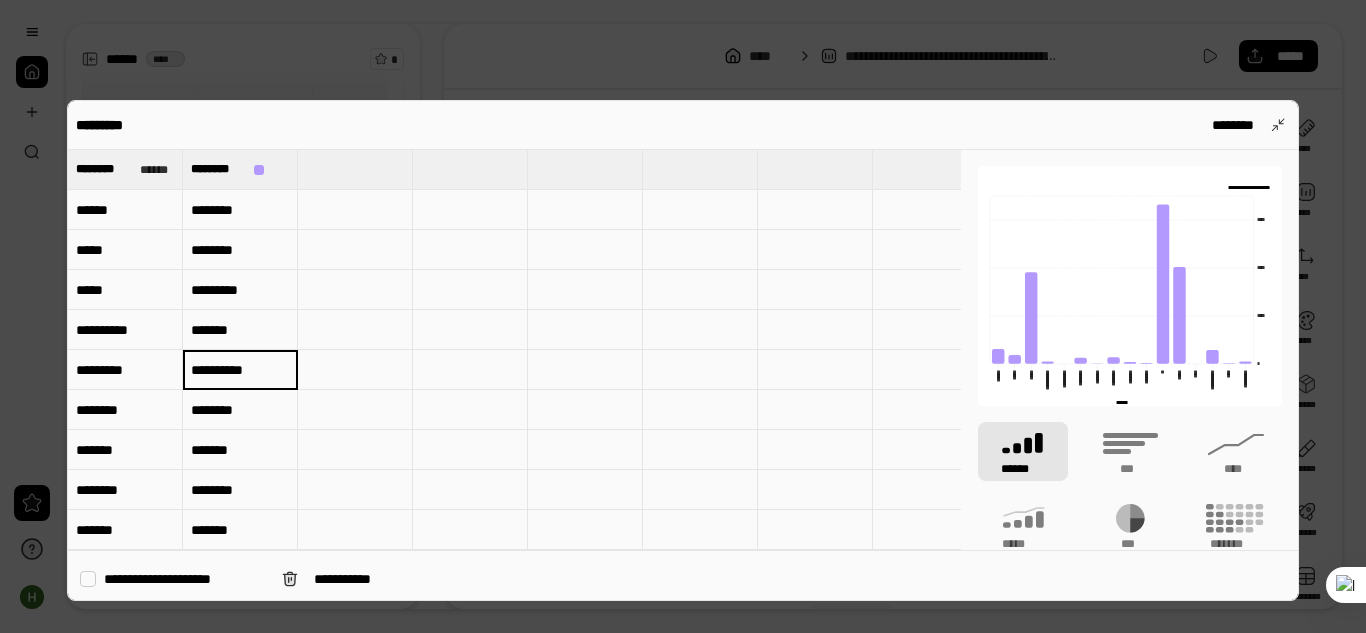 click on "********" at bounding box center (240, 370) 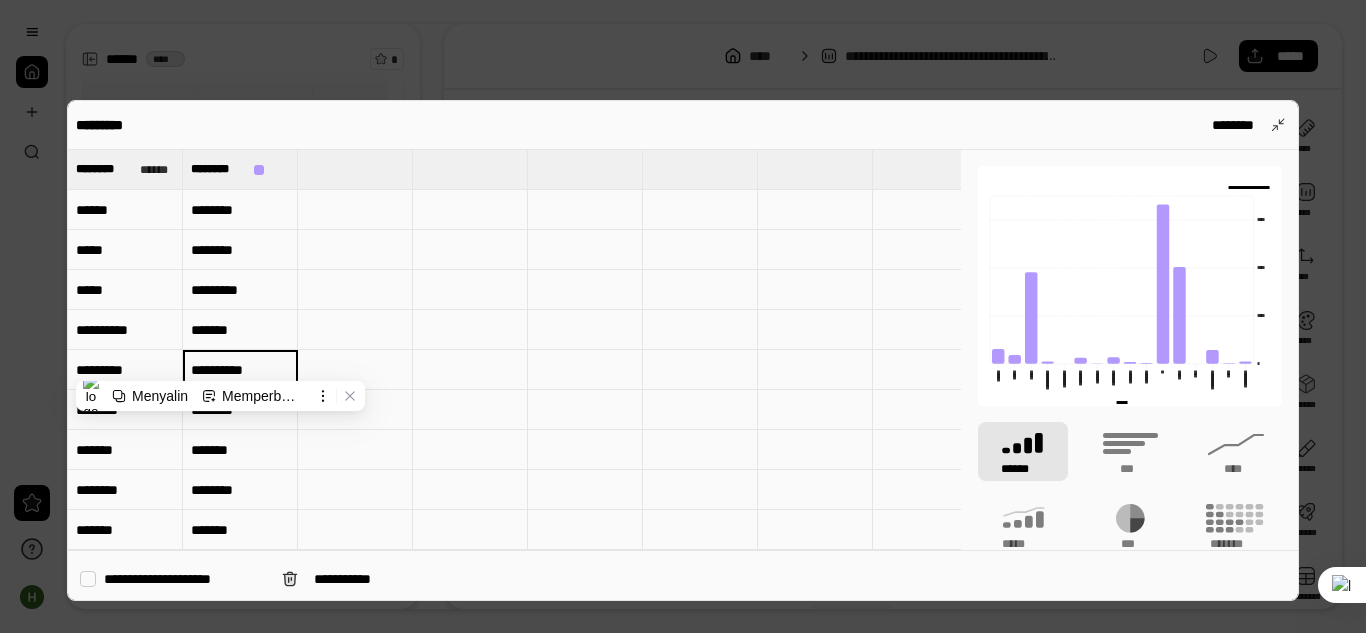 click on "********" at bounding box center [240, 369] 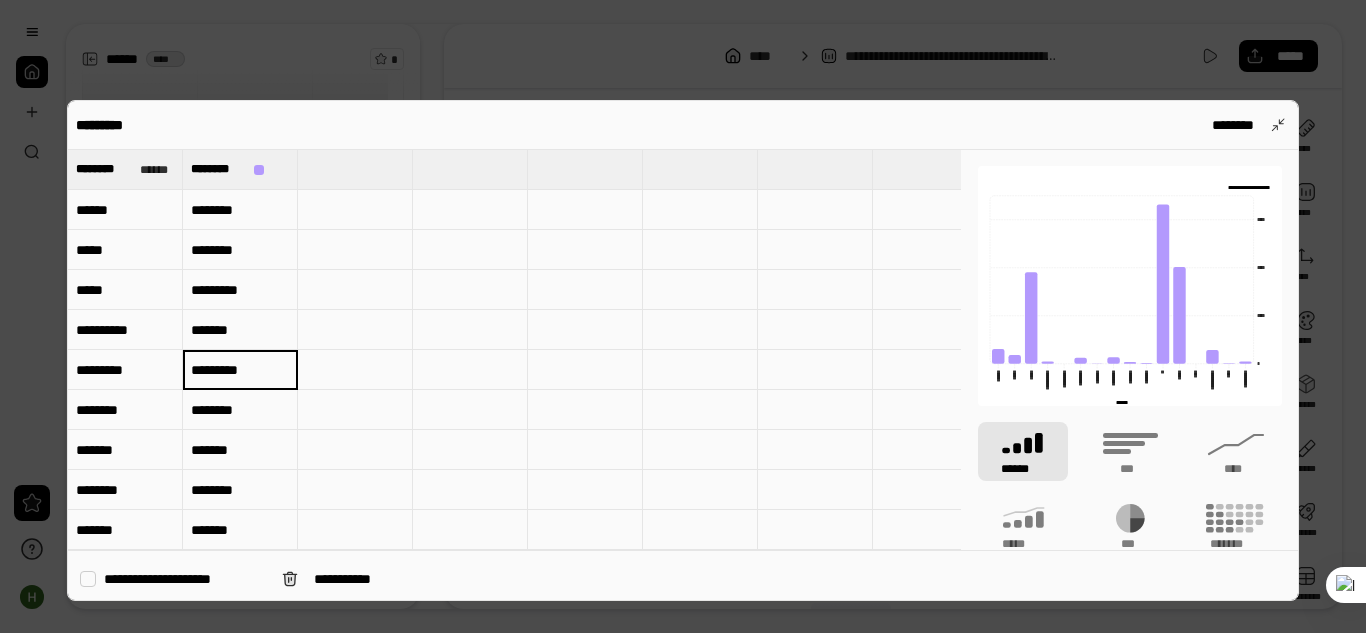 type on "*******" 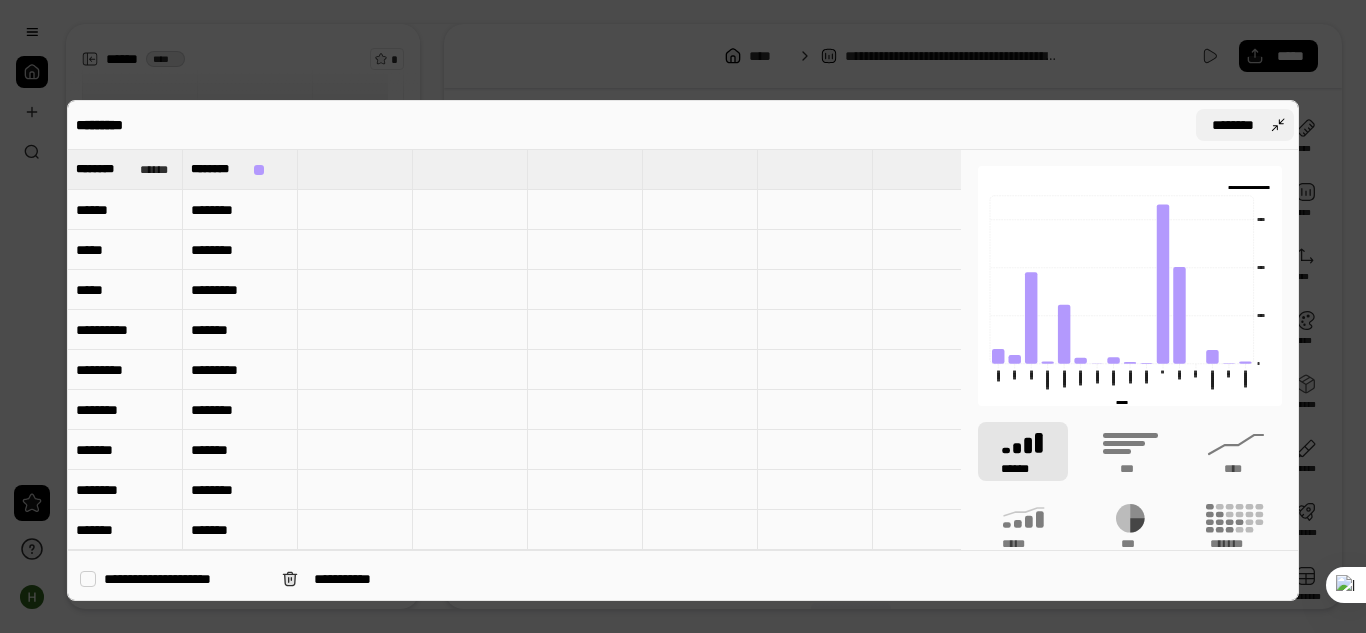 click on "********" at bounding box center [1245, 125] 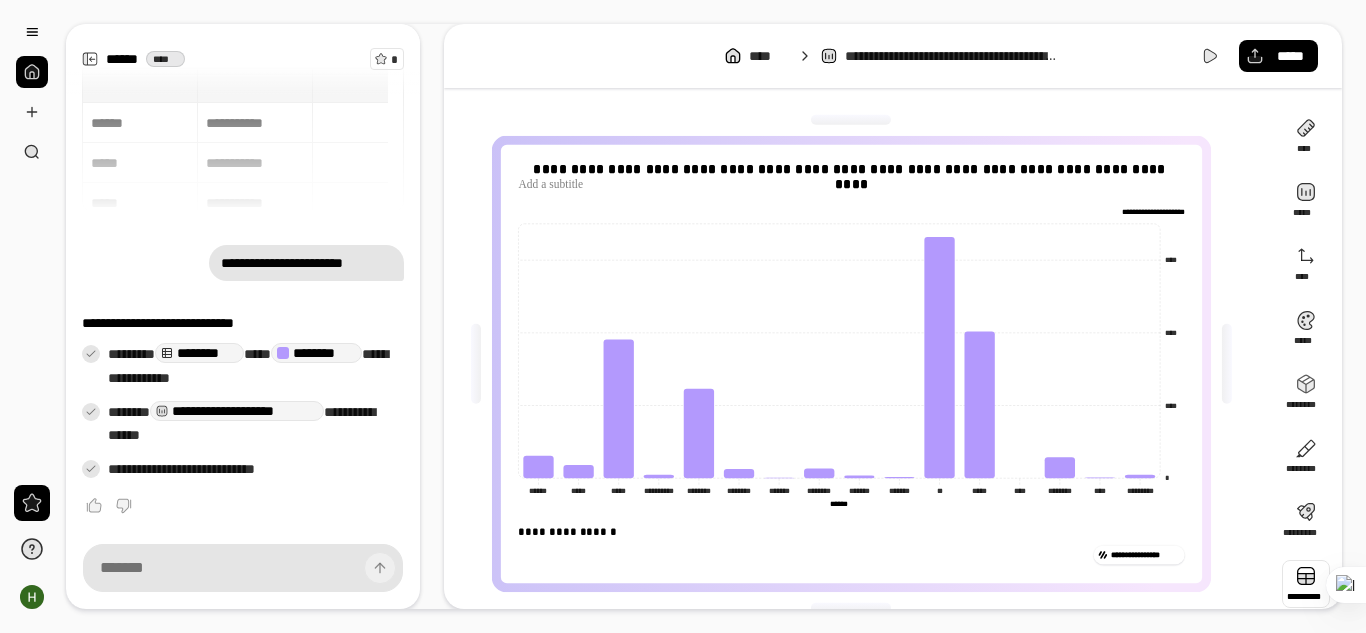 click at bounding box center (1306, 584) 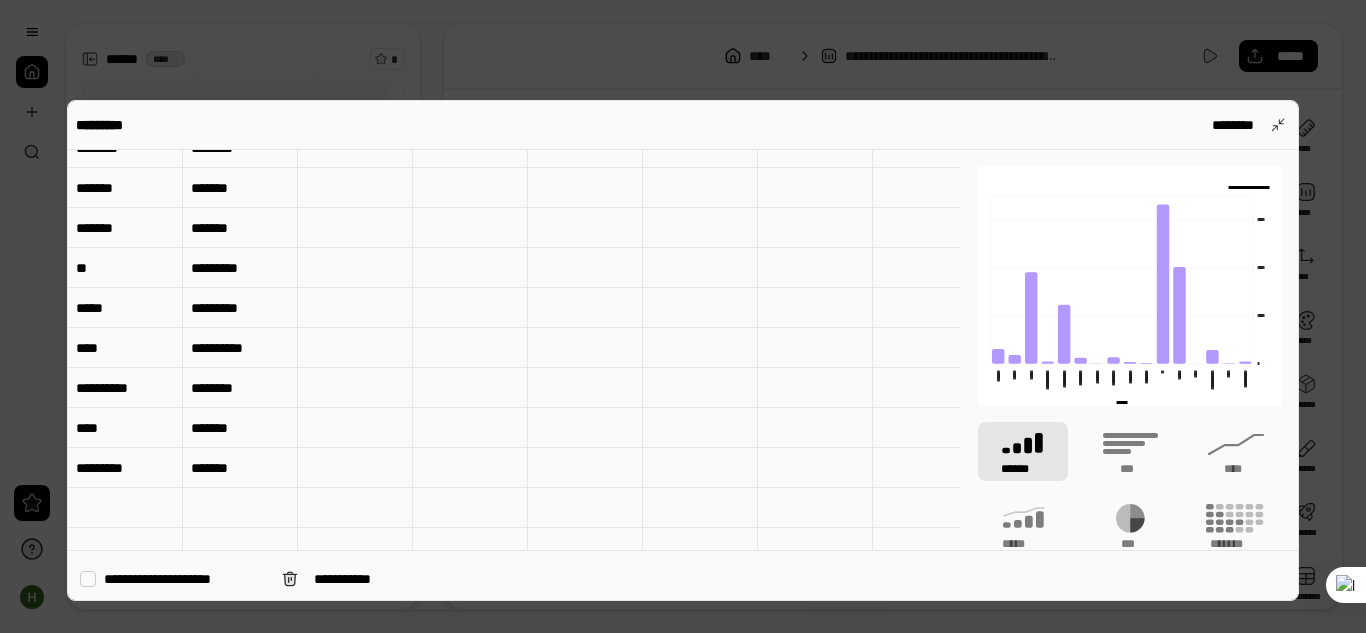 scroll, scrollTop: 344, scrollLeft: 0, axis: vertical 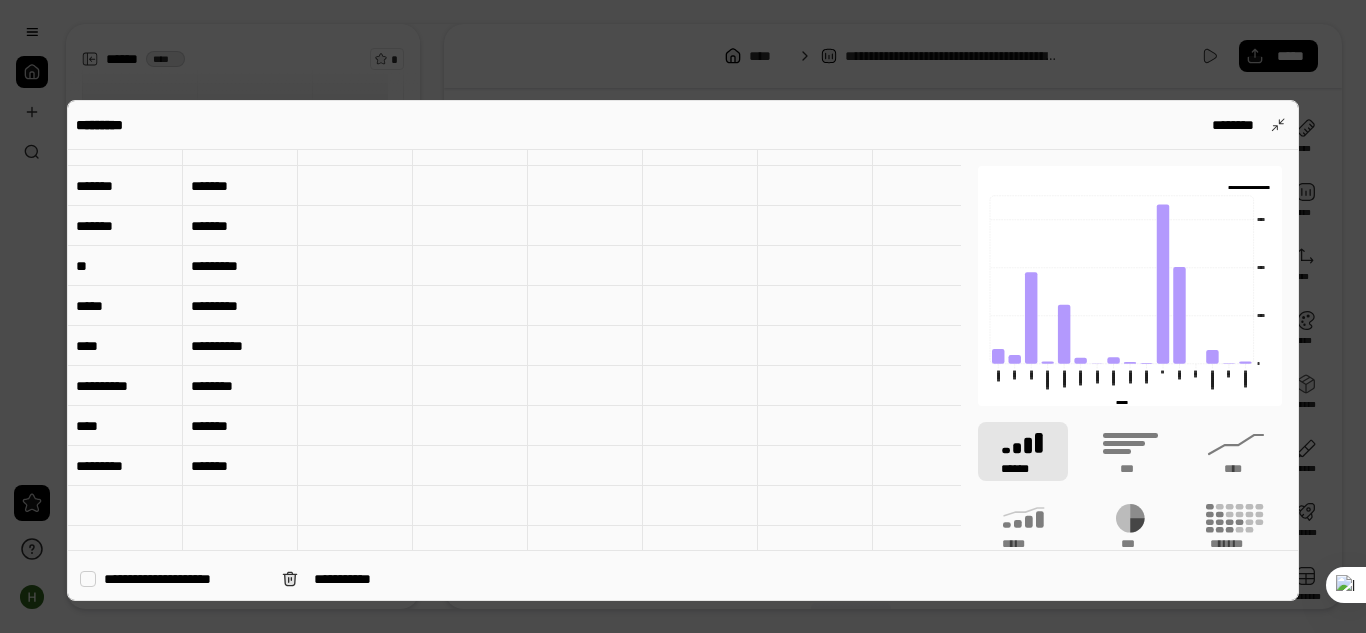 click on "********" at bounding box center [240, 346] 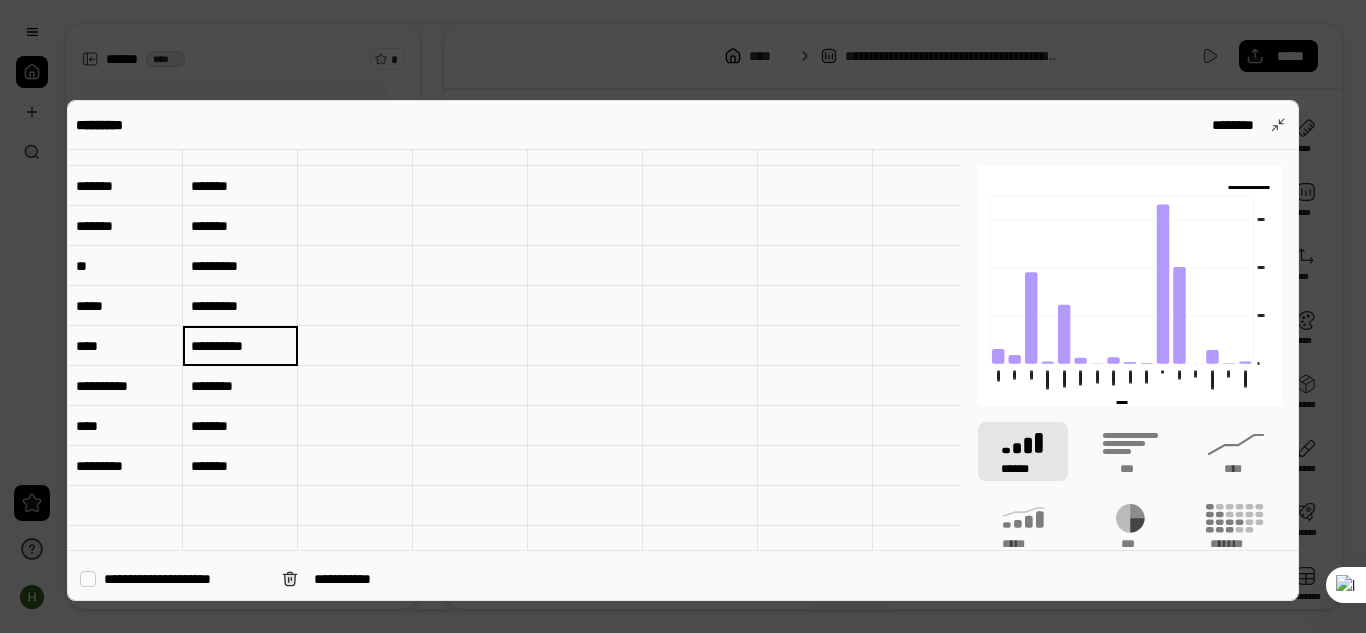 click on "********" at bounding box center (240, 346) 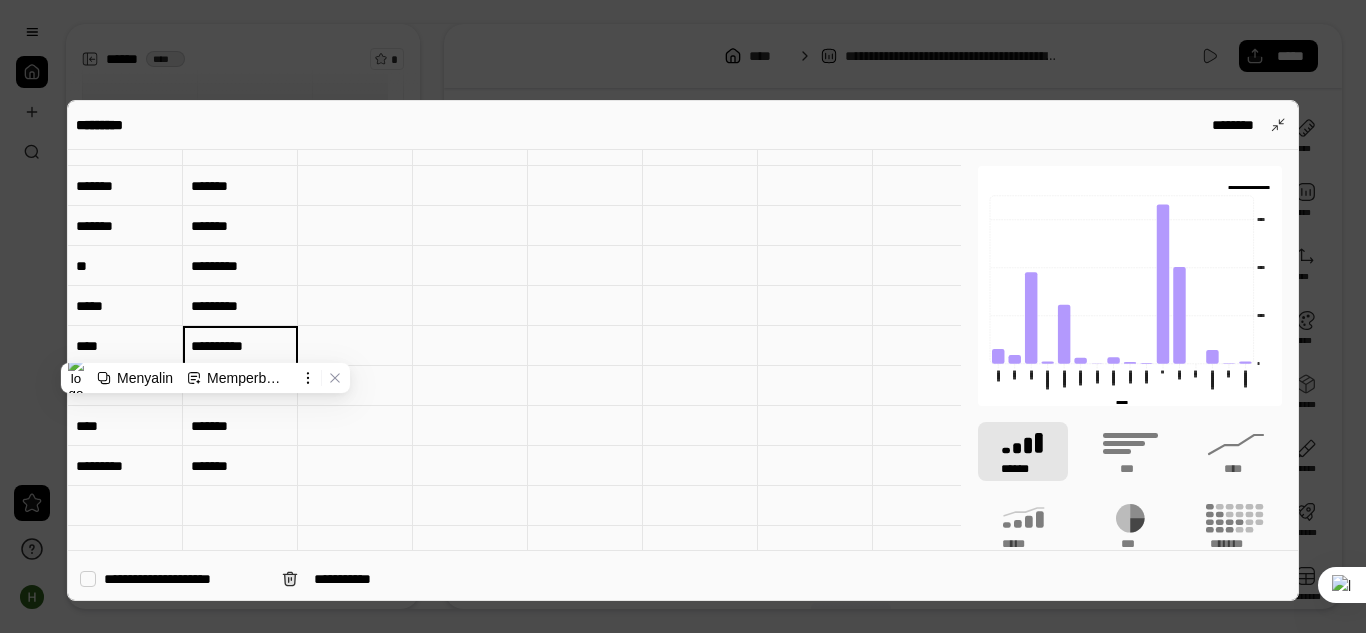 click on "********" at bounding box center [240, 345] 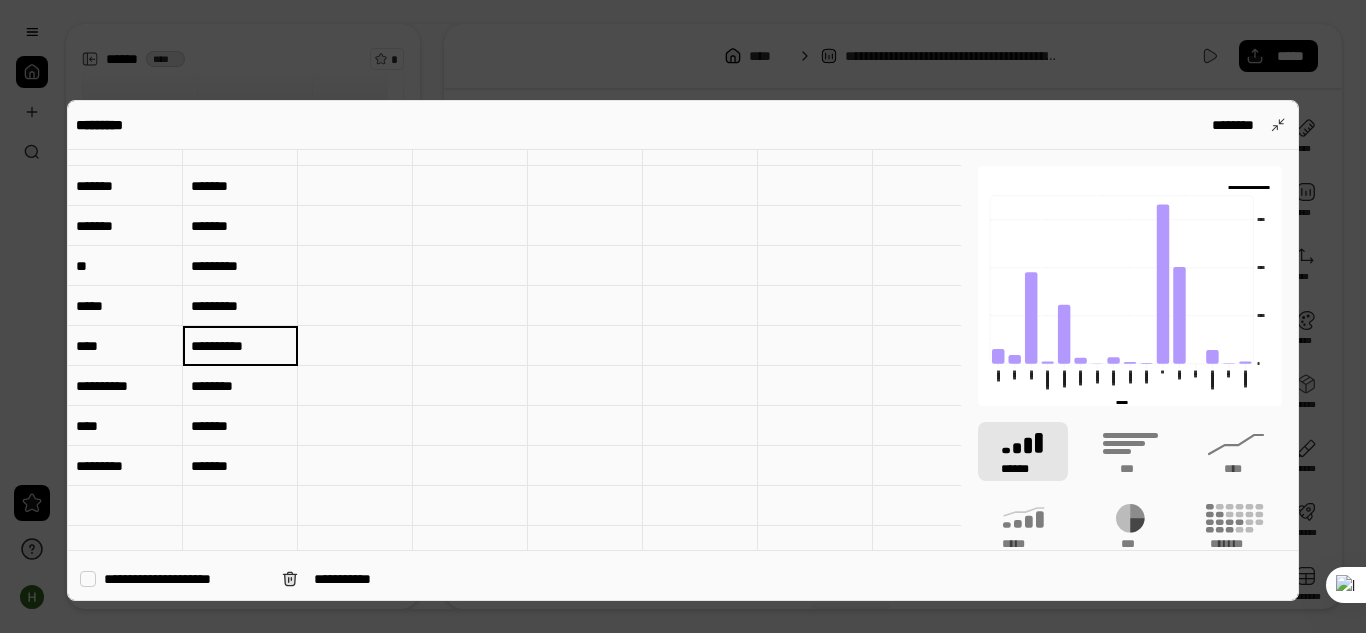 type on "*******" 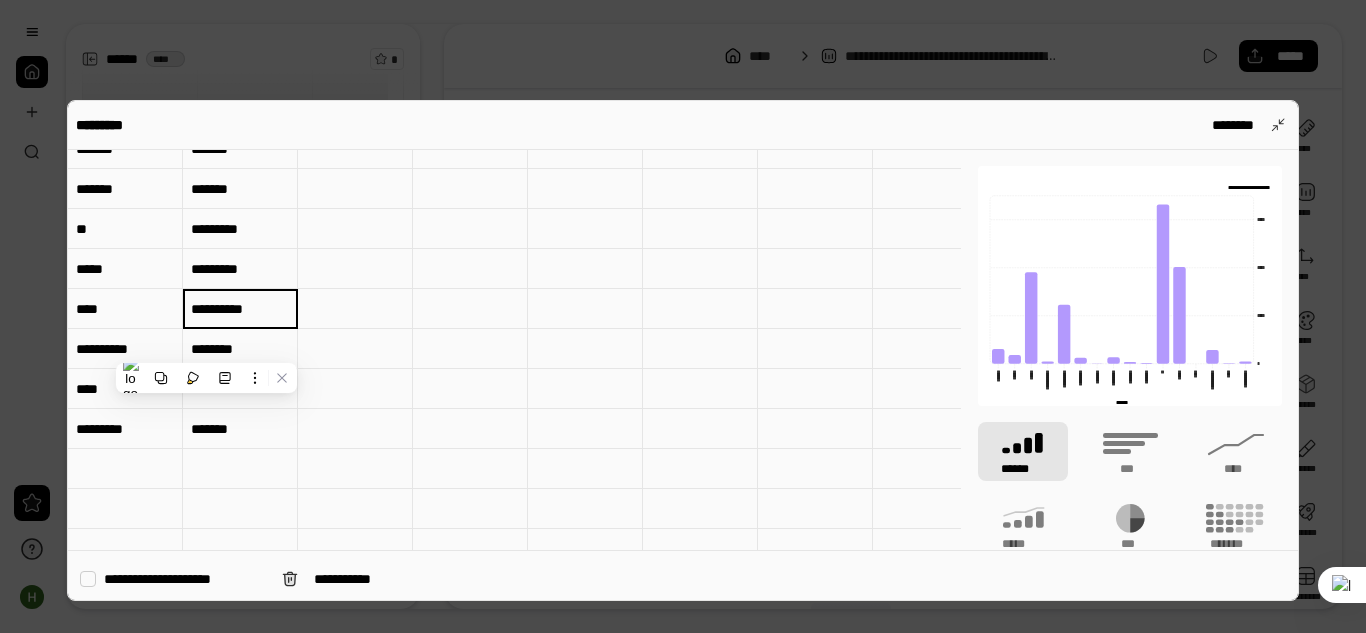 scroll, scrollTop: 383, scrollLeft: 0, axis: vertical 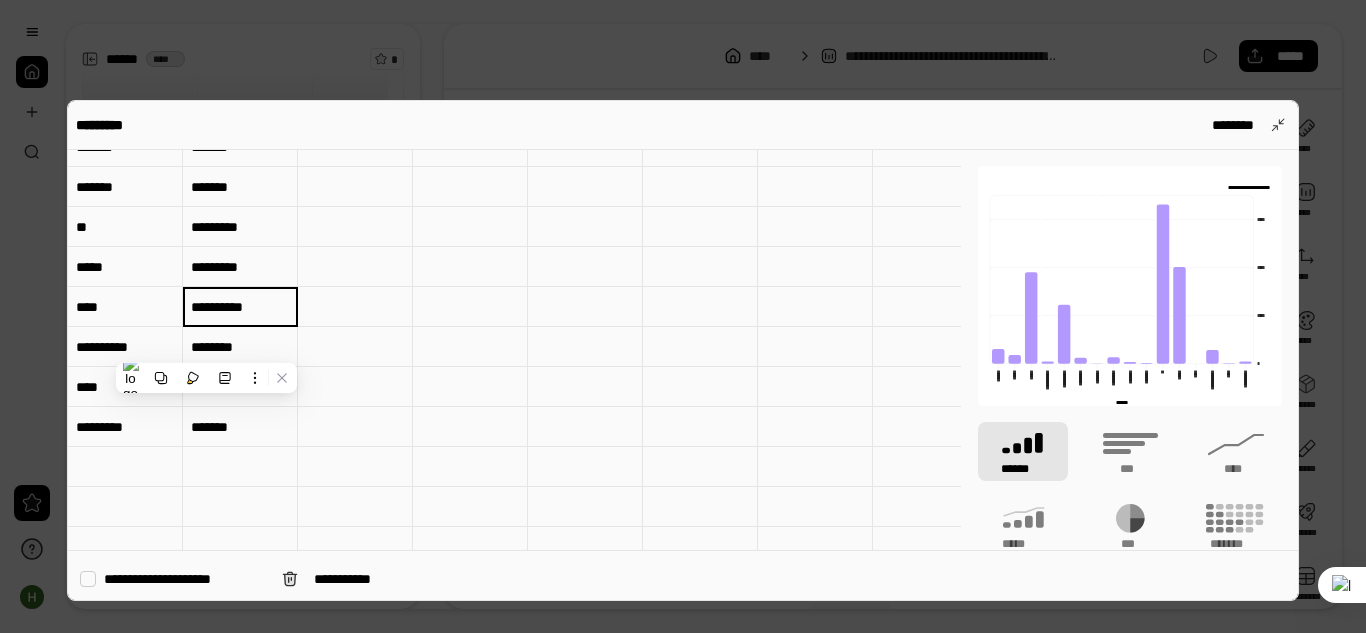 click at bounding box center (355, 387) 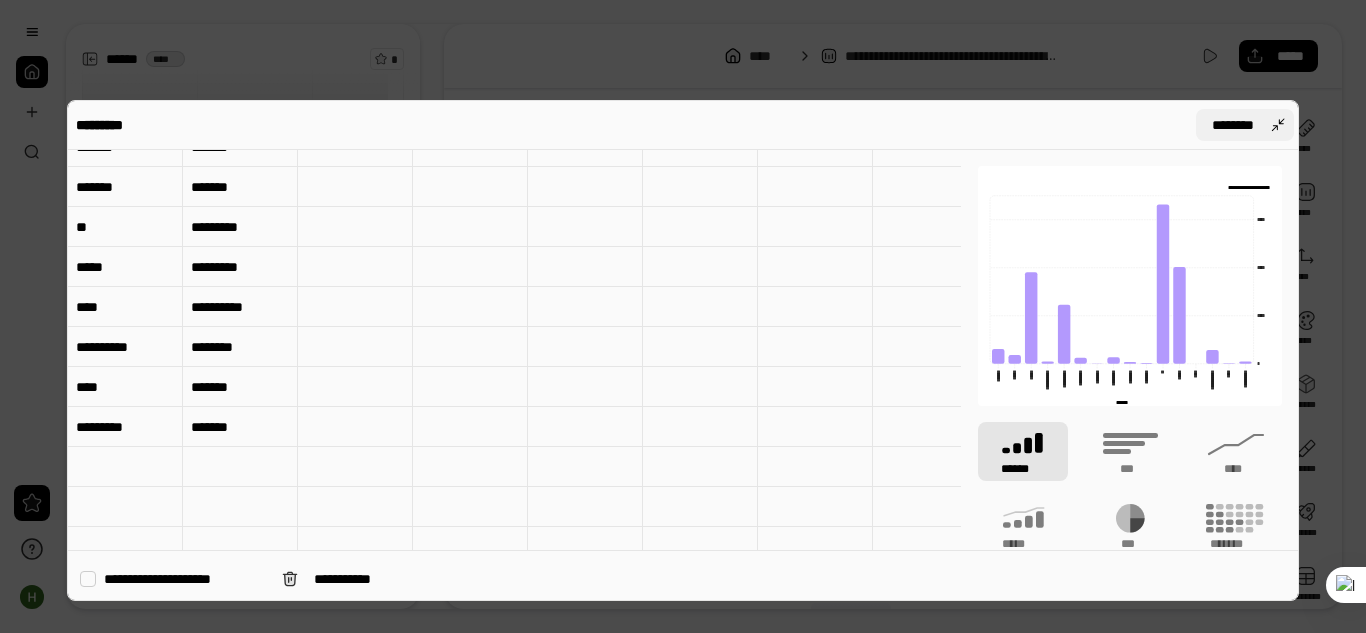 click on "********" at bounding box center (1245, 125) 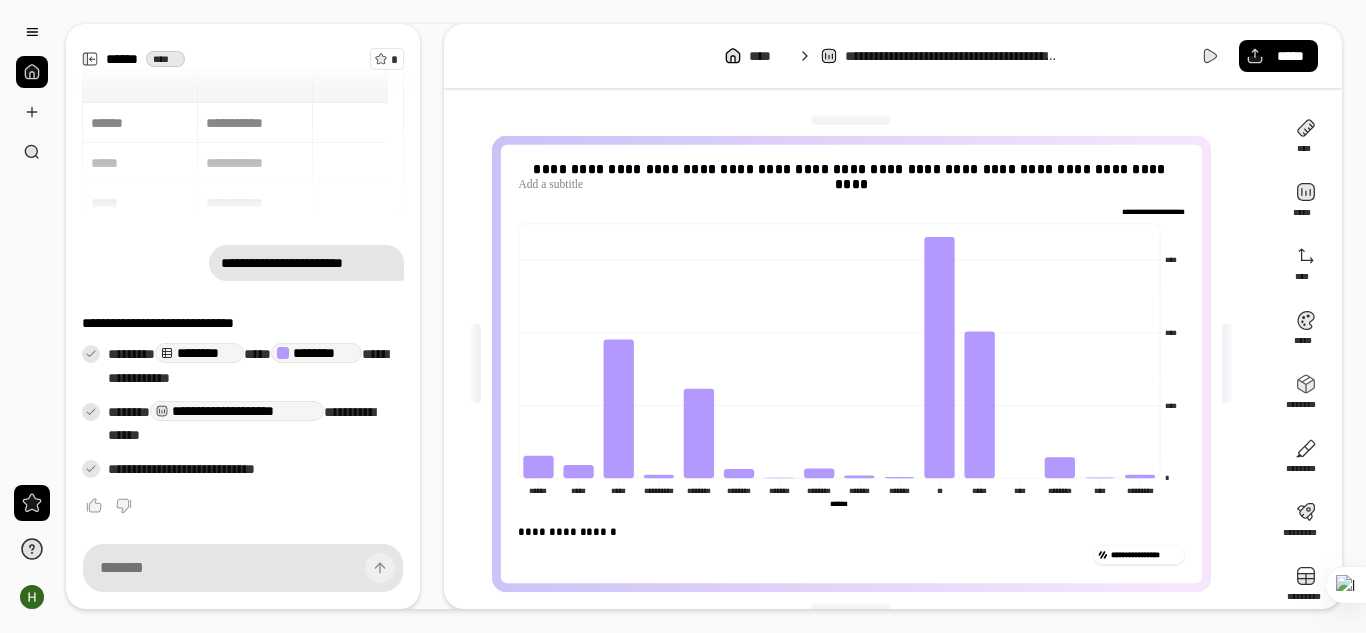 click on "**** ****" 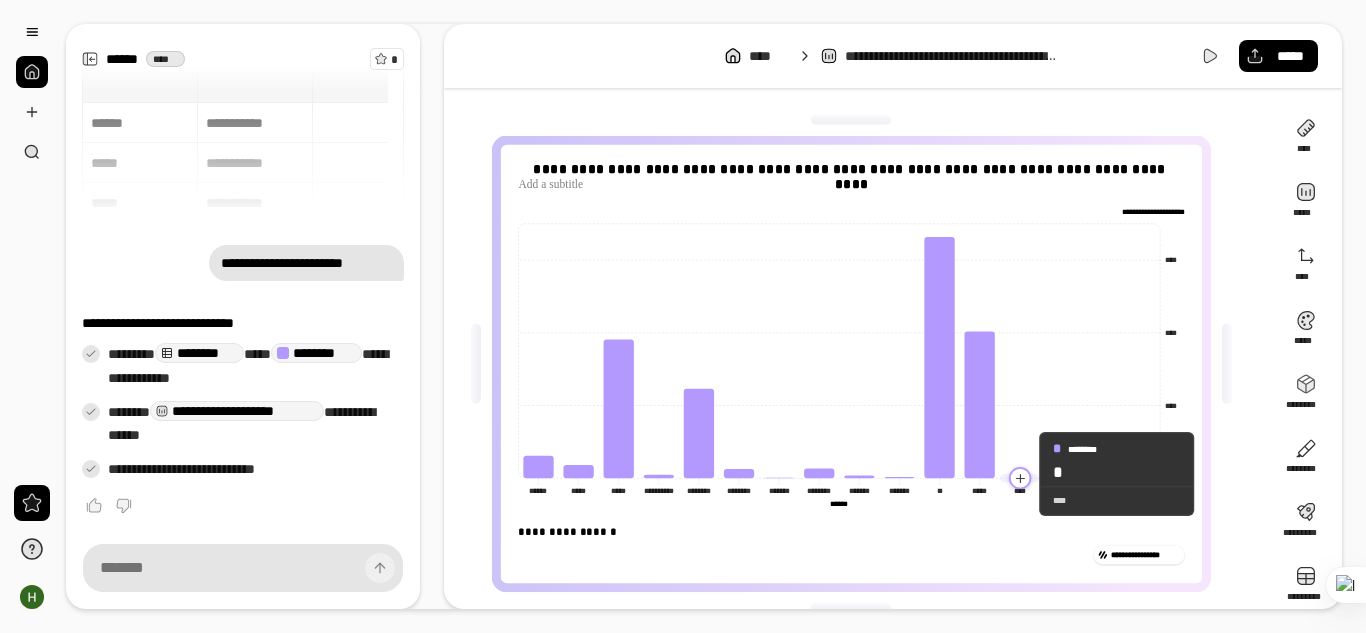click 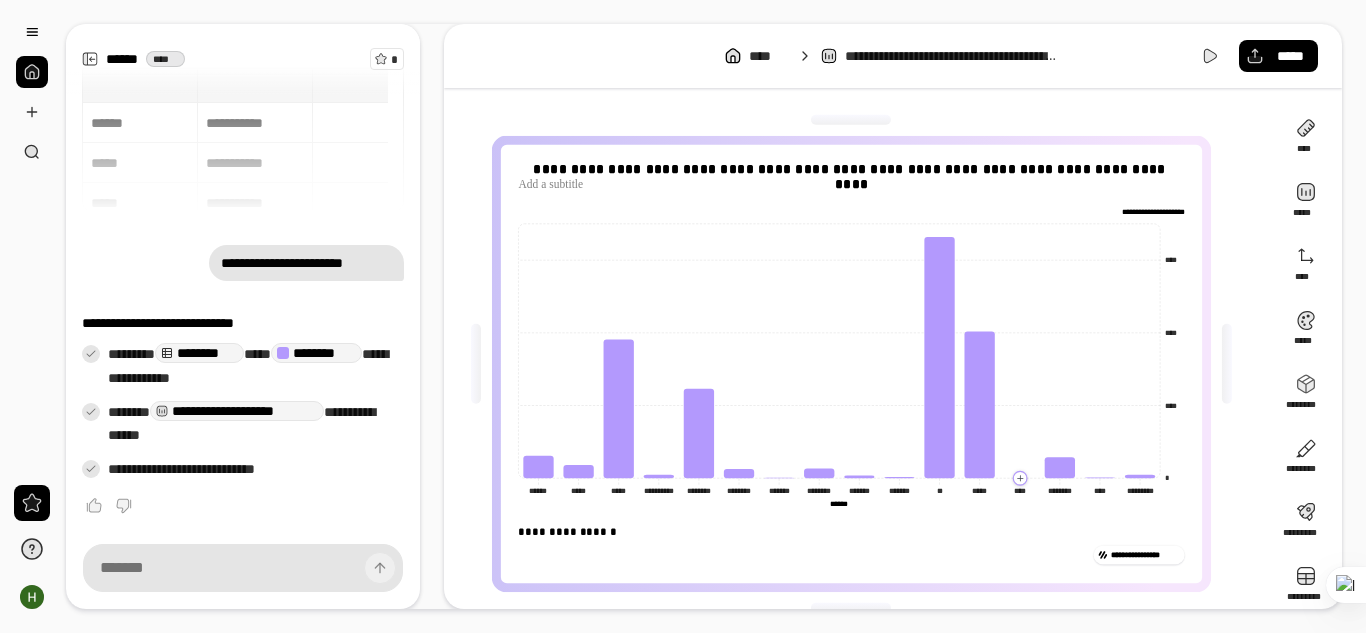 click on "**********" at bounding box center [851, 537] 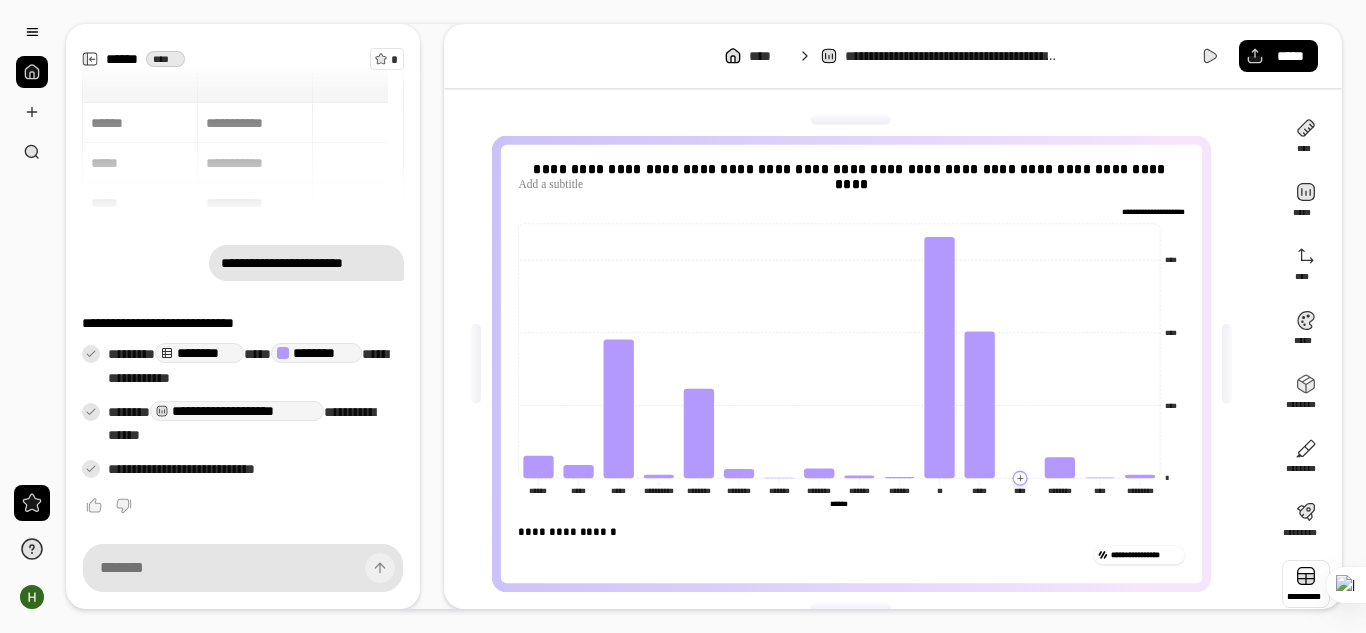 click at bounding box center (1306, 584) 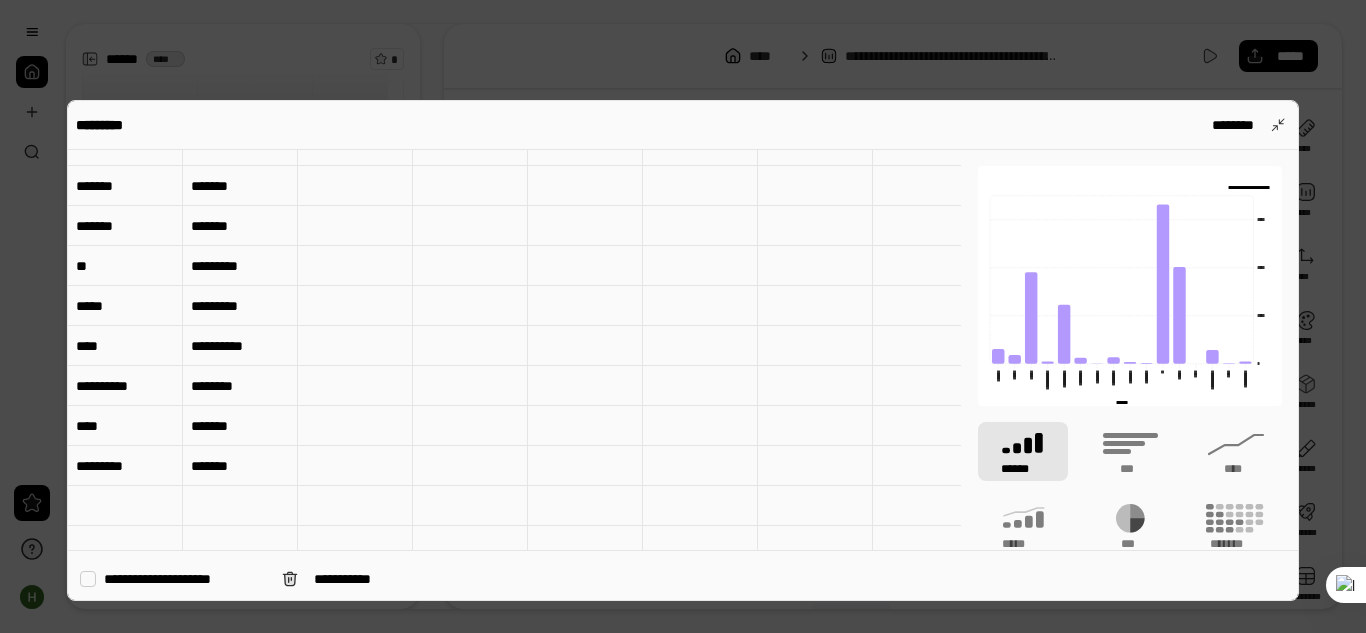scroll, scrollTop: 335, scrollLeft: 0, axis: vertical 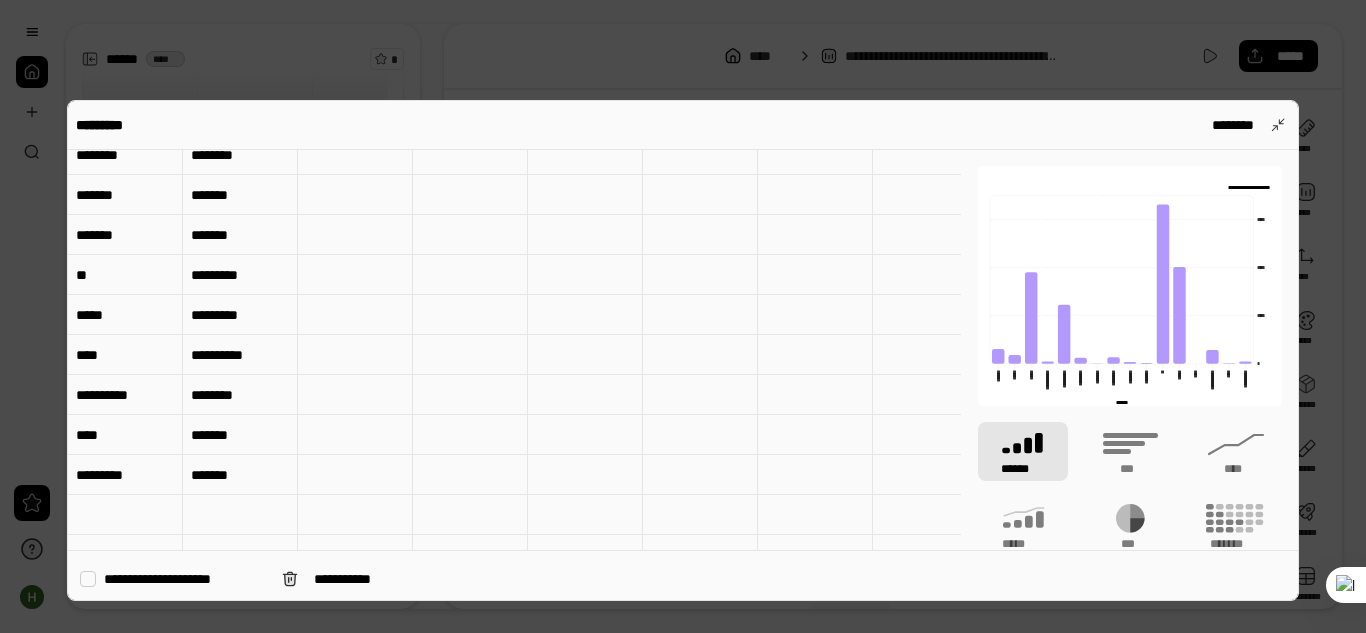 click on "********" at bounding box center [240, 355] 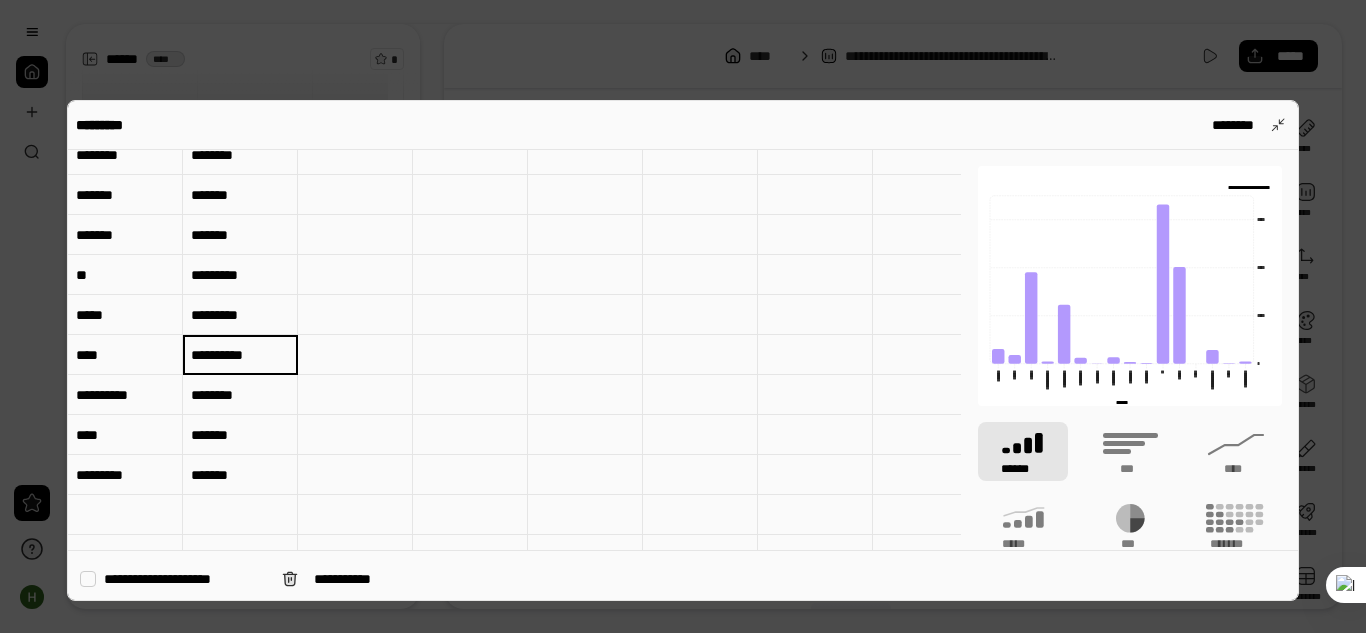 click on "********" at bounding box center (240, 355) 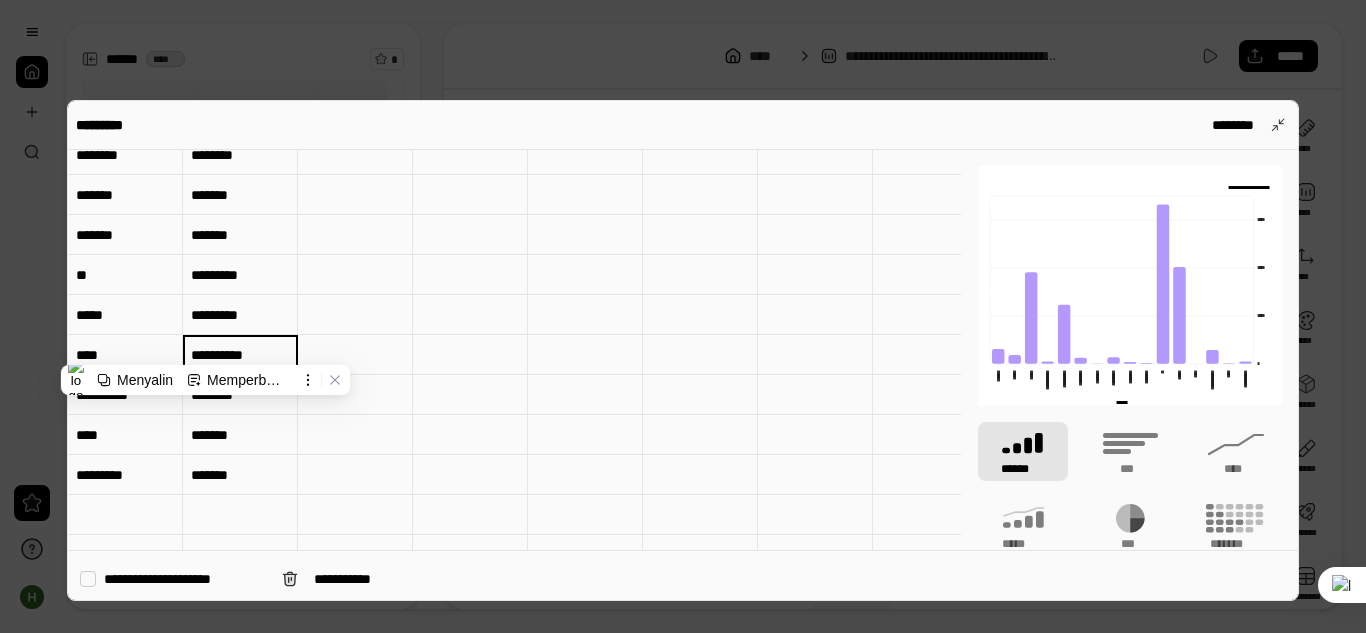 click on "********" at bounding box center (240, 354) 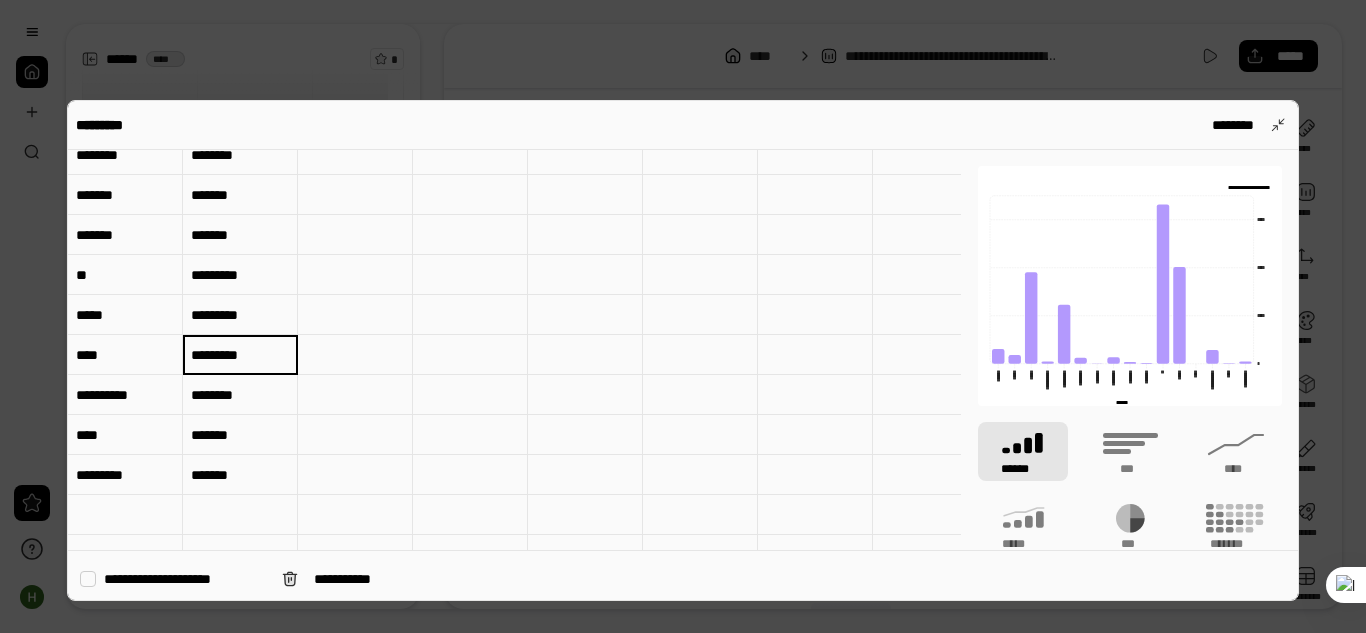 type on "*******" 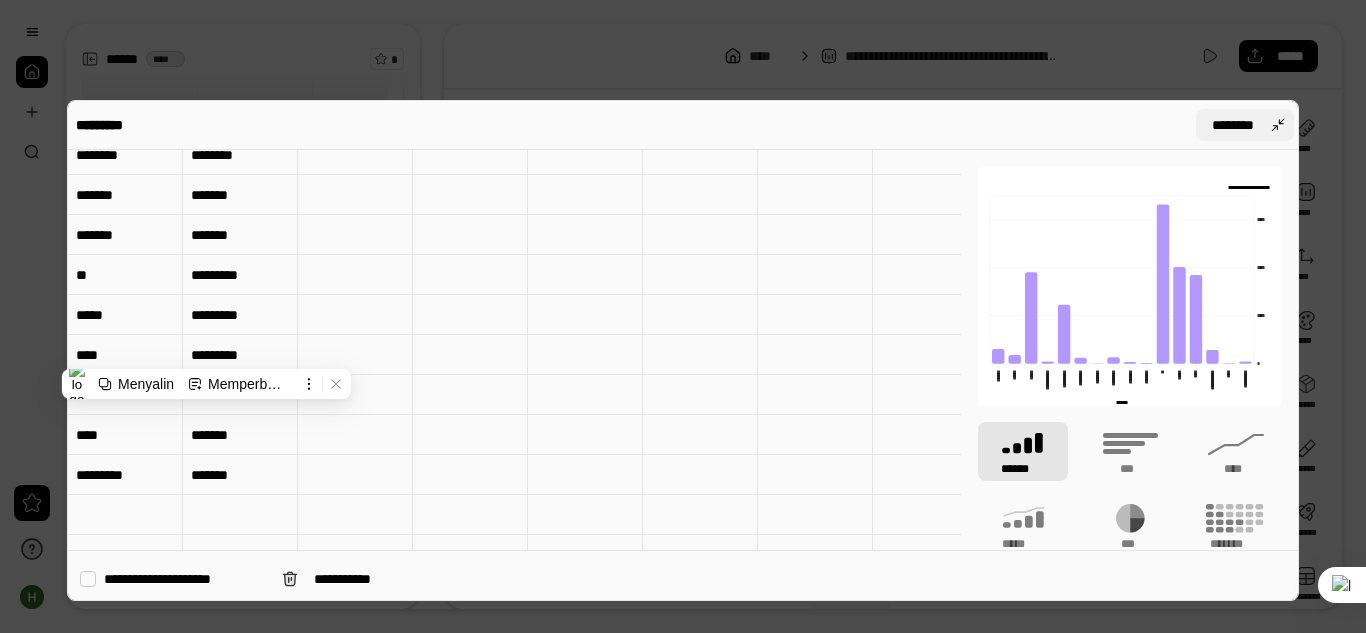 click on "********" at bounding box center [1245, 125] 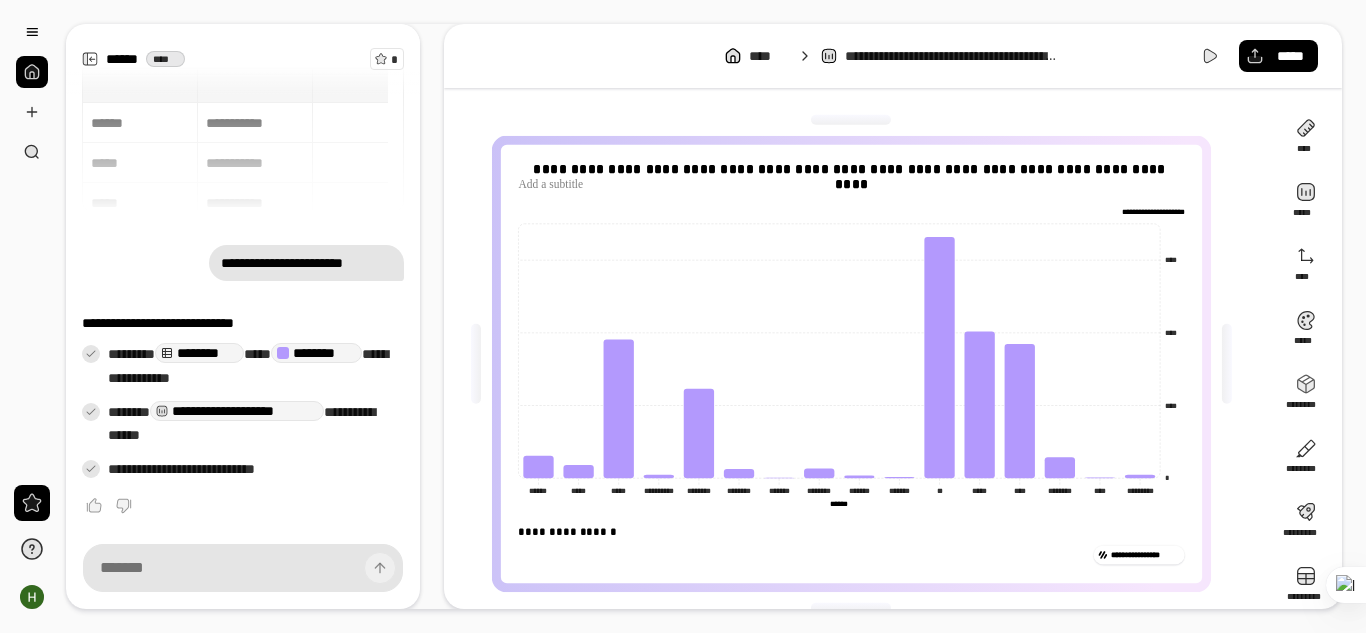 click on "**********" at bounding box center [851, 532] 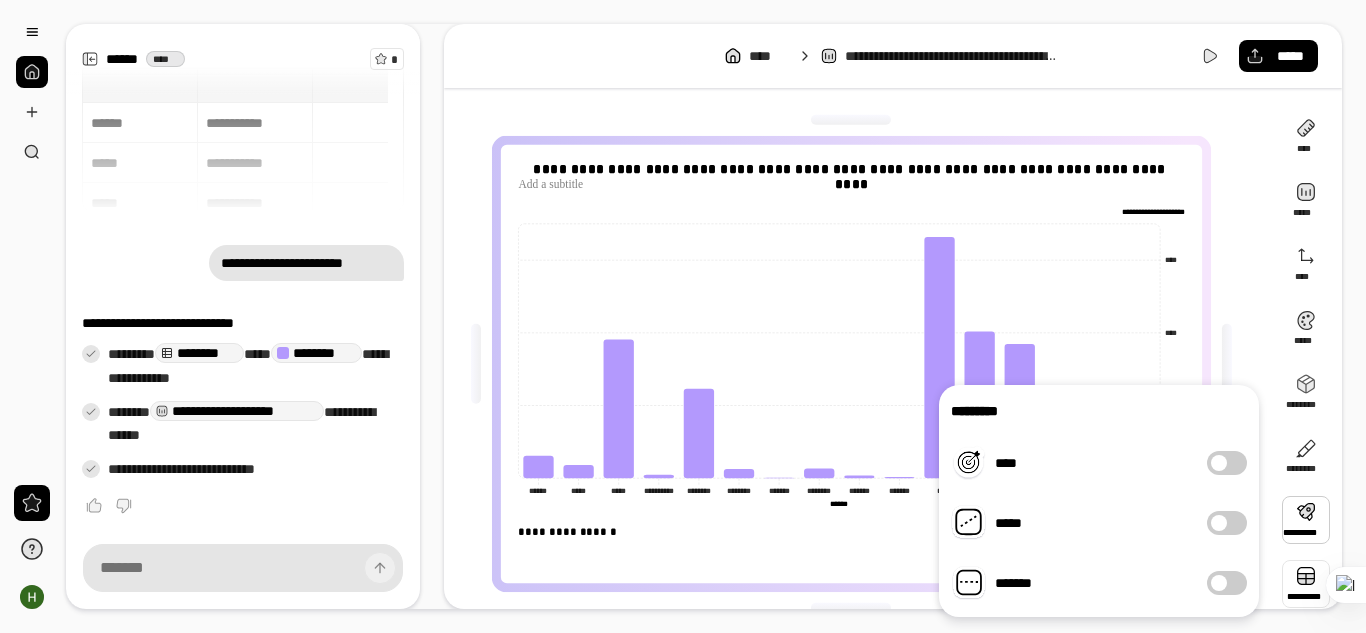 click at bounding box center (1306, 584) 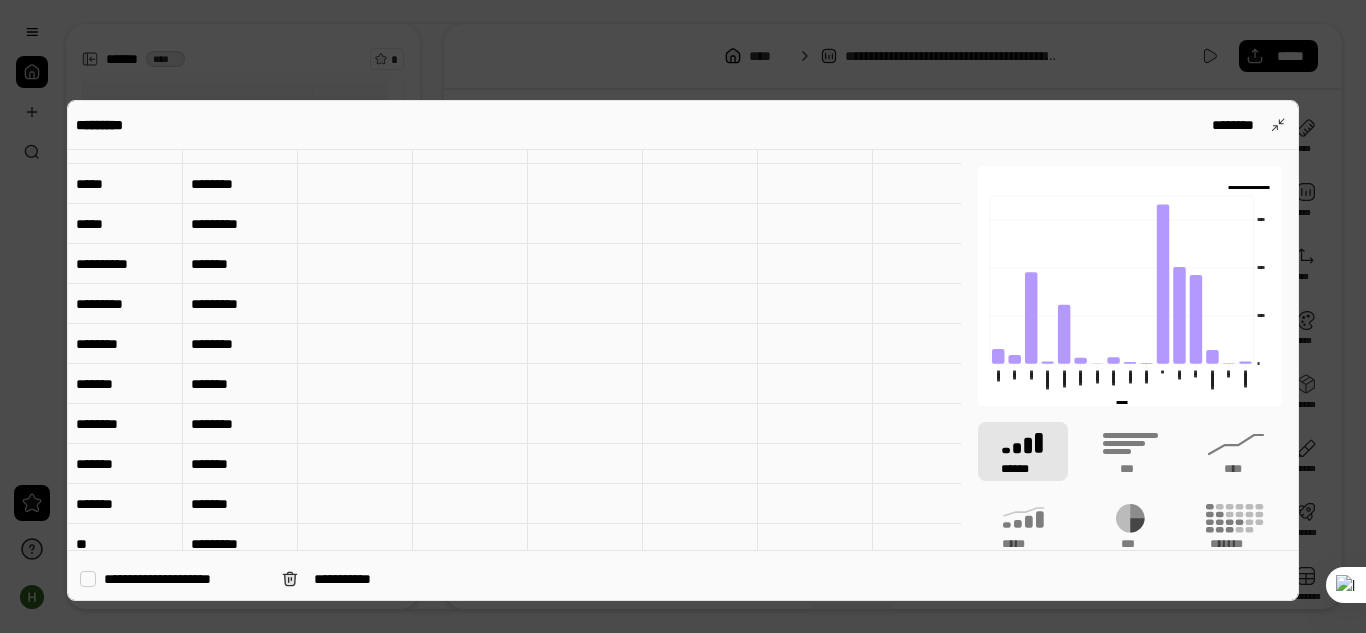scroll, scrollTop: 0, scrollLeft: 0, axis: both 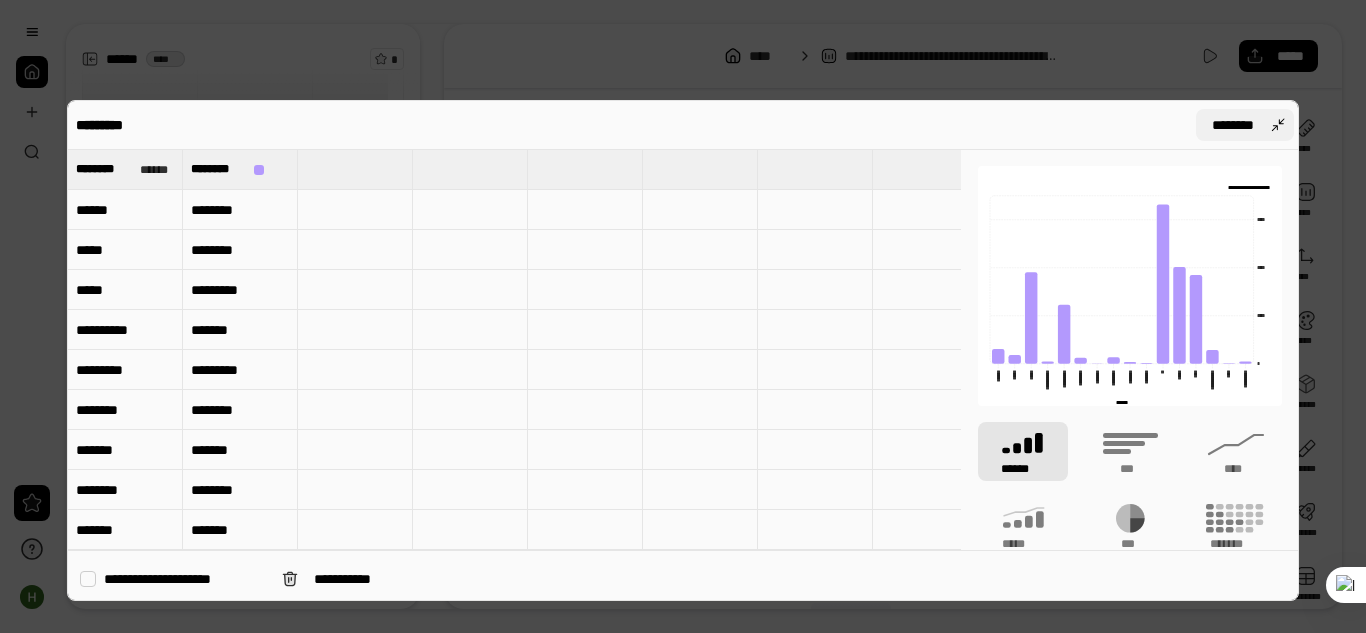 click on "********" at bounding box center [1245, 125] 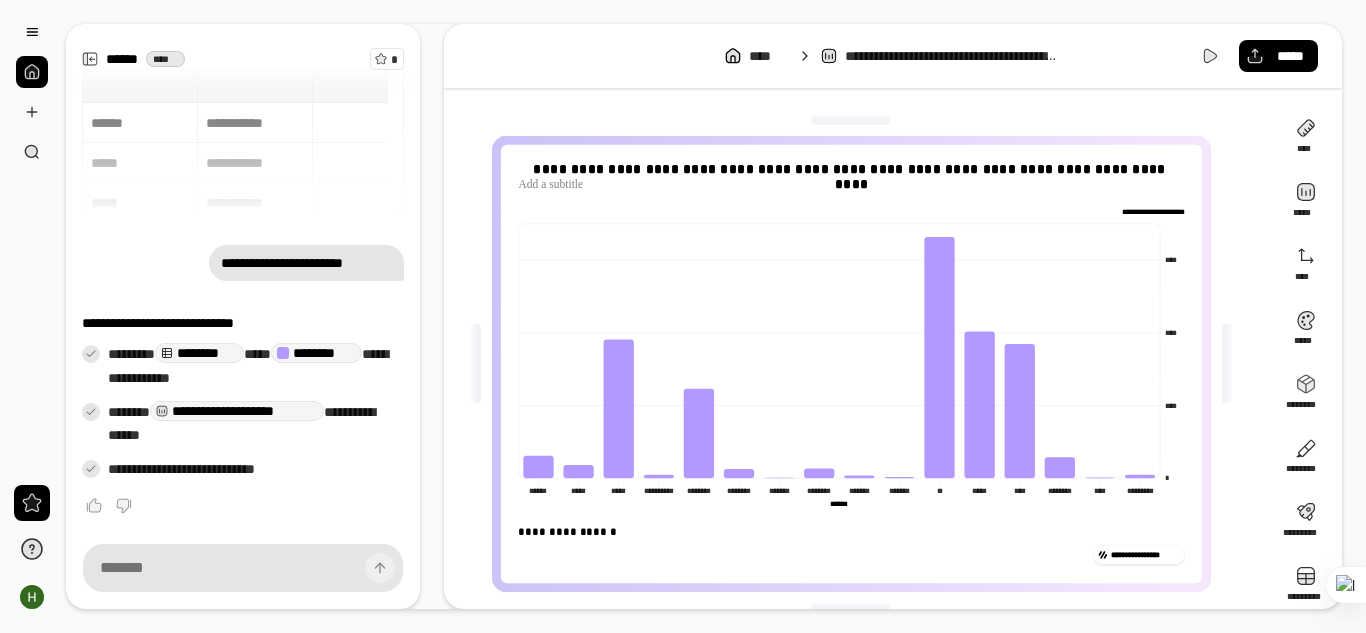 click on "**********" 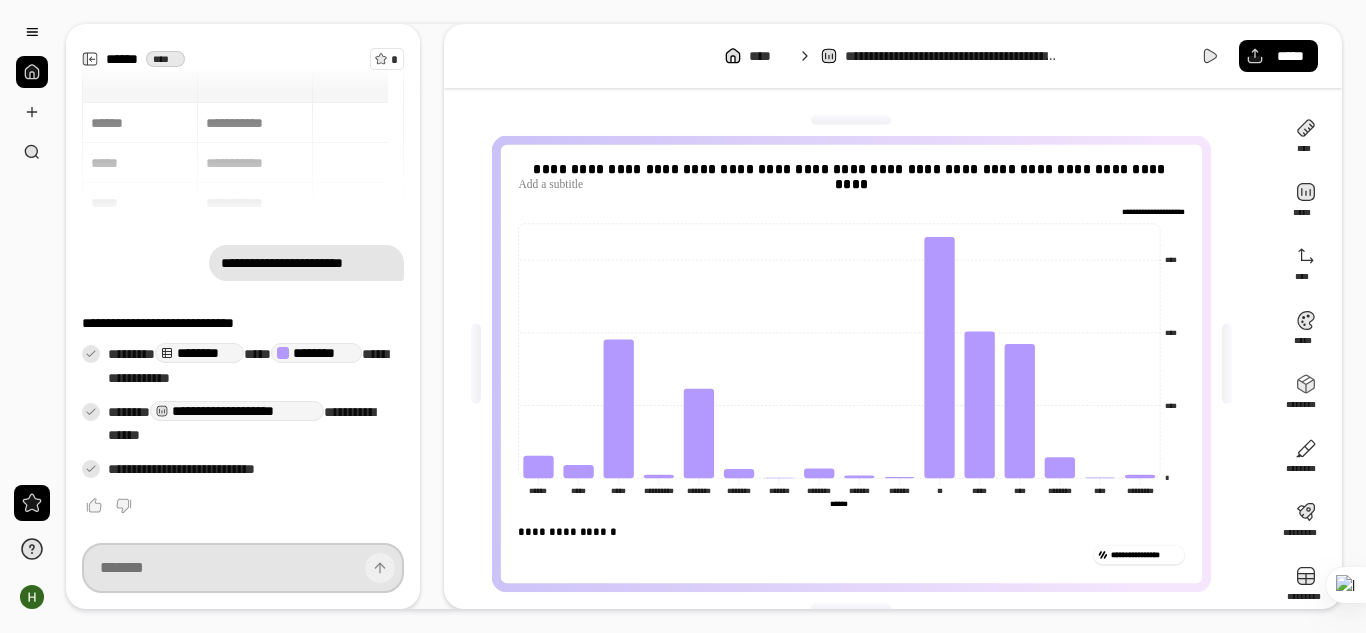 click at bounding box center (243, 568) 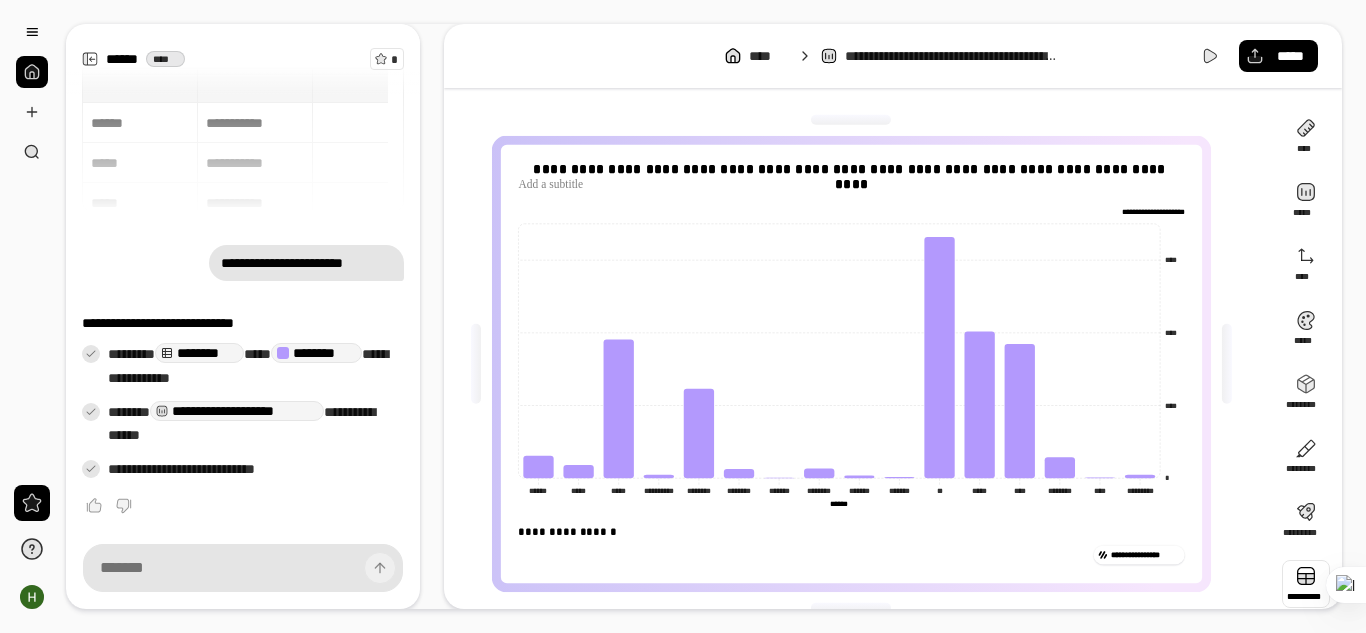 click at bounding box center [1306, 584] 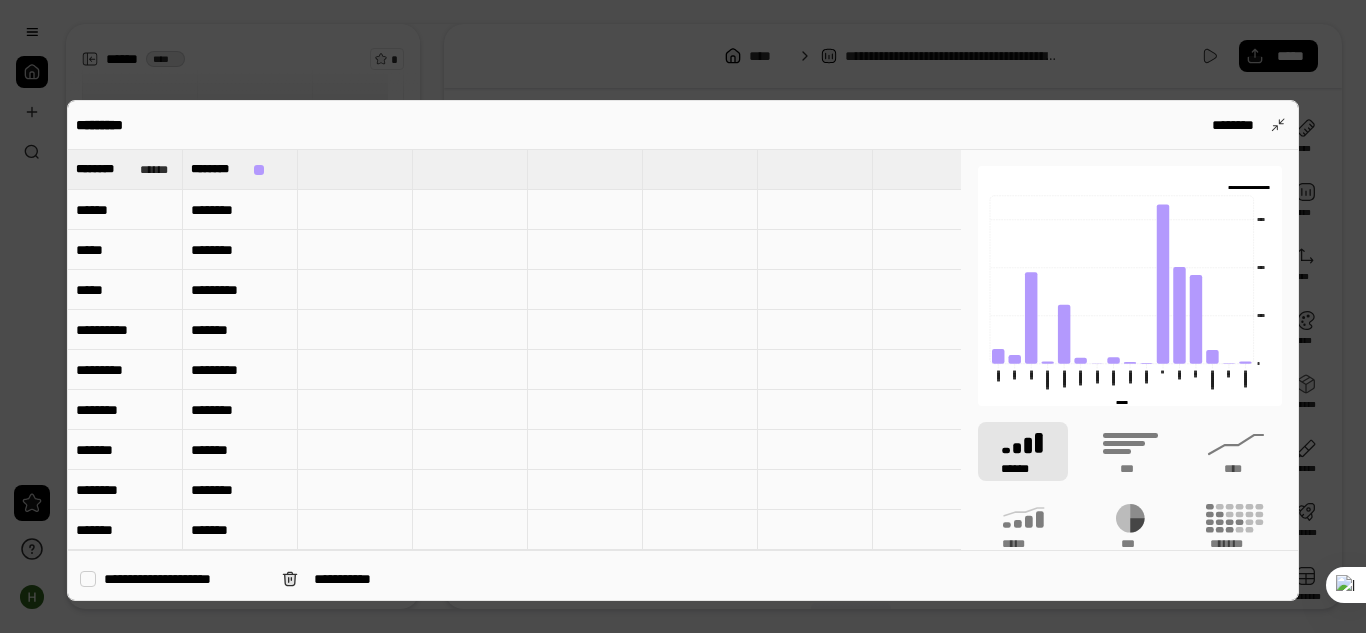 click on "******" at bounding box center (240, 210) 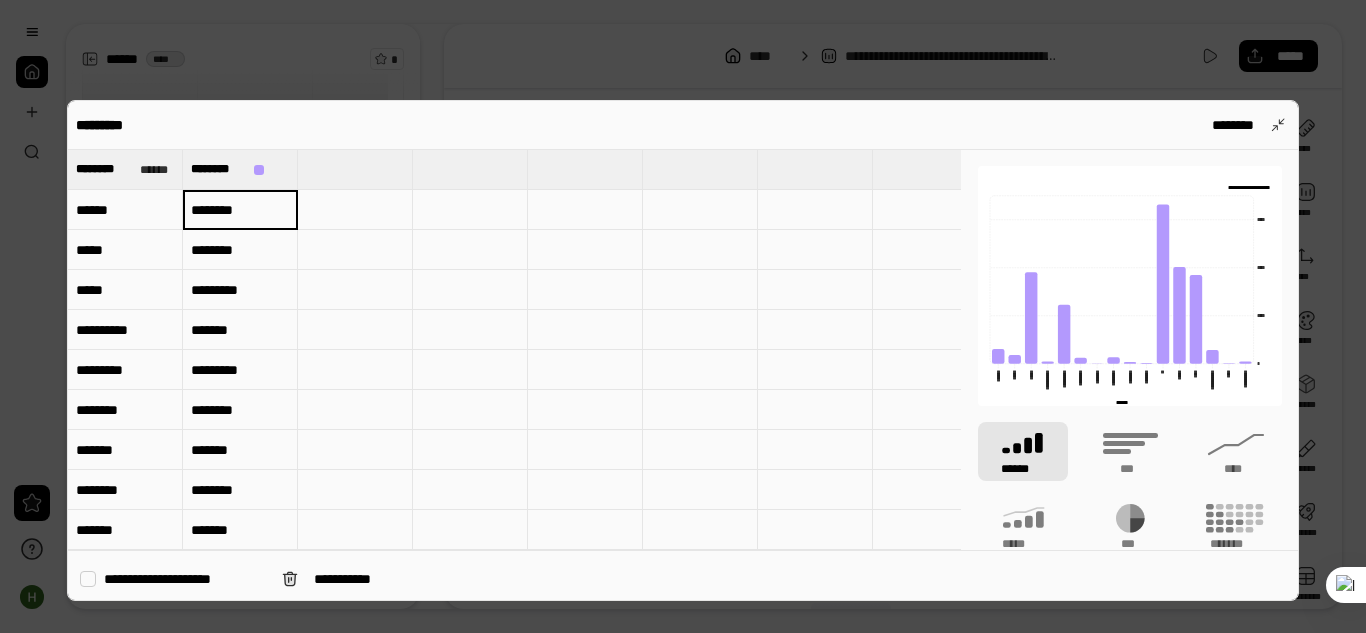 click on "******" at bounding box center [240, 210] 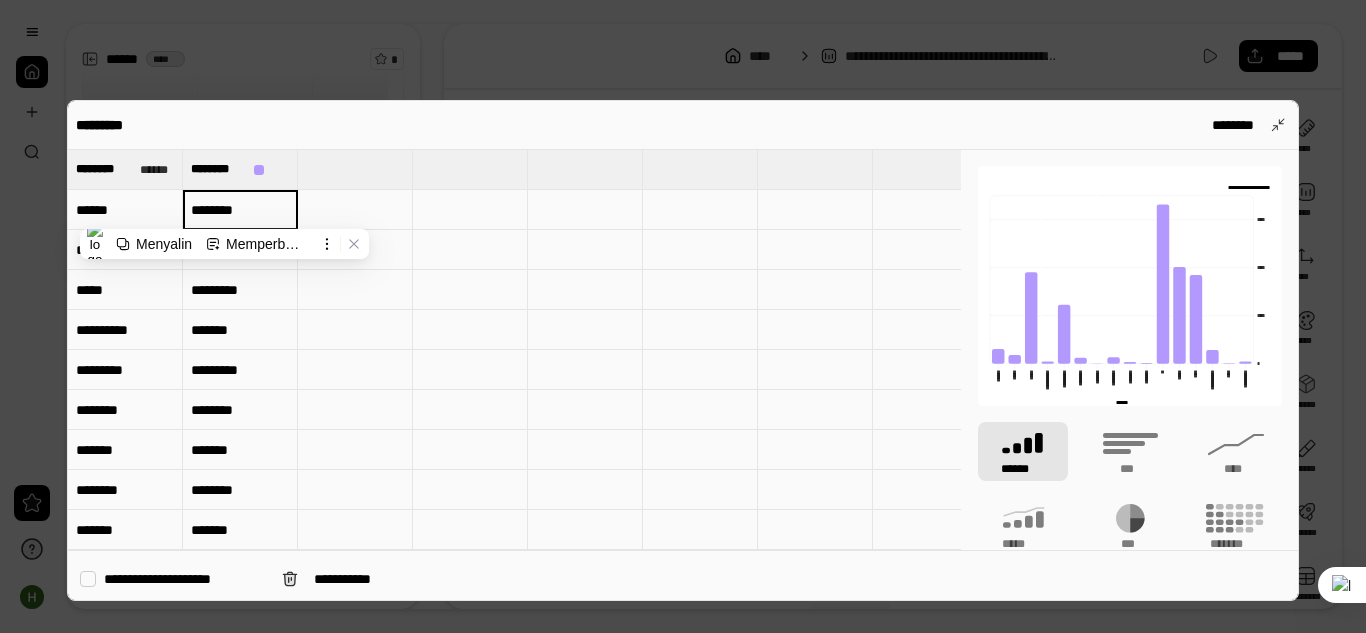 click on "******" at bounding box center [240, 209] 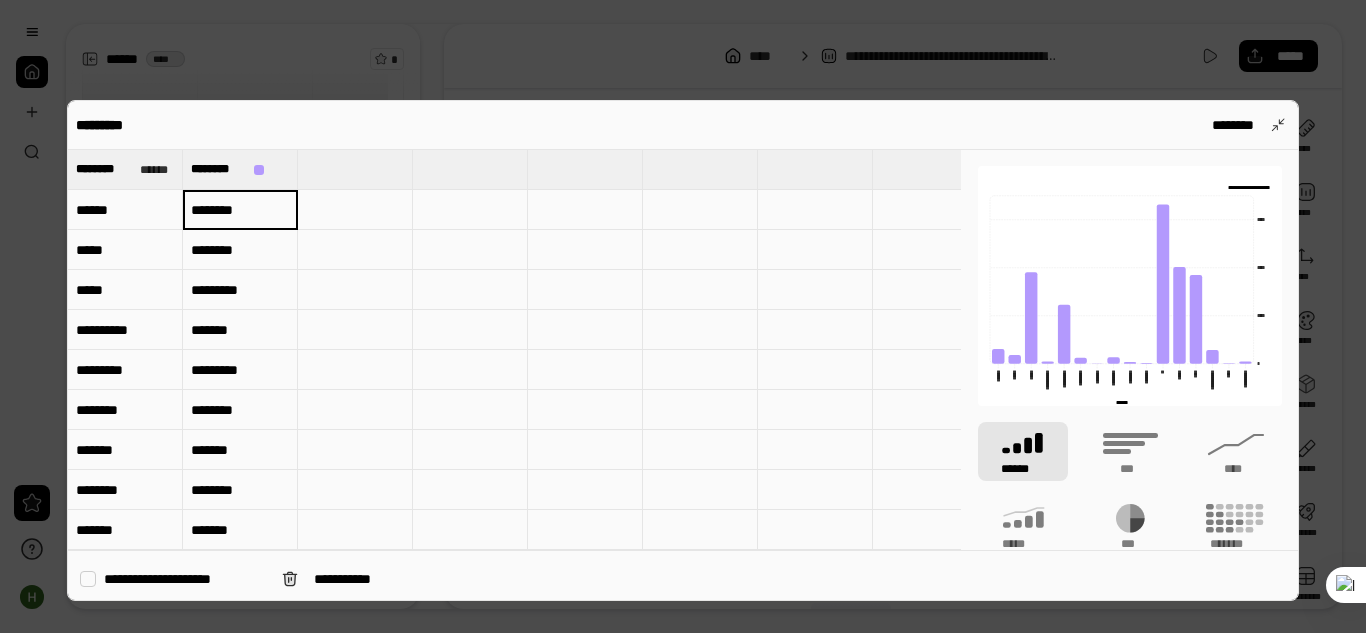 type on "******" 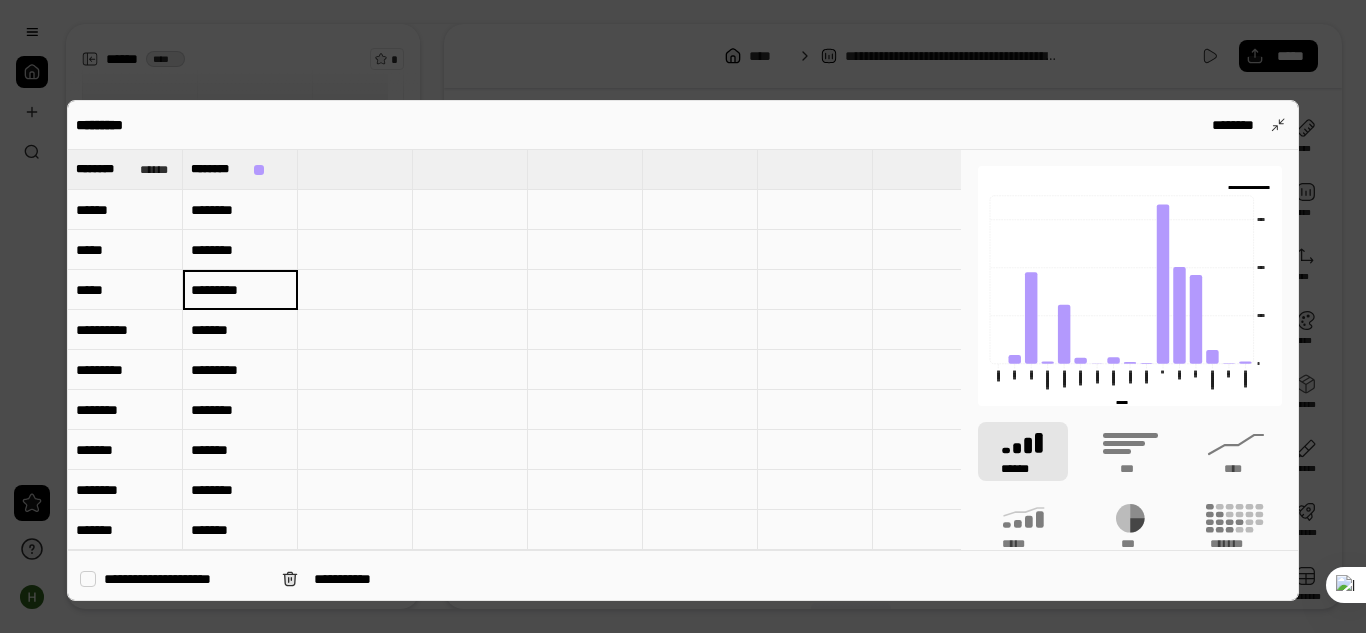click on "*******" at bounding box center [240, 290] 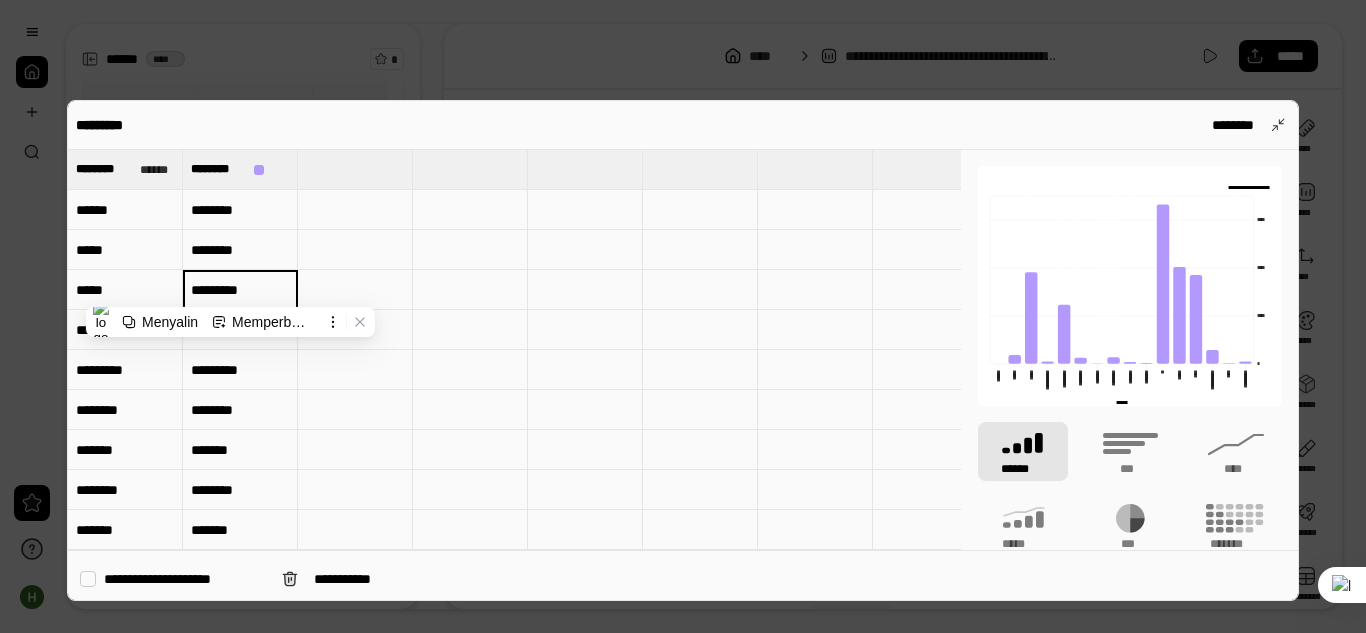 click on "*******" at bounding box center (240, 289) 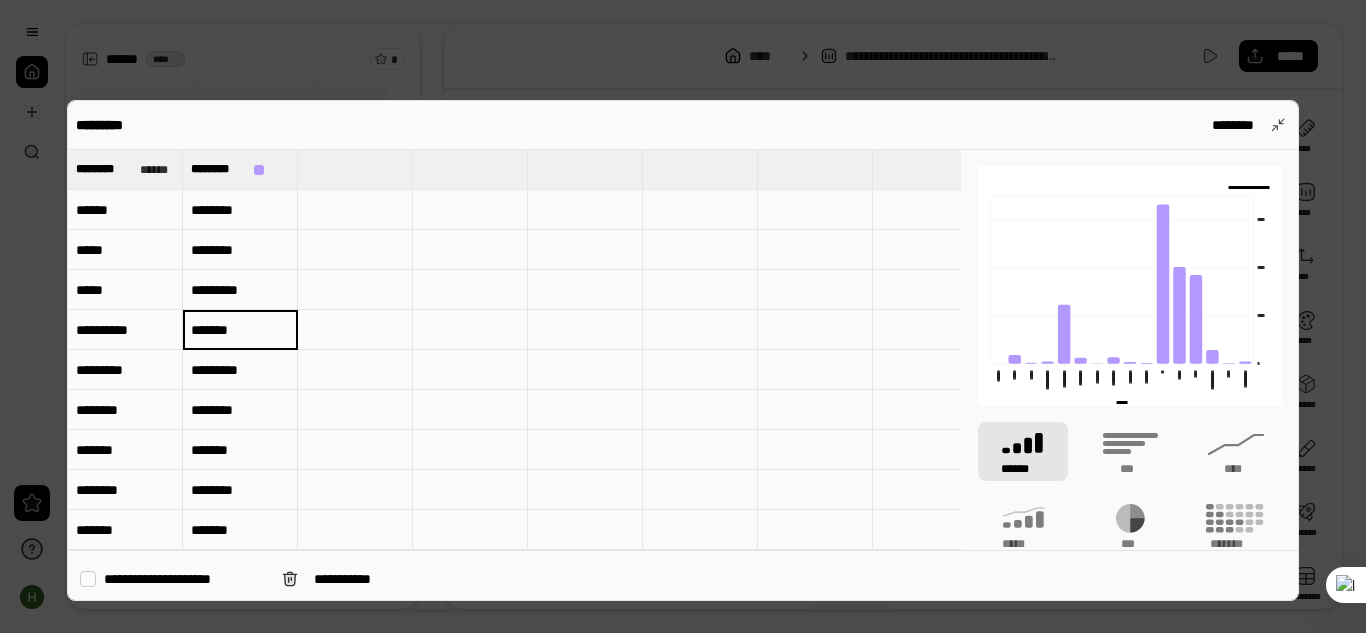 click on "*******" at bounding box center (240, 290) 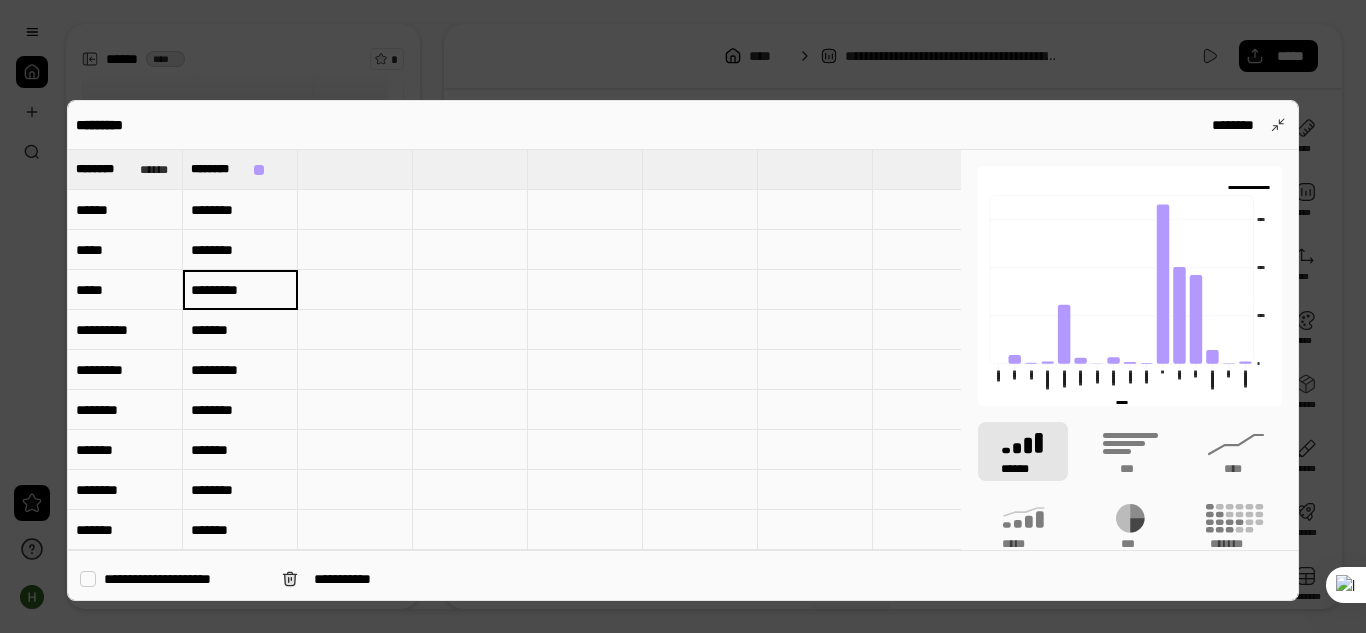 click on "*******" at bounding box center (240, 290) 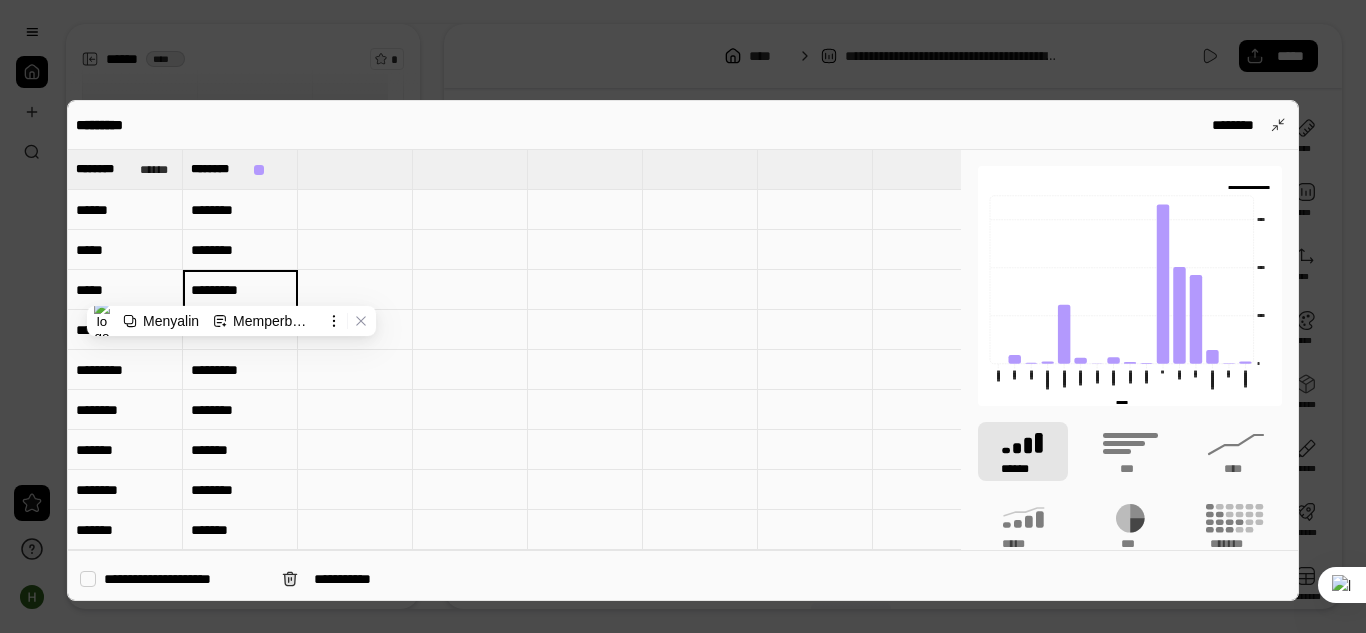 click on "*******" at bounding box center (240, 289) 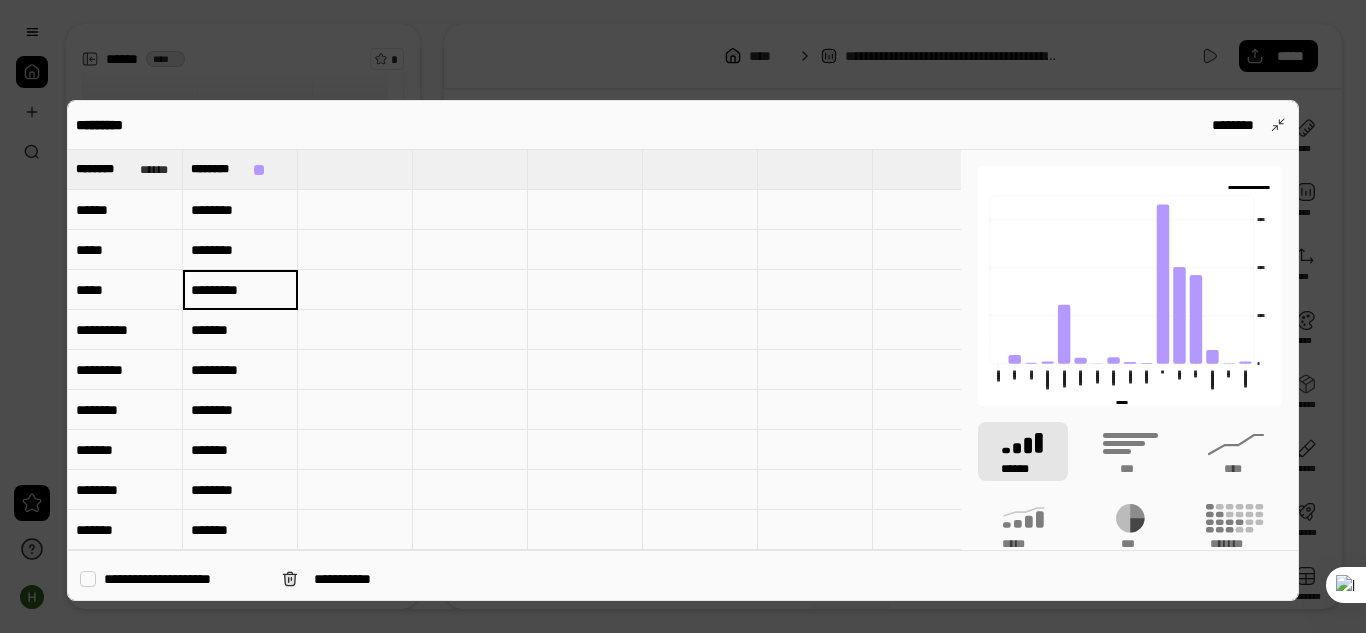 type on "*******" 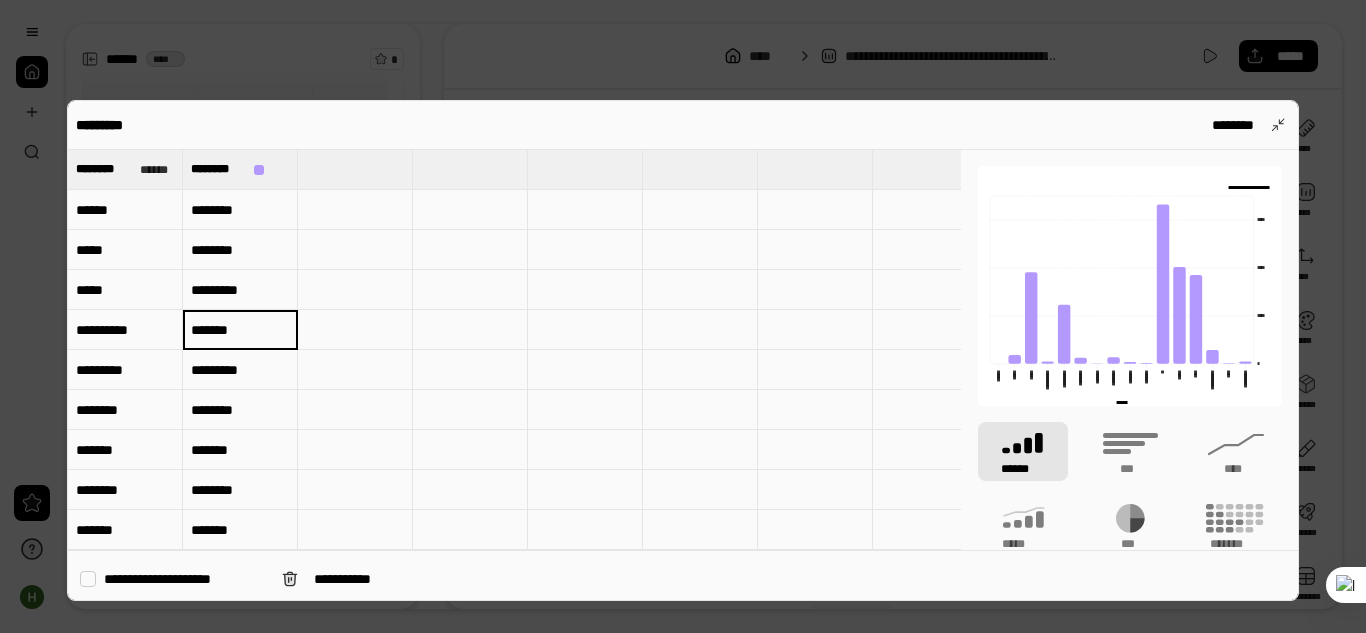 click on "******" at bounding box center [240, 210] 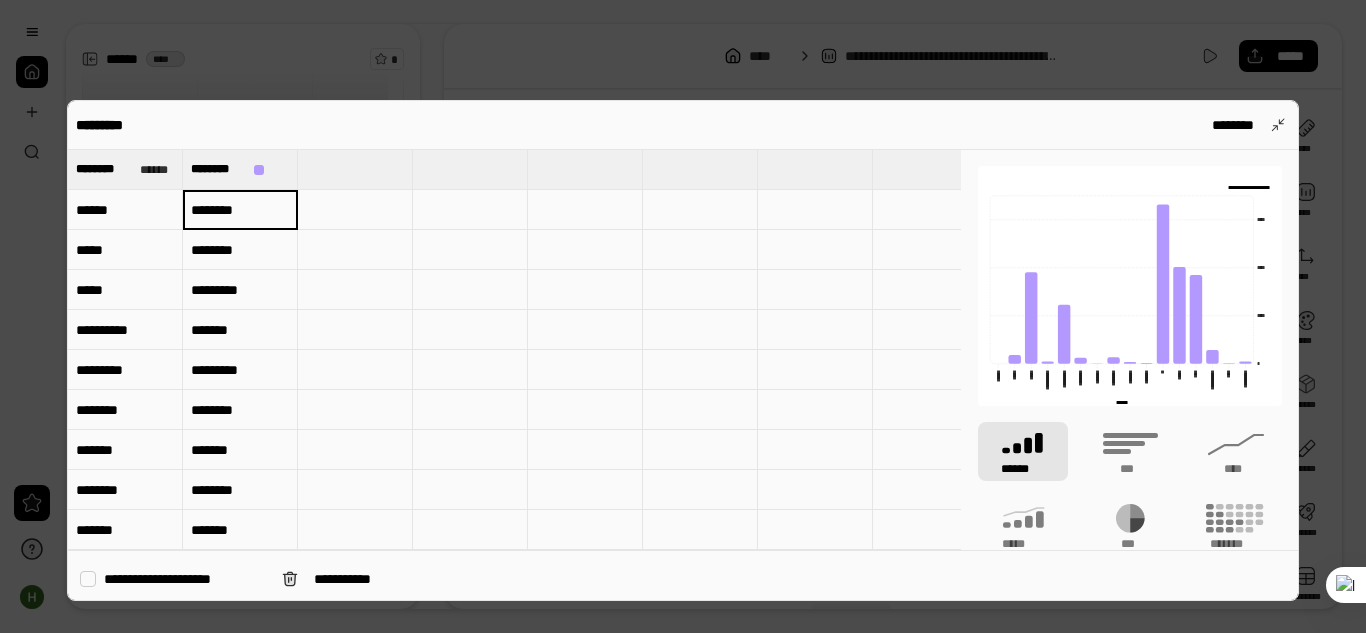 click on "******" at bounding box center [240, 210] 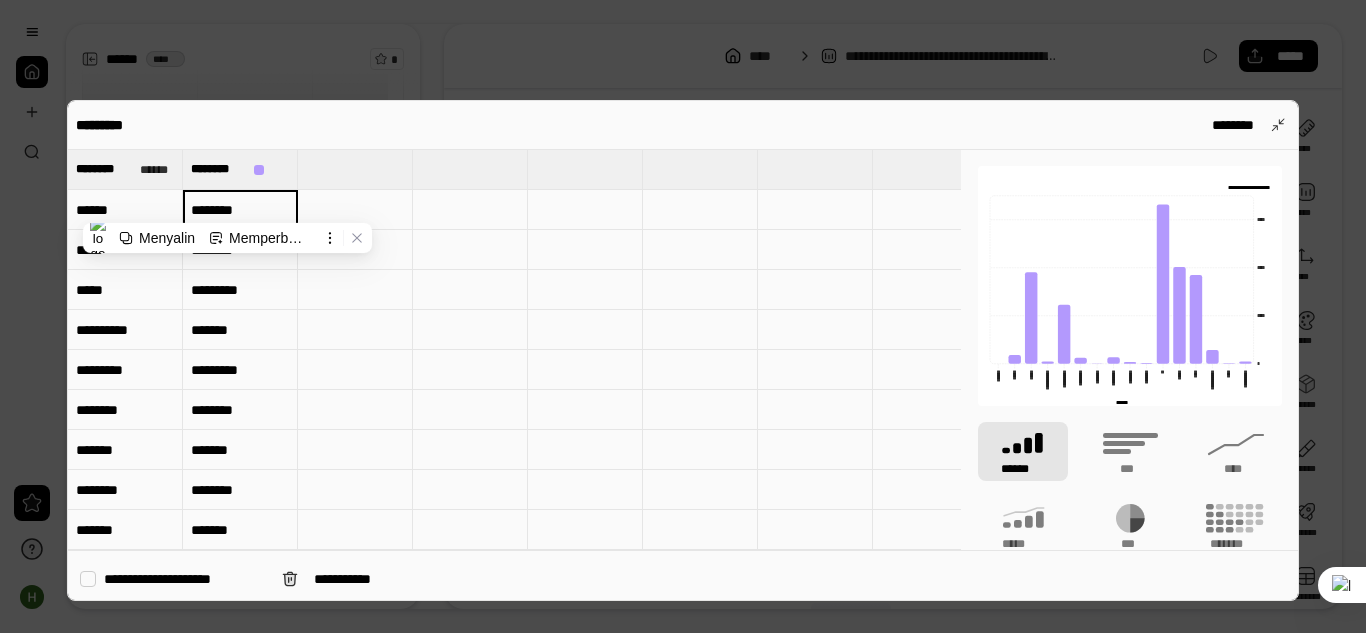 click on "******" at bounding box center (240, 209) 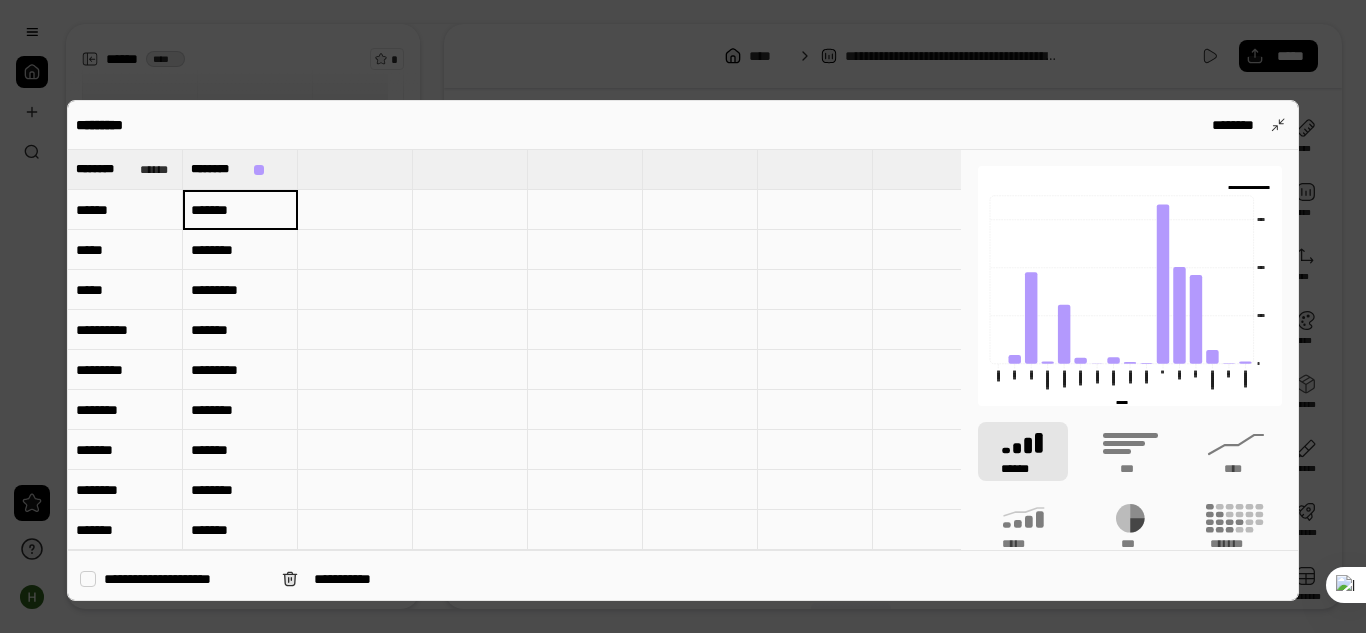 type on "*****" 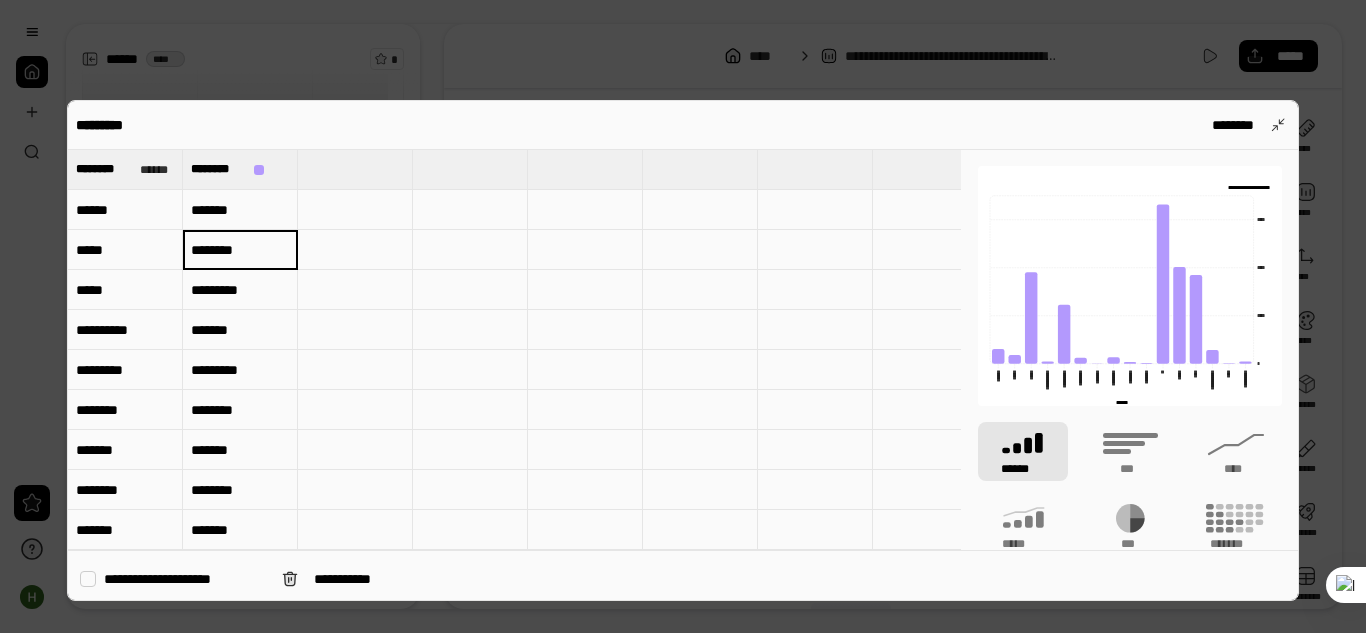 click on "*******" at bounding box center [240, 290] 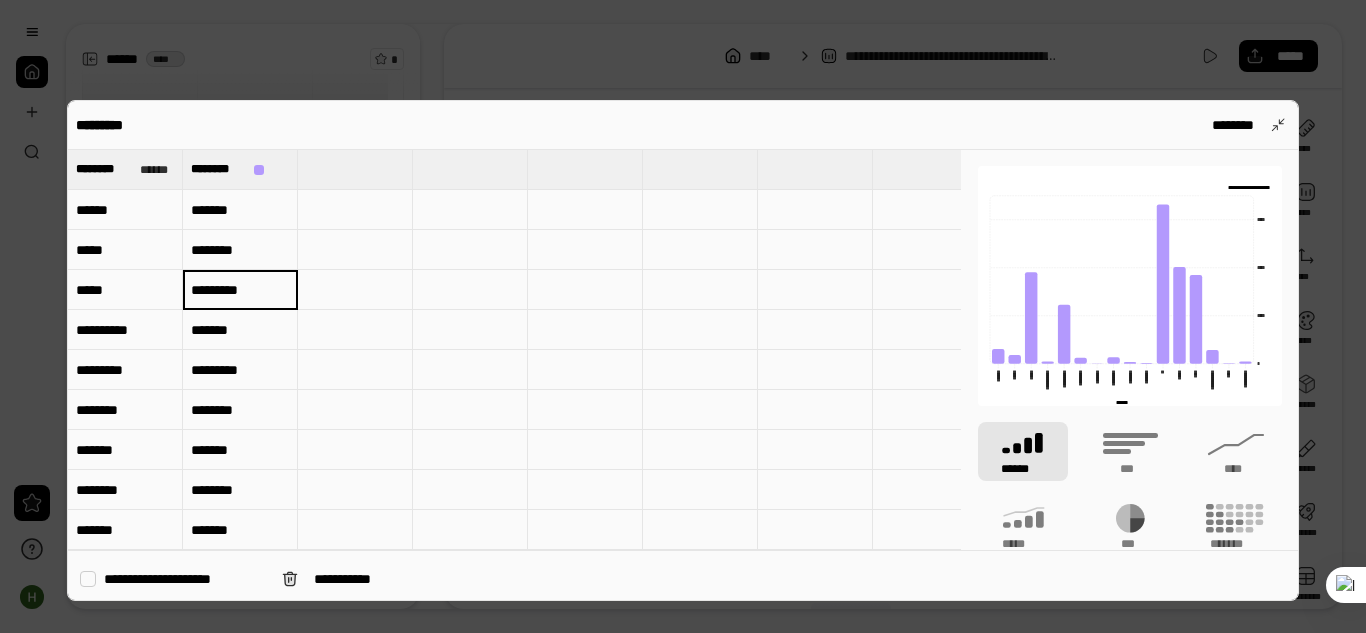click on "*******" at bounding box center [240, 290] 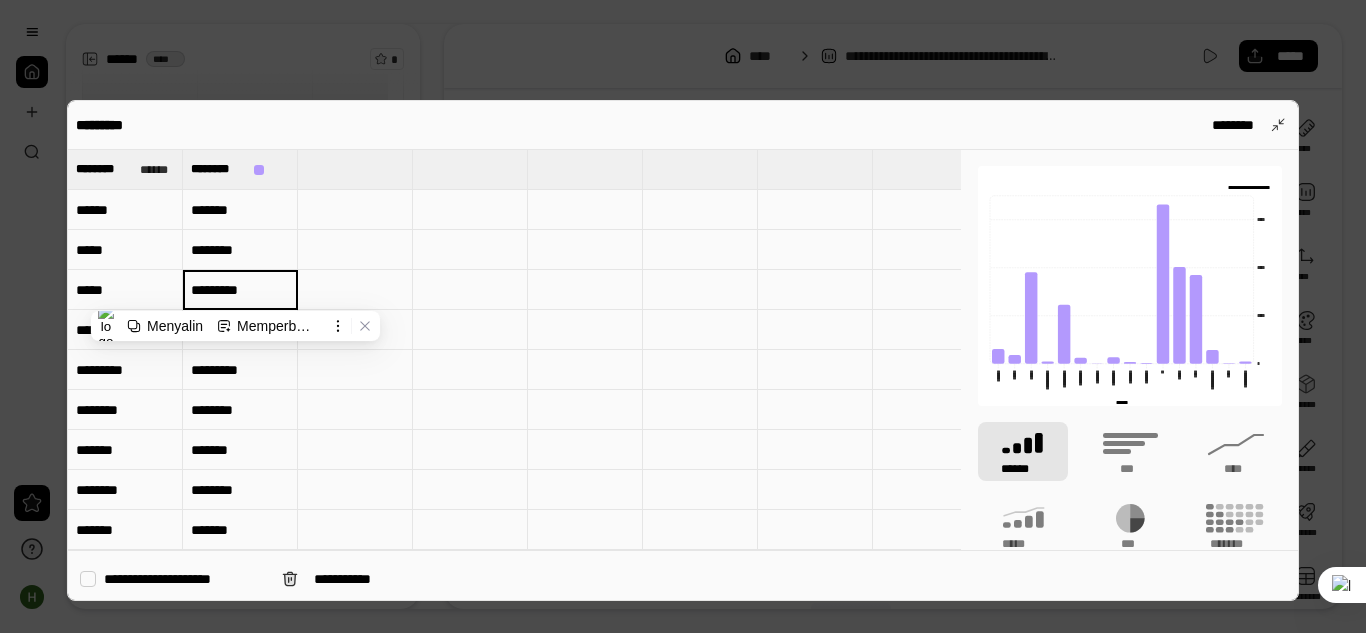 click on "*******" at bounding box center [240, 289] 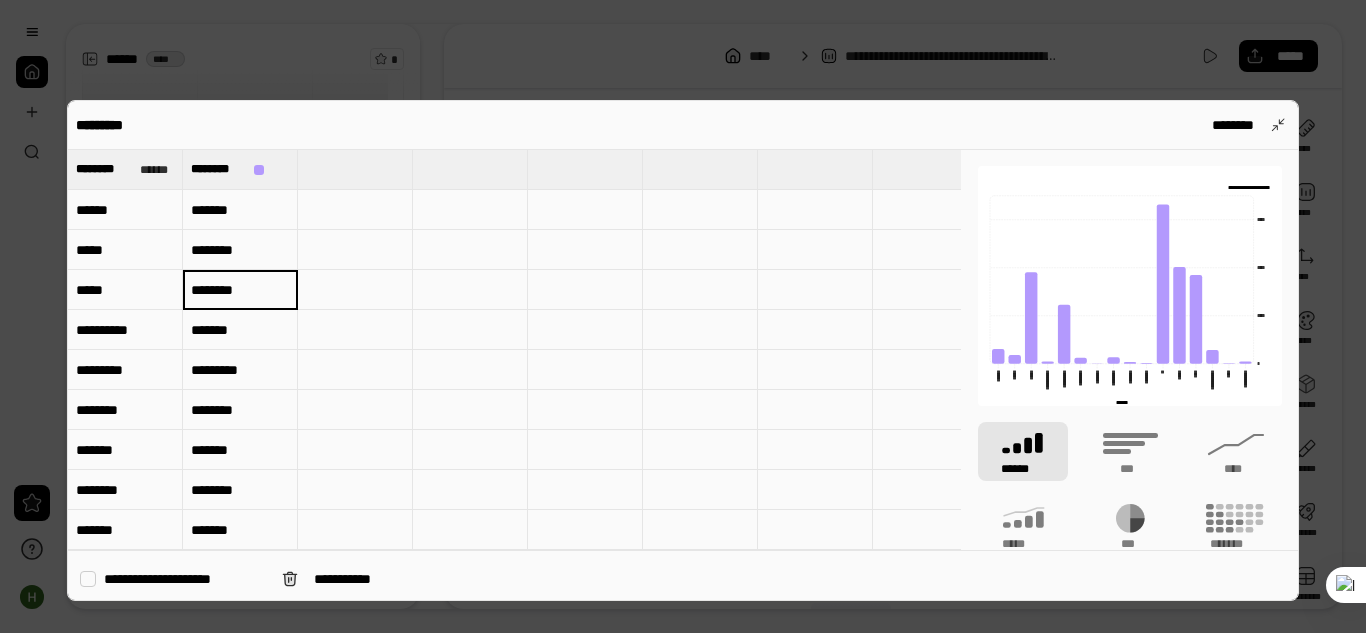 type on "******" 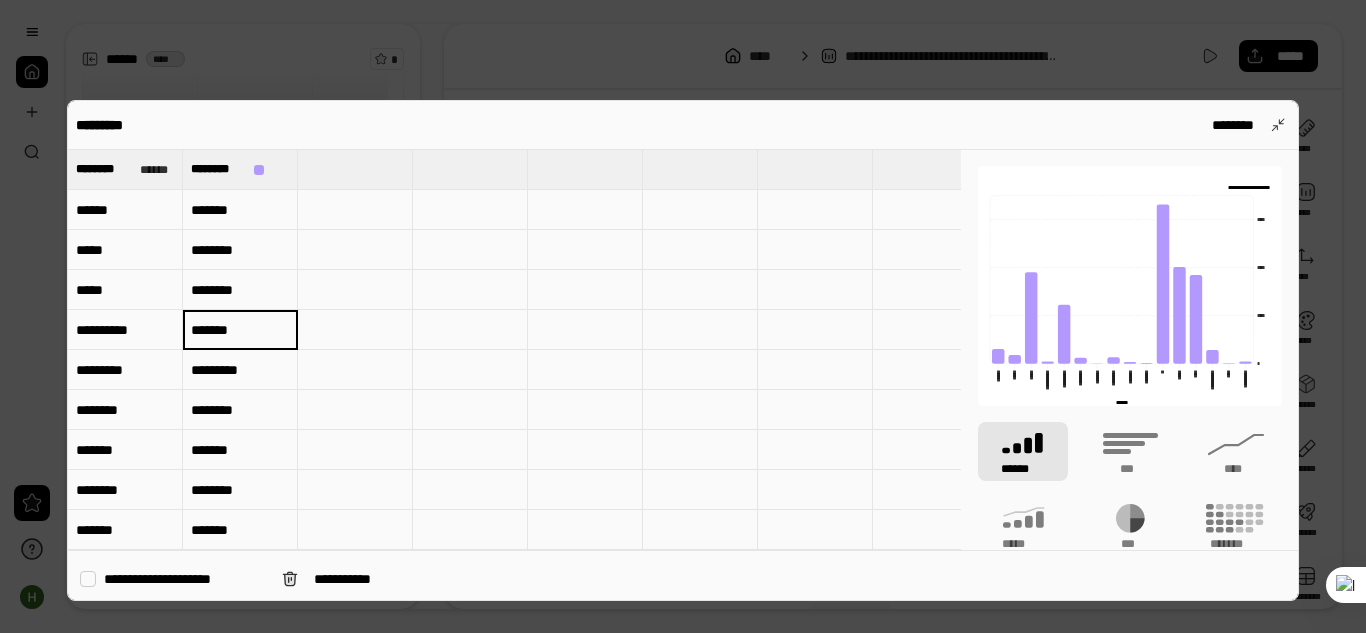 click on "*******" at bounding box center [240, 370] 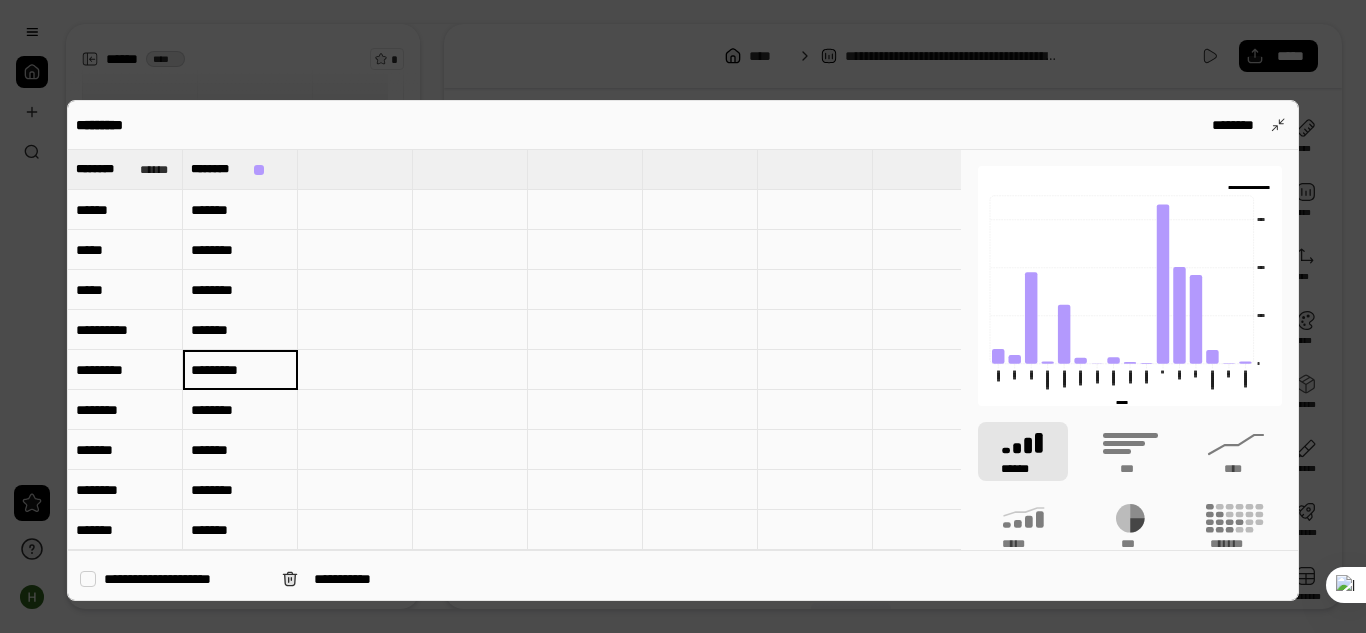click on "*******" at bounding box center [240, 370] 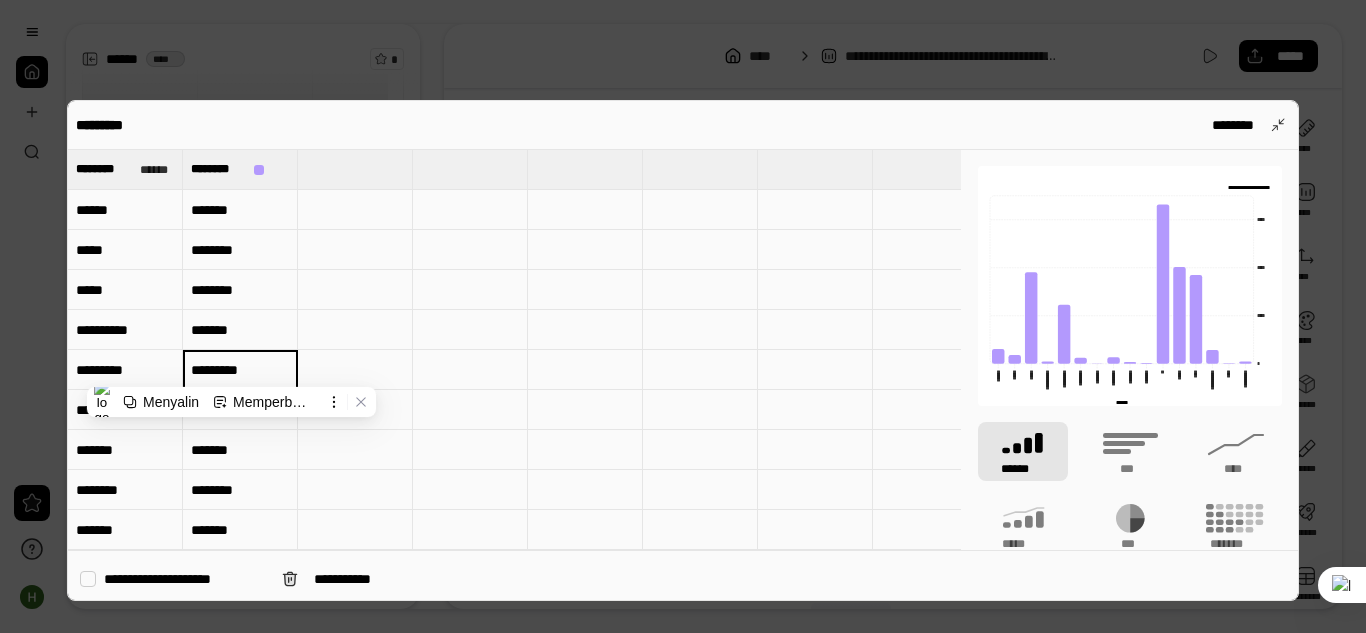 click on "*******" at bounding box center (240, 369) 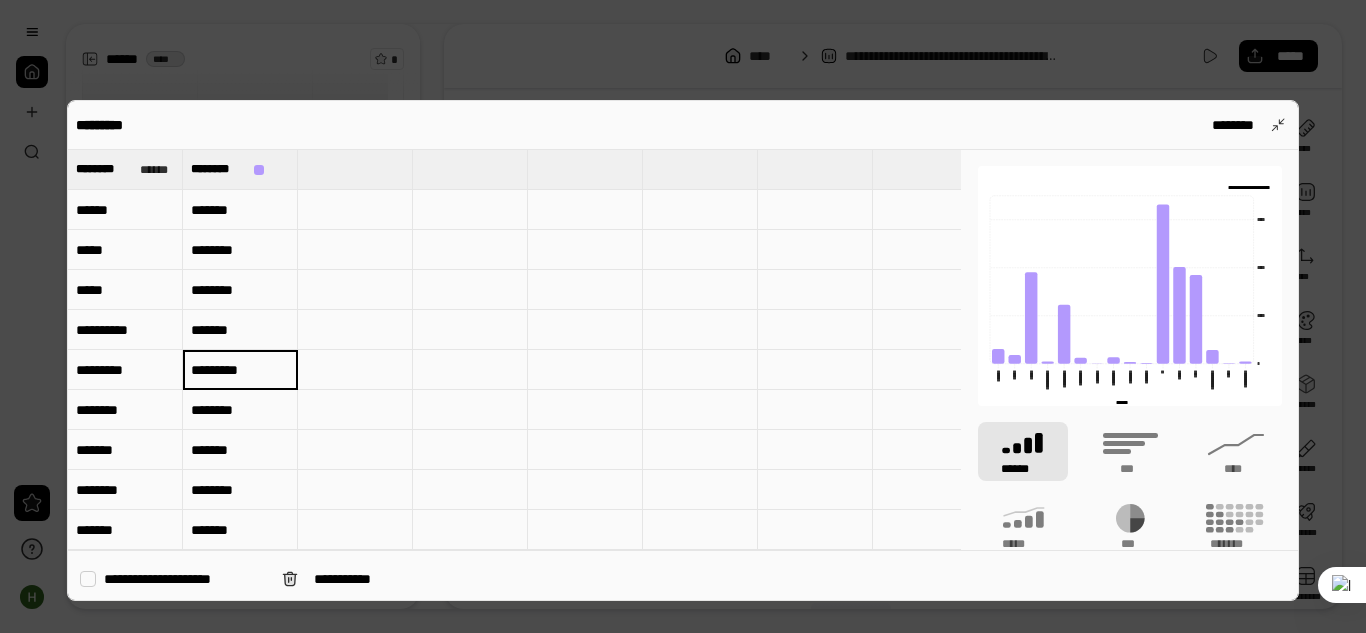 click on "*******" at bounding box center (240, 369) 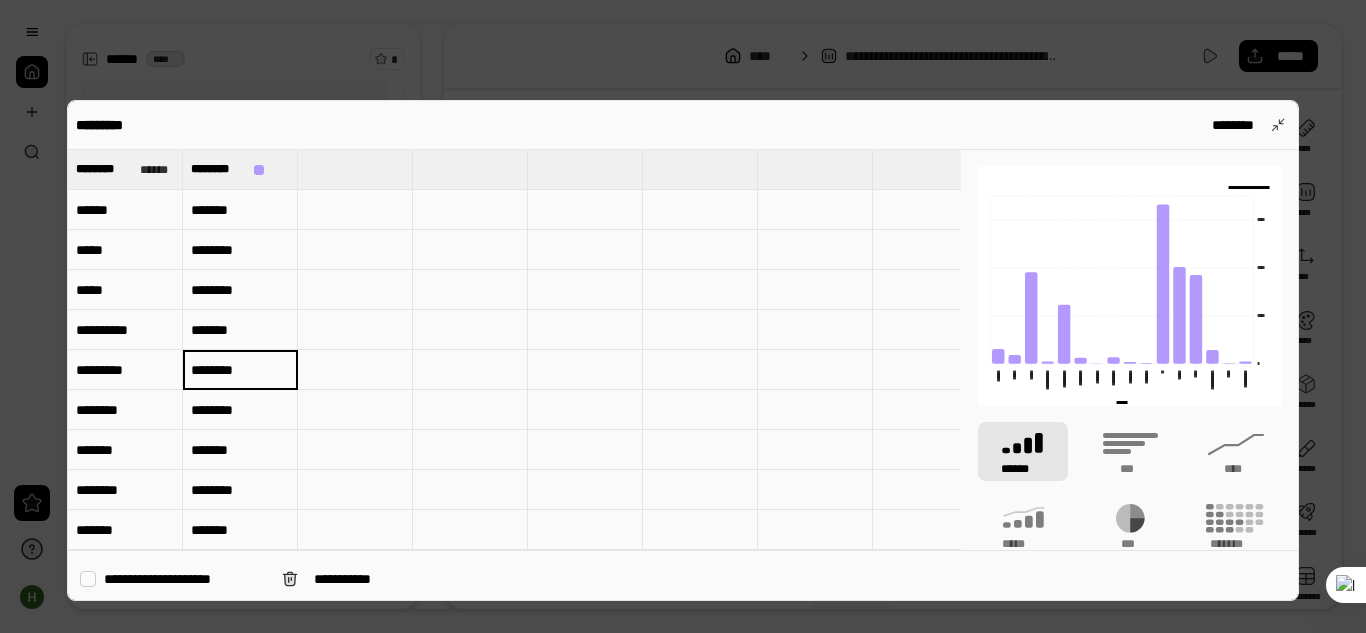 type on "******" 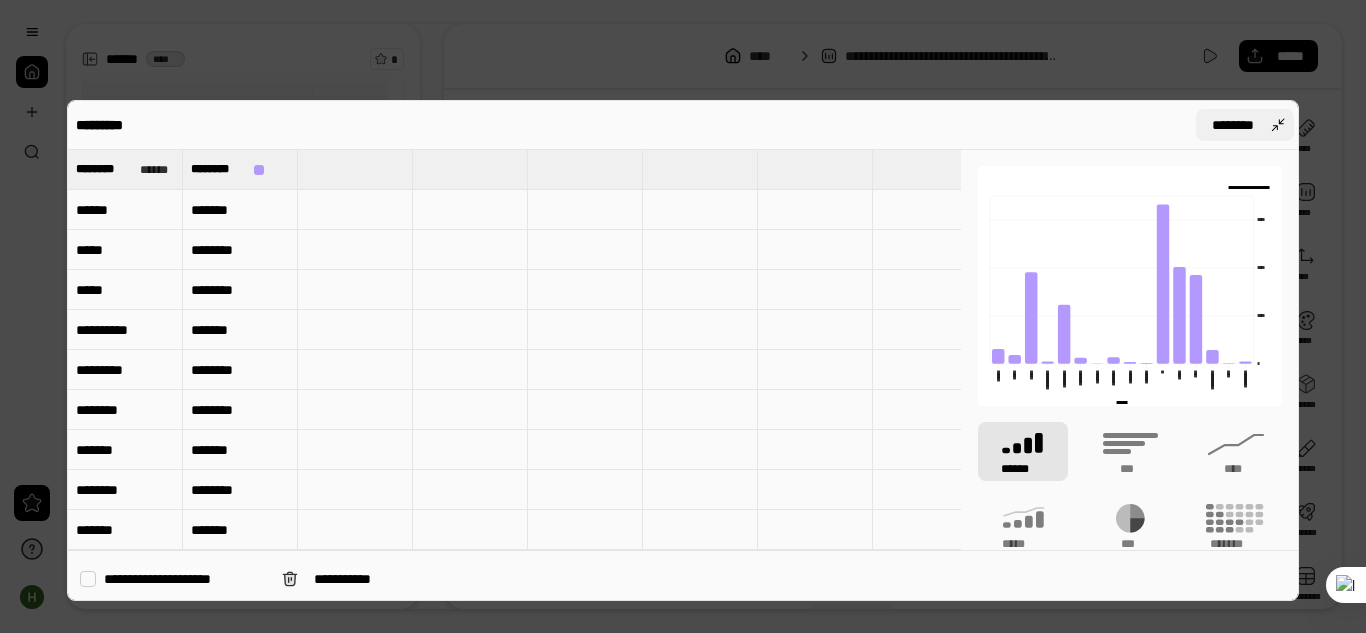 click on "********" at bounding box center [1245, 125] 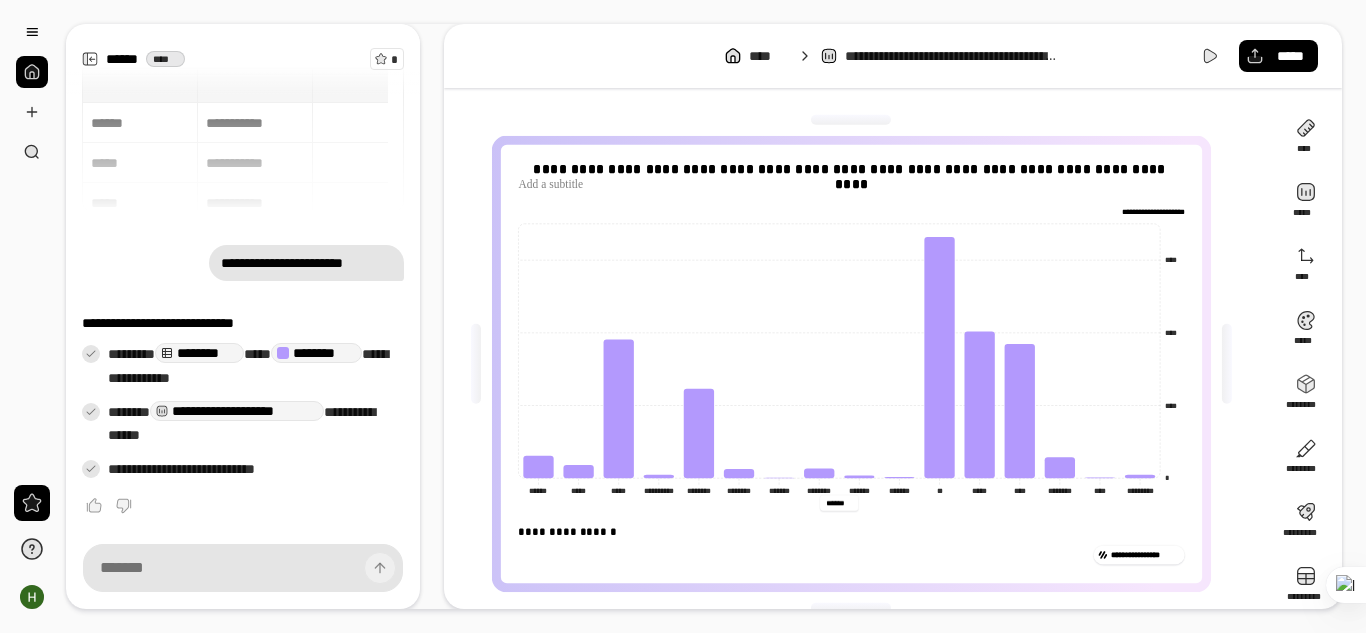 click on "****** ****** *********" at bounding box center (839, 503) 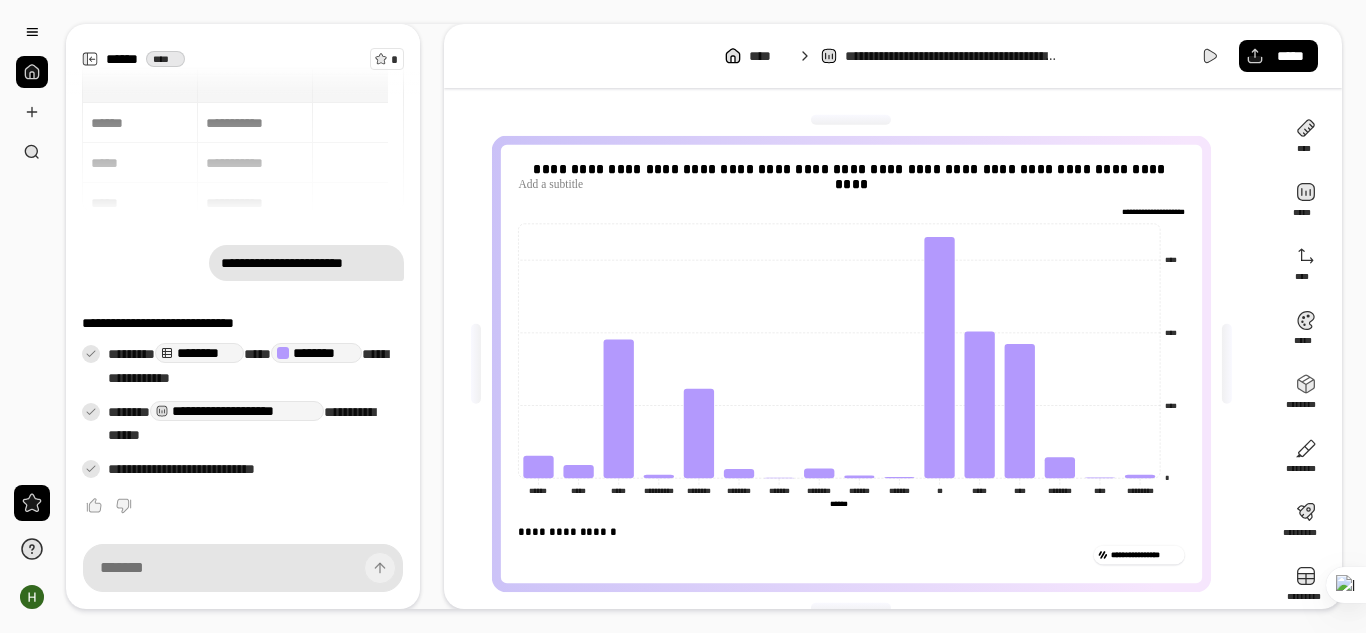 click on "**********" at bounding box center (1145, 554) 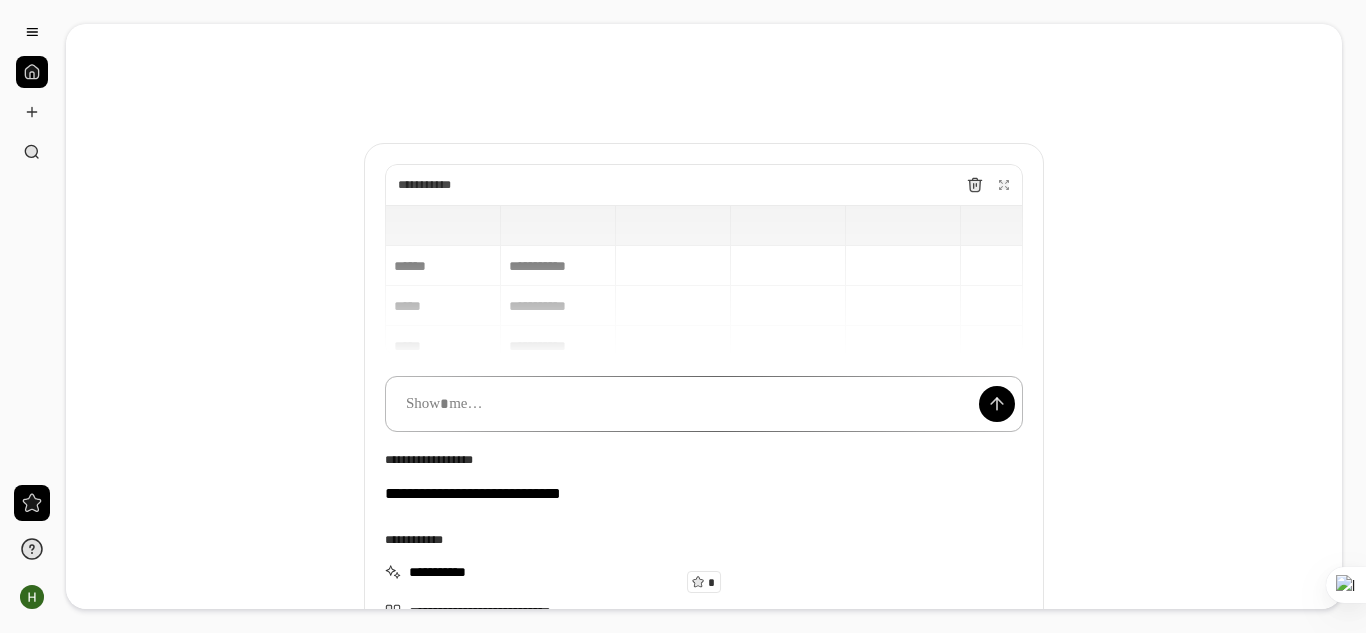 scroll, scrollTop: 204, scrollLeft: 0, axis: vertical 